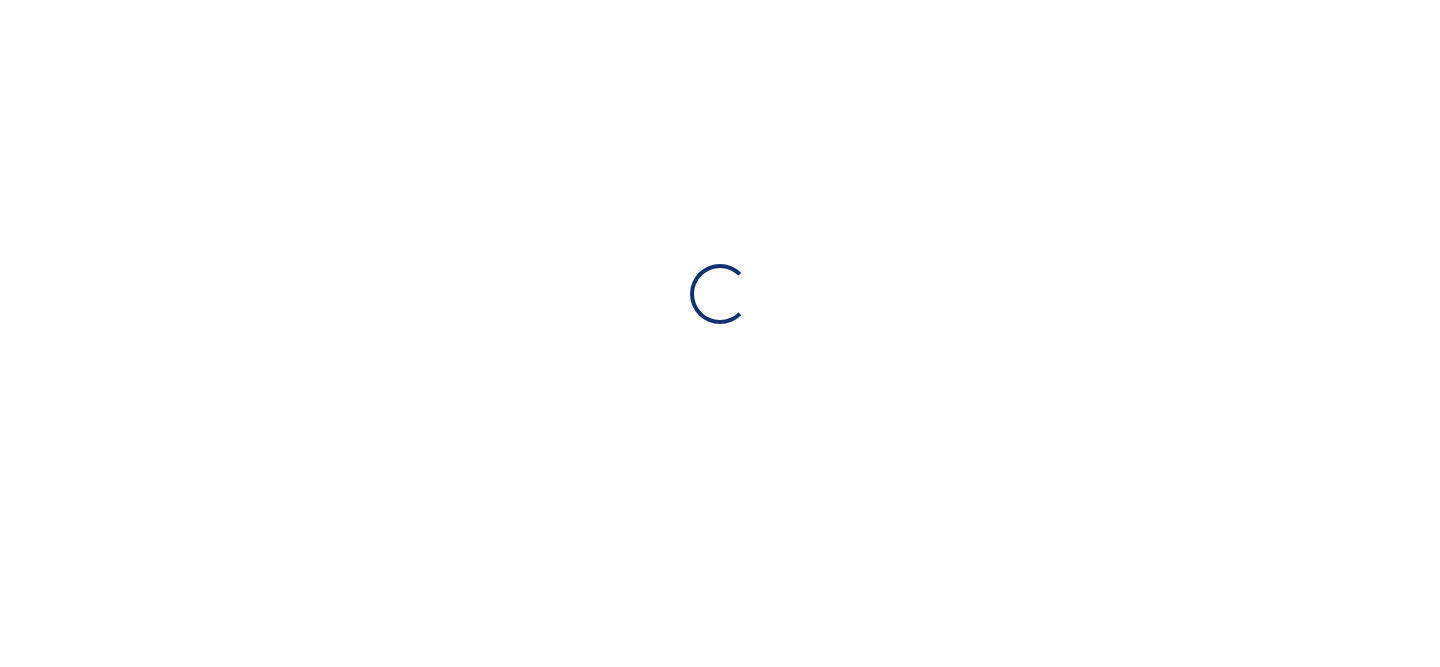 scroll, scrollTop: 0, scrollLeft: 0, axis: both 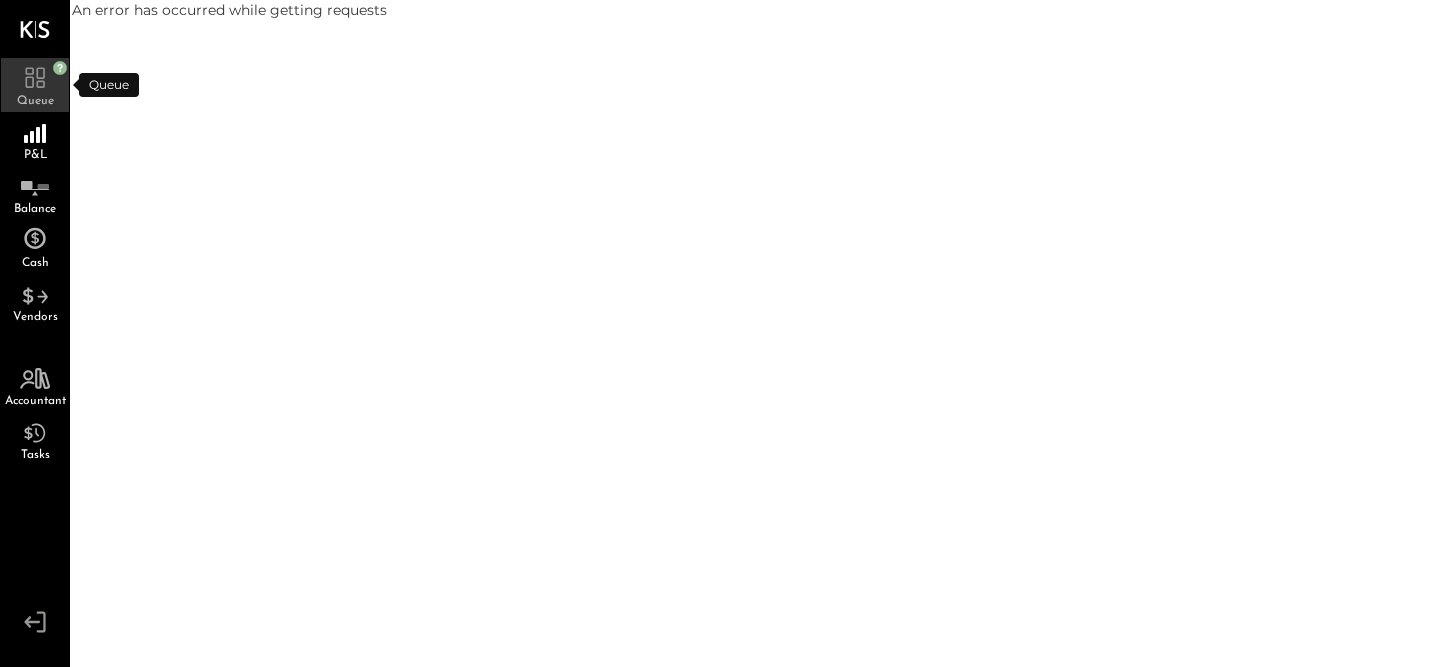 click on "Queue" at bounding box center [35, 101] 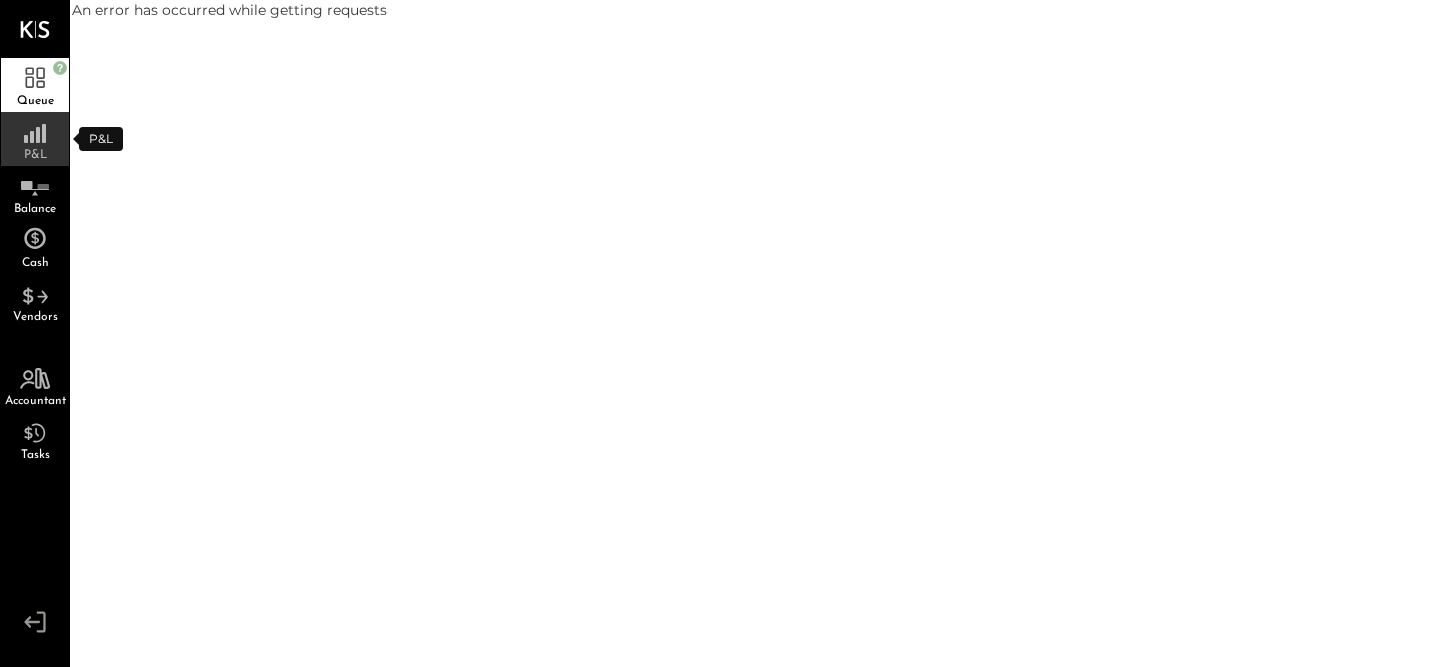 click on "P&L" at bounding box center [35, 139] 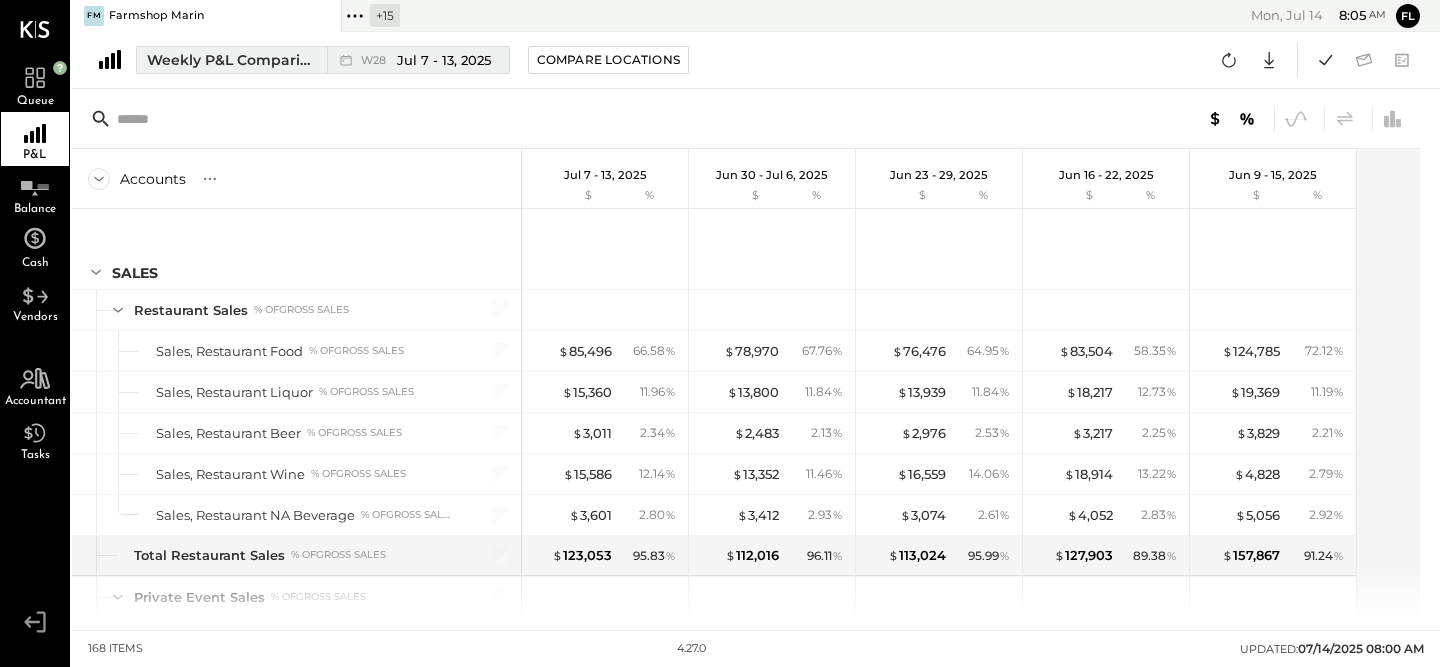 click on "Weekly P&L Comparison" at bounding box center [231, 60] 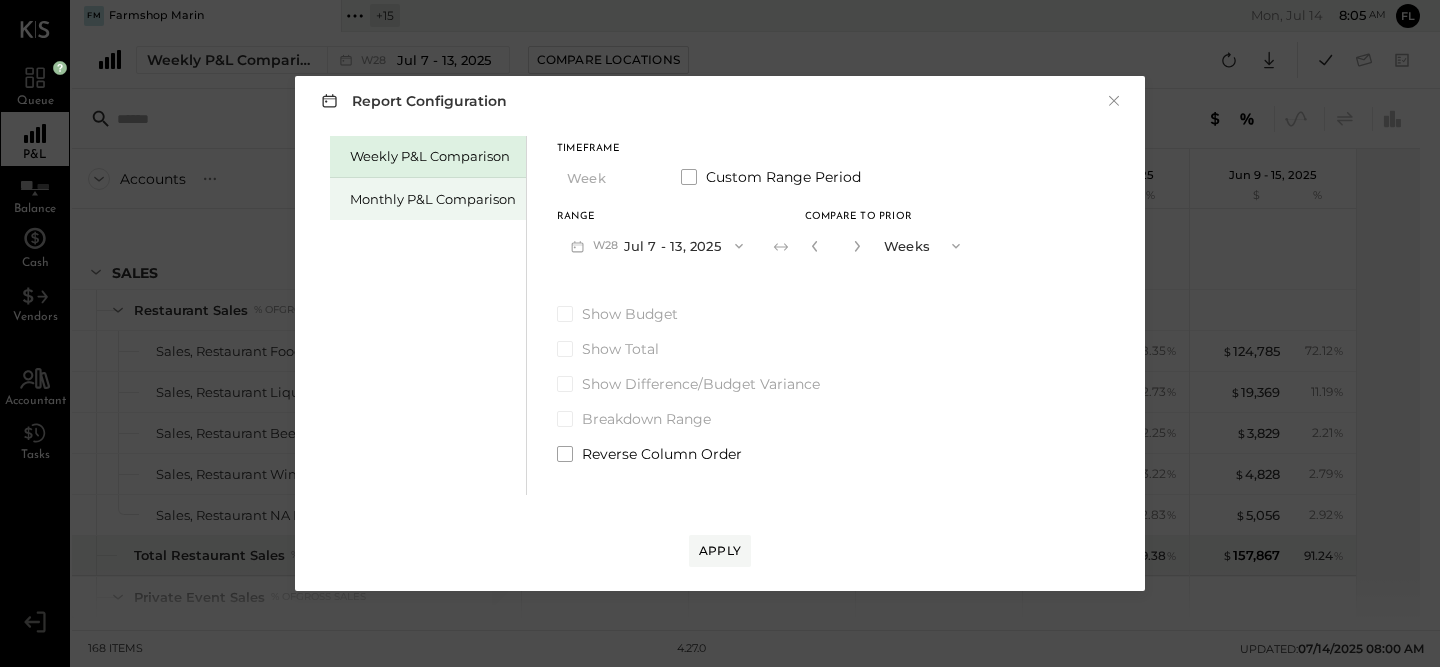 click on "Monthly P&L Comparison" at bounding box center (433, 199) 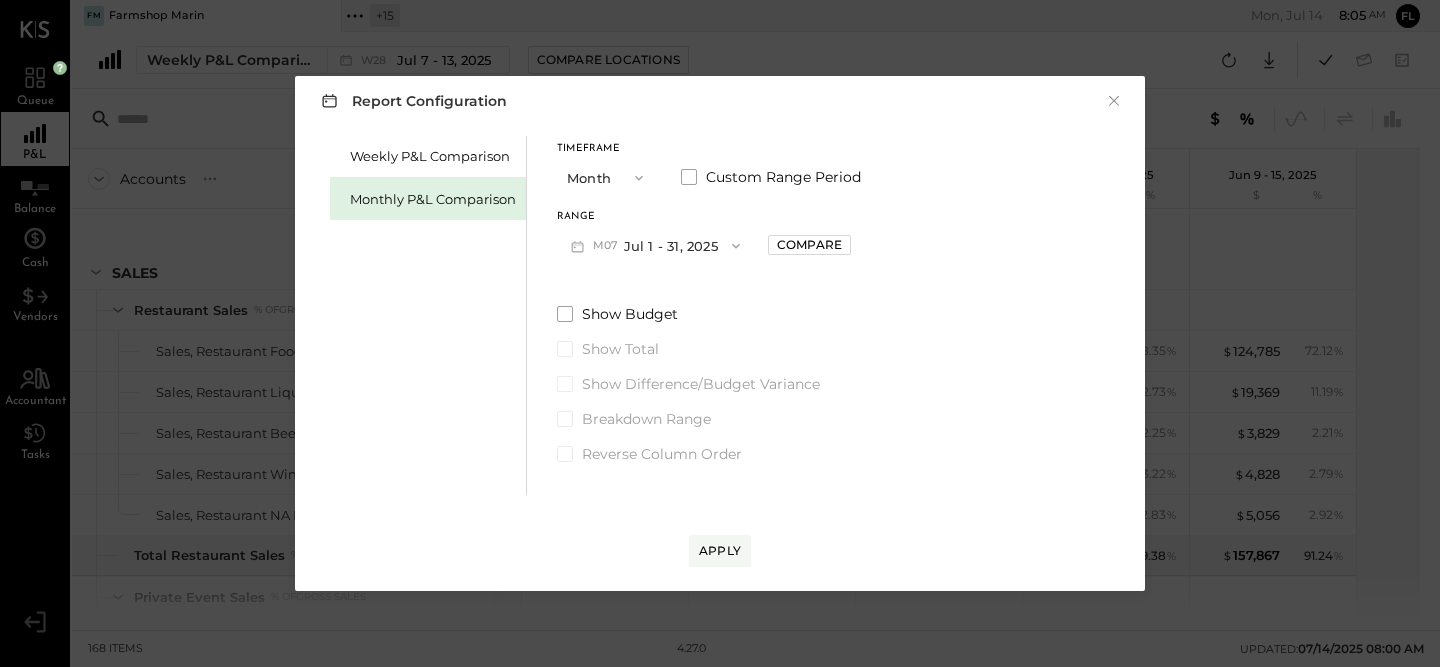 click on "M07 Jul [DAY] - [DAY], [YEAR]" at bounding box center (655, 245) 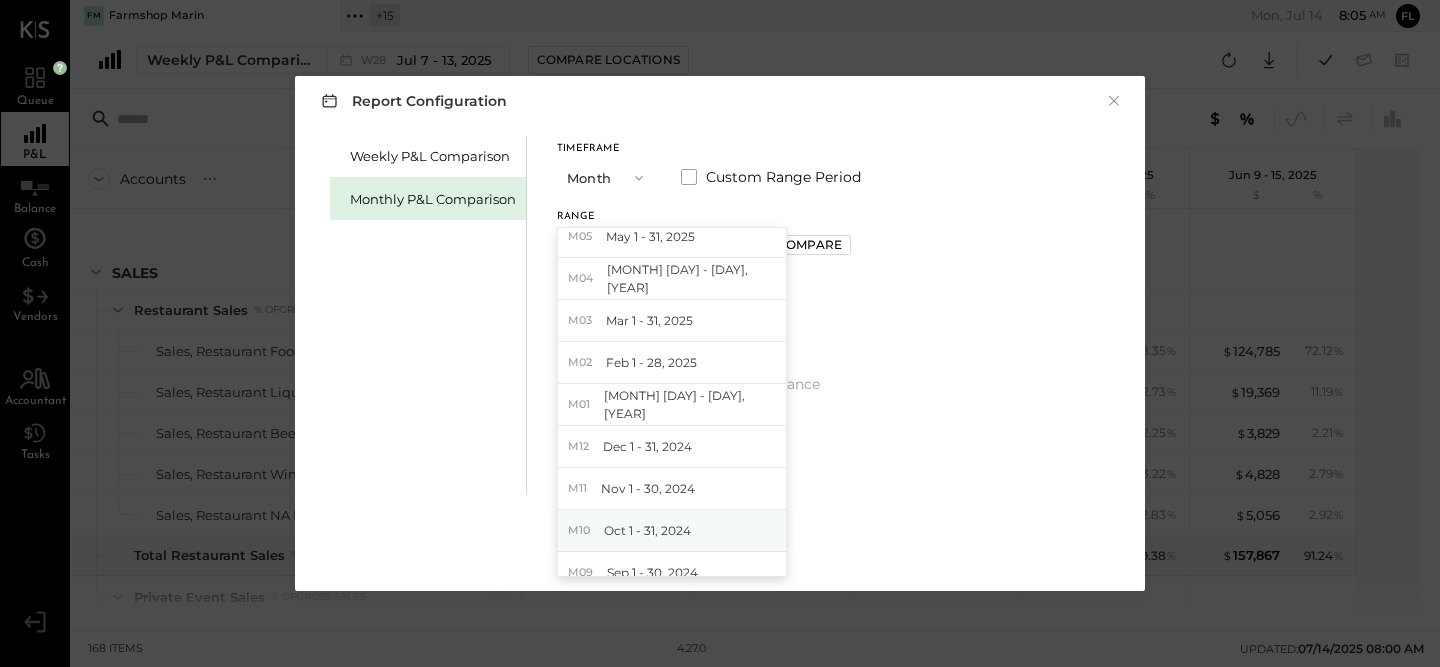 scroll, scrollTop: 0, scrollLeft: 0, axis: both 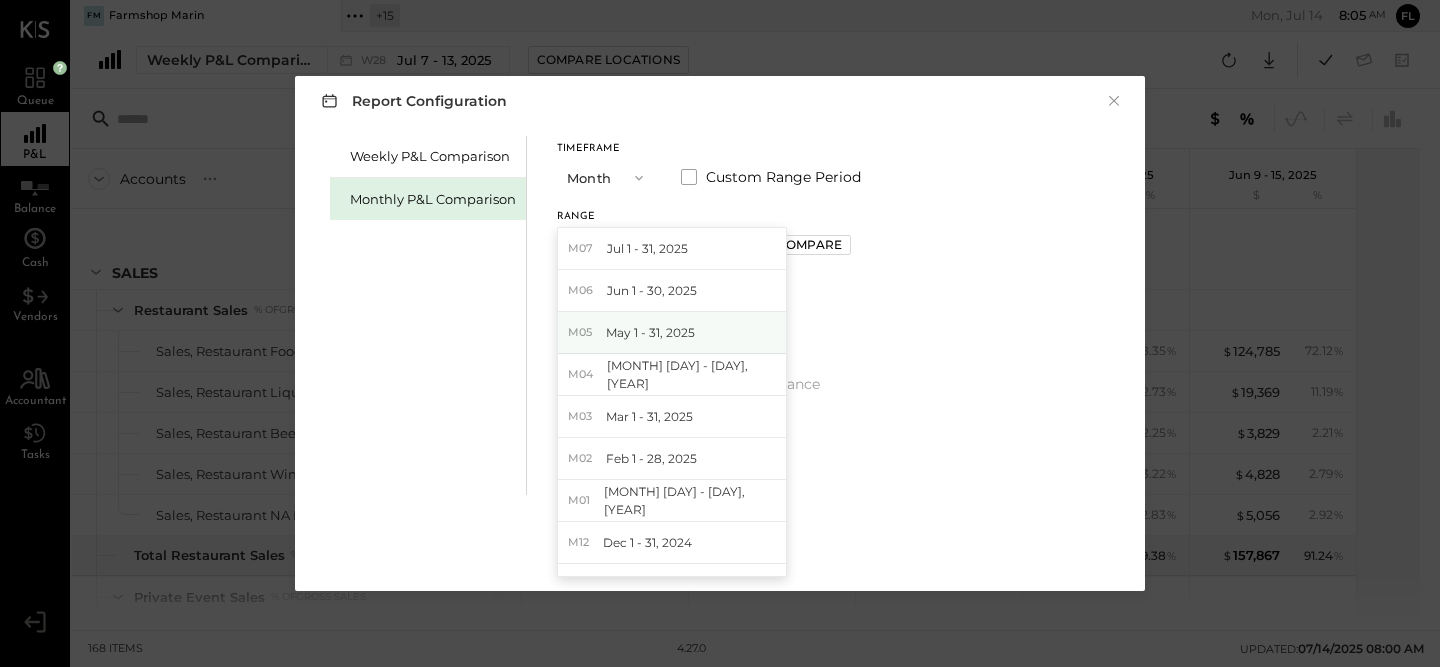 click on "M05   May 1 - 31, 2025" at bounding box center (672, 333) 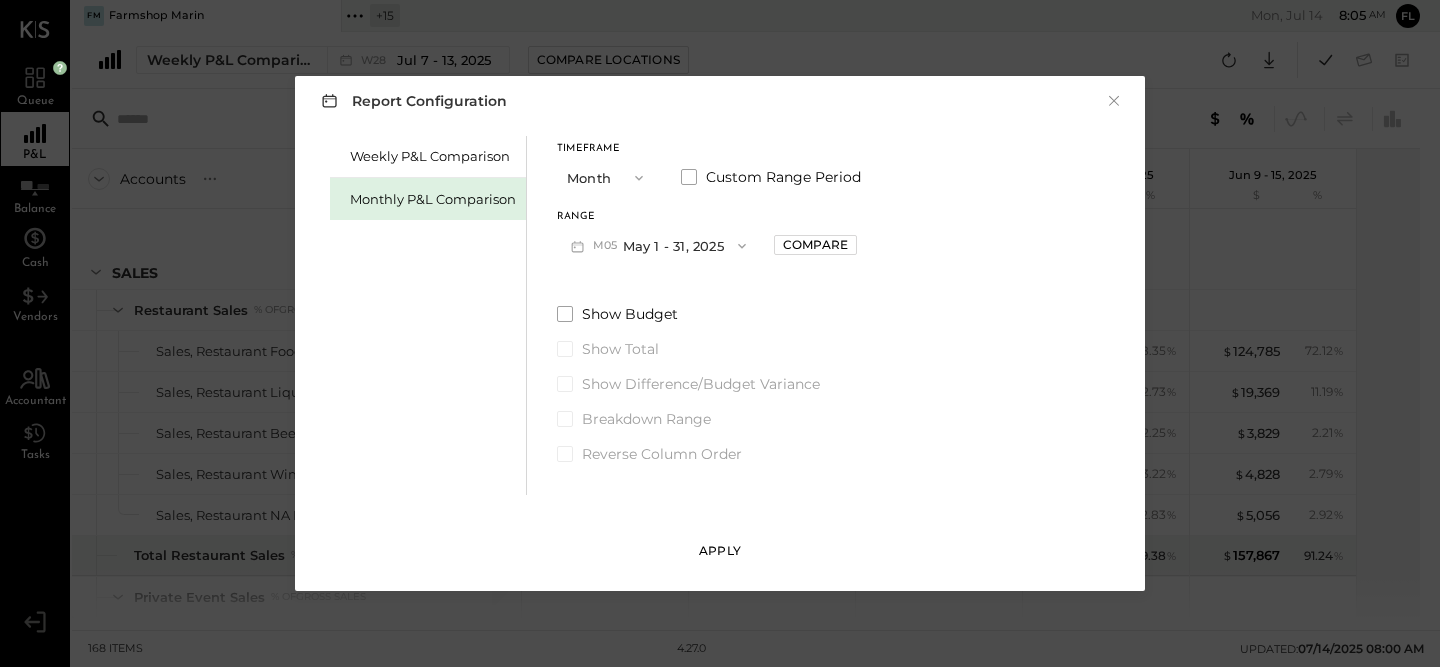 click on "Apply" at bounding box center [720, 550] 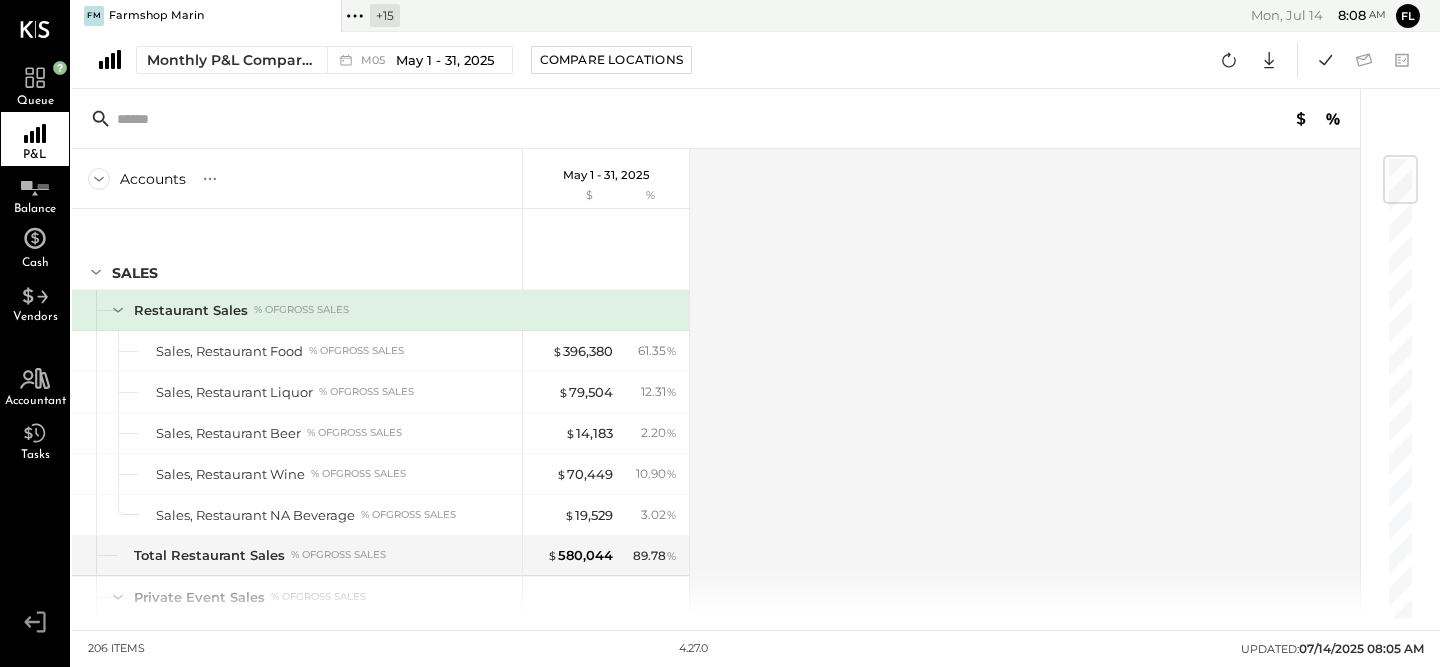 click on "Accounts S % GL May 1 - 31, 2025 $ % SALES Restaurant Sales % of  GROSS SALES Sales, Restaurant Food % of  GROSS SALES Sales, Restaurant Liquor % of  GROSS SALES Sales, Restaurant Beer % of  GROSS SALES Sales, Restaurant Wine % of  GROSS SALES Sales, Restaurant NA Beverage % of  GROSS SALES Total Restaurant Sales % of  GROSS SALES Private Event Sales % of  GROSS SALES Sales, Private Events Food % of  GROSS SALES Sales, Private Events Liqour % of  GROSS SALES Sales, Private Events Beer % of  GROSS SALES Sales, Private Events Wine % of  GROSS SALES Sales, Private Events NA Beverage % of  GROSS SALES Total Private Event Sales % of  GROSS SALES Sales, Takeout Food % of  GROSS SALES Sales, Miscellaneous % of  GROSS SALES Sales, Service Charges % of  GROSS SALES Total Sales, Service Charges % of  GROSS SALES GROSS SALES Comps & Discounts Discounts and Comps % of  GROSS SALES Total Comps & Discounts % of  GROSS SALES NET SALES COST OF GOODS SOLD (COGS) COGS, Food % of  (4105) Sales, Restaurant Food % of  % of  % of" at bounding box center [717, 383] 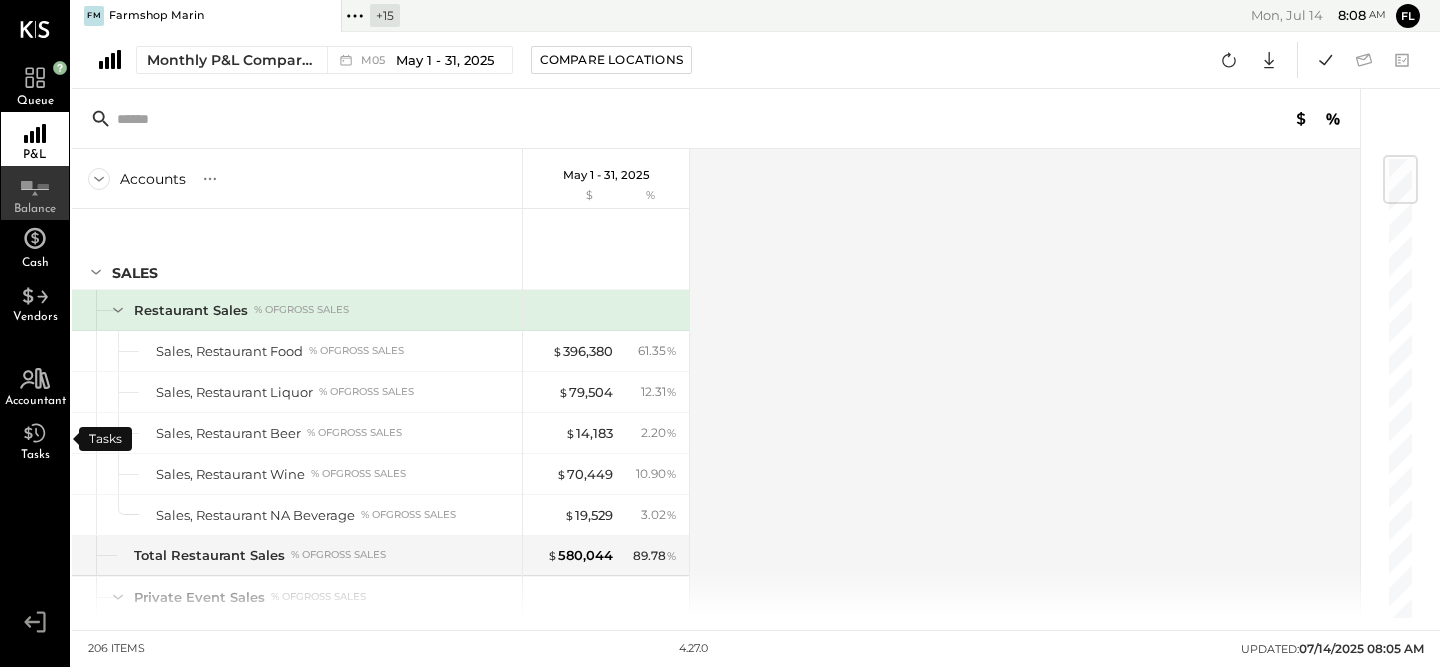 click 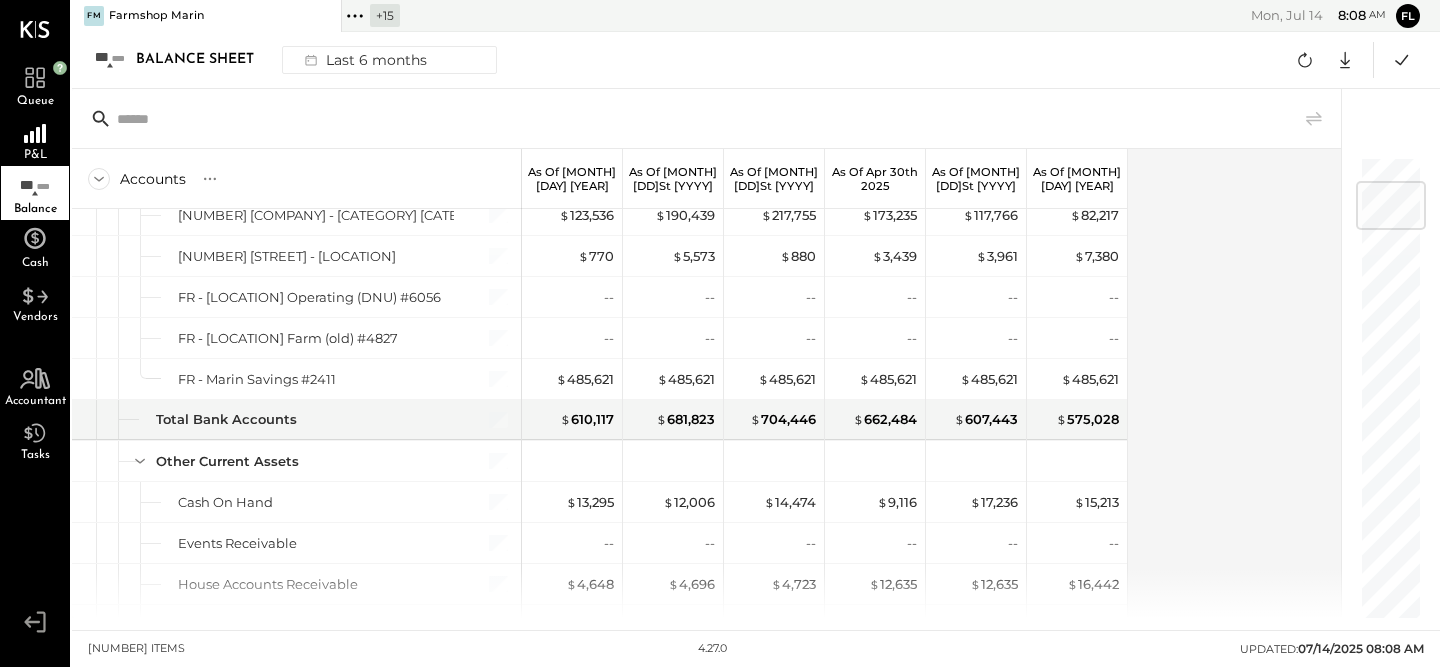 scroll, scrollTop: 39, scrollLeft: 0, axis: vertical 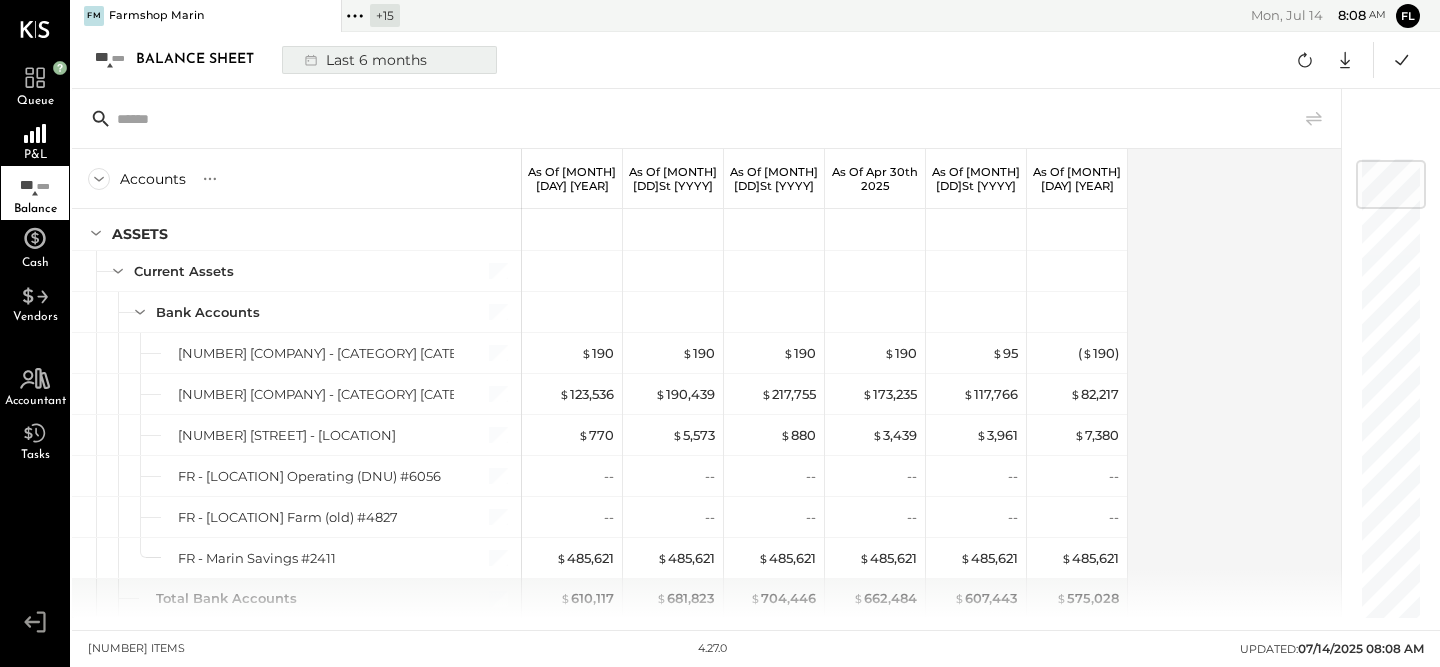 click on "Last 6 months" at bounding box center [364, 60] 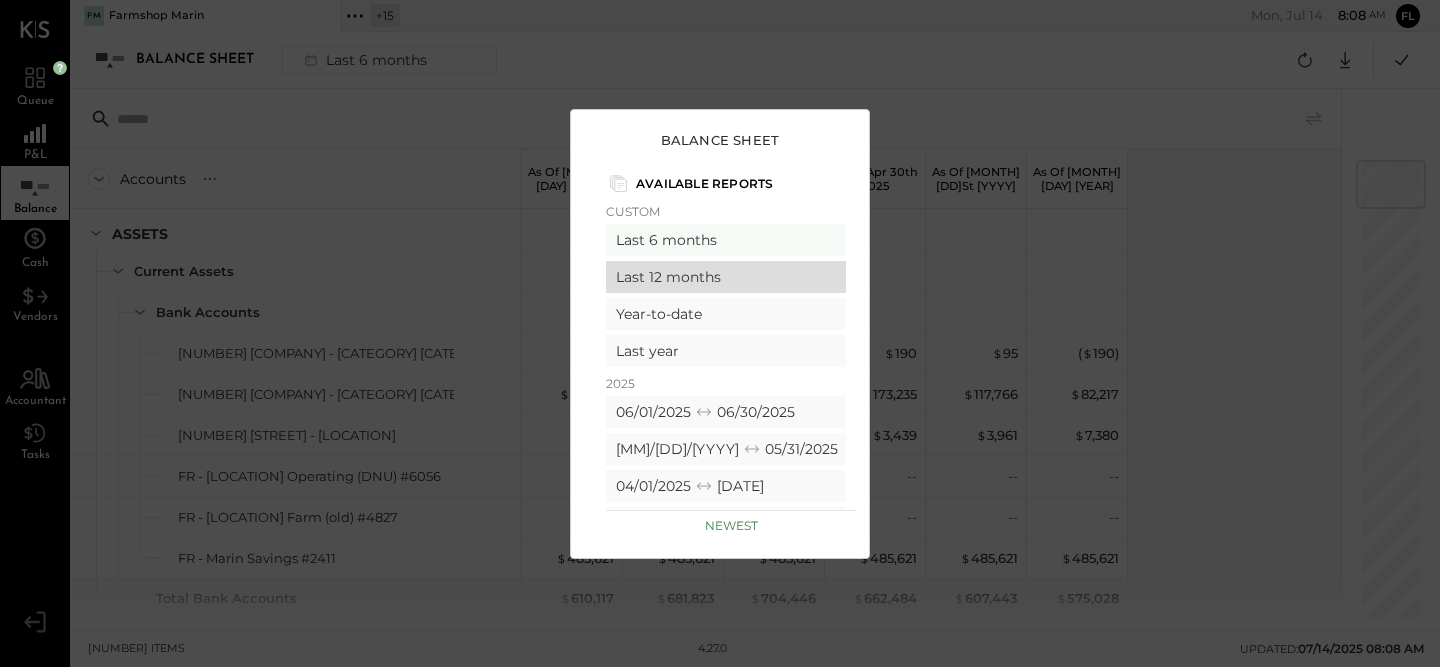 click on "Last 12 months" at bounding box center [726, 277] 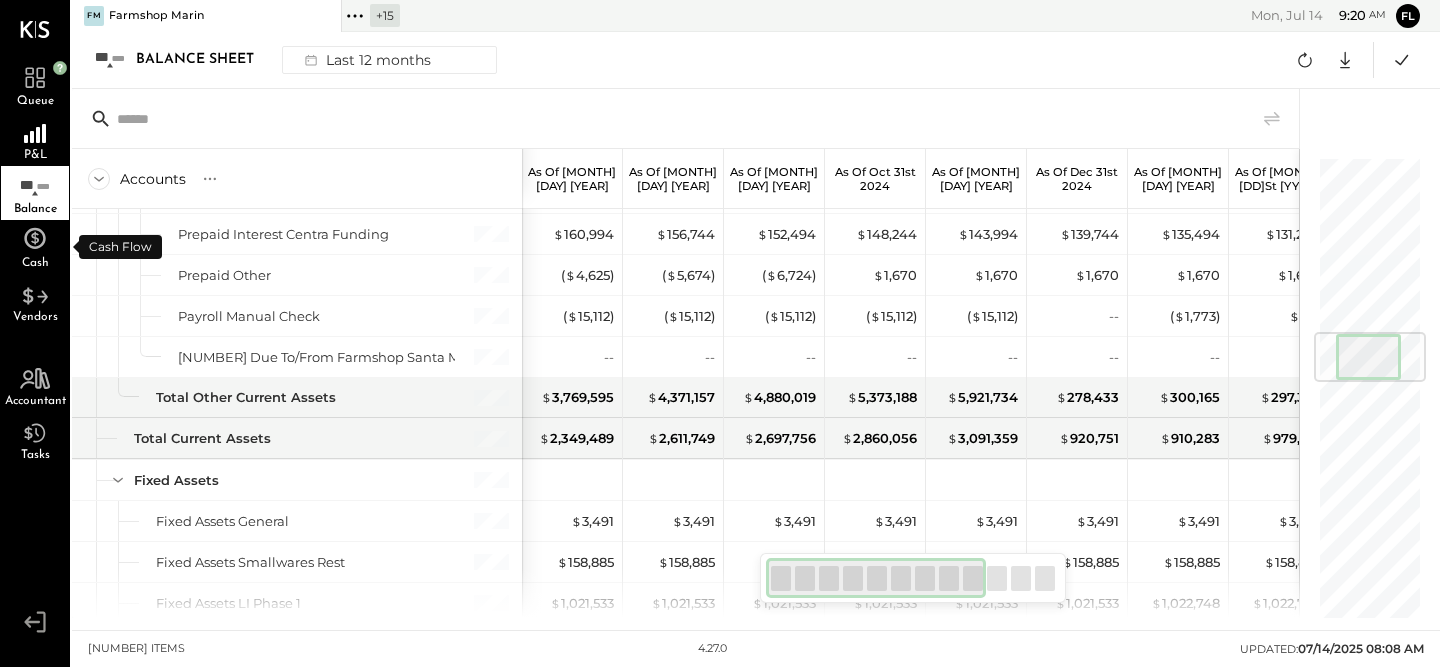 scroll, scrollTop: 1474, scrollLeft: 0, axis: vertical 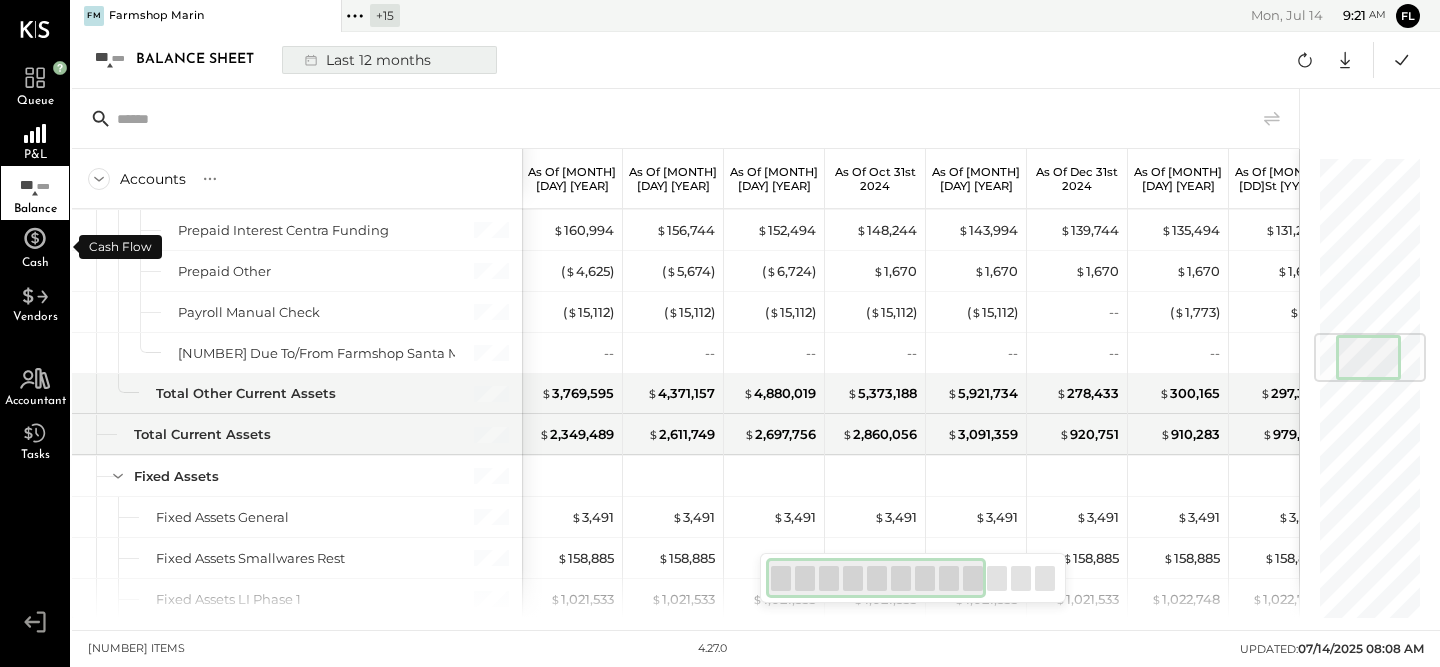 click on "Last 12 months" at bounding box center (366, 60) 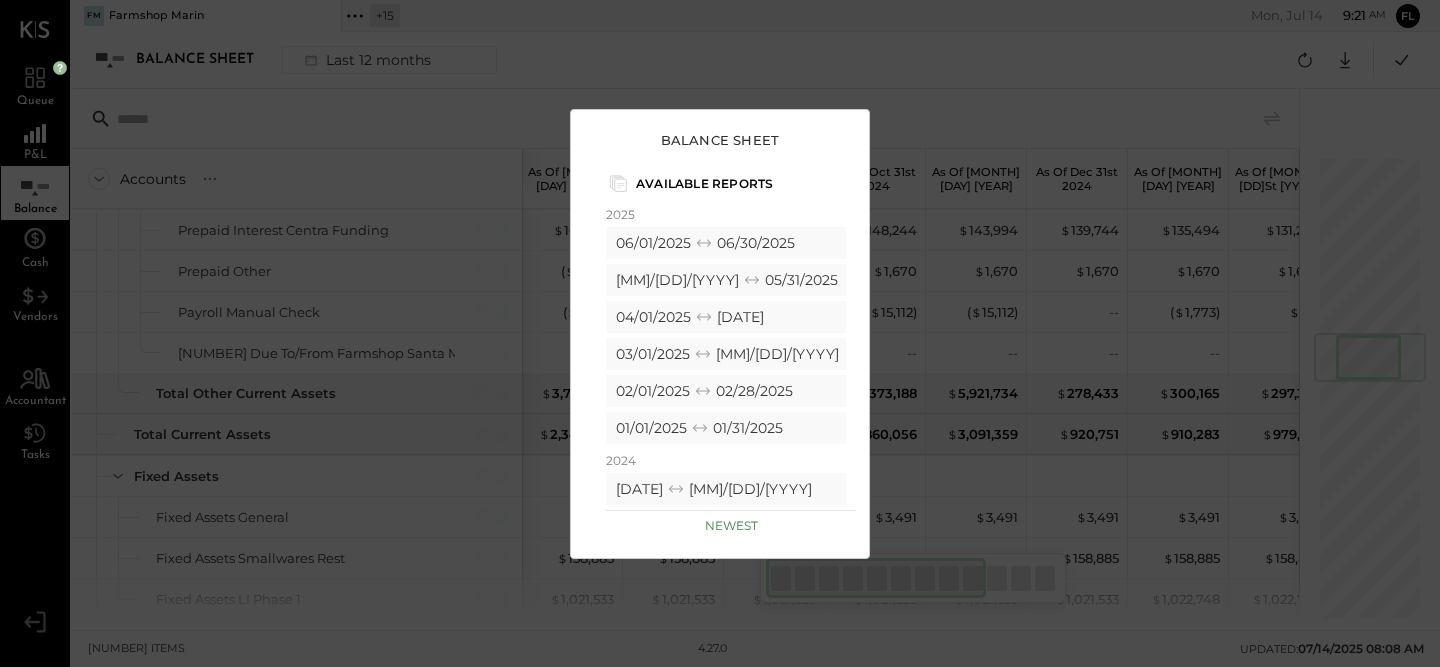 scroll, scrollTop: 0, scrollLeft: 0, axis: both 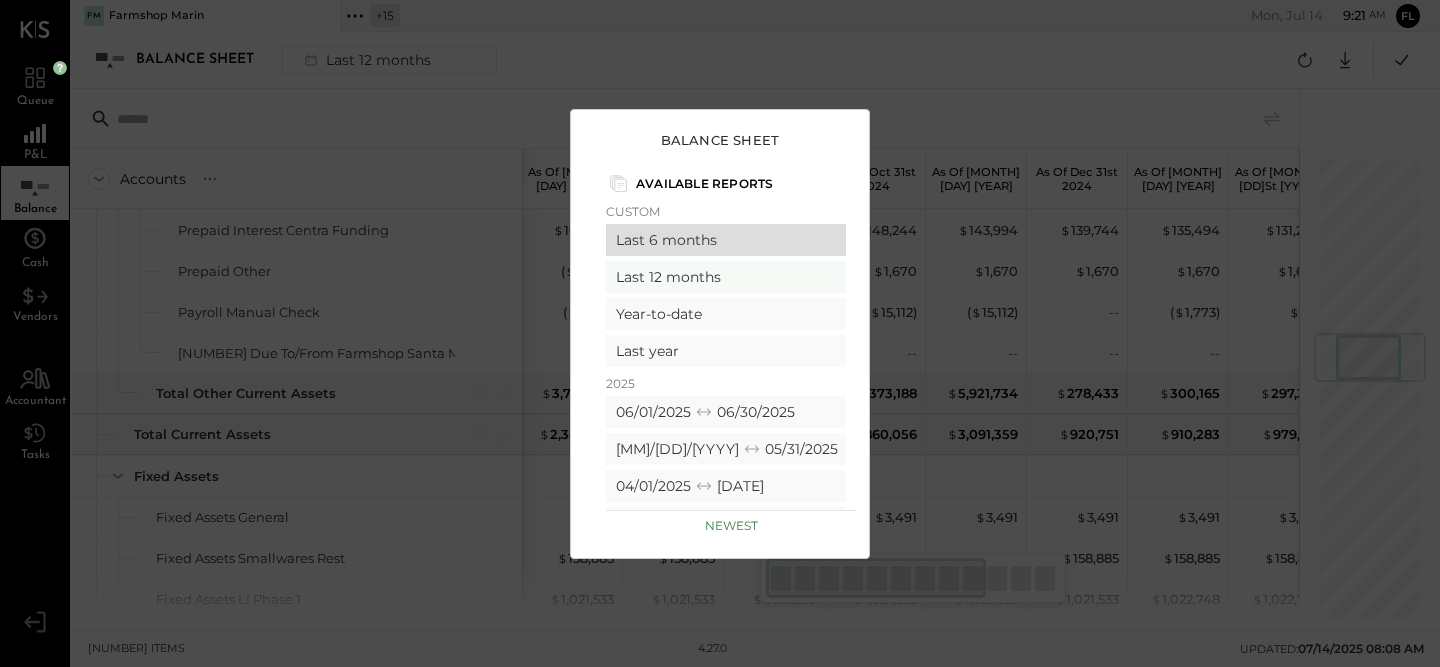 click on "Last 6 months" at bounding box center (726, 240) 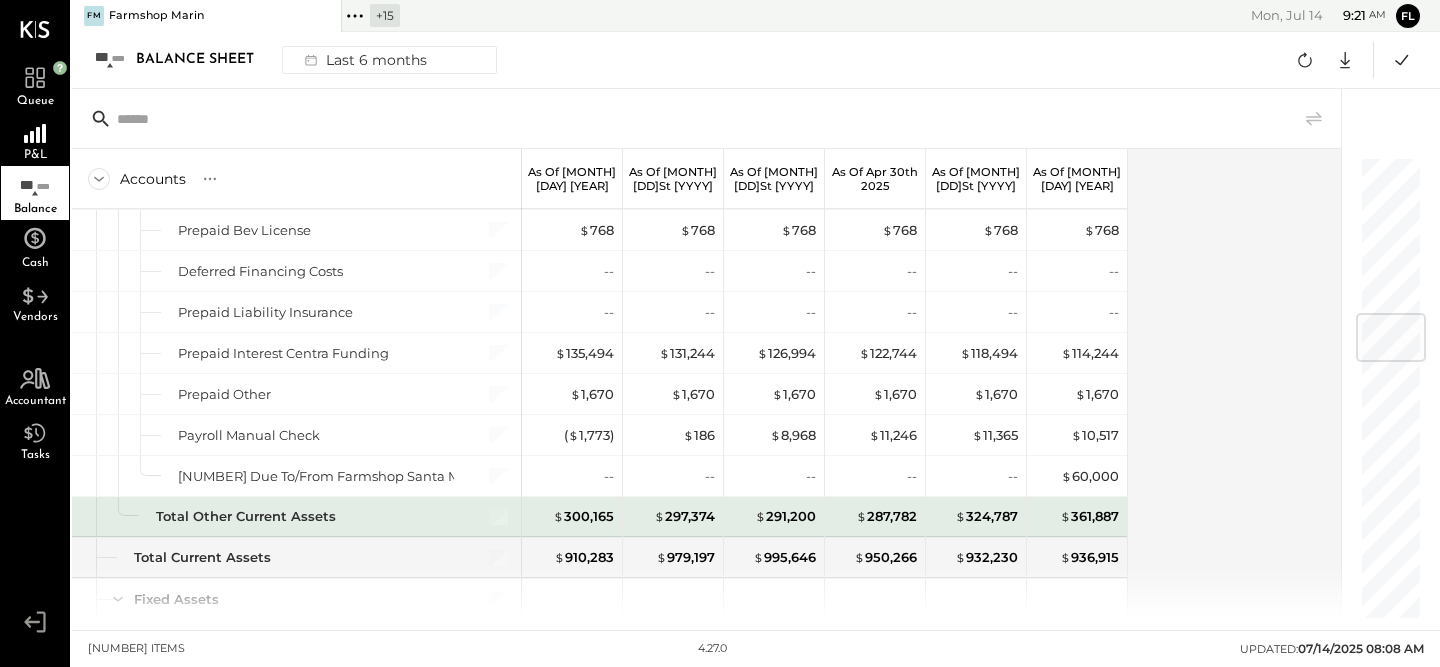 scroll, scrollTop: 1314, scrollLeft: 0, axis: vertical 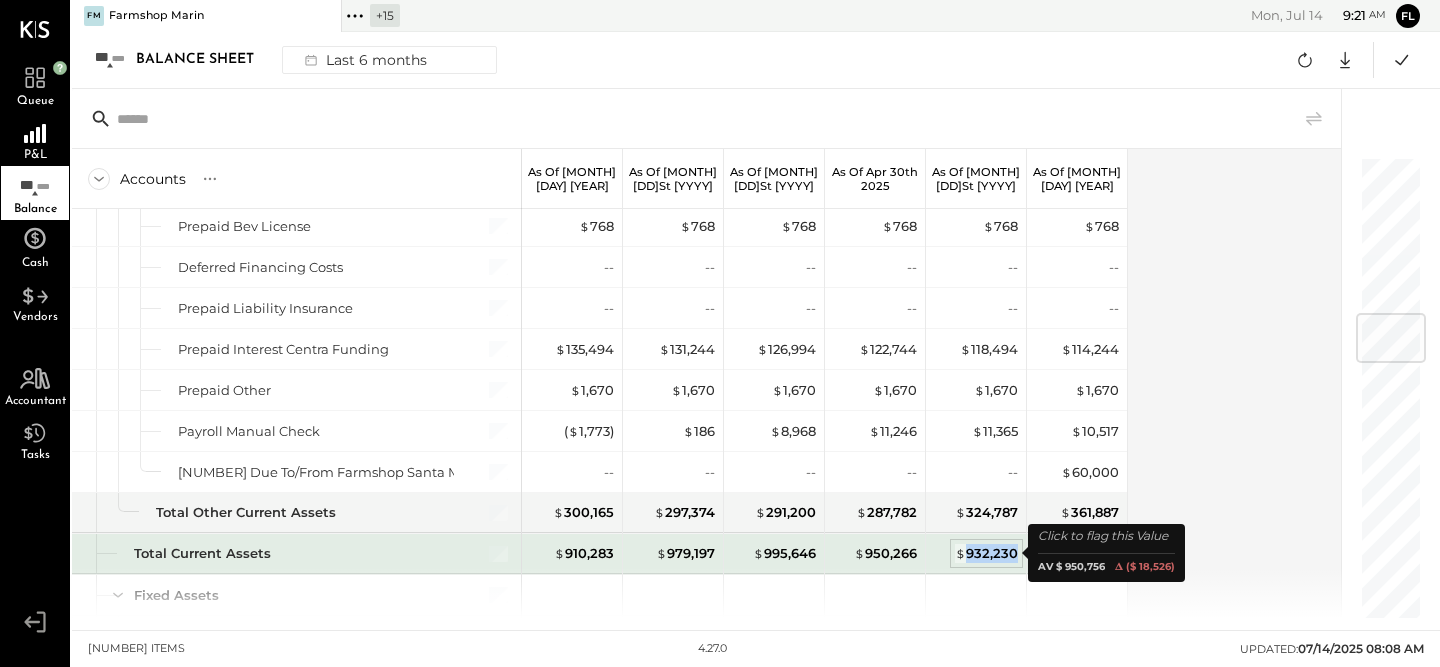 copy on "932,230" 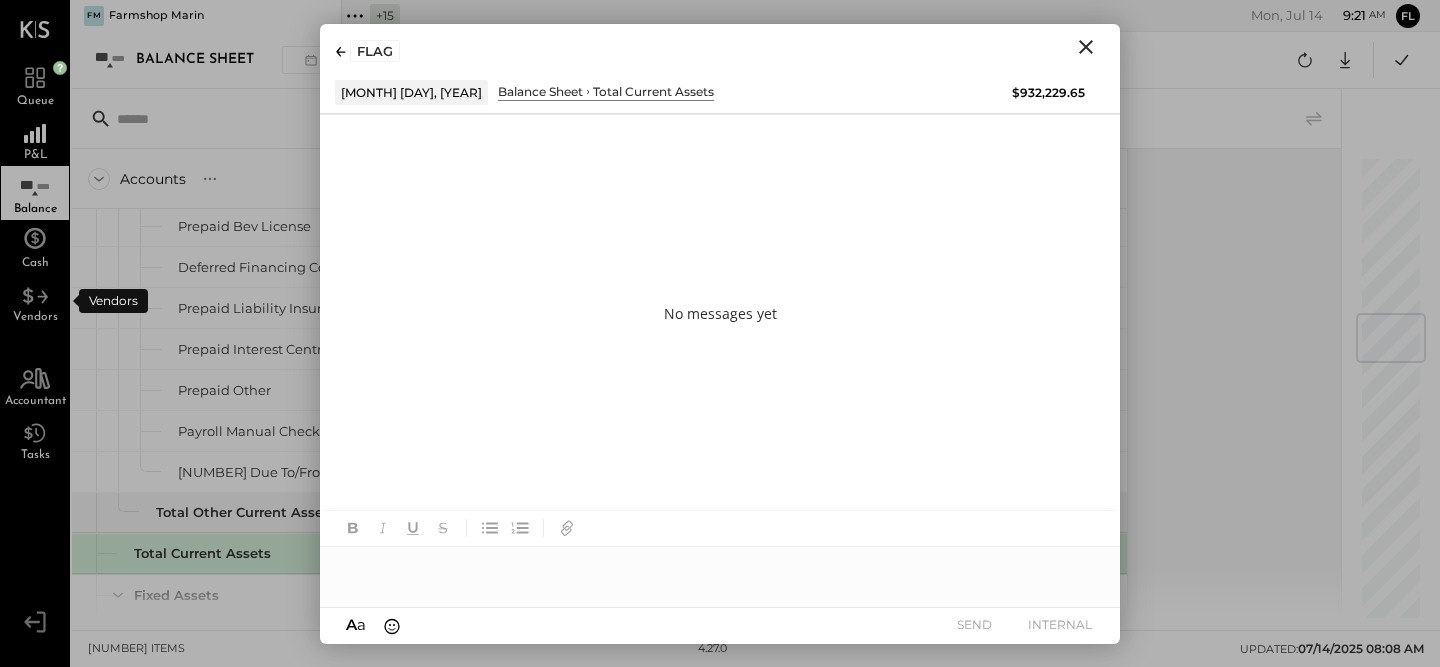 click 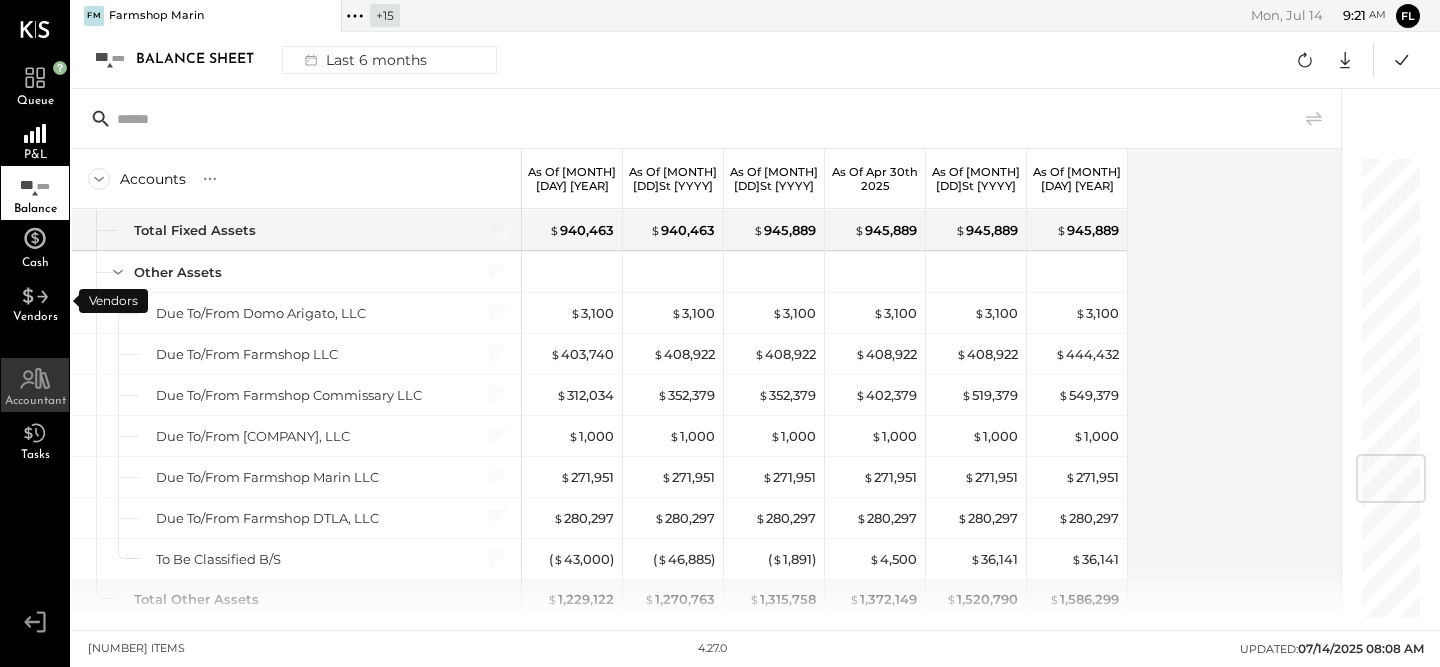 scroll, scrollTop: 2632, scrollLeft: 0, axis: vertical 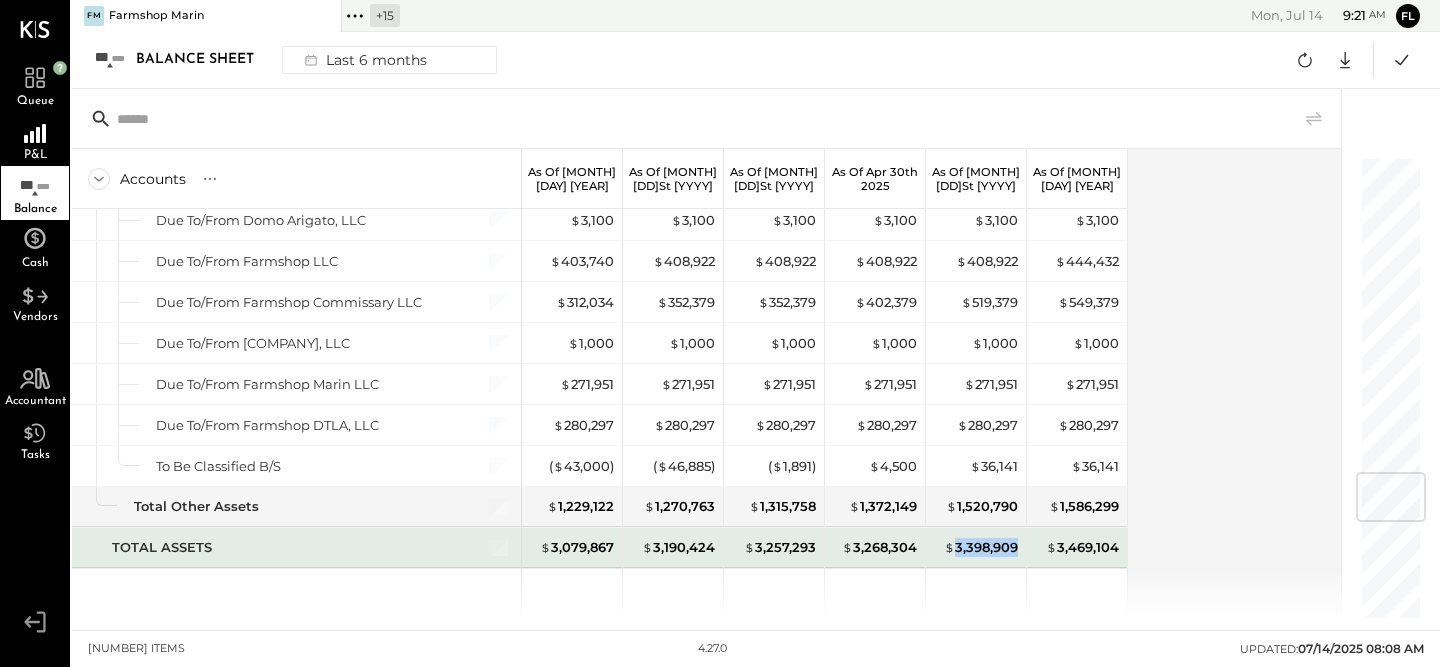 drag, startPoint x: 952, startPoint y: 548, endPoint x: 1021, endPoint y: 549, distance: 69.00725 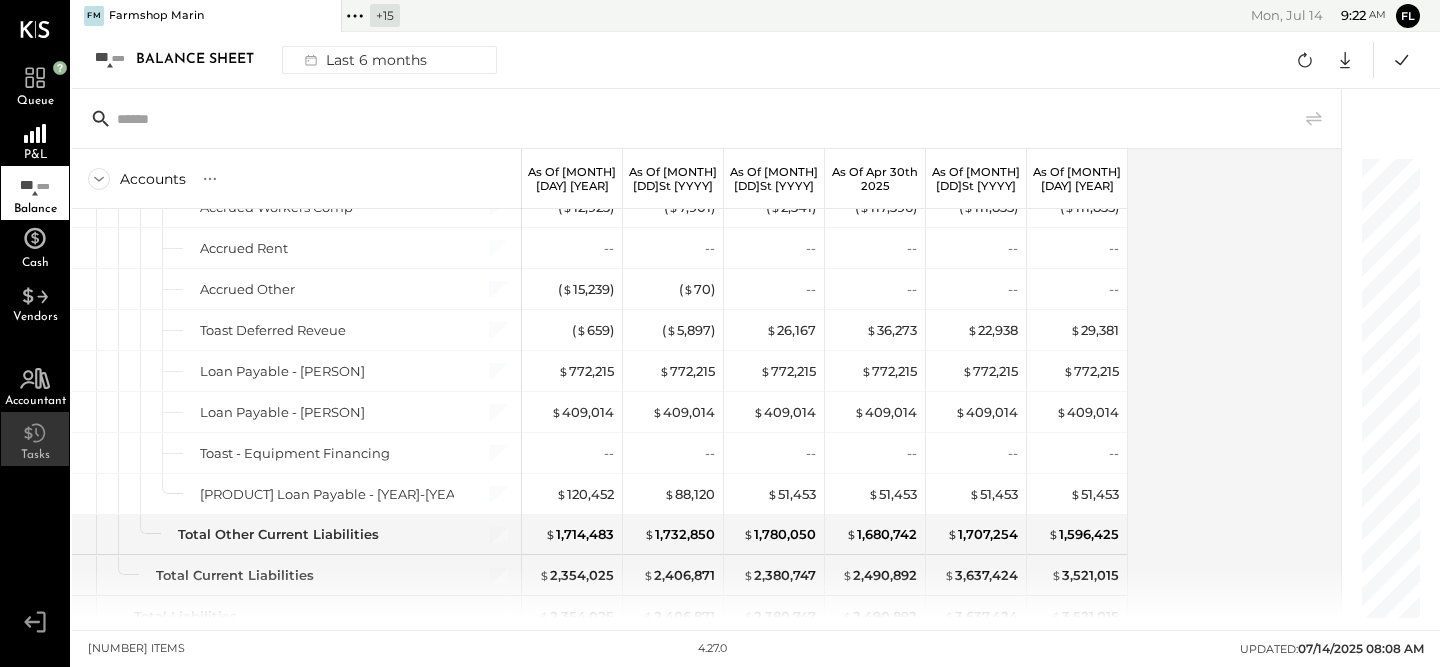 scroll, scrollTop: 4004, scrollLeft: 0, axis: vertical 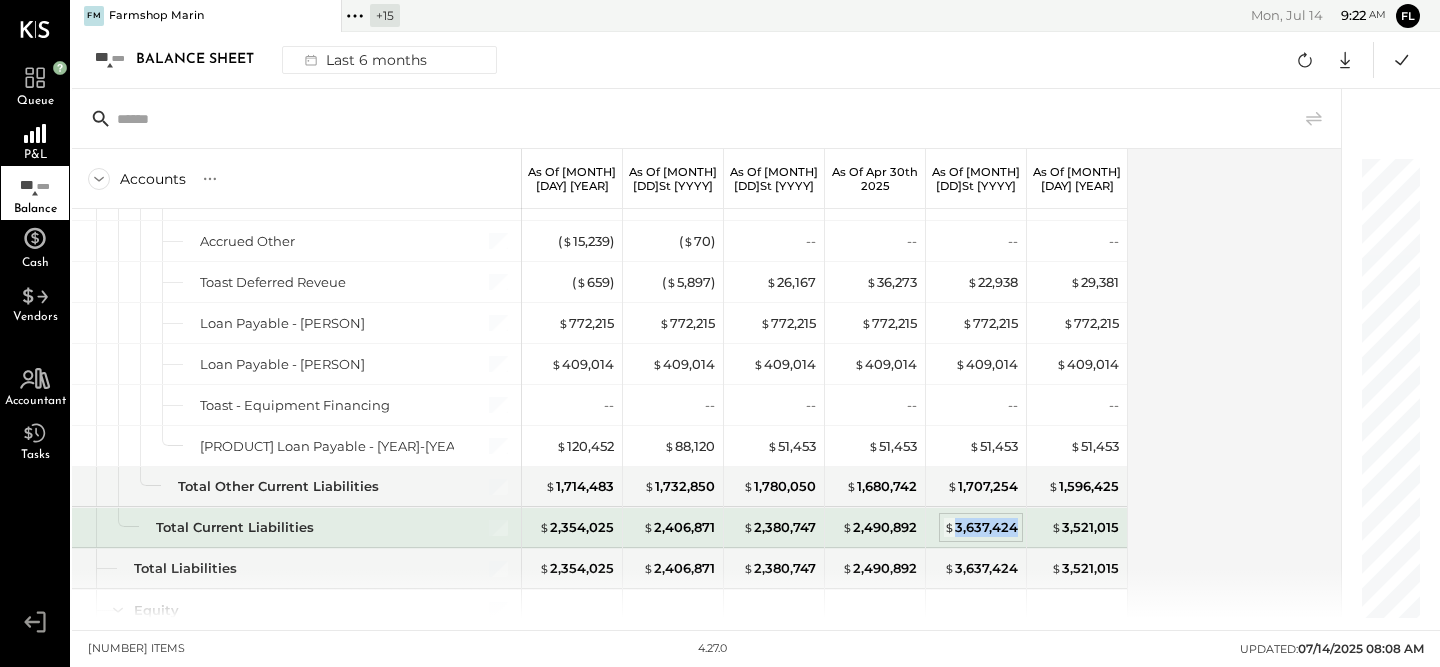 copy on "3,637,424" 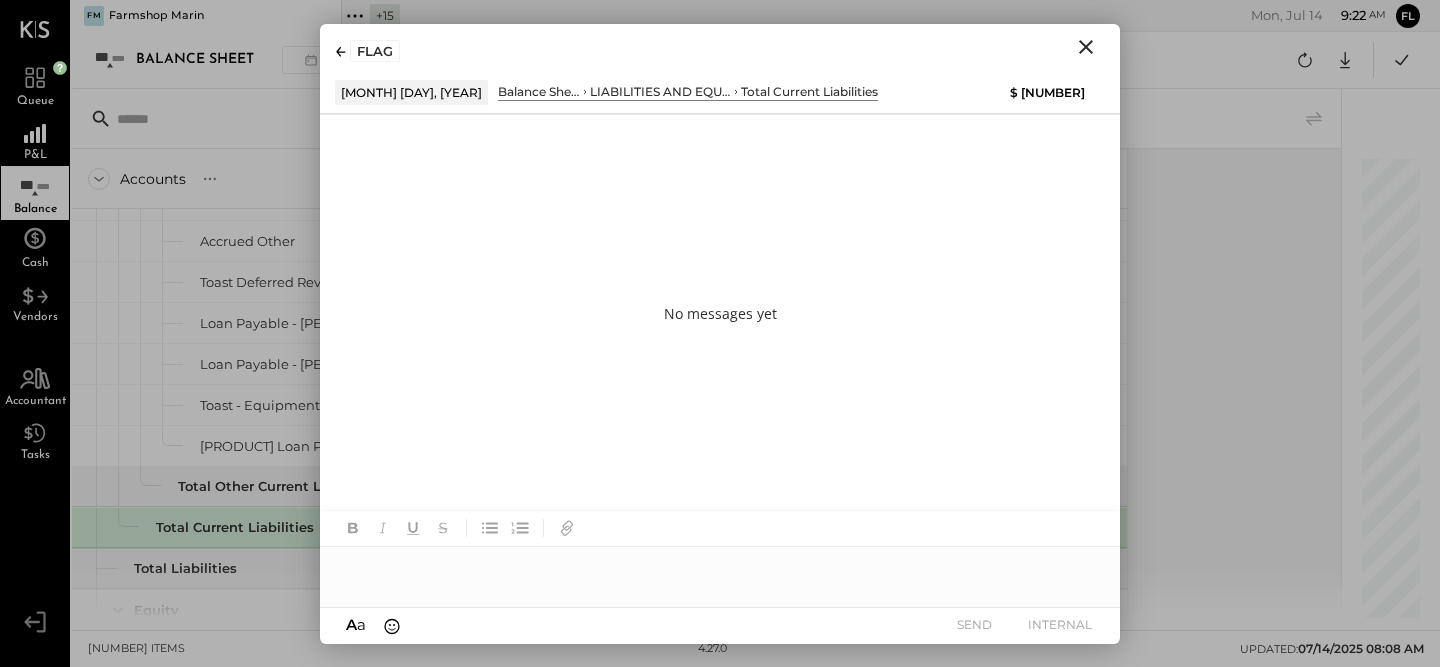 click at bounding box center [1086, 47] 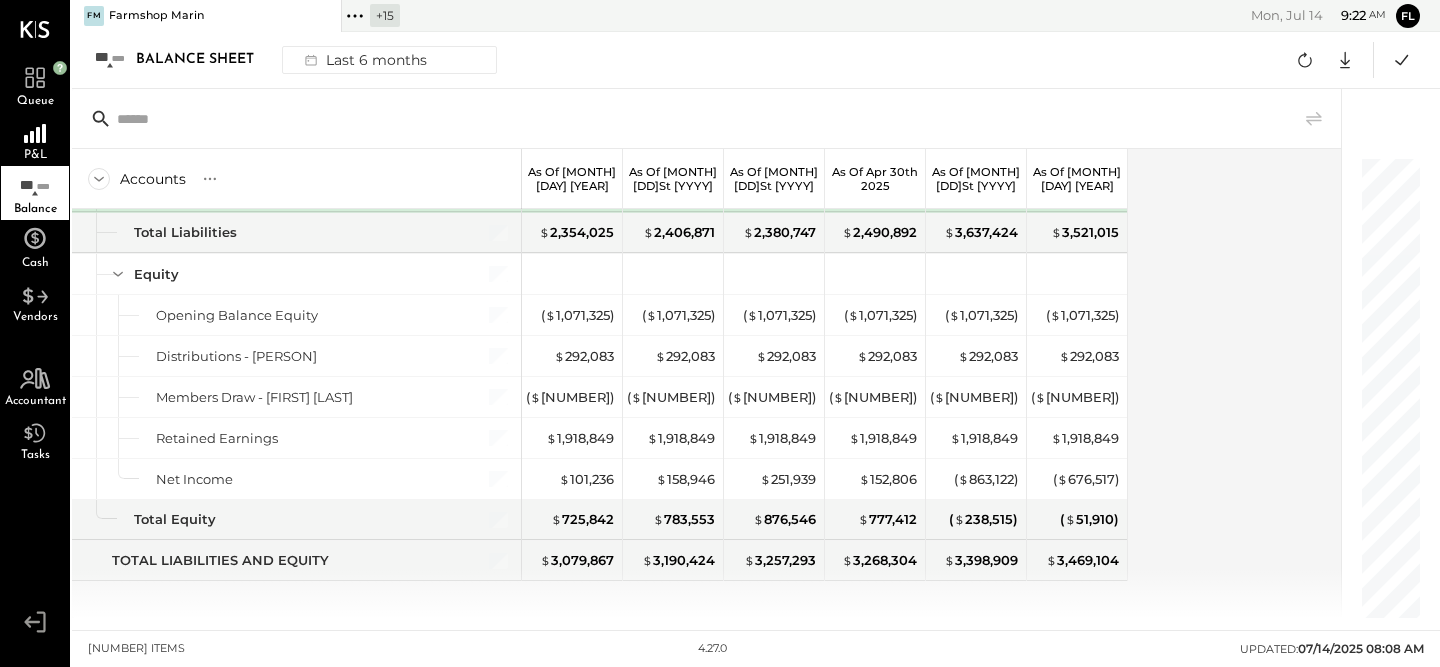 scroll, scrollTop: 4353, scrollLeft: 0, axis: vertical 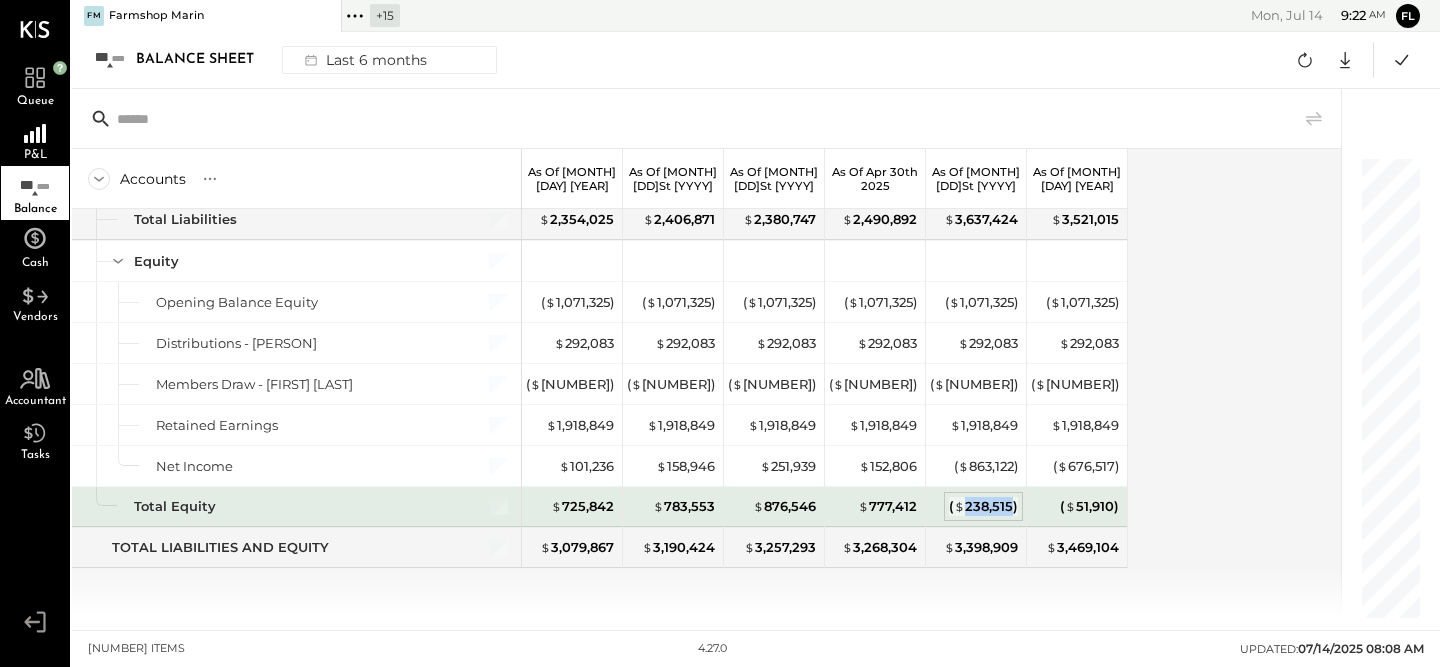 drag, startPoint x: 964, startPoint y: 504, endPoint x: 1014, endPoint y: 507, distance: 50.08992 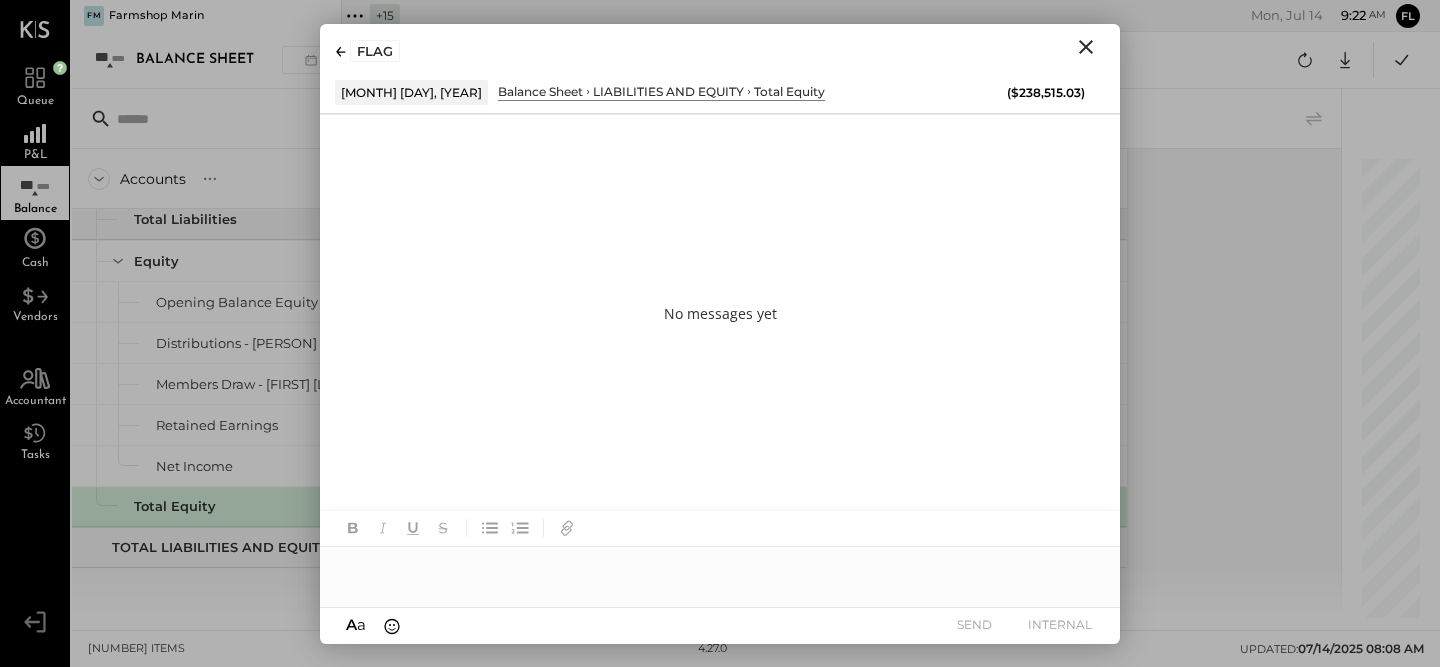 click at bounding box center [1086, 47] 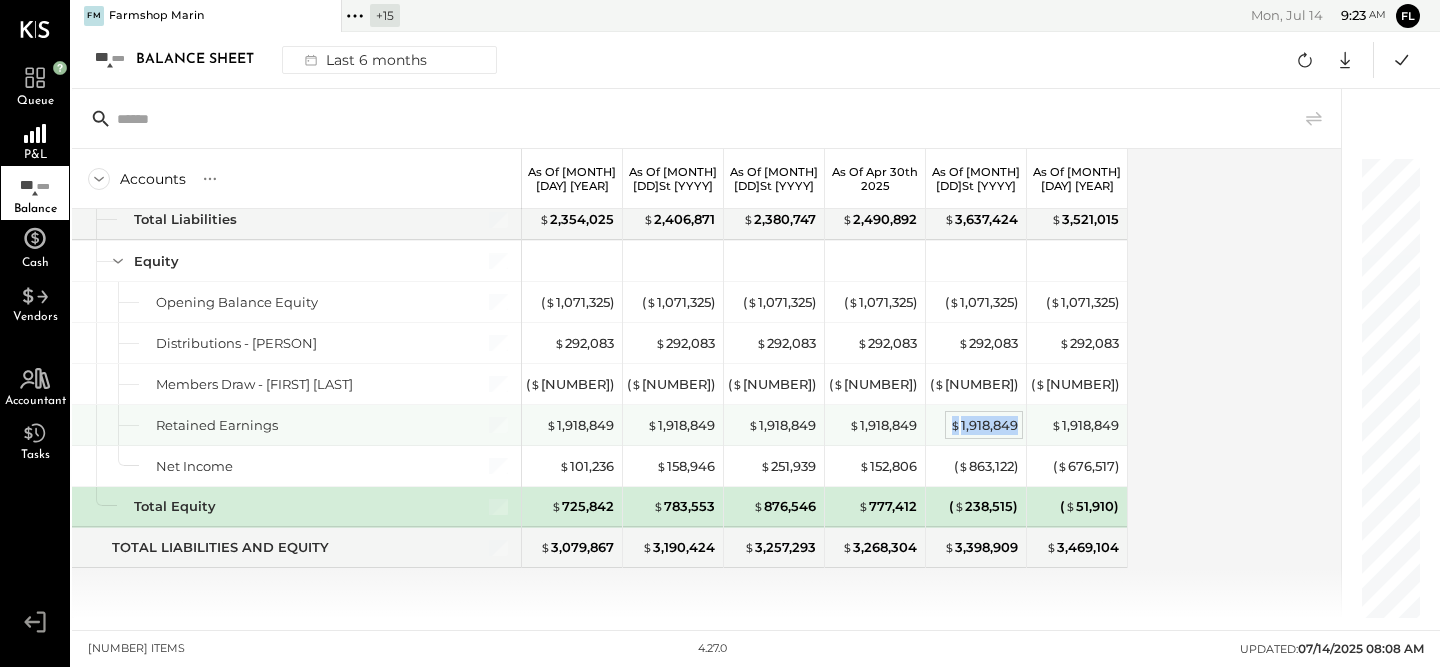 drag, startPoint x: 950, startPoint y: 423, endPoint x: 1017, endPoint y: 431, distance: 67.47592 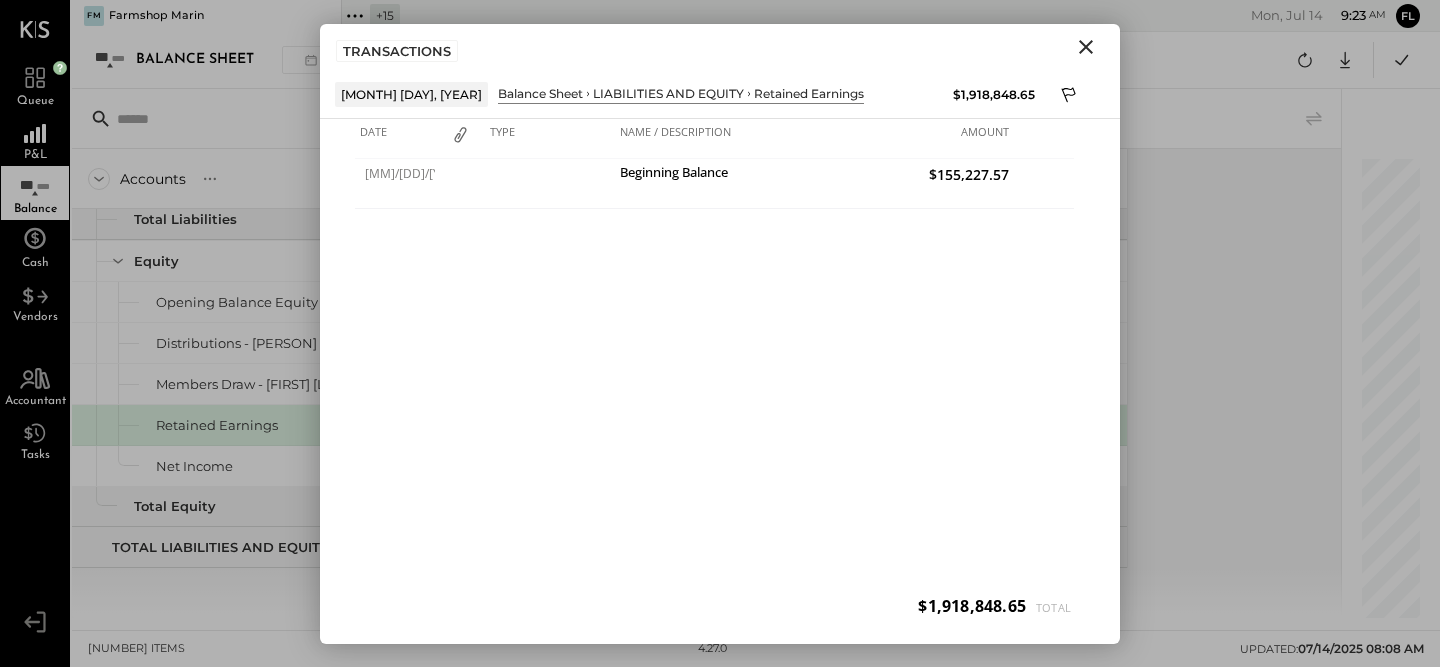 click at bounding box center [1086, 47] 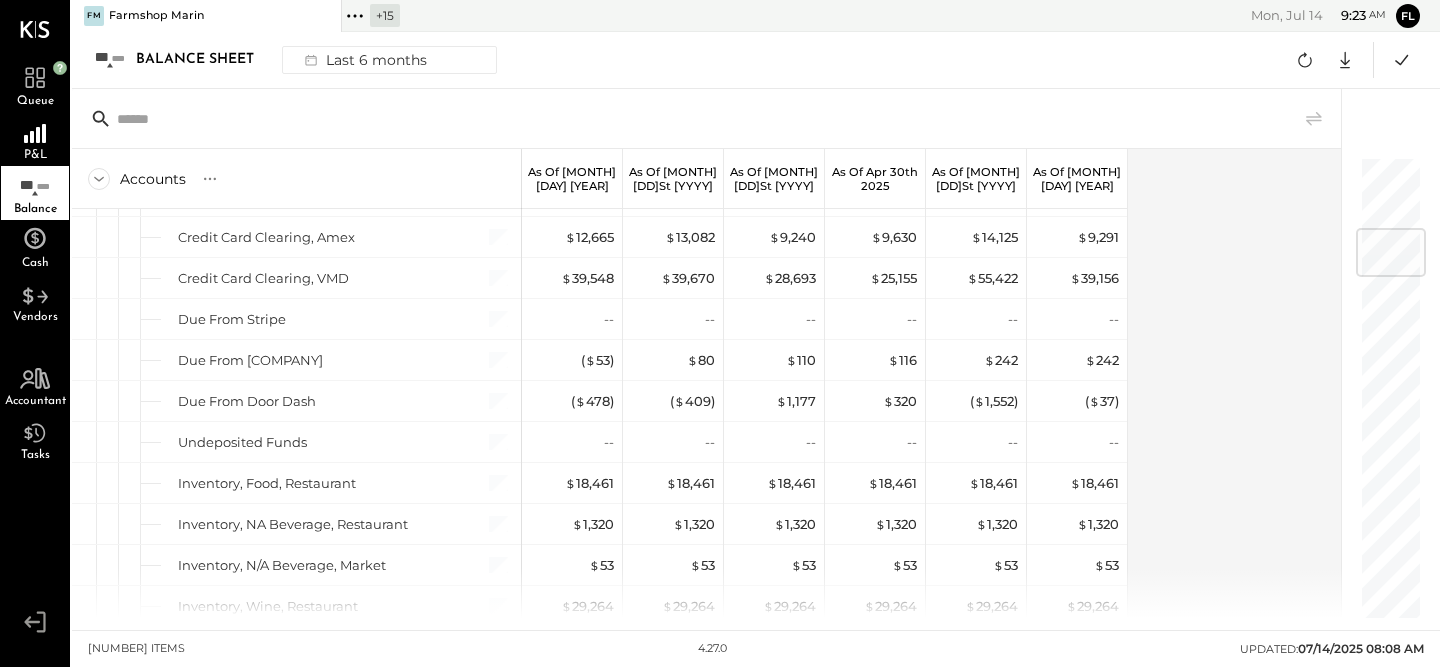 scroll, scrollTop: 0, scrollLeft: 0, axis: both 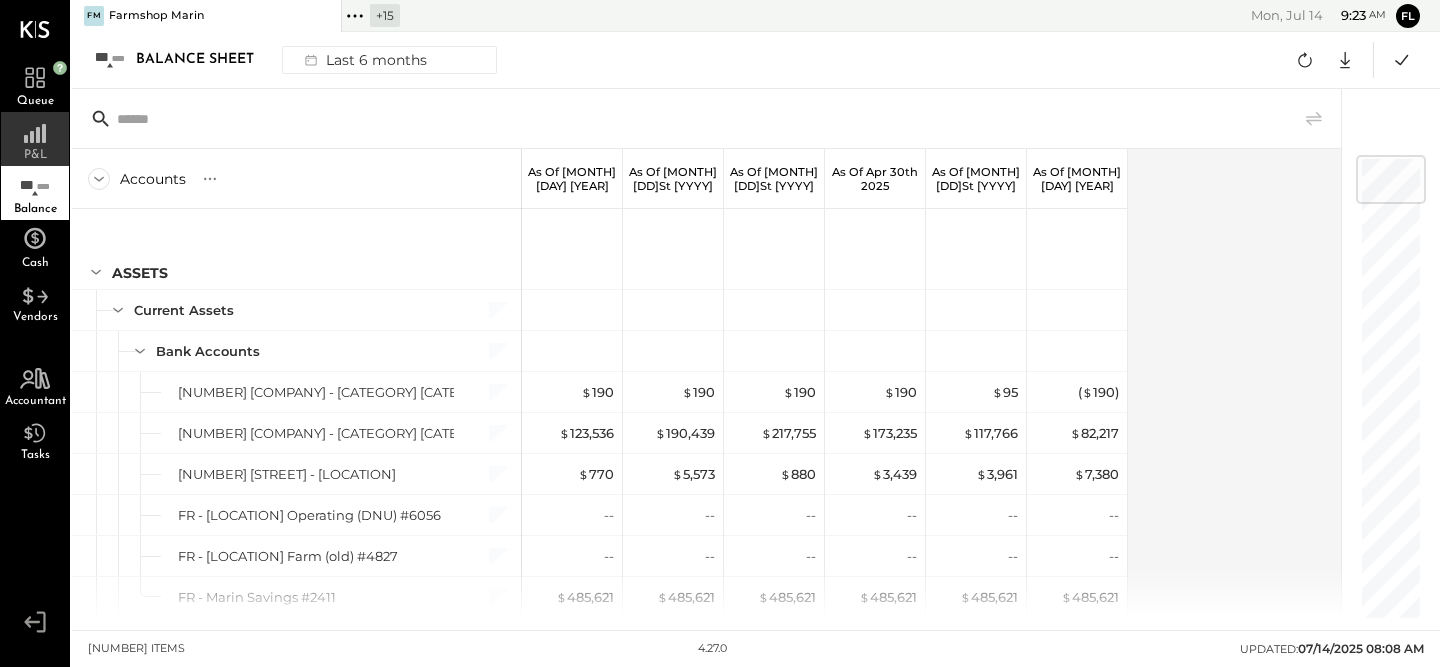 click on "P&L" at bounding box center (35, 155) 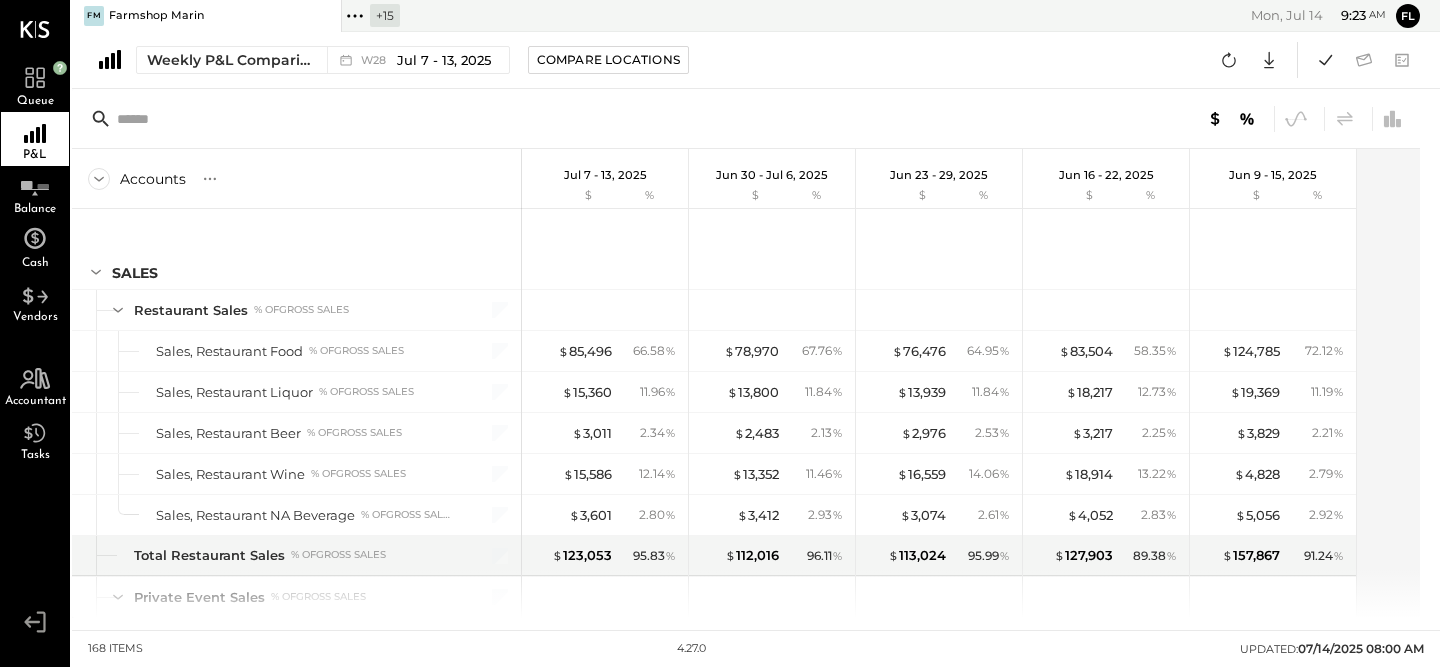 click on "Weekly P&L Comparison   W28 Jul 7 - 13, 2025 Compare Locations" at bounding box center (390, 60) 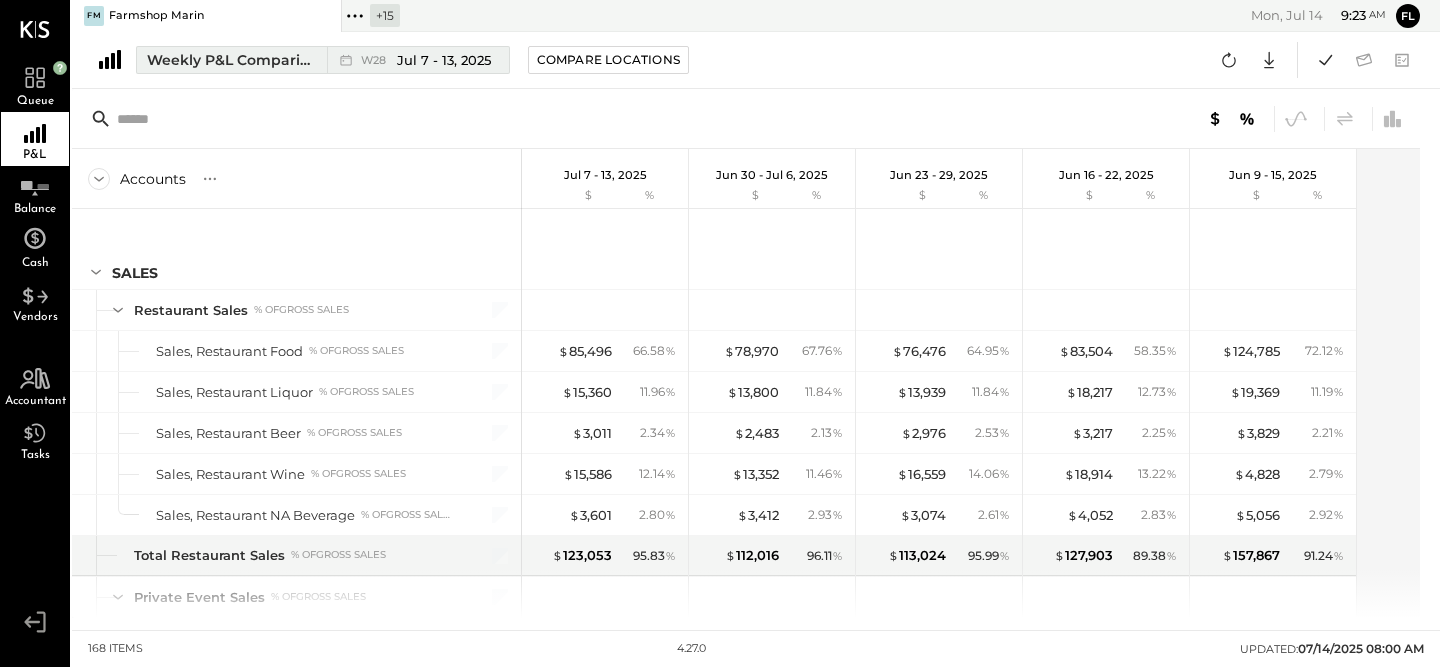 click on "Jul 7 - 13, 2025" at bounding box center (444, 60) 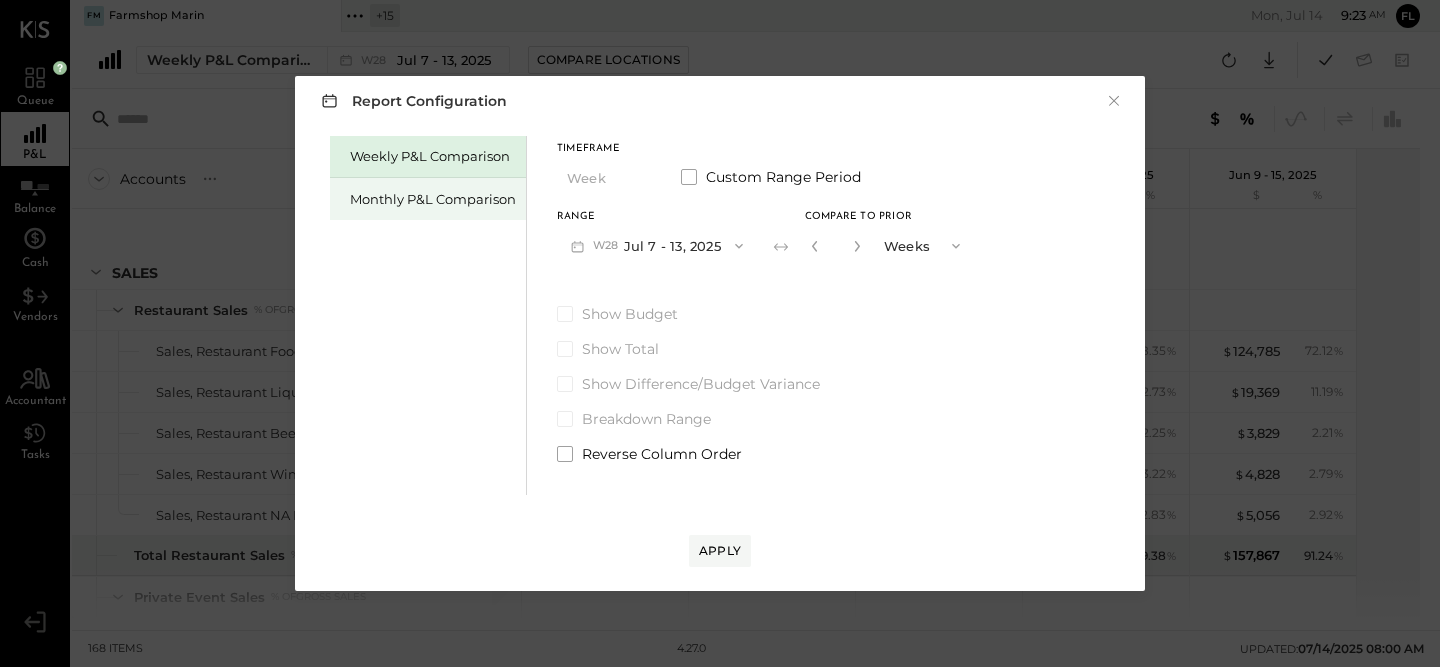click on "Weekly P&L Comparison Monthly P&L Comparison" at bounding box center [428, 315] 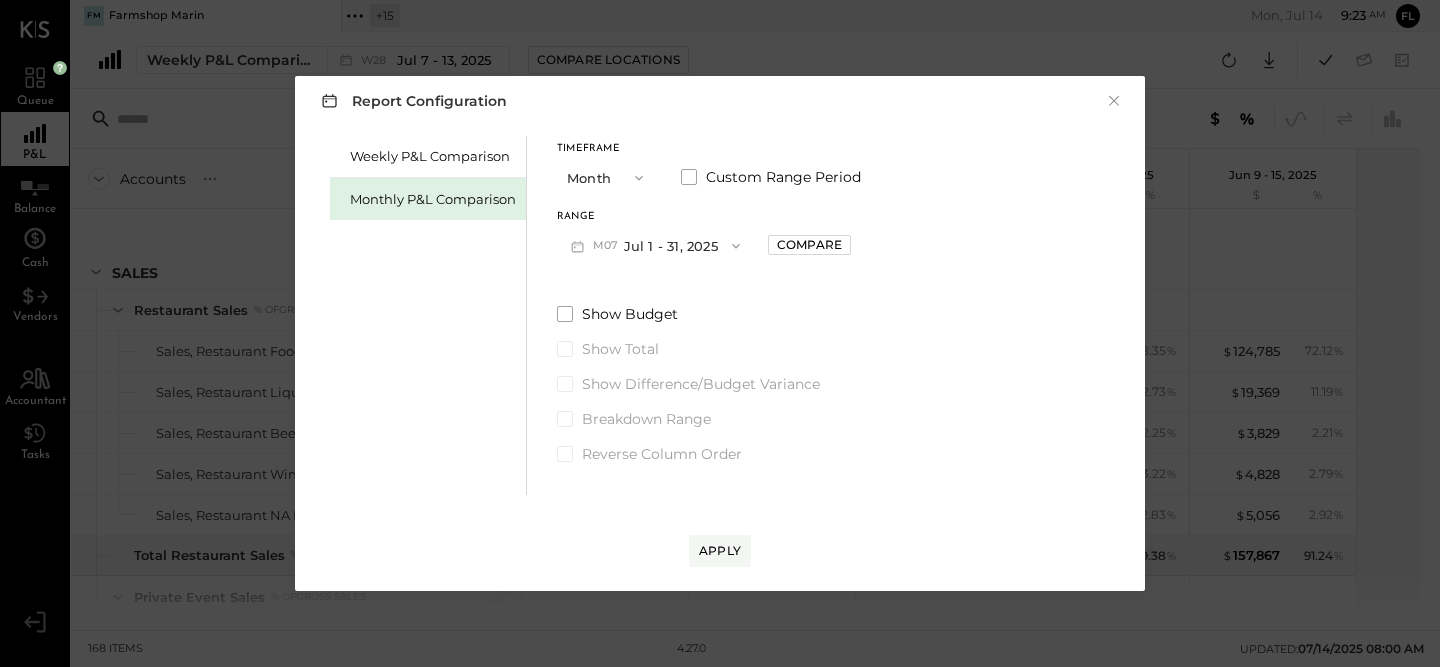 click on "M07 Jul 1 - 31, 2025" at bounding box center (655, 245) 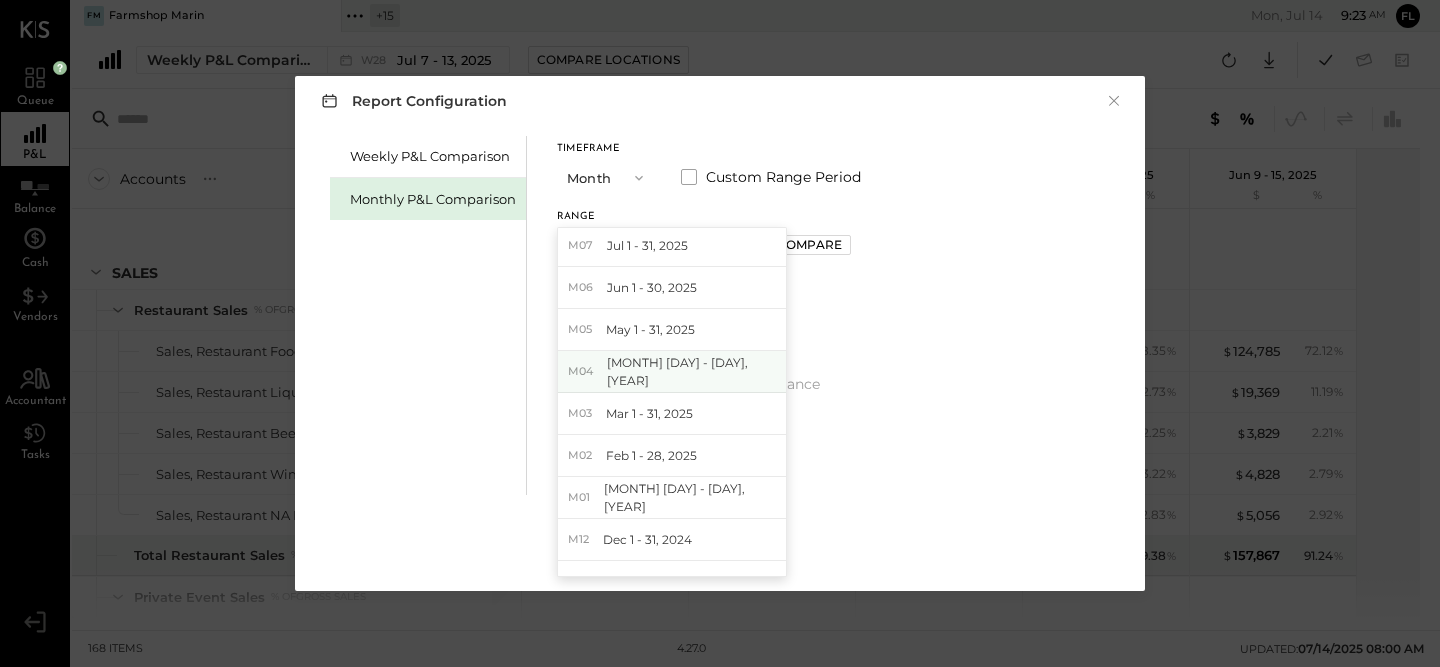 scroll, scrollTop: 4, scrollLeft: 0, axis: vertical 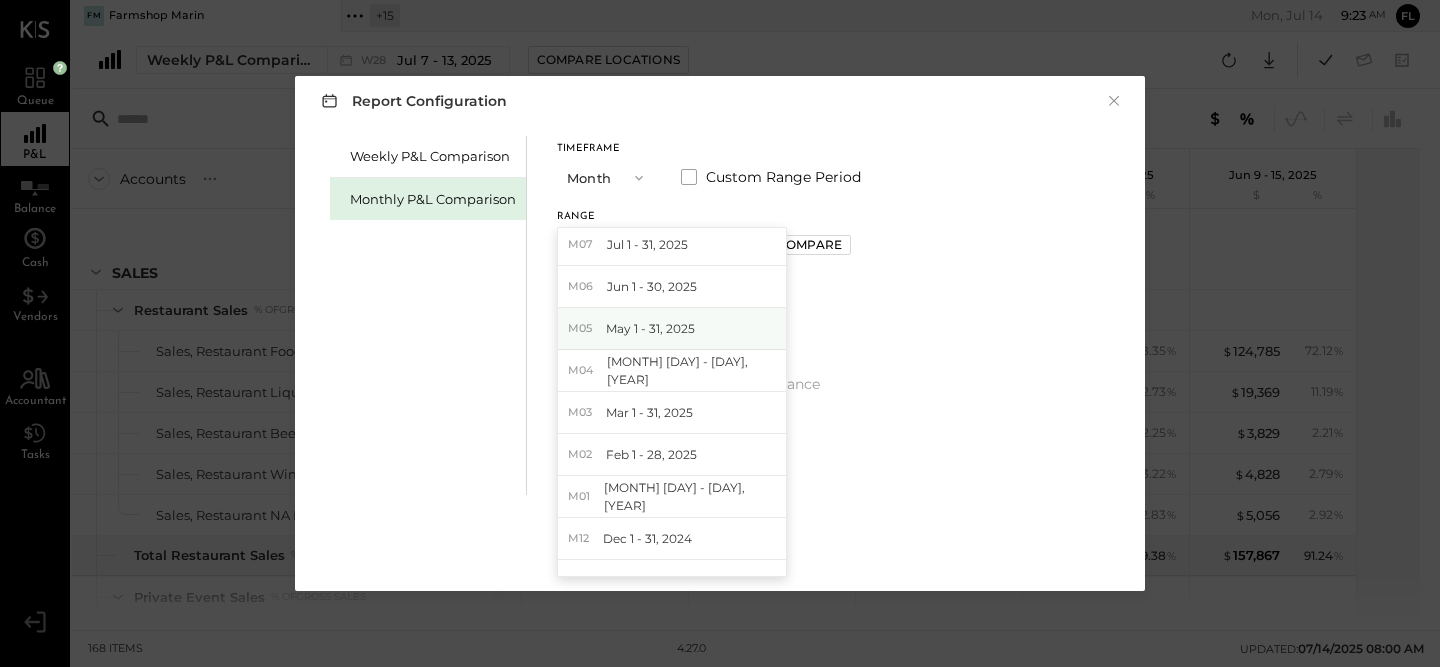 click on "M05   May 1 - 31, 2025" at bounding box center (672, 329) 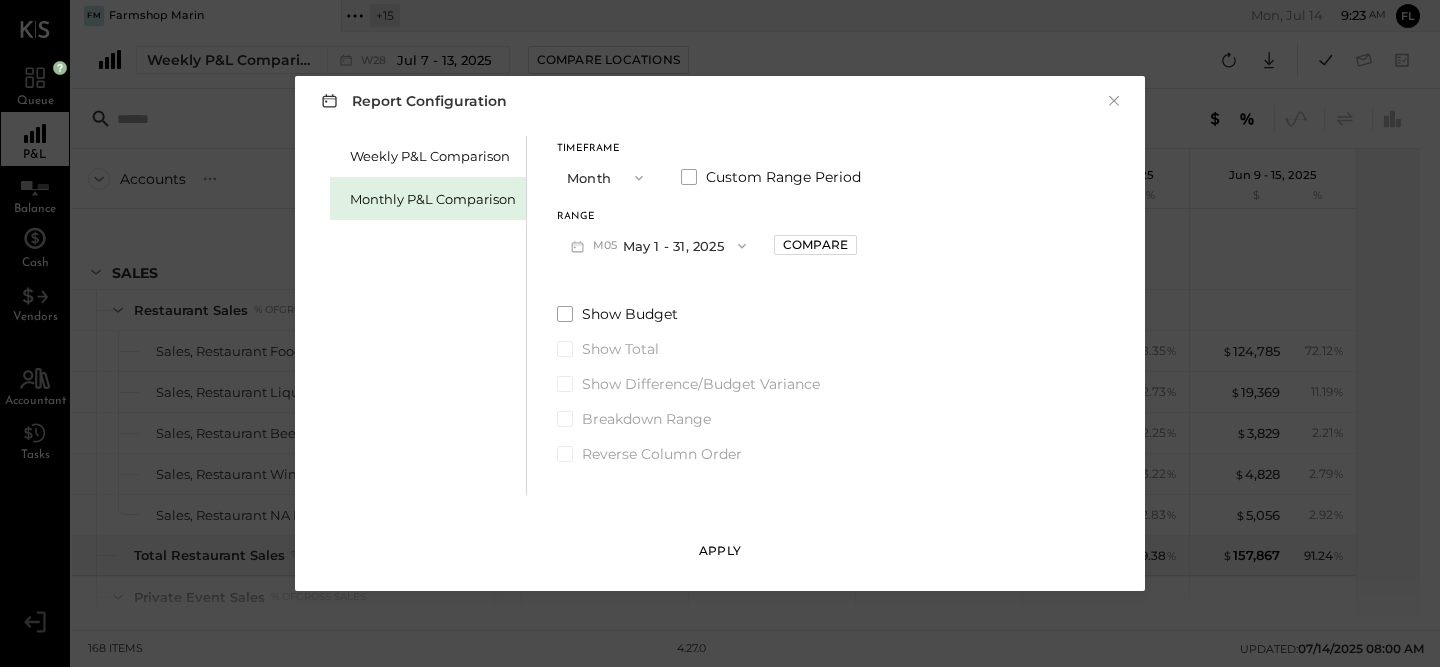 click on "Apply" at bounding box center [720, 531] 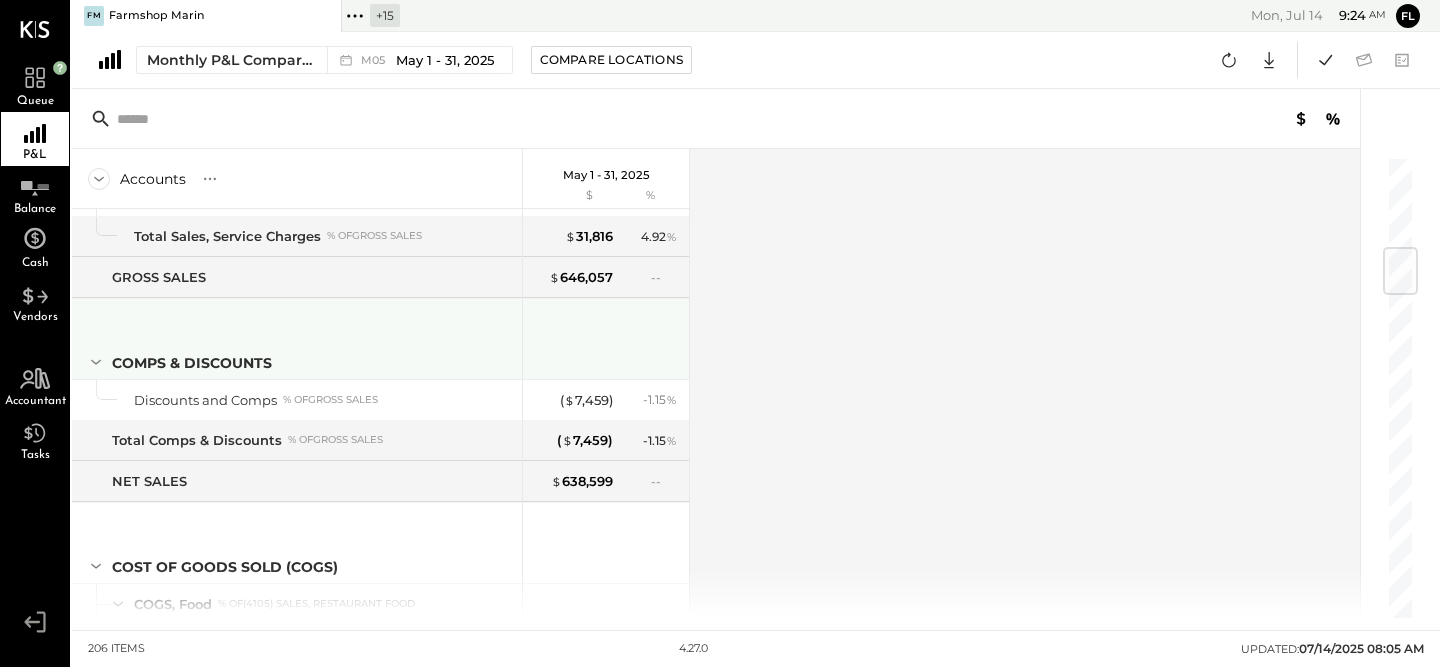 scroll, scrollTop: 794, scrollLeft: 0, axis: vertical 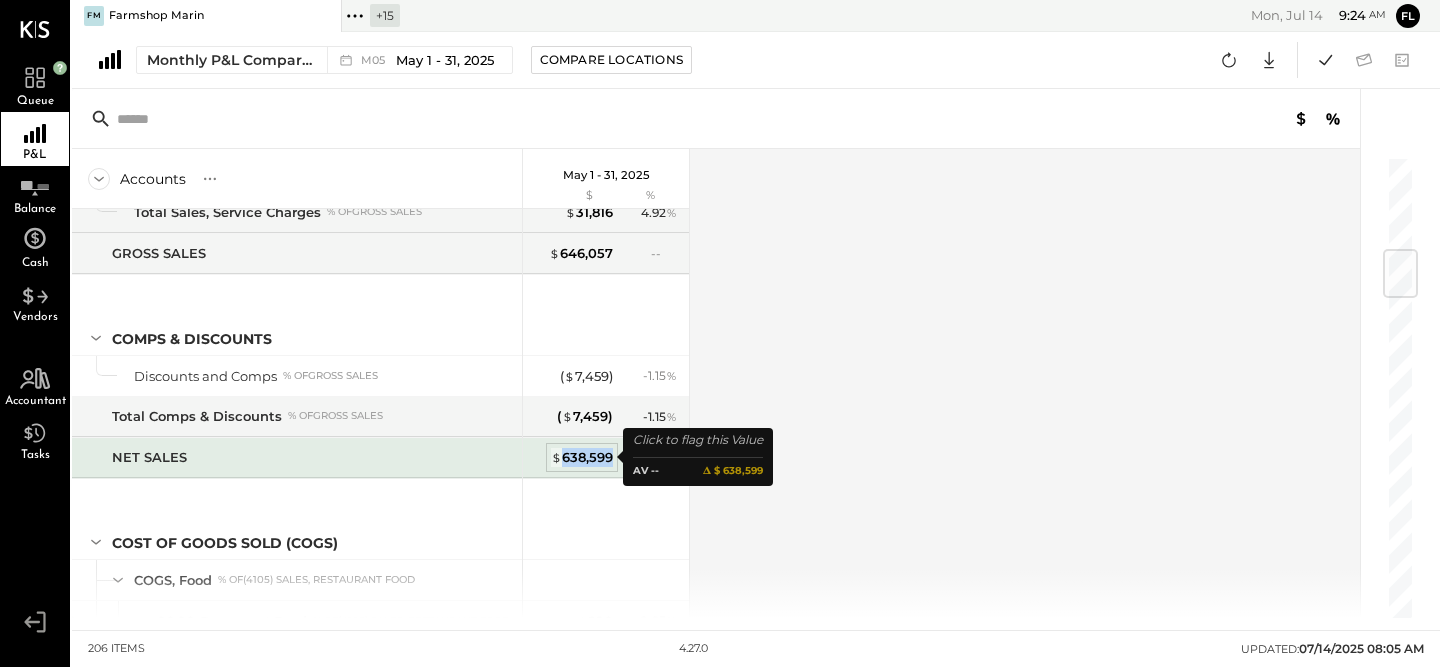 drag, startPoint x: 564, startPoint y: 454, endPoint x: 610, endPoint y: 455, distance: 46.010868 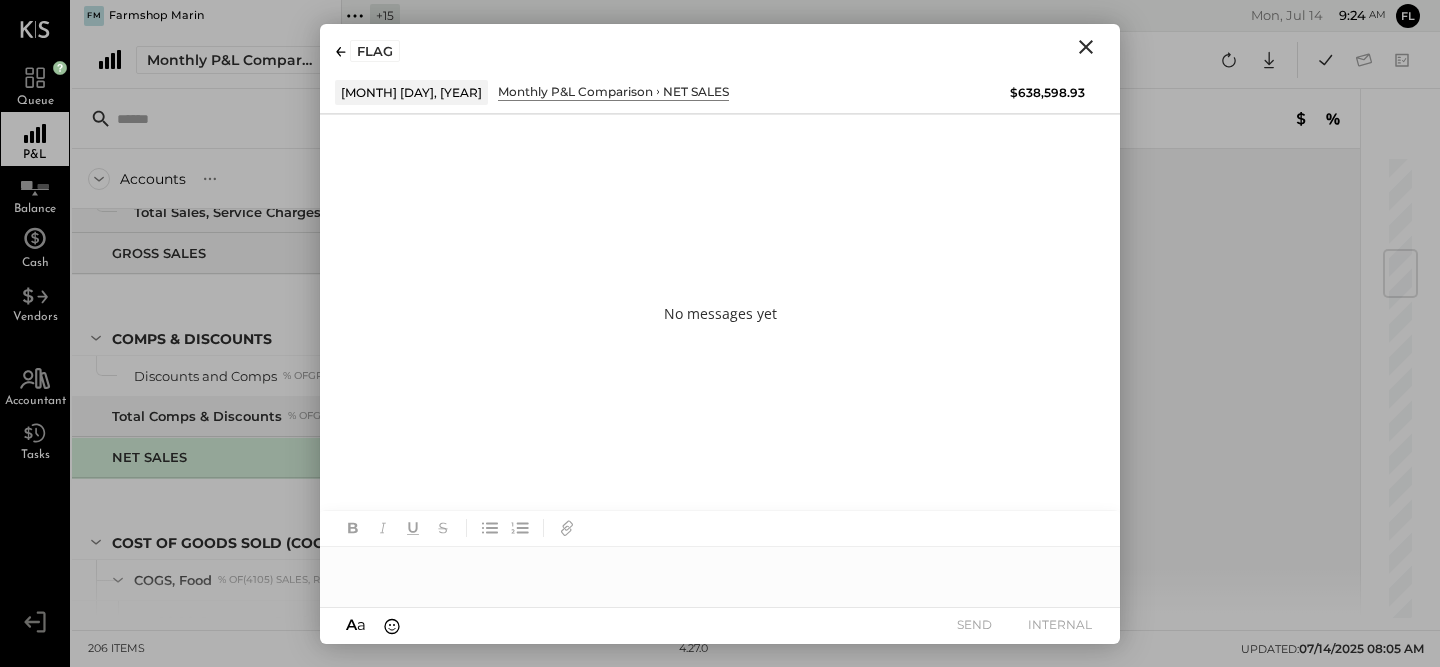 click 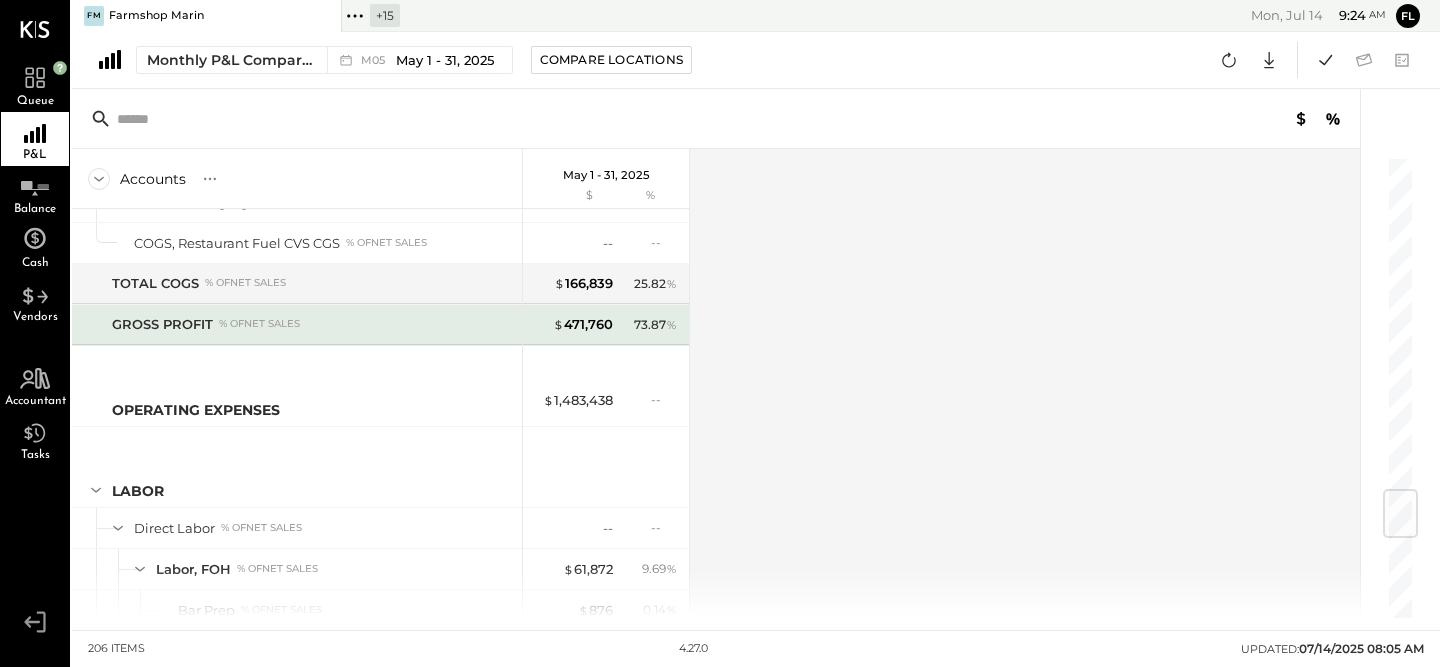 scroll, scrollTop: 2808, scrollLeft: 0, axis: vertical 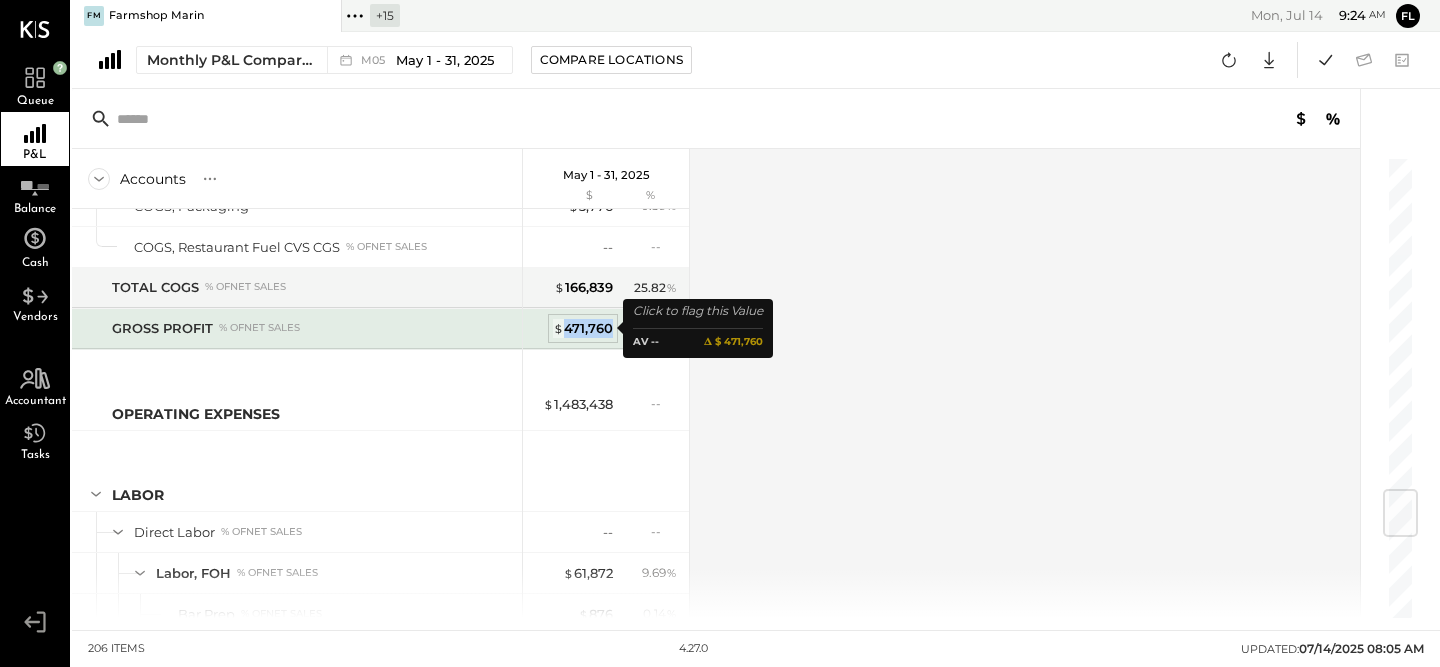 drag, startPoint x: 564, startPoint y: 327, endPoint x: 609, endPoint y: 327, distance: 45 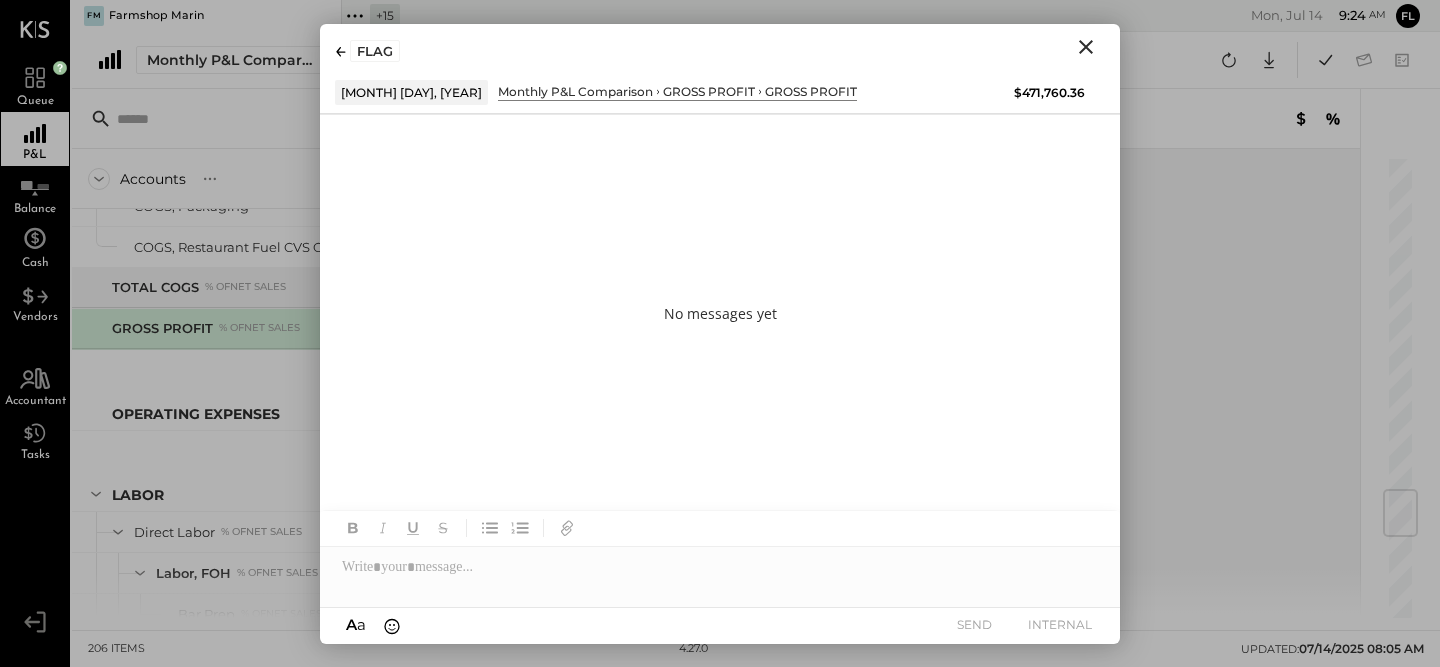 click 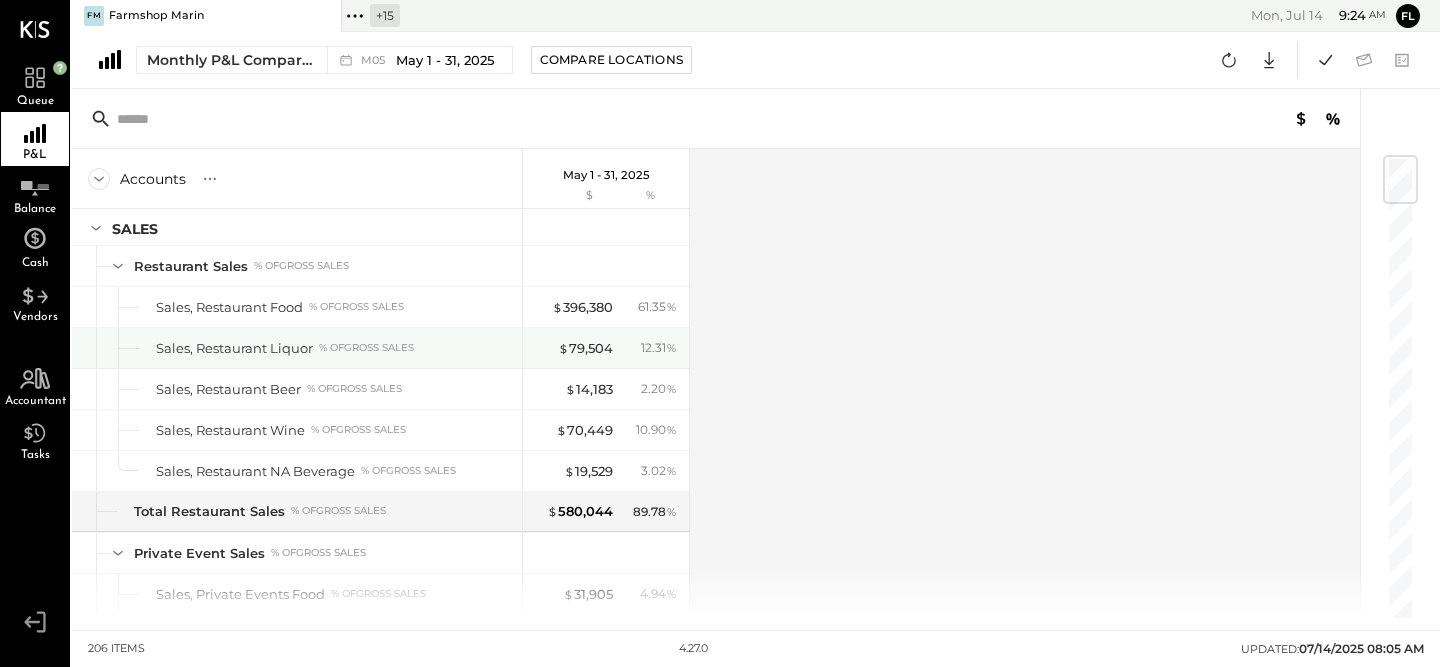 scroll, scrollTop: 584, scrollLeft: 0, axis: vertical 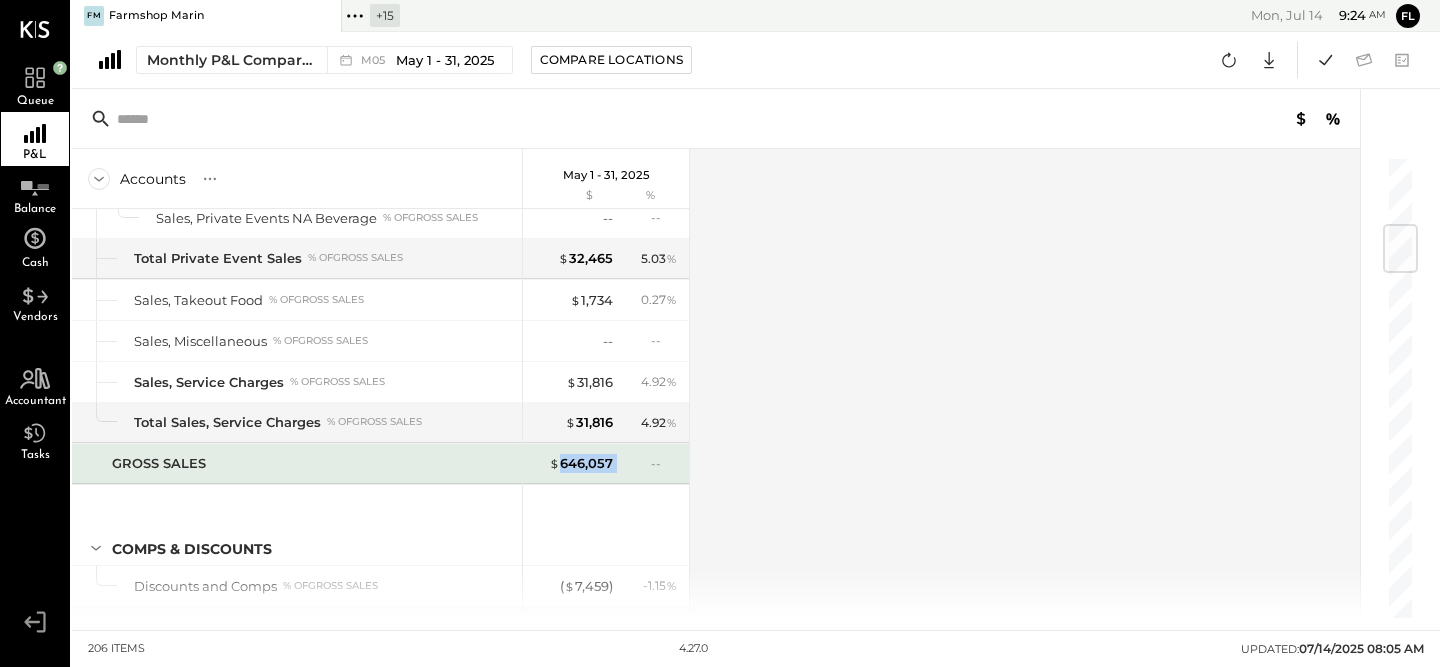 drag, startPoint x: 559, startPoint y: 466, endPoint x: 615, endPoint y: 468, distance: 56.0357 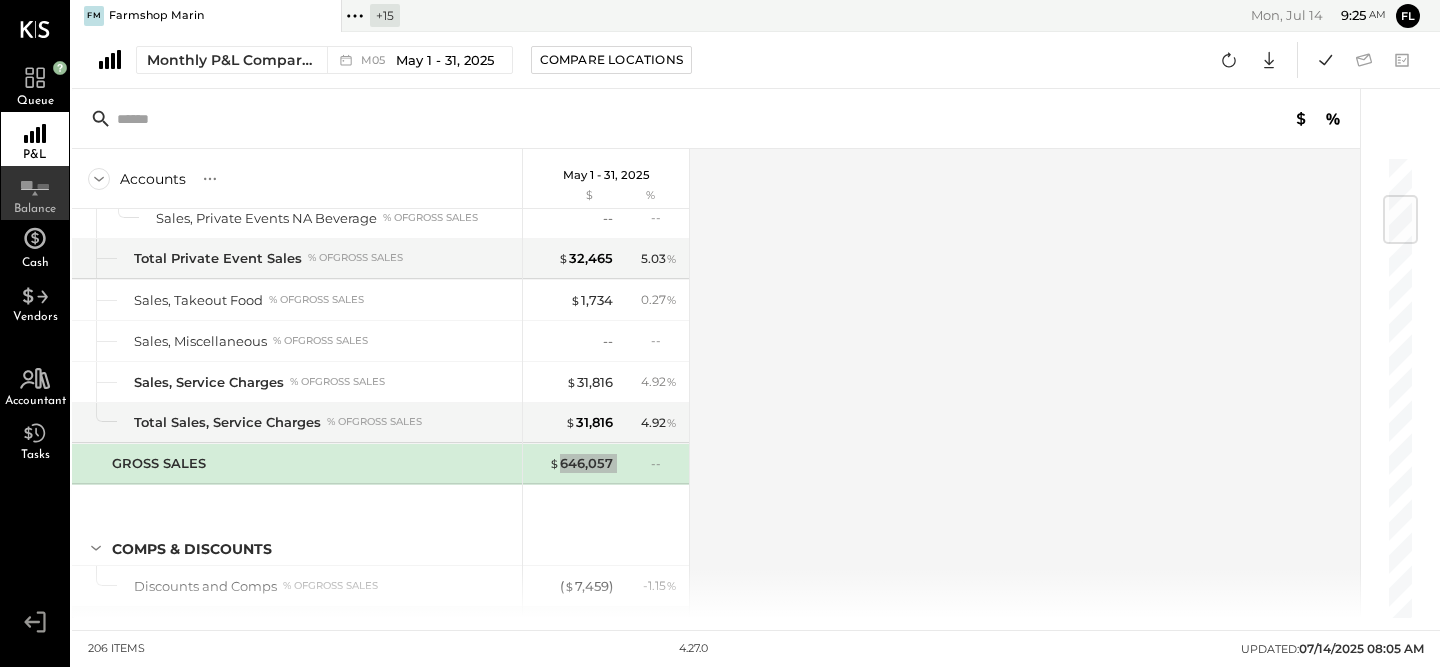 scroll, scrollTop: 340, scrollLeft: 0, axis: vertical 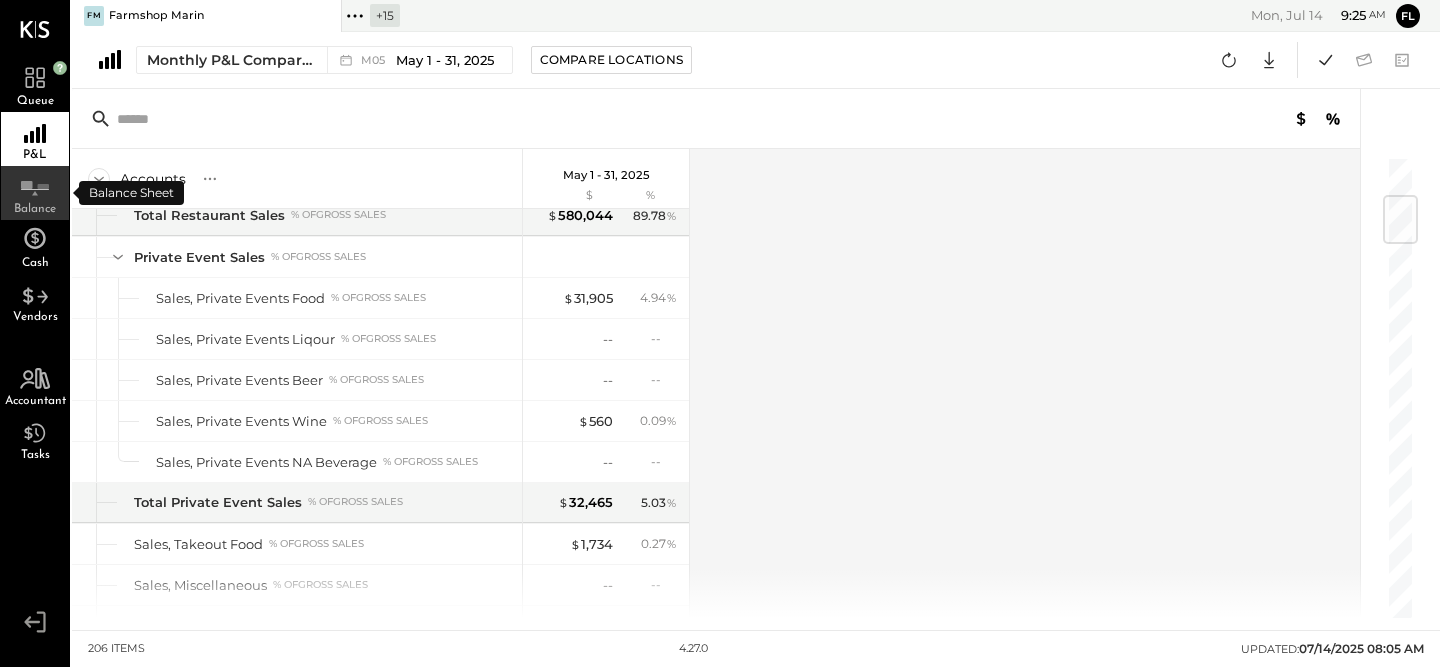 click 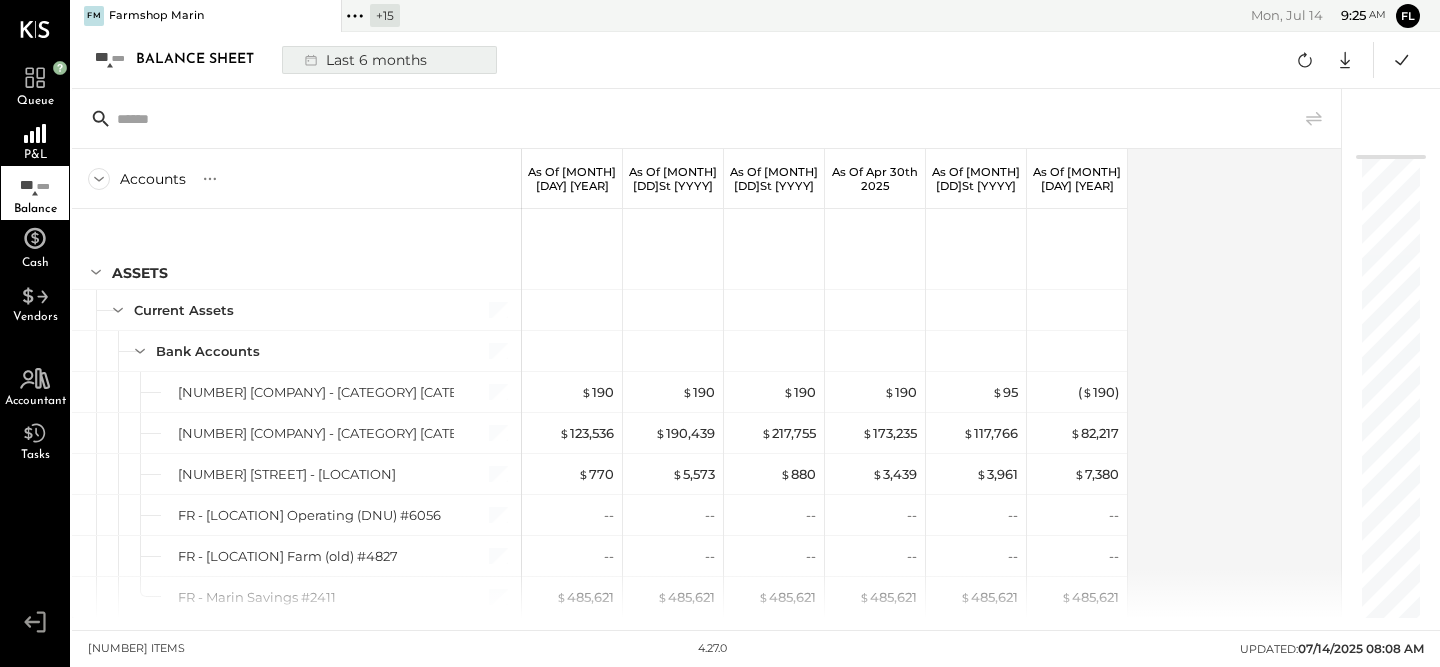 click on "Last 6 months" at bounding box center [364, 60] 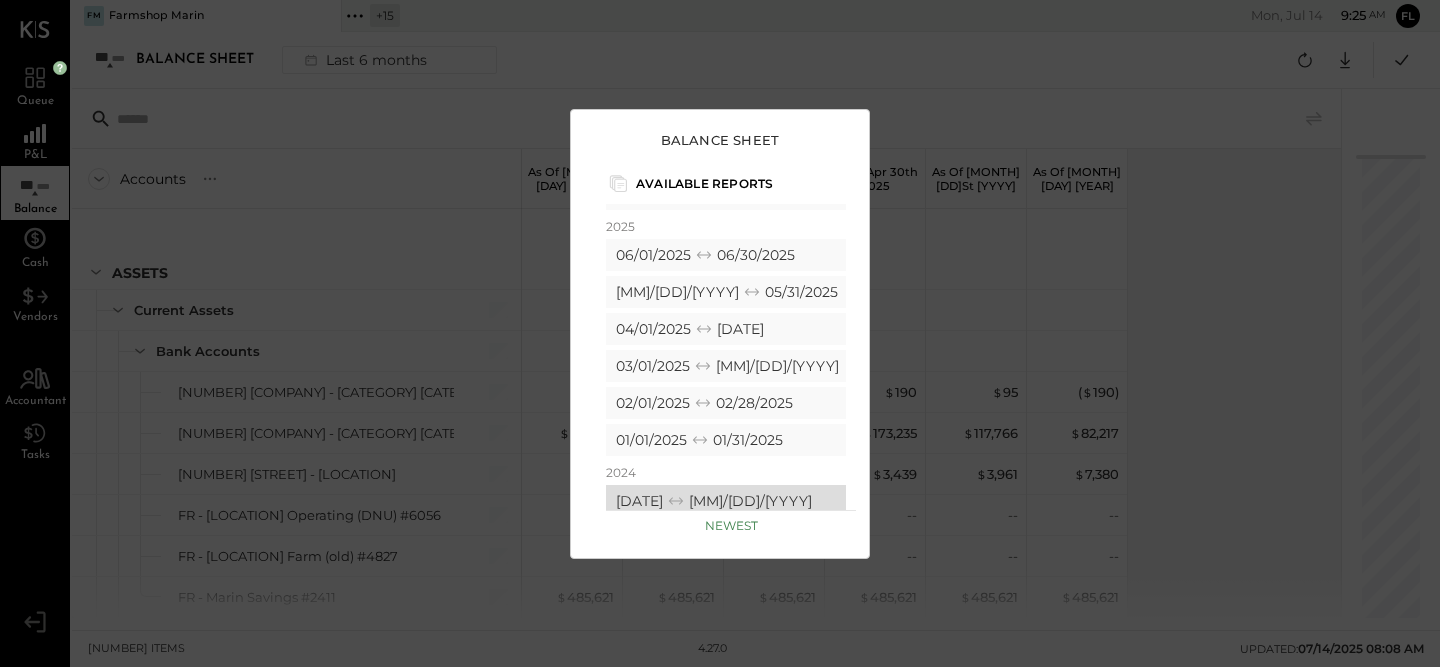 scroll, scrollTop: 176, scrollLeft: 0, axis: vertical 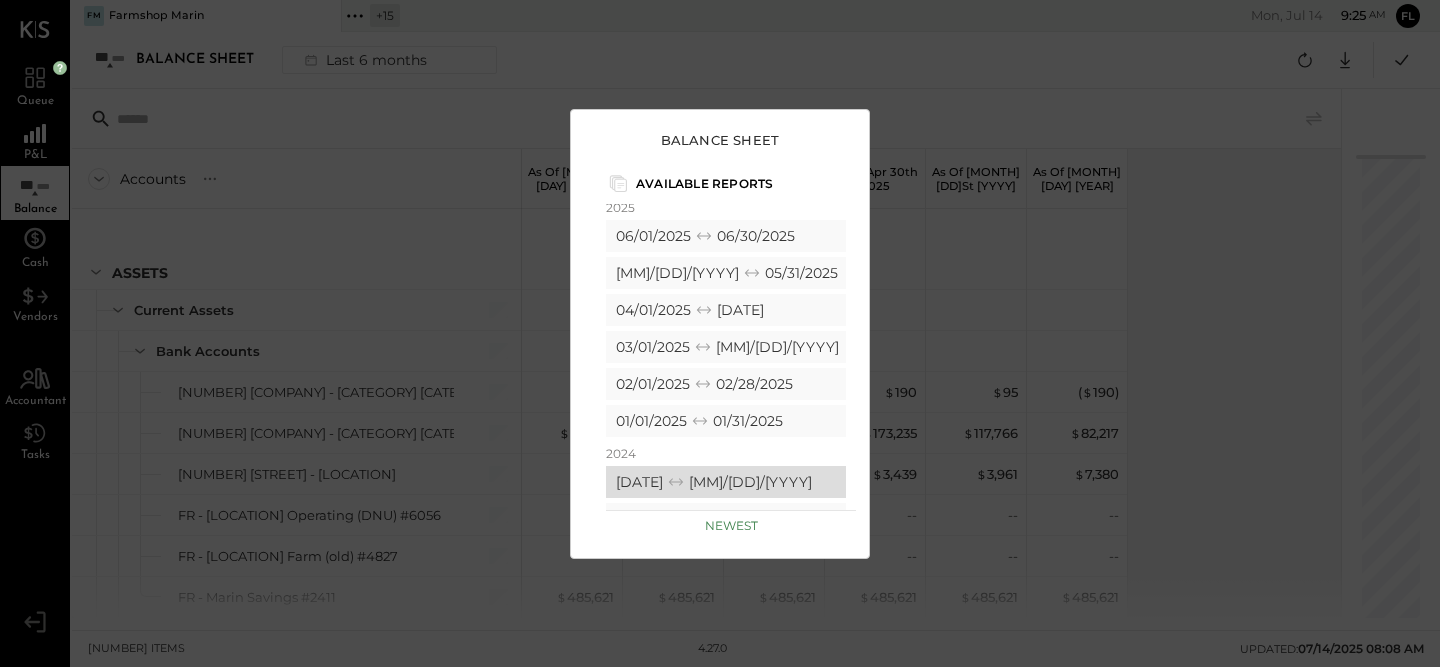 click on "12/01/2024 12/31/2024" at bounding box center [726, 482] 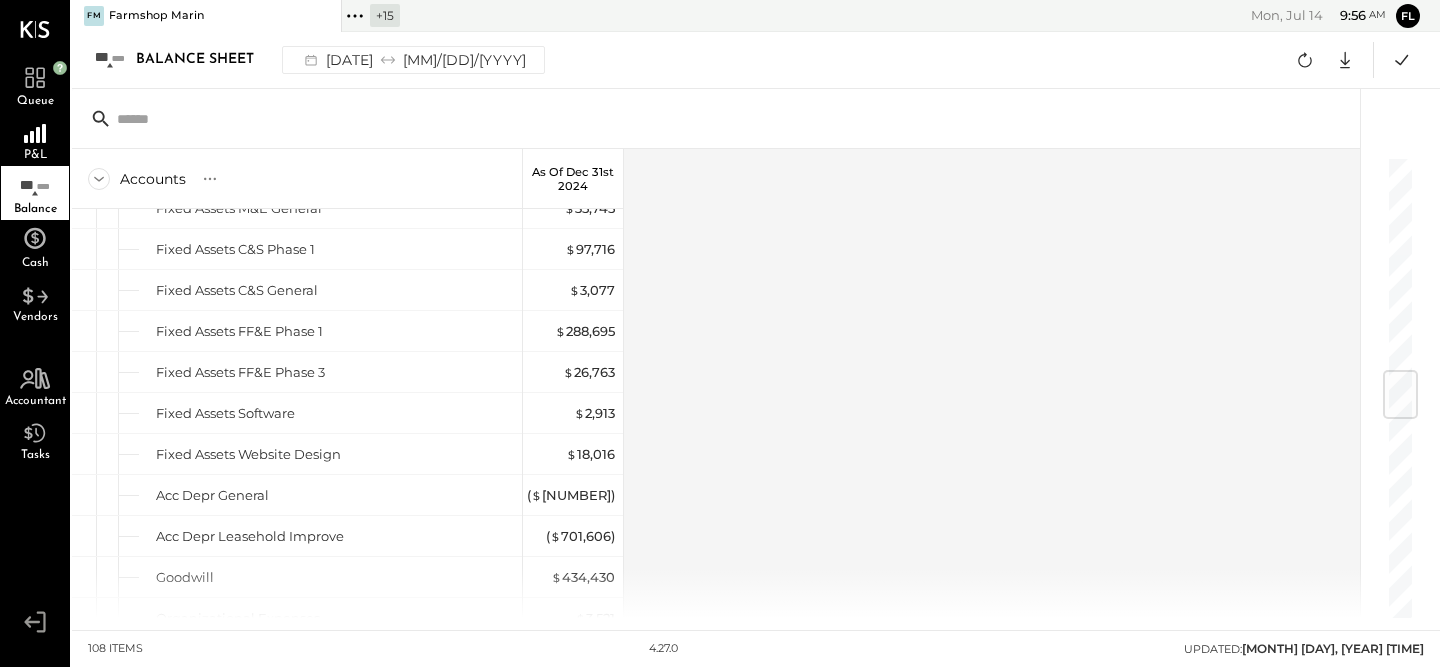 scroll, scrollTop: 1435, scrollLeft: 0, axis: vertical 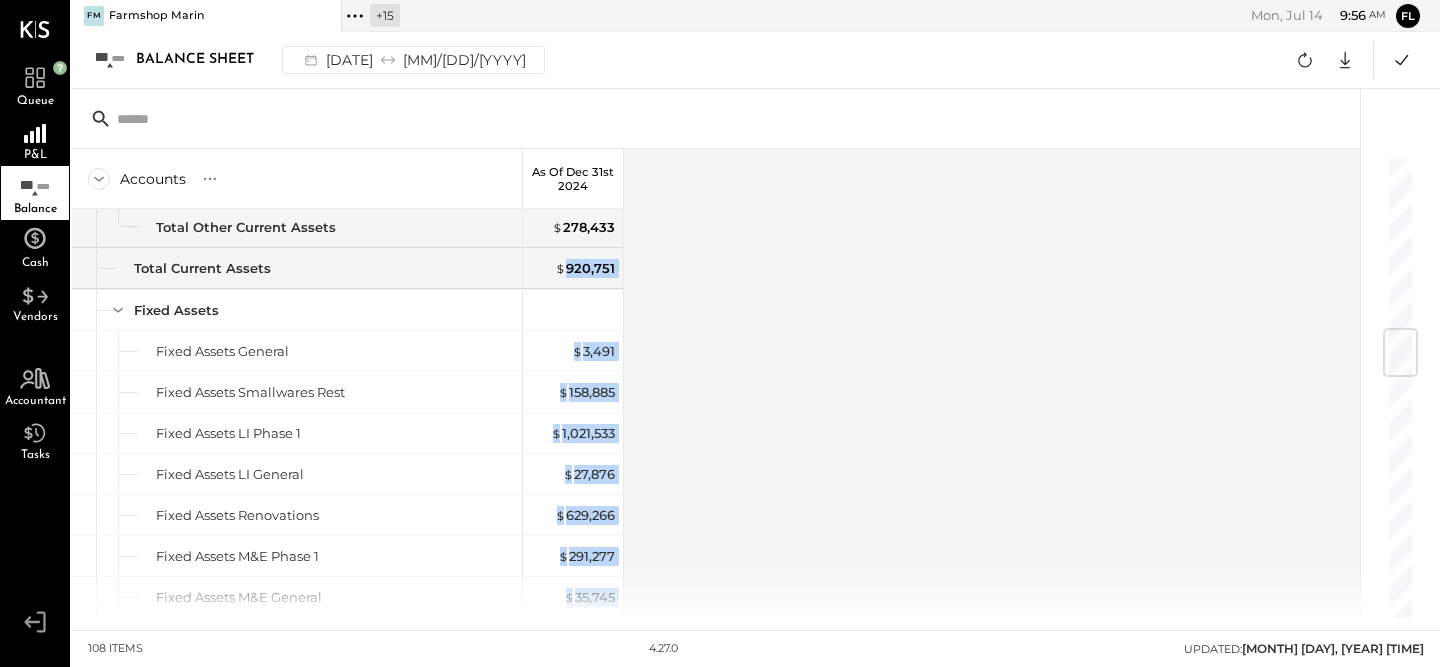 copy on "920,751 $ 3,491 $ 158,885 $ 1,021,533 $ 27,876 $ 629,266 $ 291,277 $ 35,745 $ 97,716 $ 3,077 $ 288,695 $ 26,763 $ 2,913 $ 18,016 ( $ 1,247,413 ) ( $ 701,606 ) $ 434,430 $ 3,521 $ 434,139 ( $ 67 ) ( $ 589,008 ) $ 939,248 $ 3,100 $ 401,630 $ 281,905 $ 1,000 $ 271,951 $ 280,297 $ 1,239,882 $ 3,099,881 $ 512,645 $ 512,645 $ 9,293 $ 9,293 -- -- $ 154,506 $ 153,141 $ 36,586 $ 245,048 $ 27,900 -- -- -- -- -- -- -- $ 772,215 $ 409,014 -- $ 154,927 $ 1,953,336 $ 2,475,274 $ 2,475,274 ( $ 1,071,325 ) $ 292,083 ( $ 515,000 ) $ 1,684,762 $ 234,086 $ 624,607 $ 3,099,881" 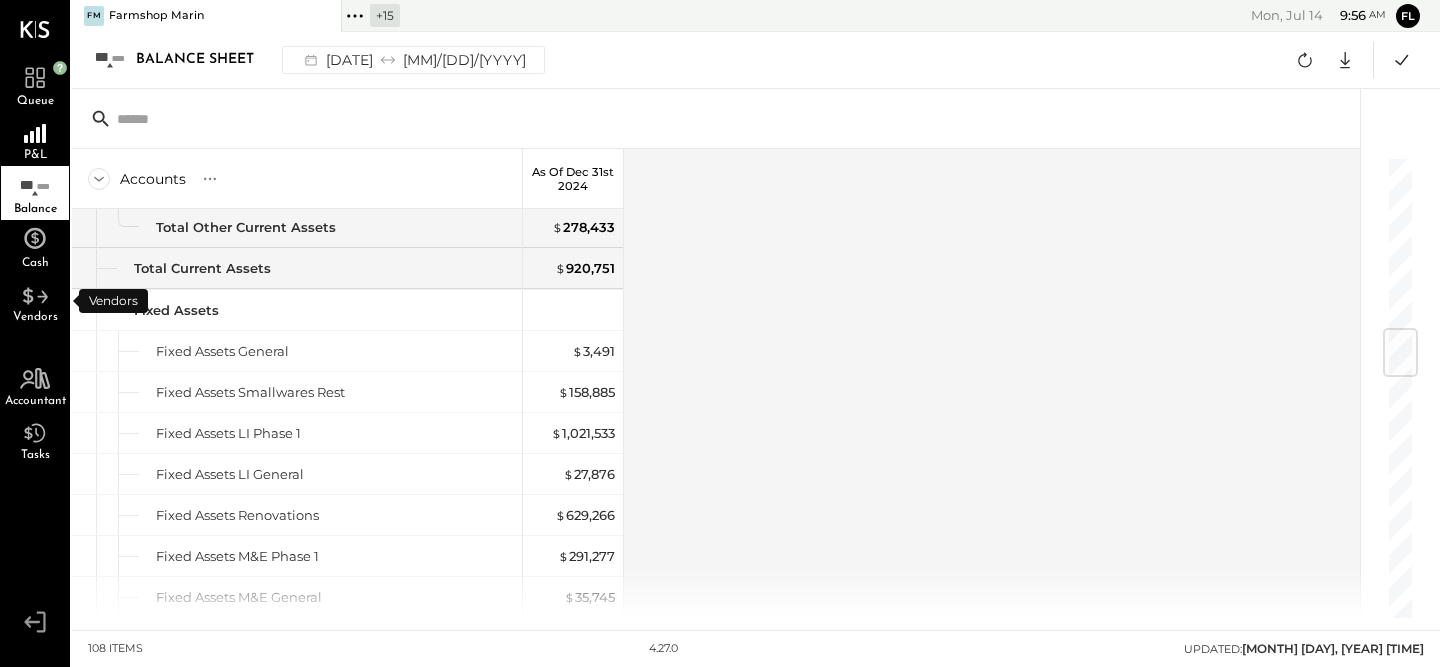 drag, startPoint x: 765, startPoint y: 403, endPoint x: 733, endPoint y: 399, distance: 32.24903 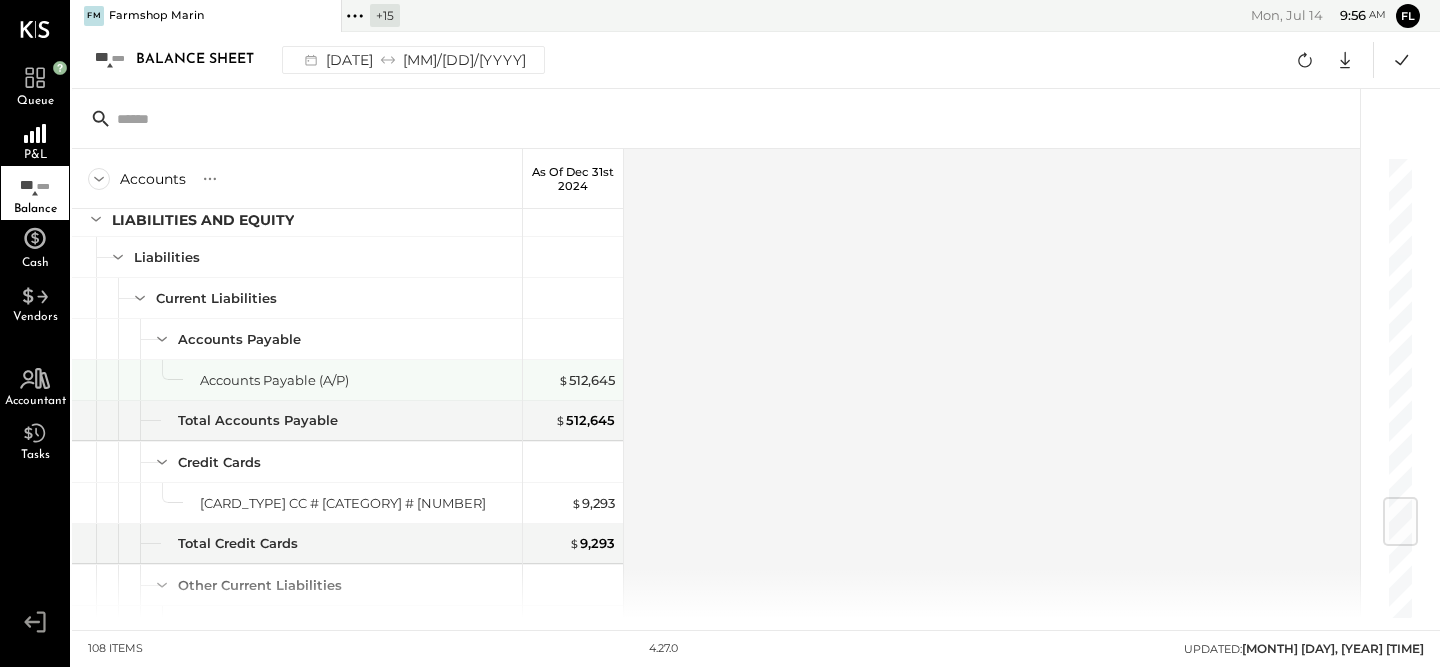 scroll, scrollTop: 2606, scrollLeft: 0, axis: vertical 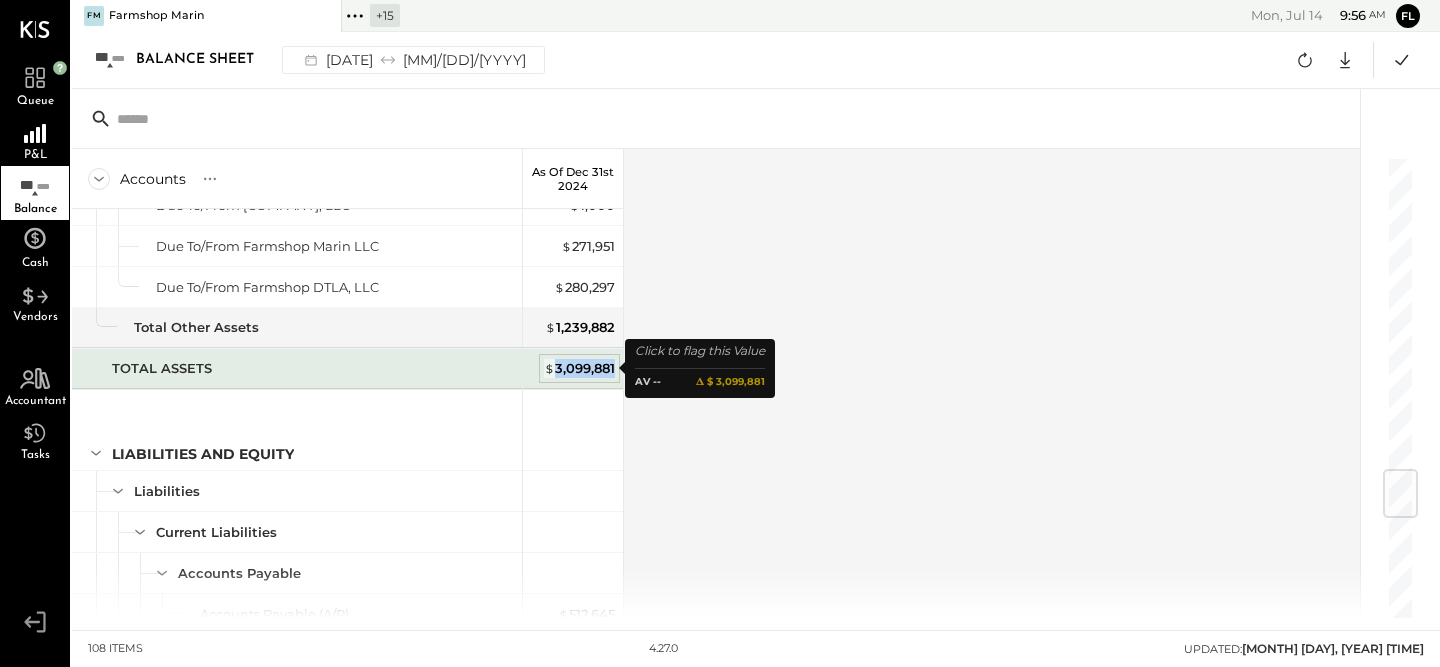 copy on "3,099,881" 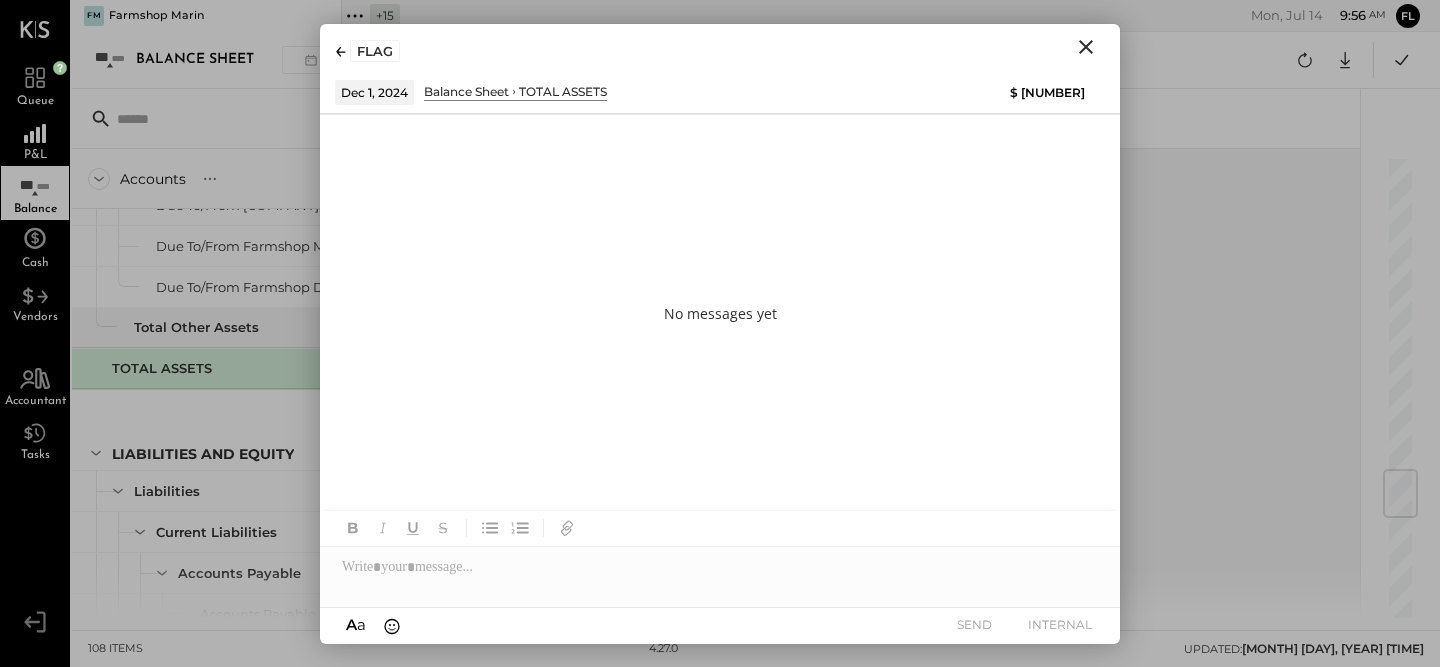 click on "FLAG" at bounding box center (720, 47) 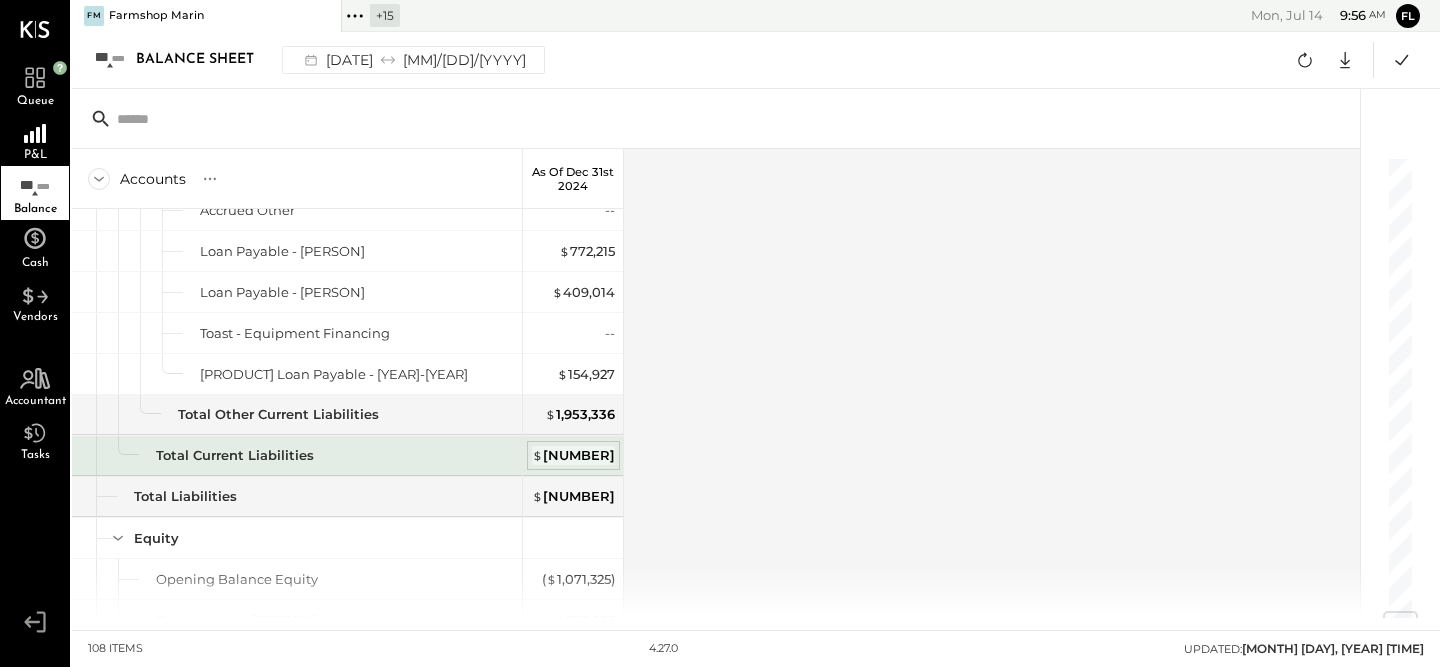 scroll, scrollTop: 3793, scrollLeft: 0, axis: vertical 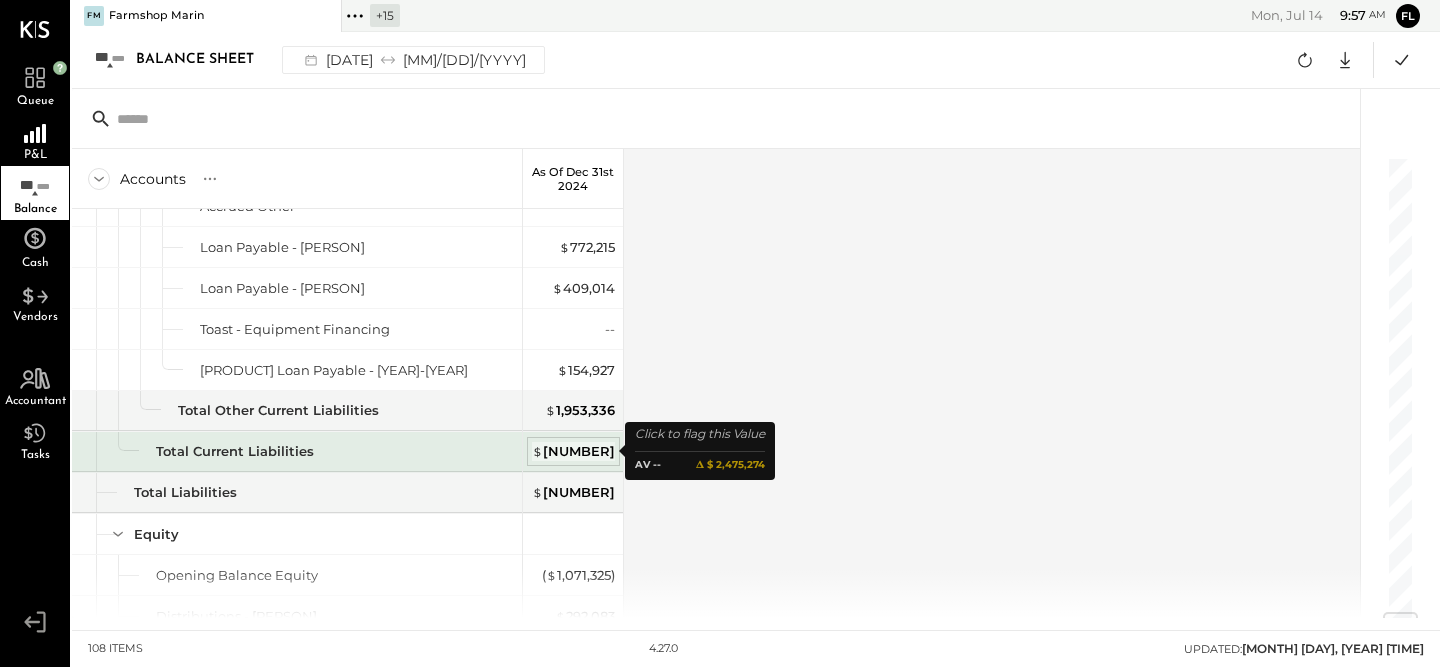 drag, startPoint x: 549, startPoint y: 449, endPoint x: 614, endPoint y: 452, distance: 65.06919 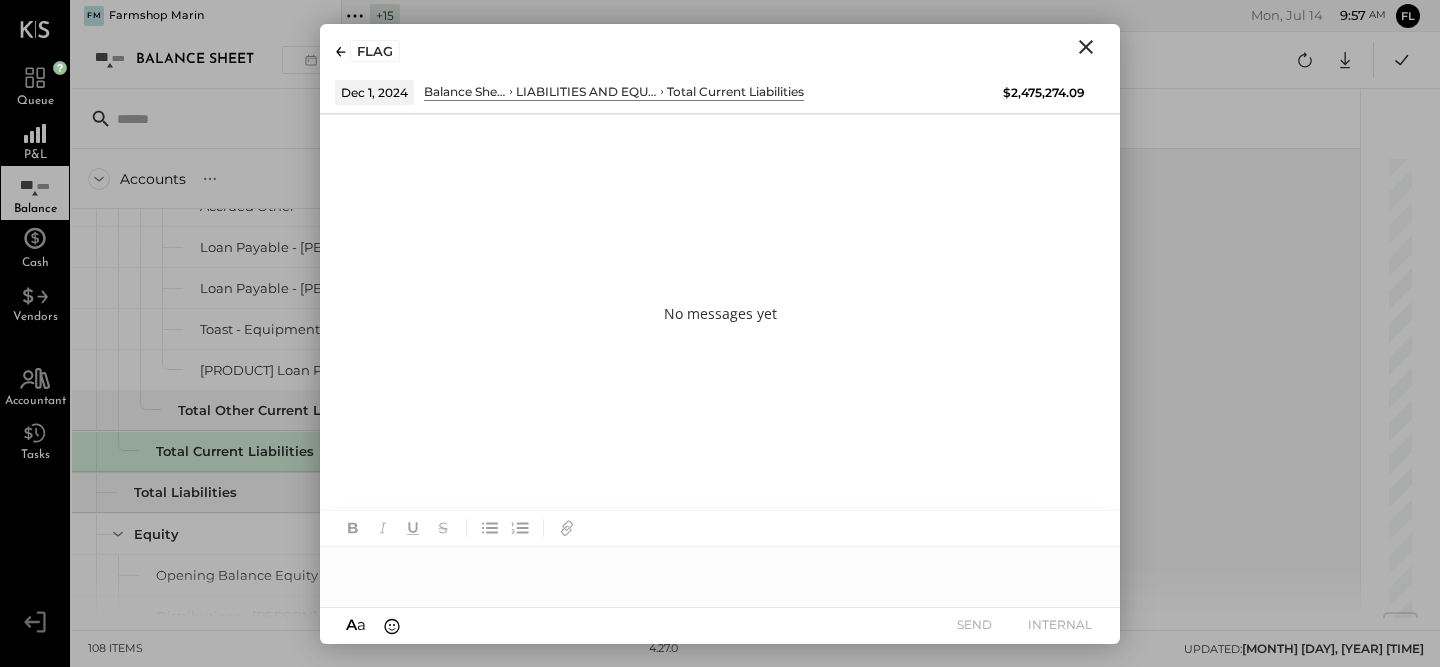 click 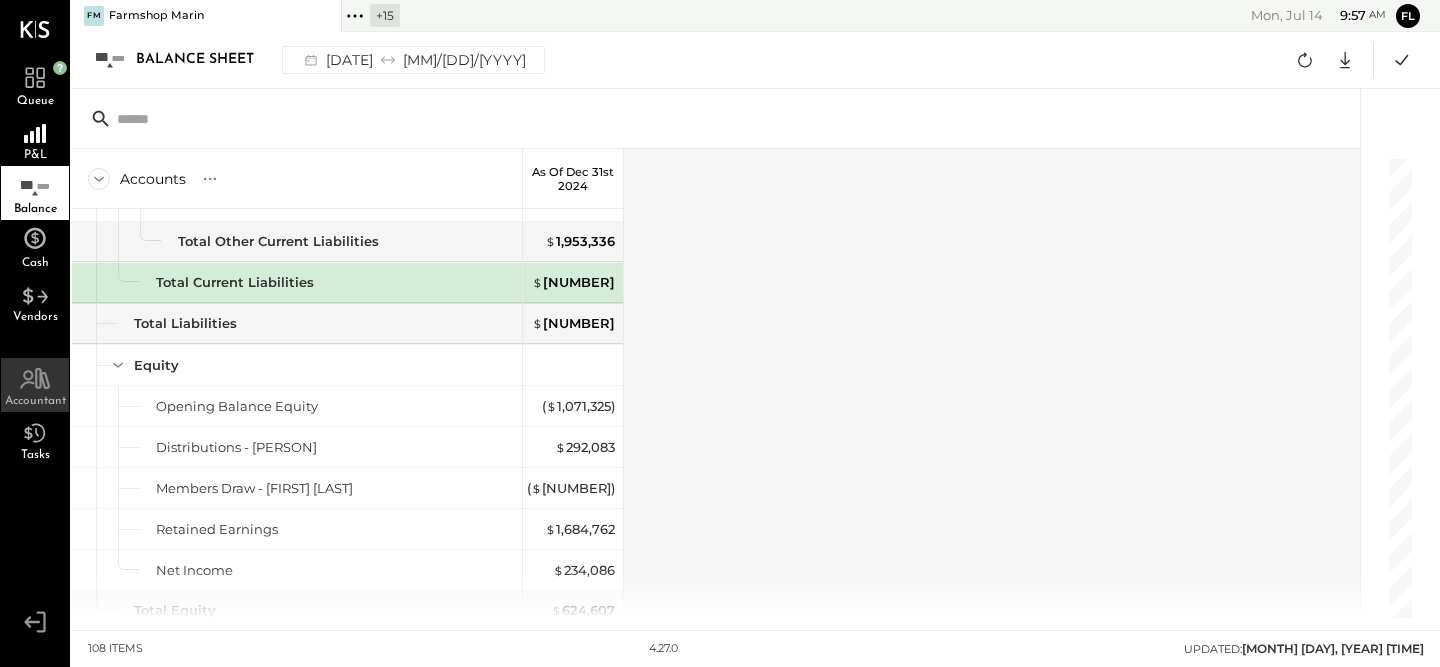 scroll, scrollTop: 4066, scrollLeft: 0, axis: vertical 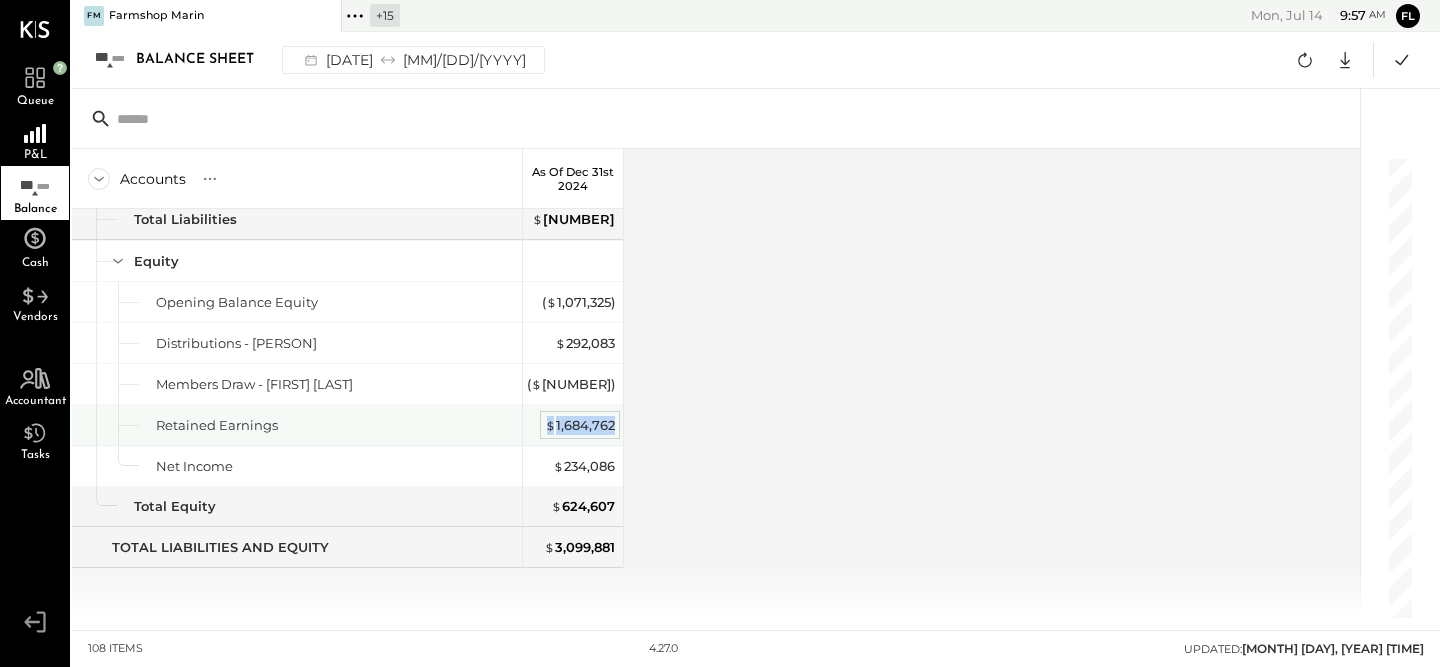 drag, startPoint x: 547, startPoint y: 423, endPoint x: 614, endPoint y: 427, distance: 67.11929 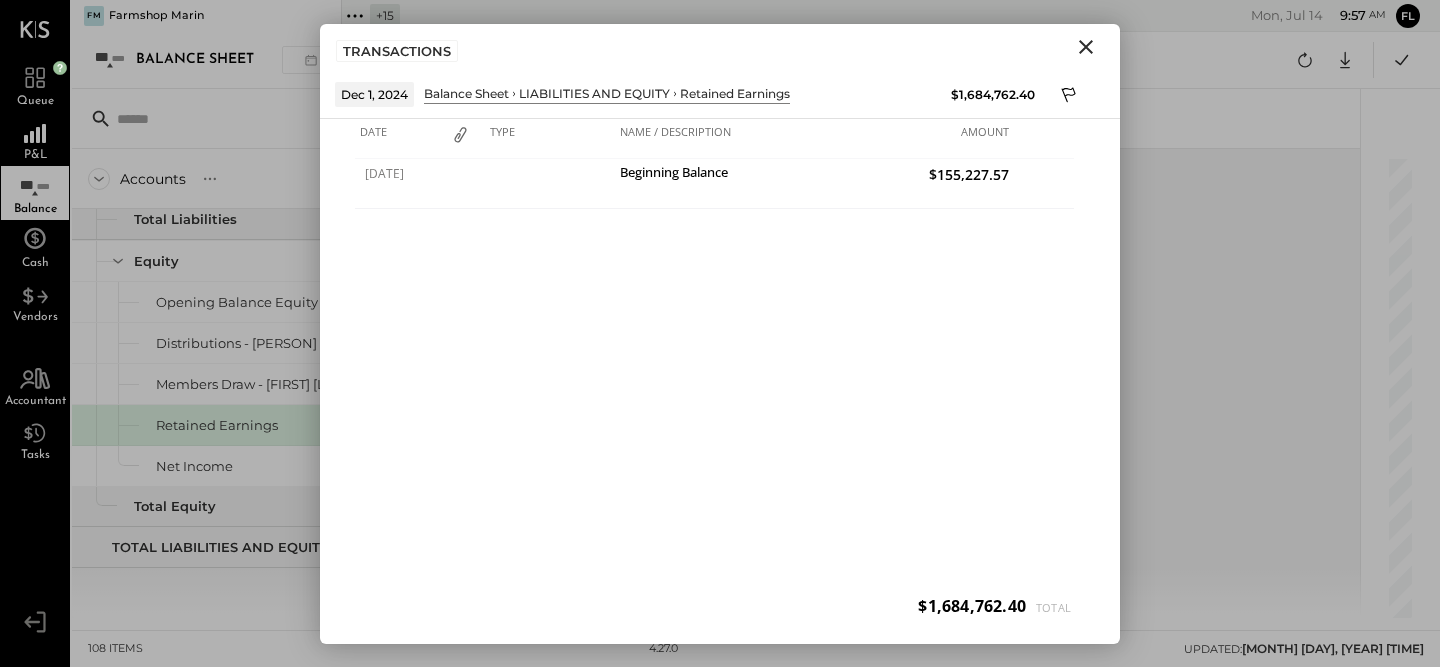 click 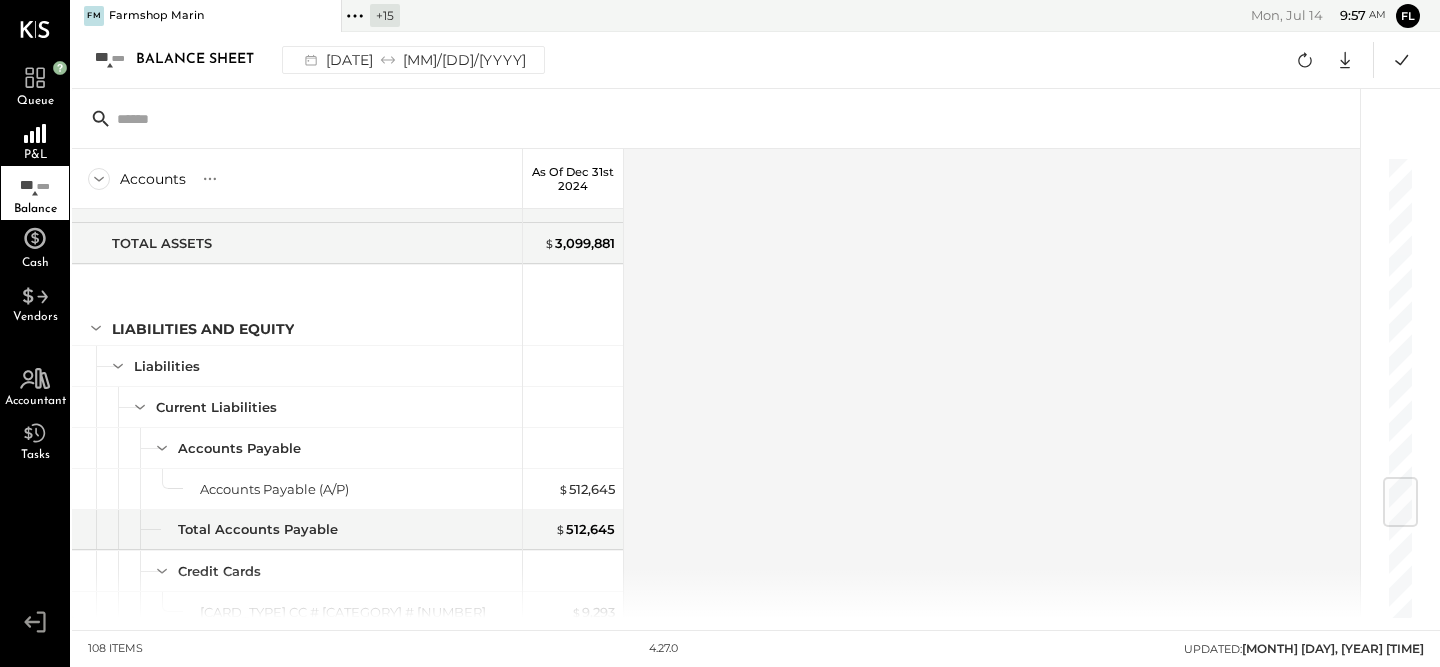 scroll, scrollTop: 2675, scrollLeft: 0, axis: vertical 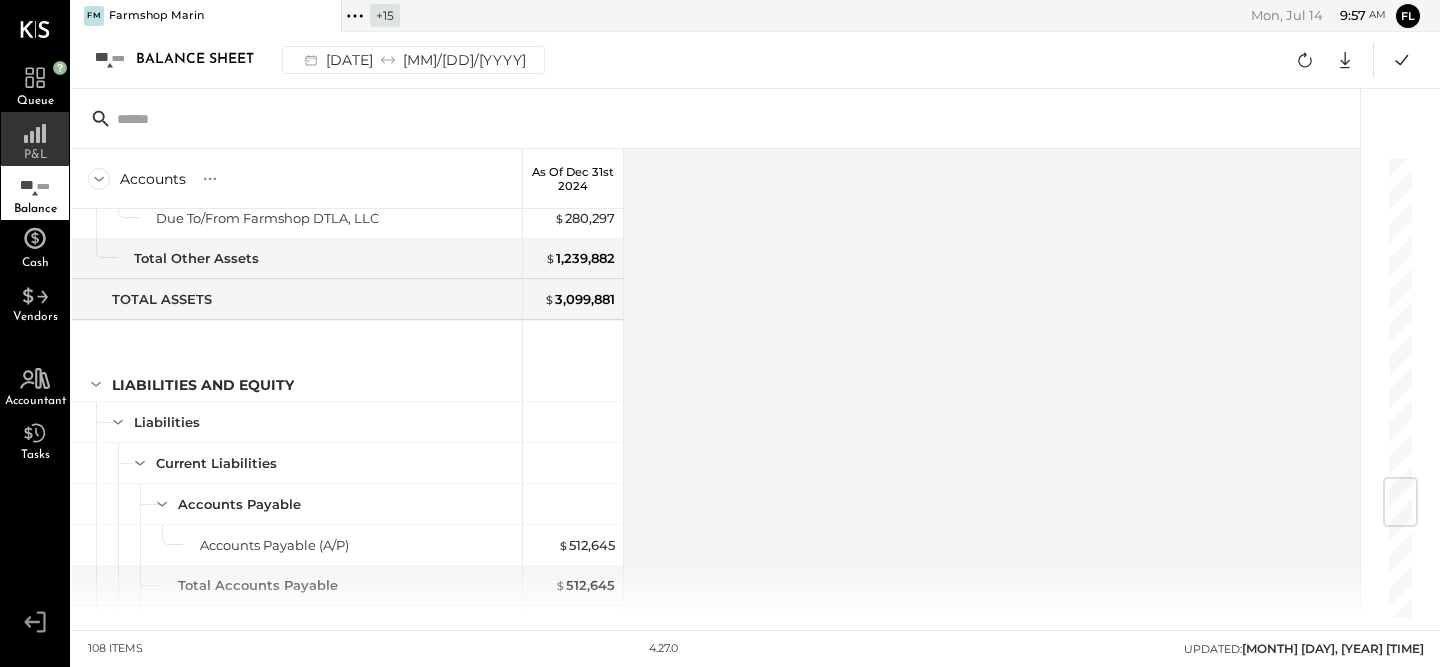 click on "P&L" at bounding box center [35, 139] 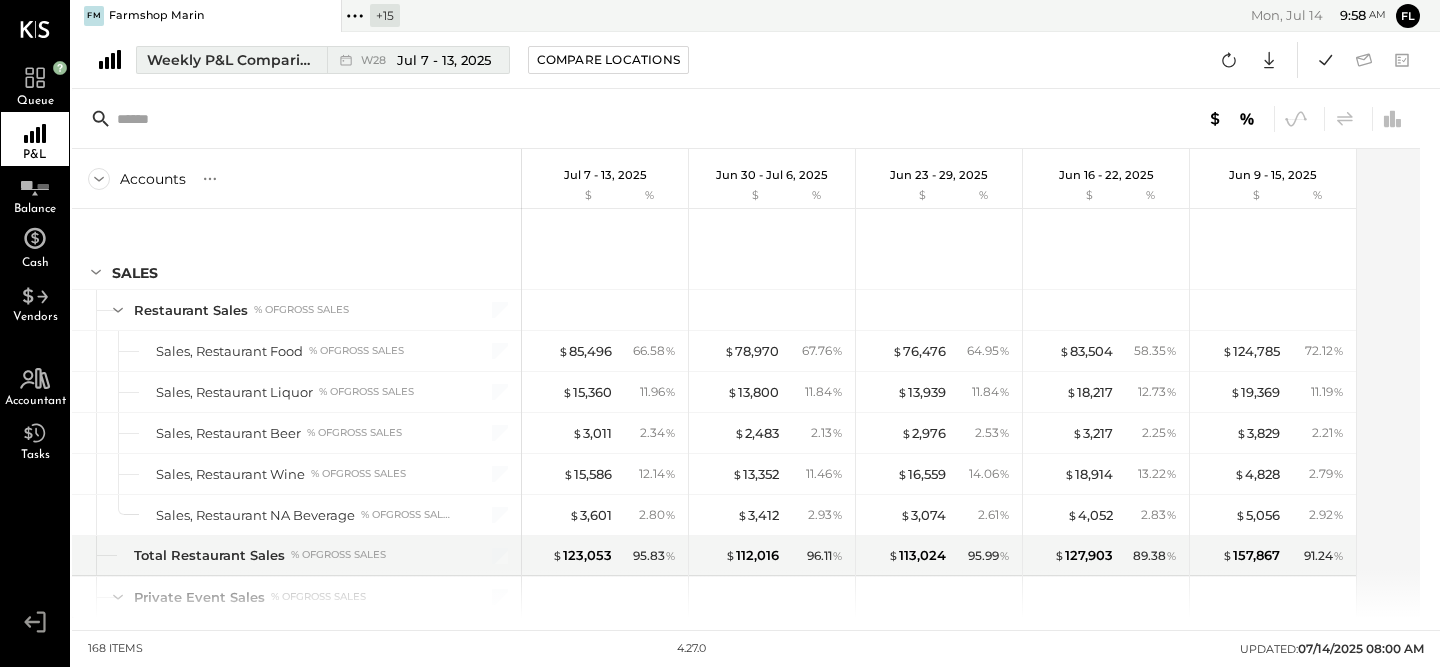 click on "Jul 7 - 13, 2025" at bounding box center [444, 60] 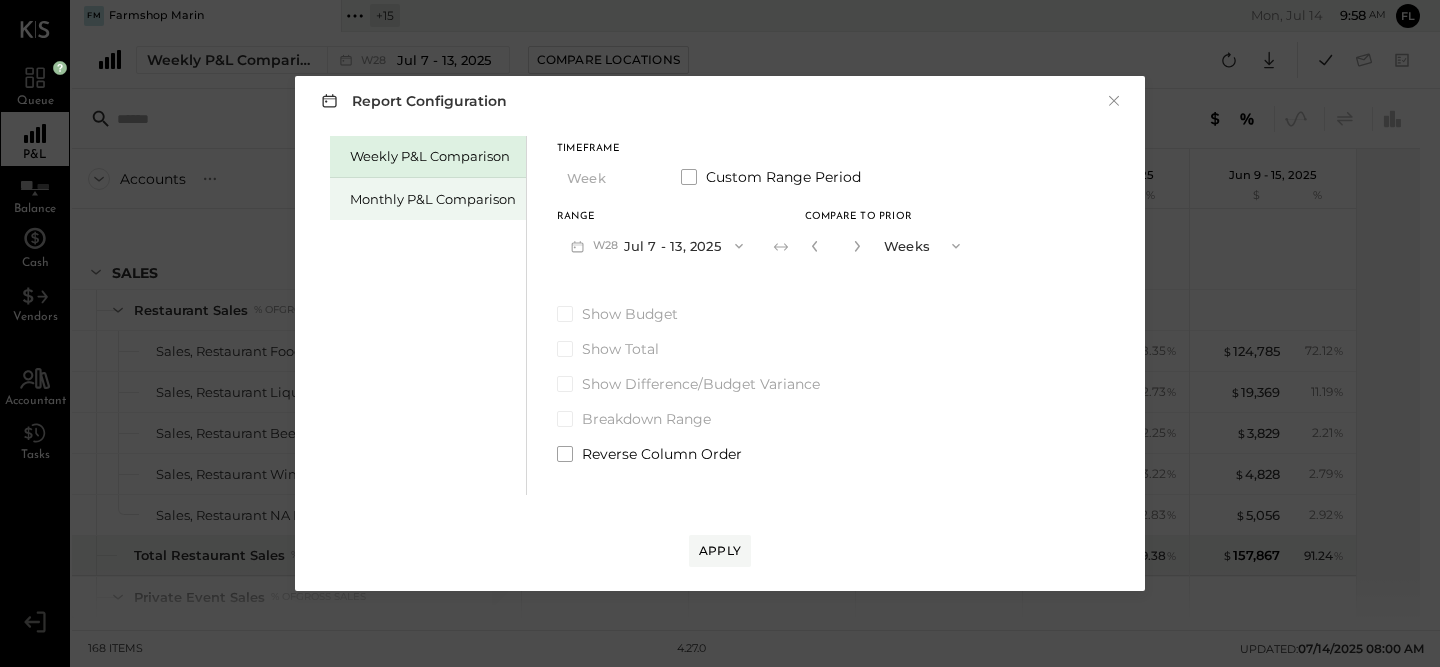 click on "Monthly P&L Comparison" at bounding box center [433, 199] 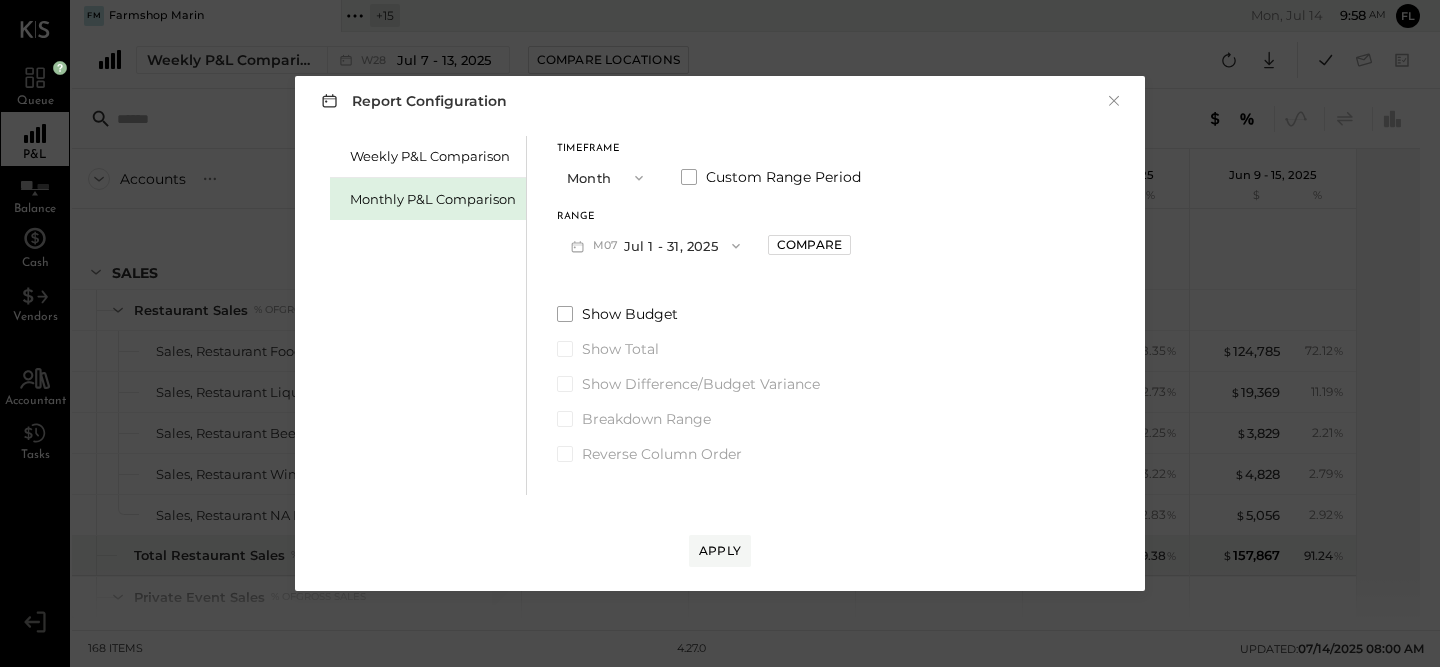 click on "M07 Jul 1 - 31, 2025" at bounding box center (655, 245) 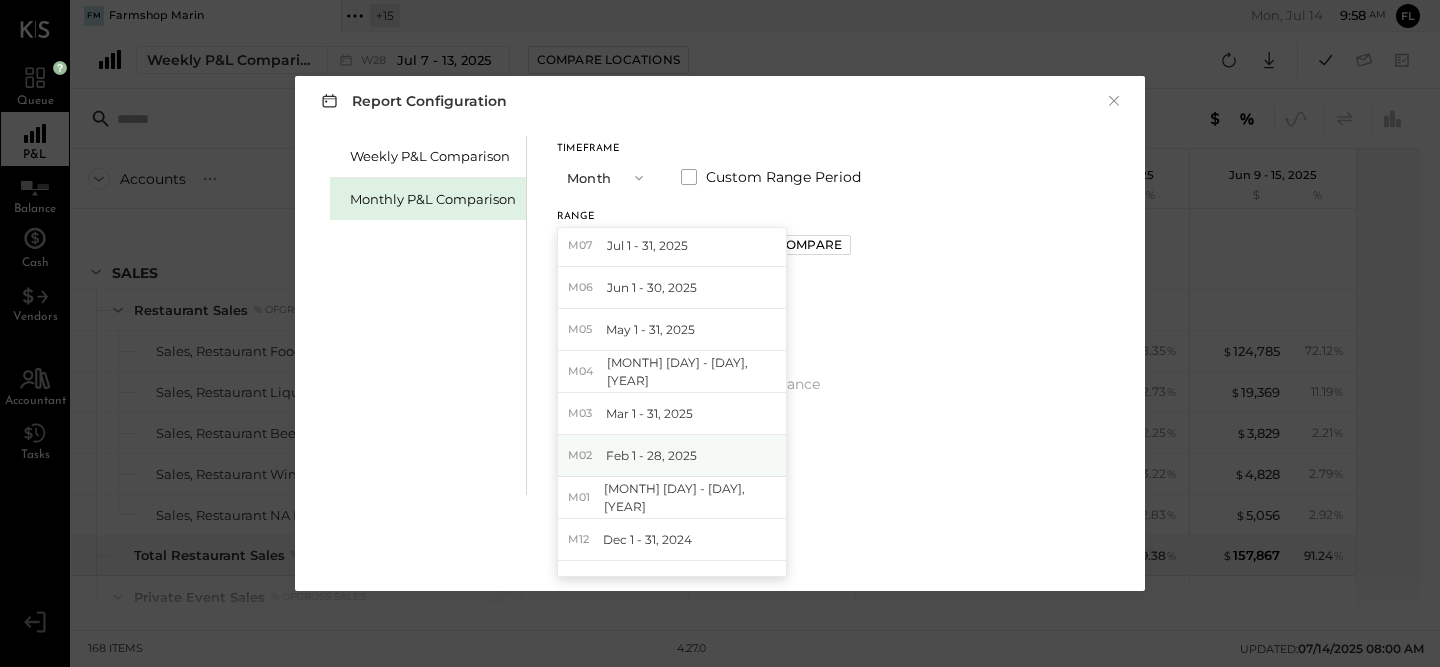 scroll, scrollTop: 4, scrollLeft: 0, axis: vertical 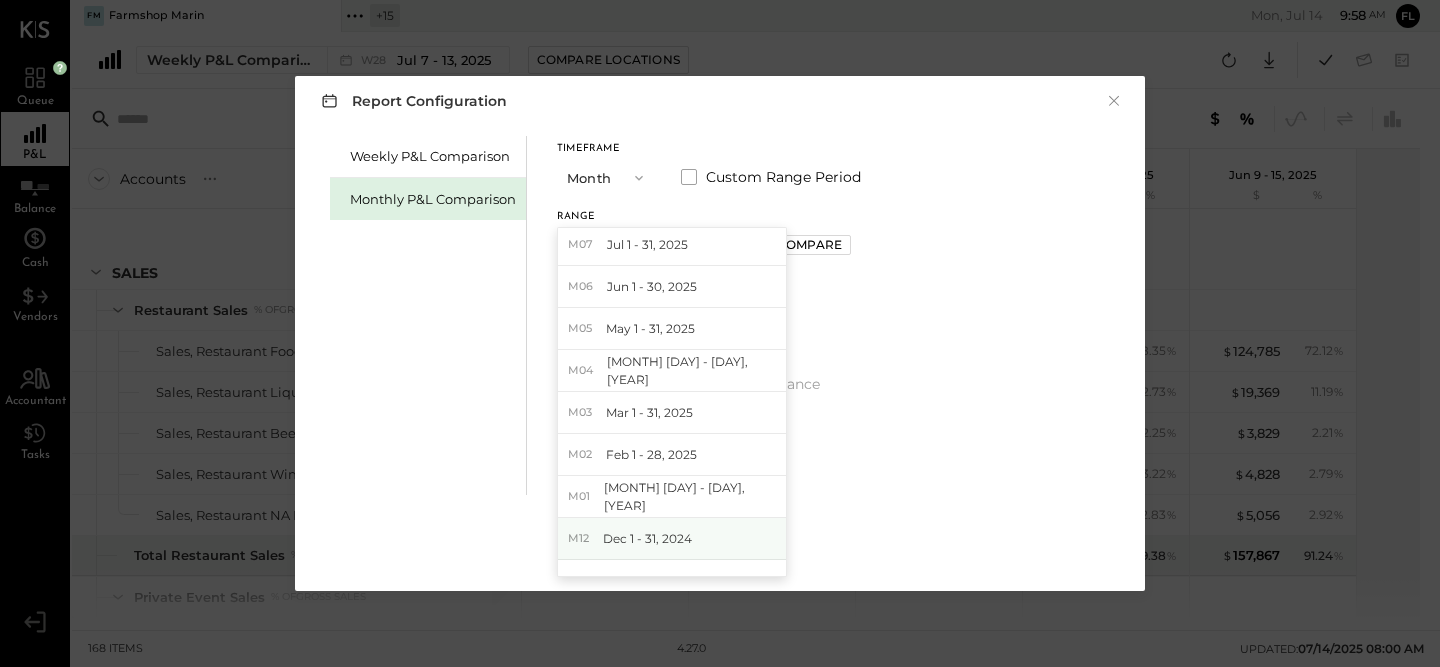 click on "M12   Dec 1 - 31, 2024" at bounding box center (672, 539) 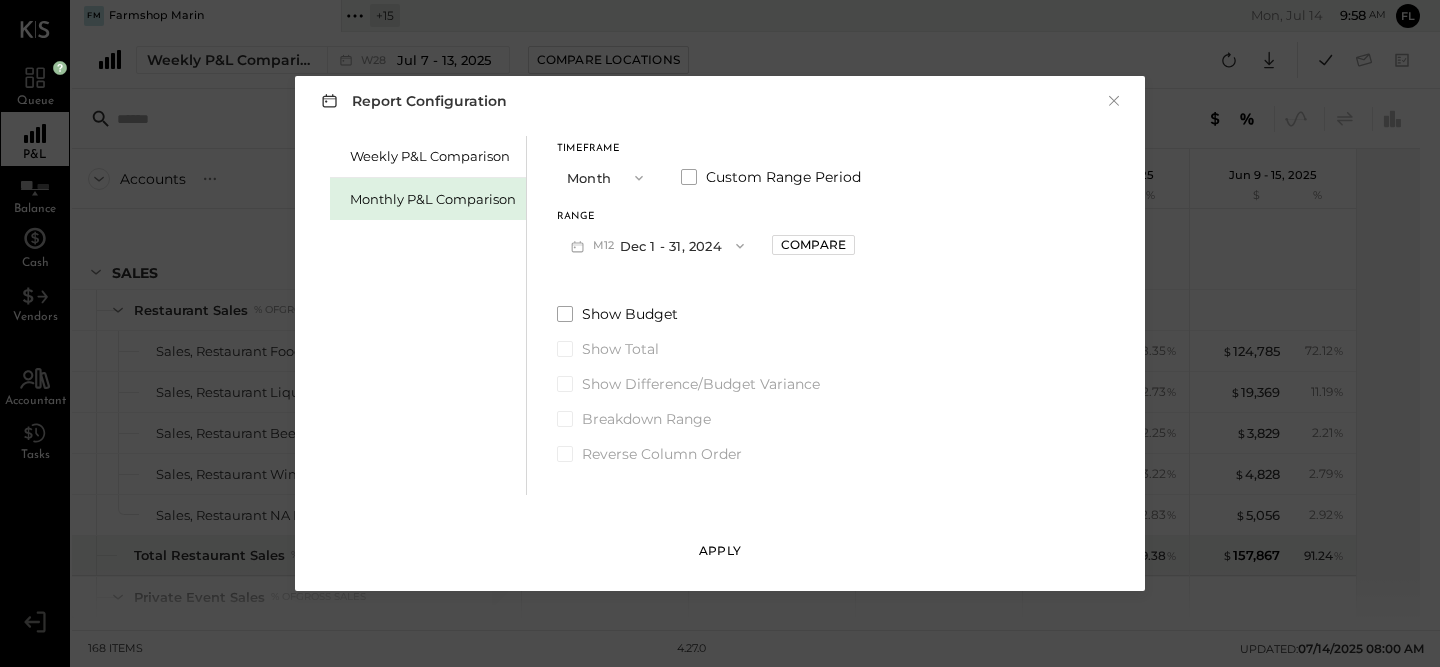 click on "Apply" at bounding box center [720, 550] 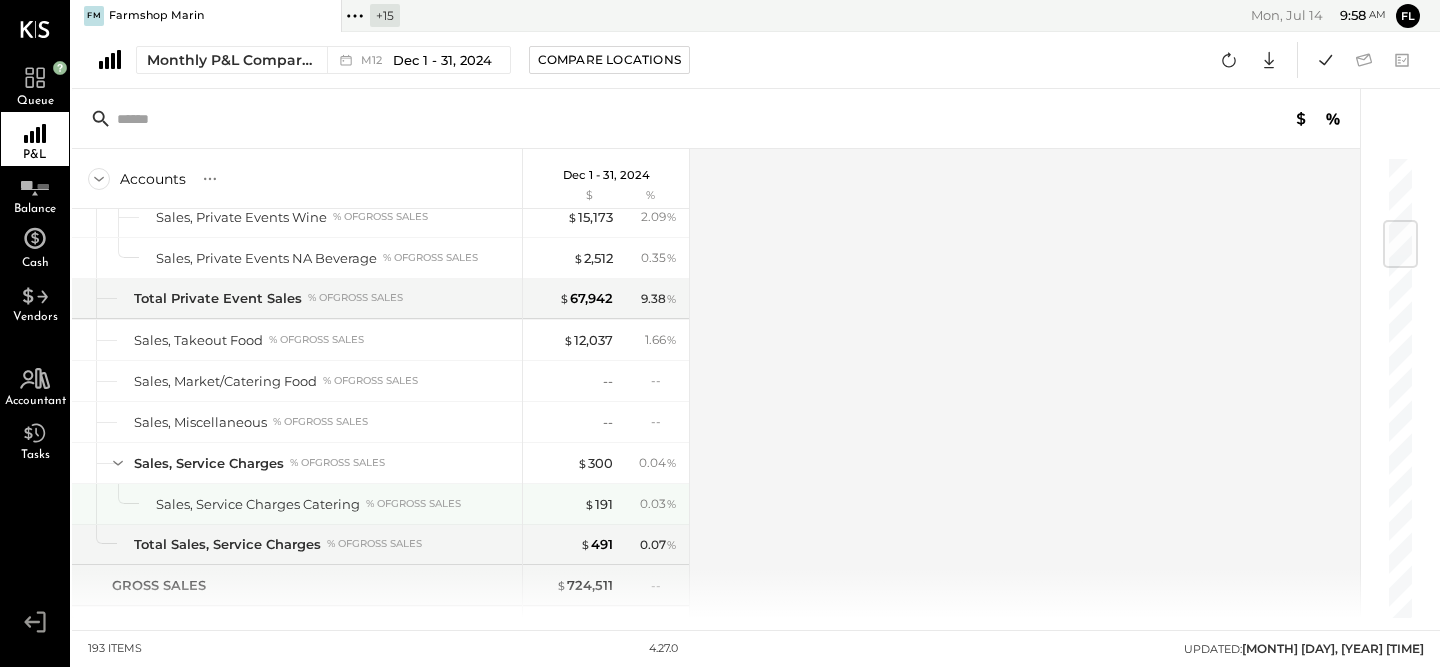 scroll, scrollTop: 548, scrollLeft: 0, axis: vertical 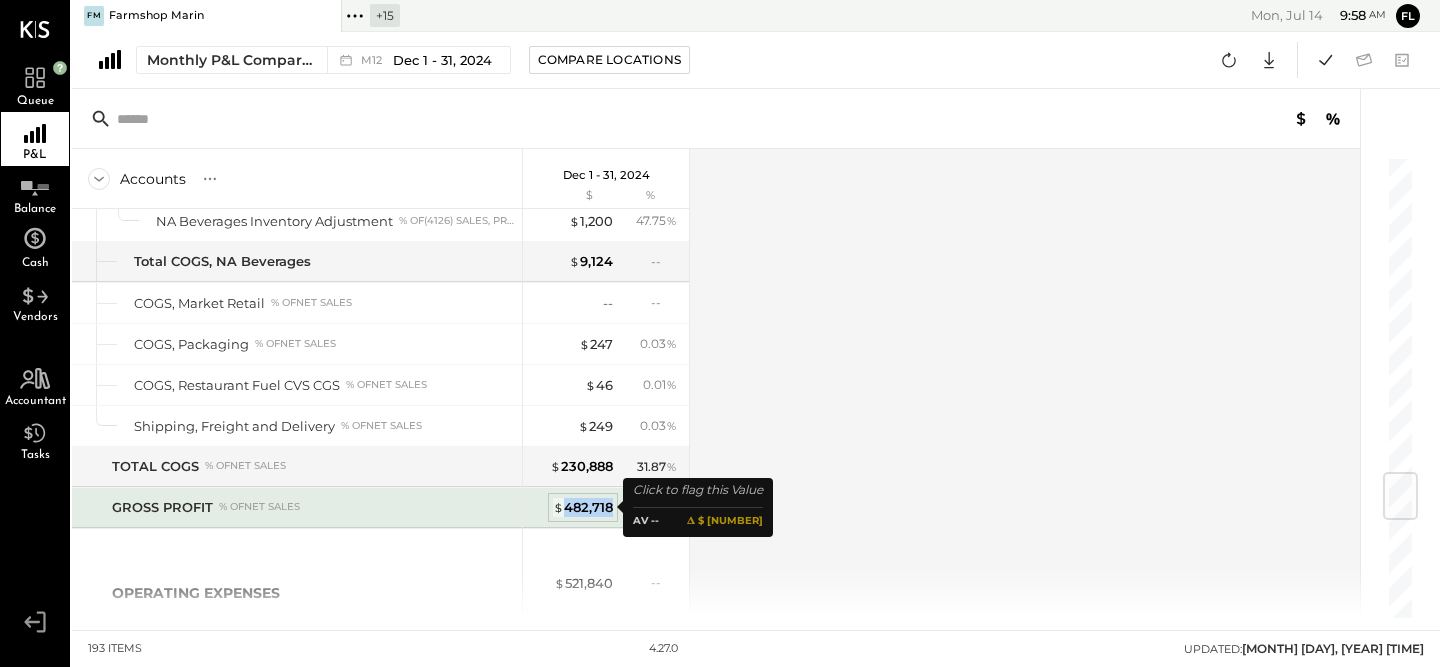 copy on "482,718" 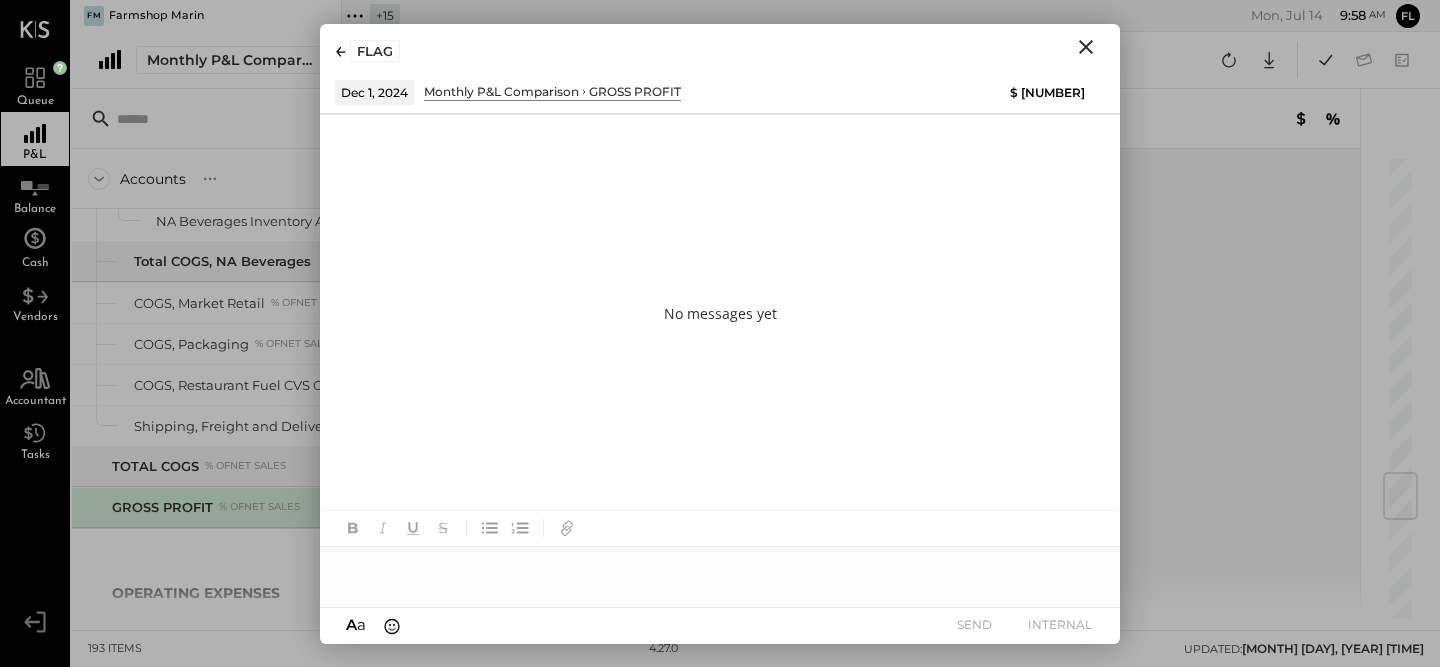 drag, startPoint x: 1083, startPoint y: 41, endPoint x: 944, endPoint y: 61, distance: 140.43147 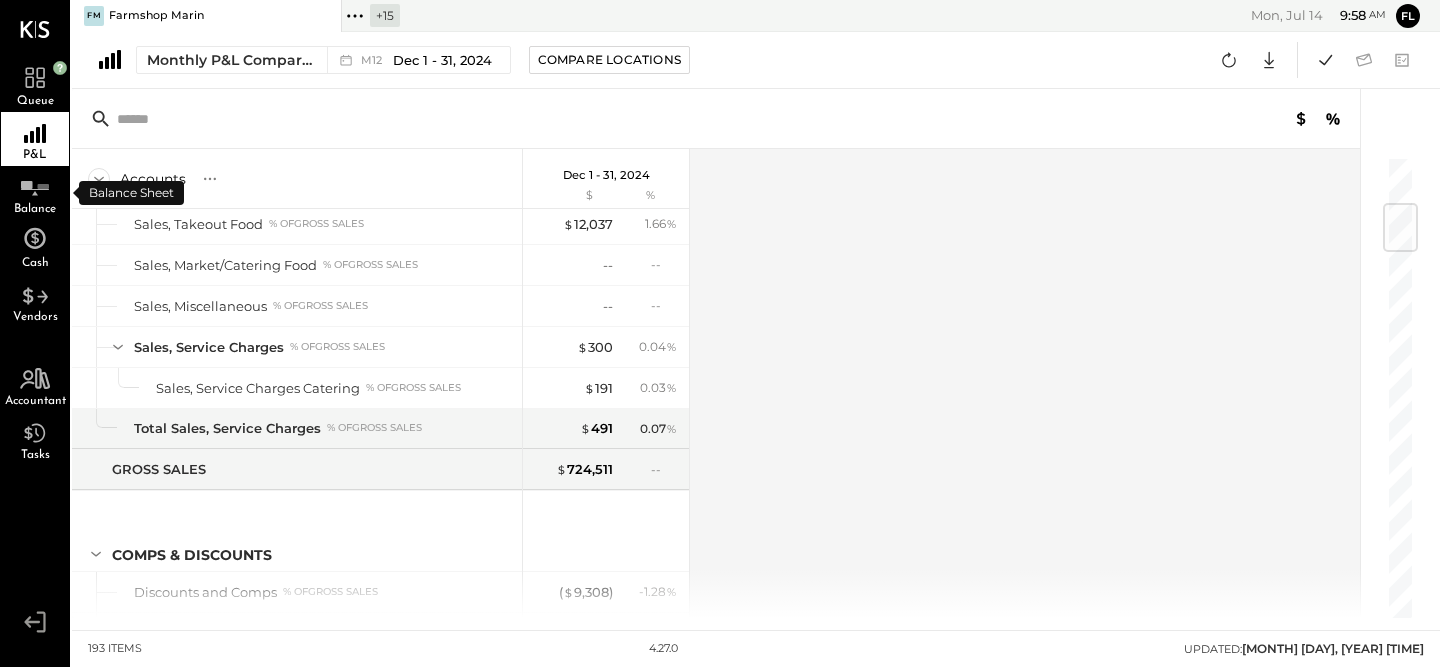 scroll, scrollTop: 935, scrollLeft: 0, axis: vertical 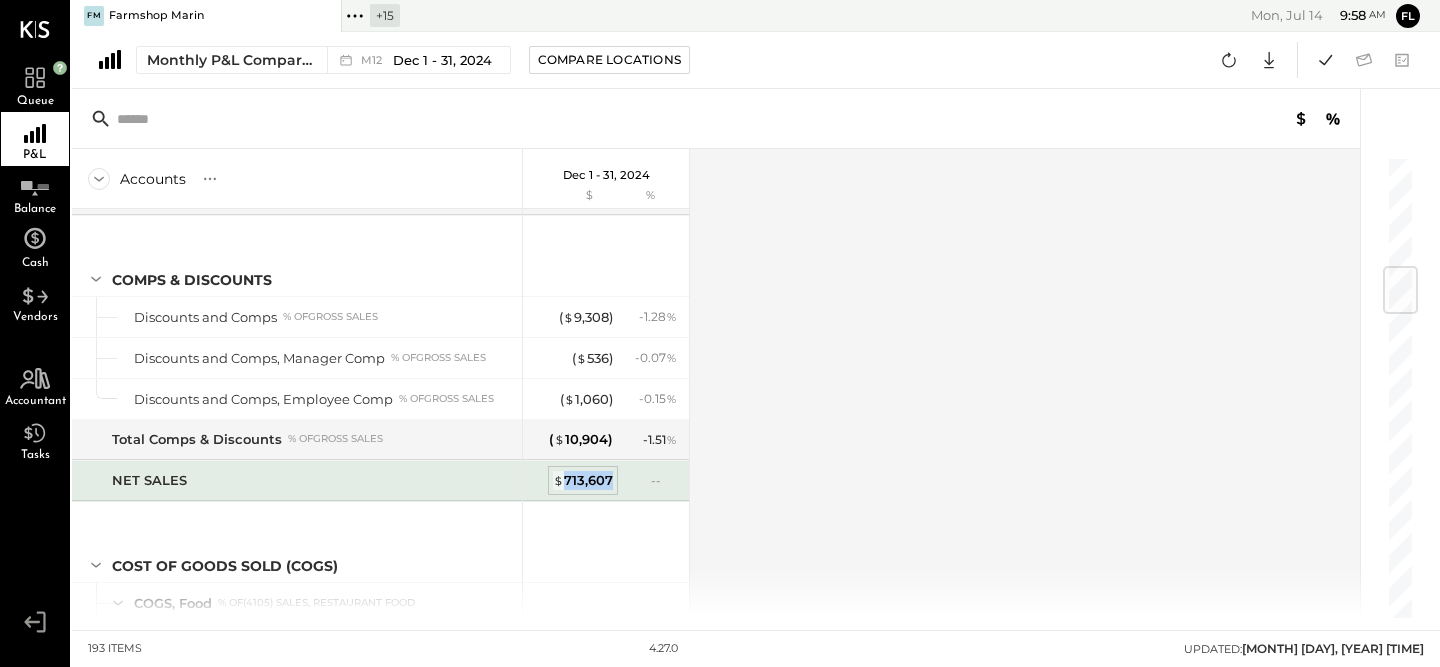 drag, startPoint x: 564, startPoint y: 479, endPoint x: 609, endPoint y: 481, distance: 45.044422 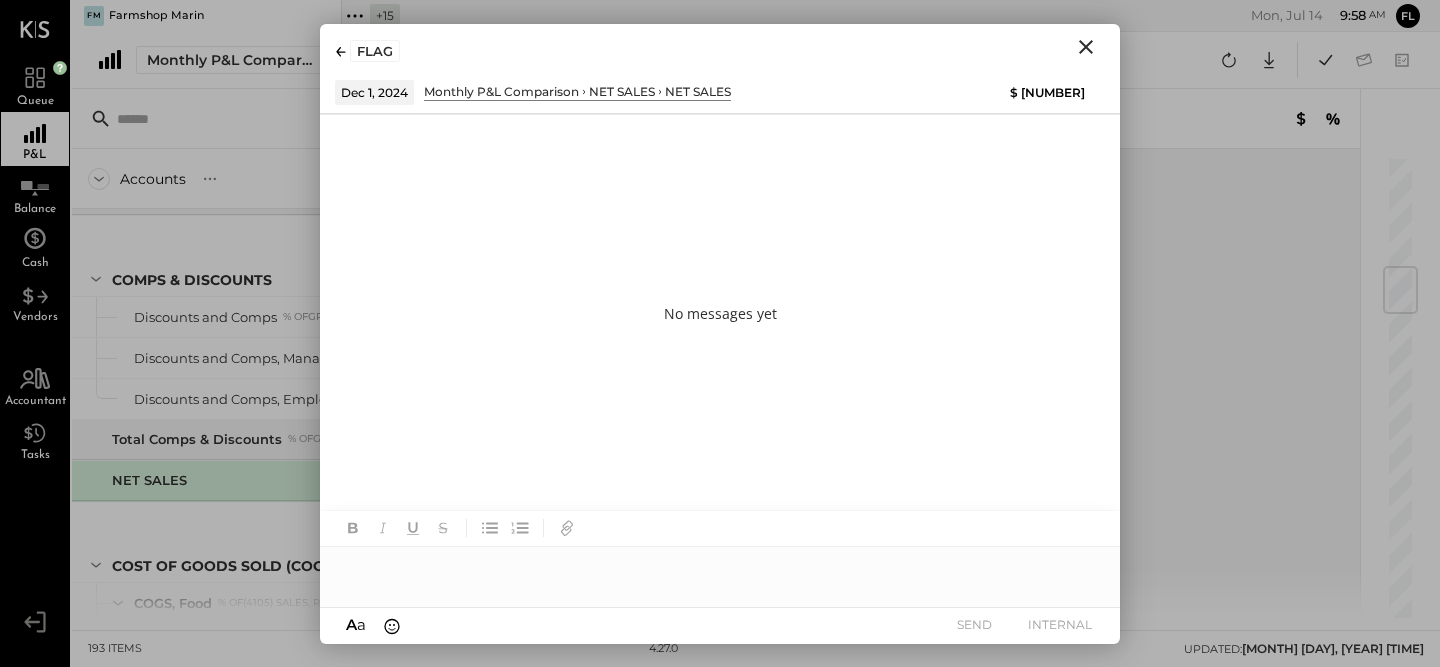 click 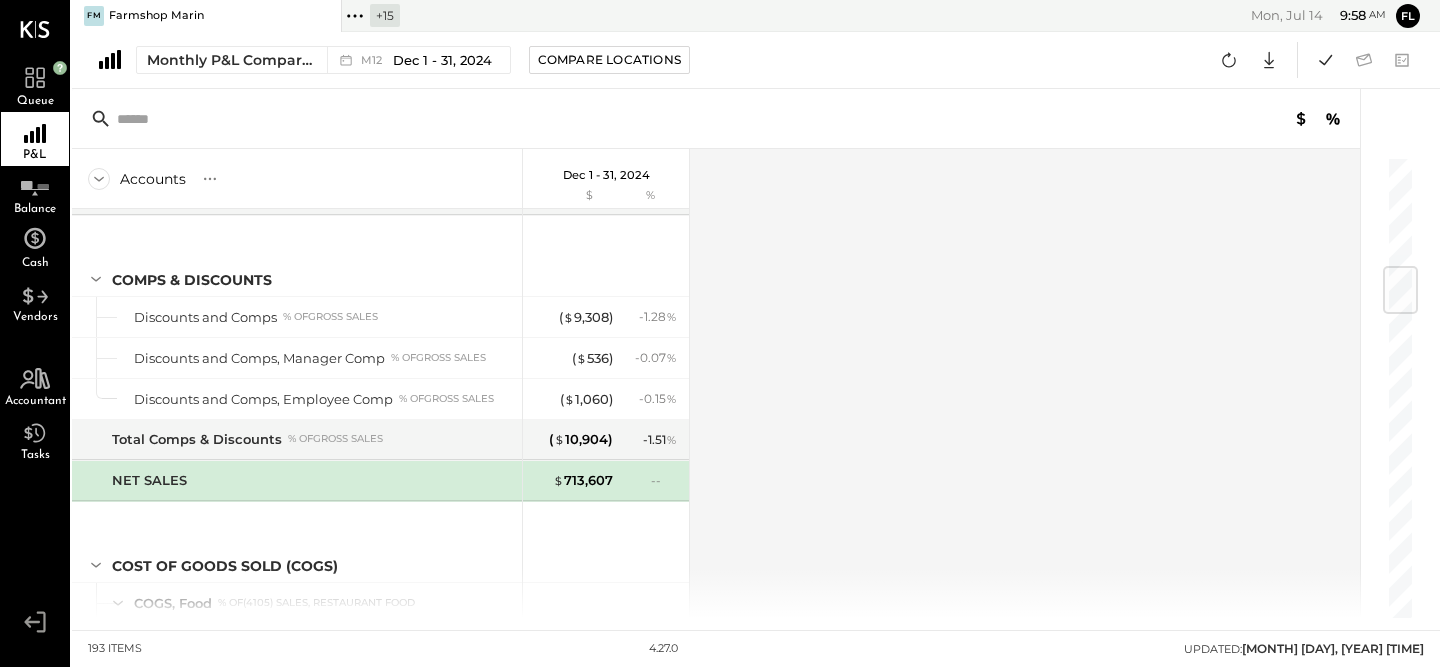 click at bounding box center (306, 16) 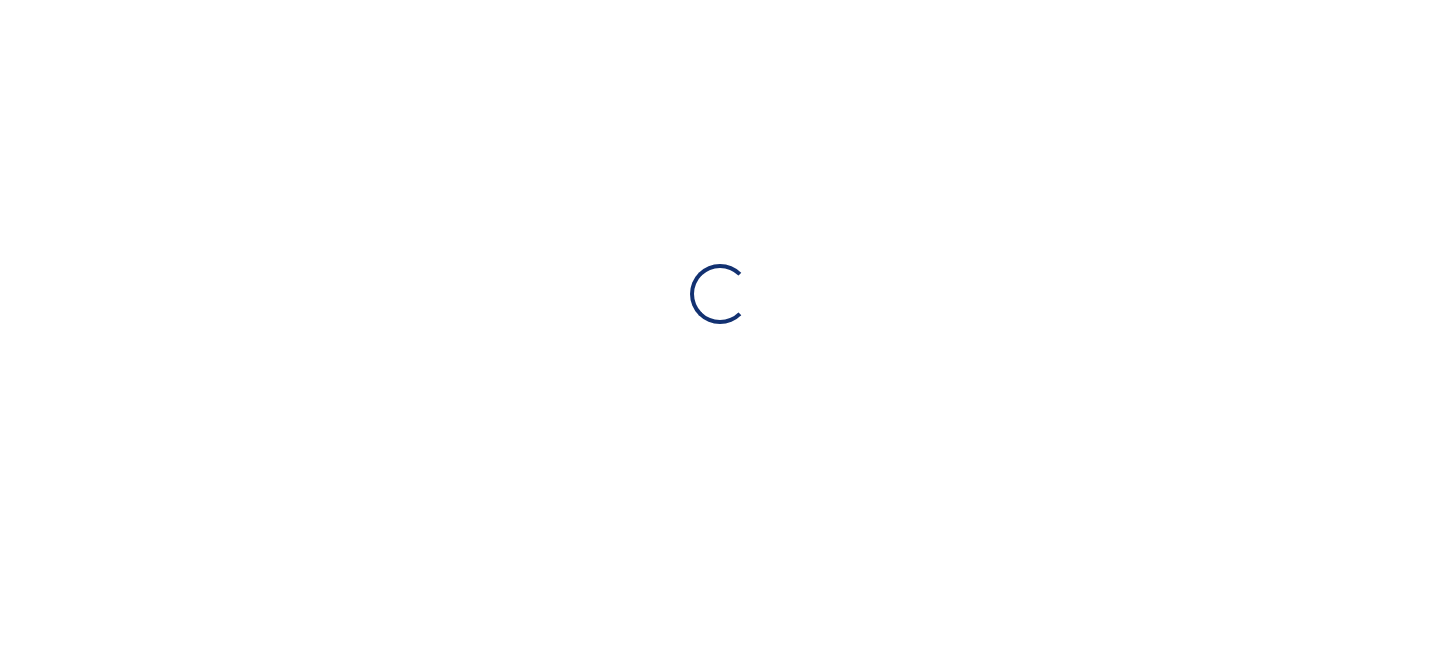 scroll, scrollTop: 0, scrollLeft: 0, axis: both 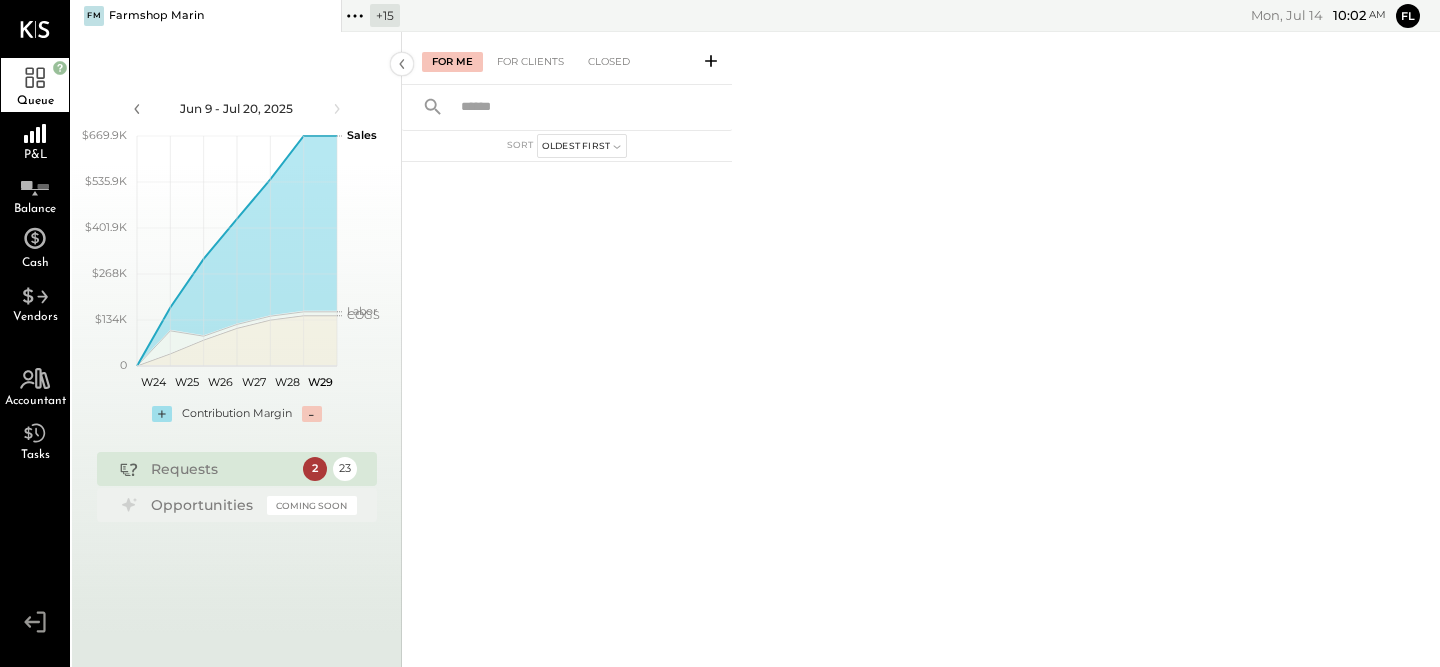 click on "+ 15" at bounding box center (385, 15) 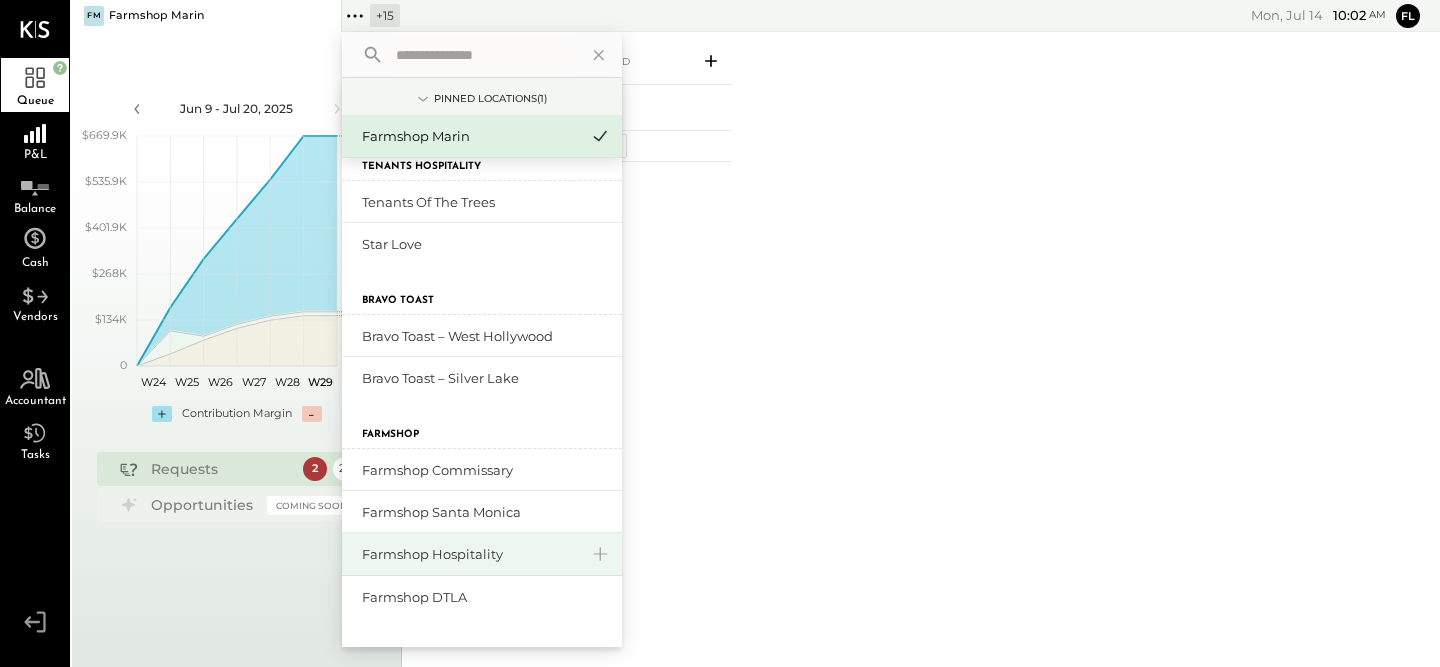 scroll, scrollTop: 37, scrollLeft: 0, axis: vertical 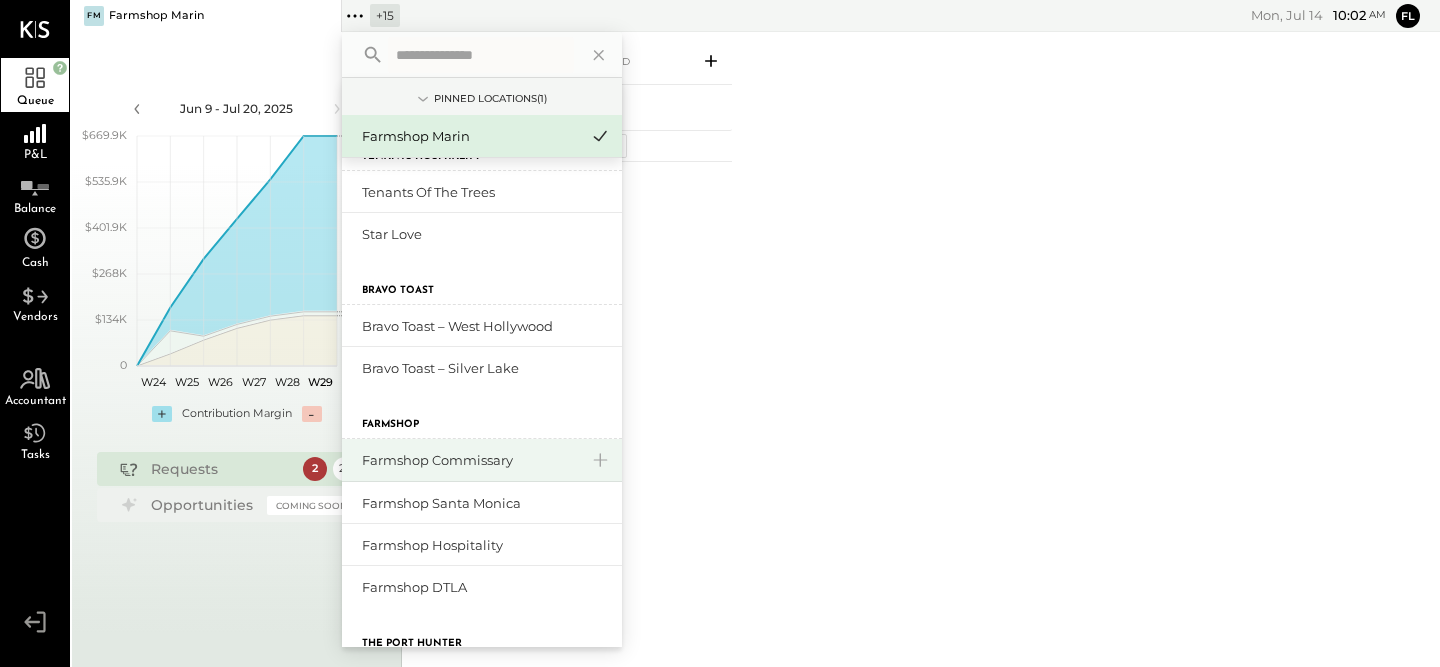 click on "Farmshop Commissary" at bounding box center [470, 460] 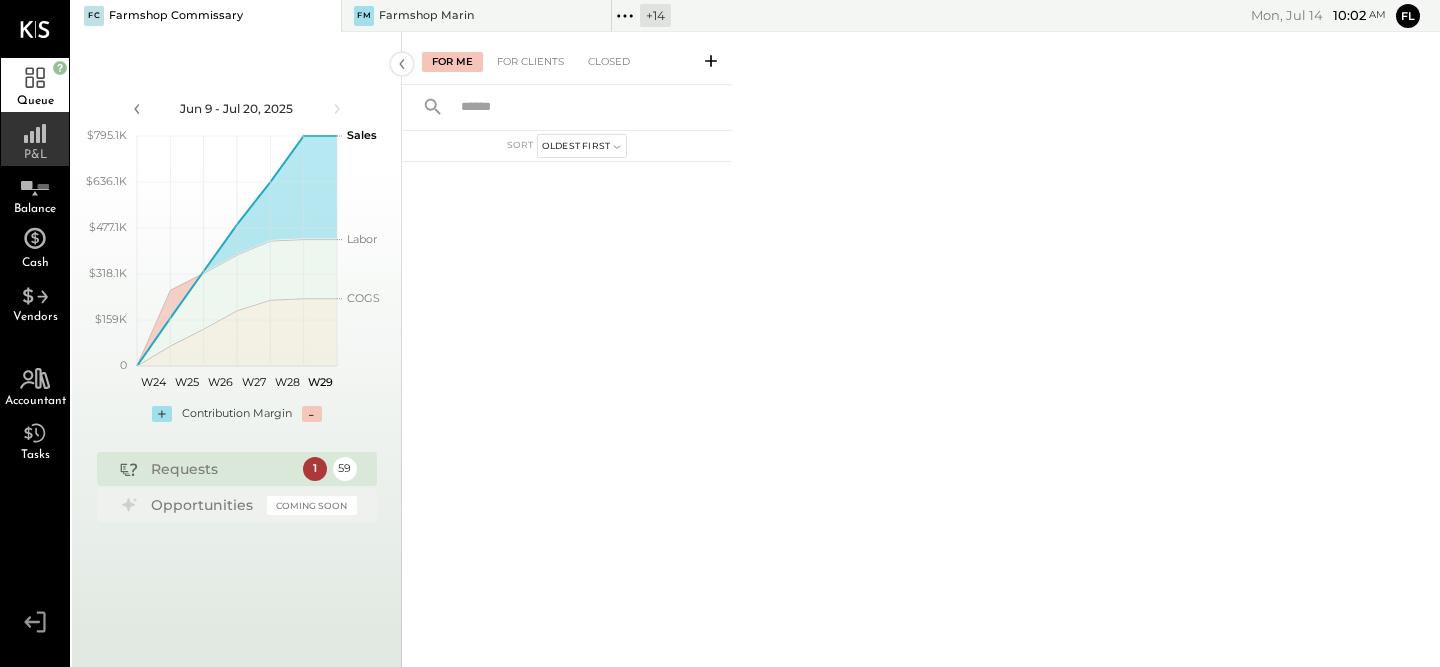 click 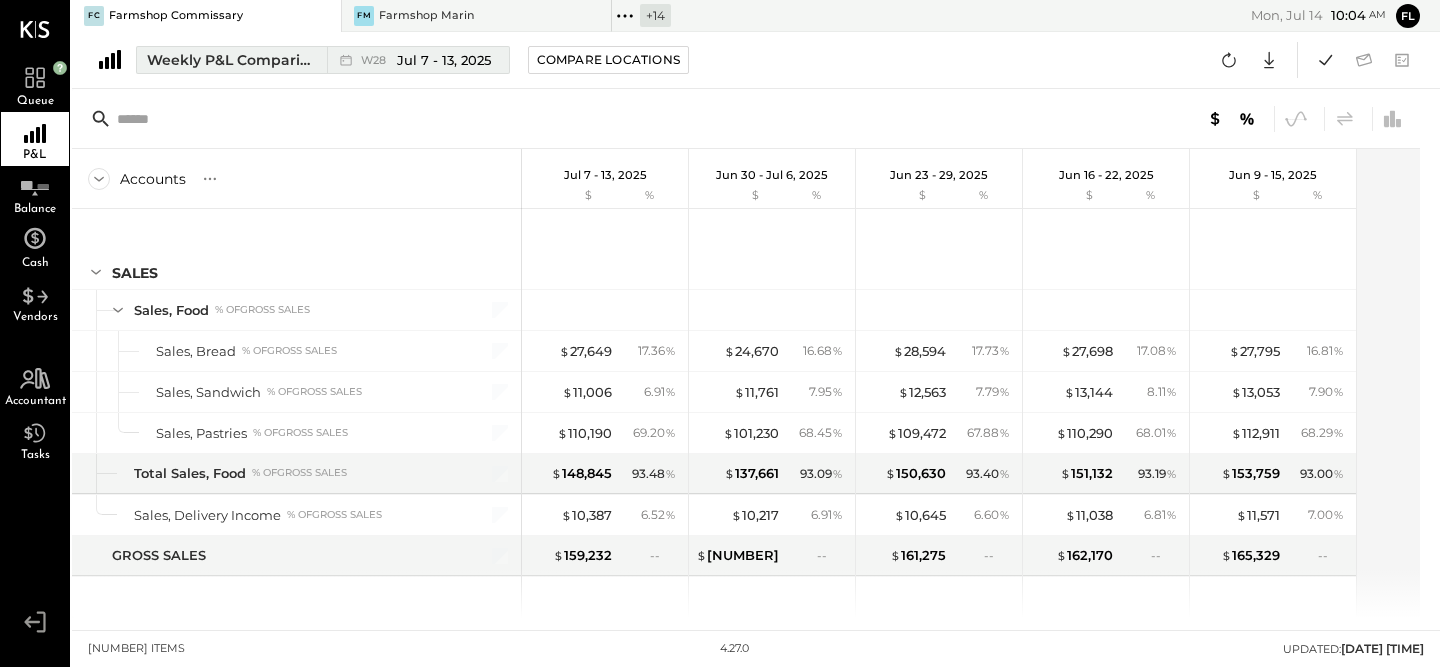 click on "Weekly P&L Comparison" at bounding box center (231, 60) 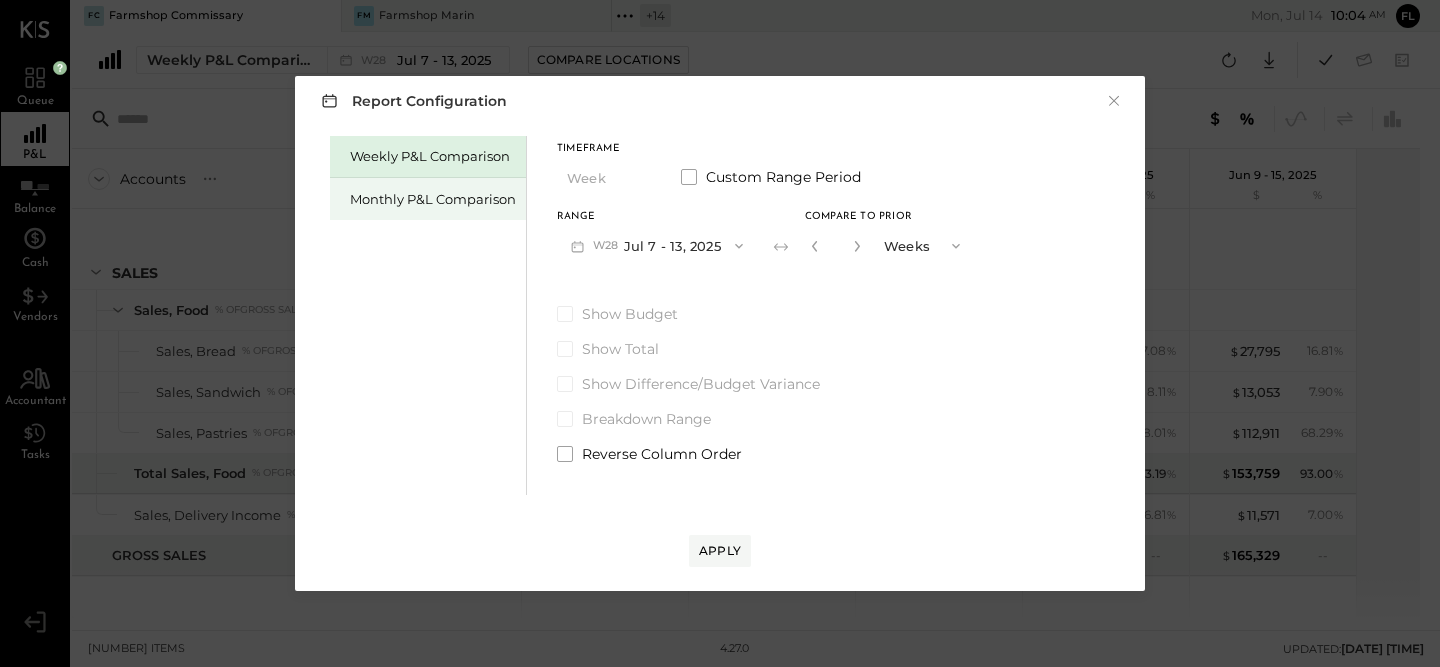 click on "Monthly P&L Comparison" at bounding box center (428, 199) 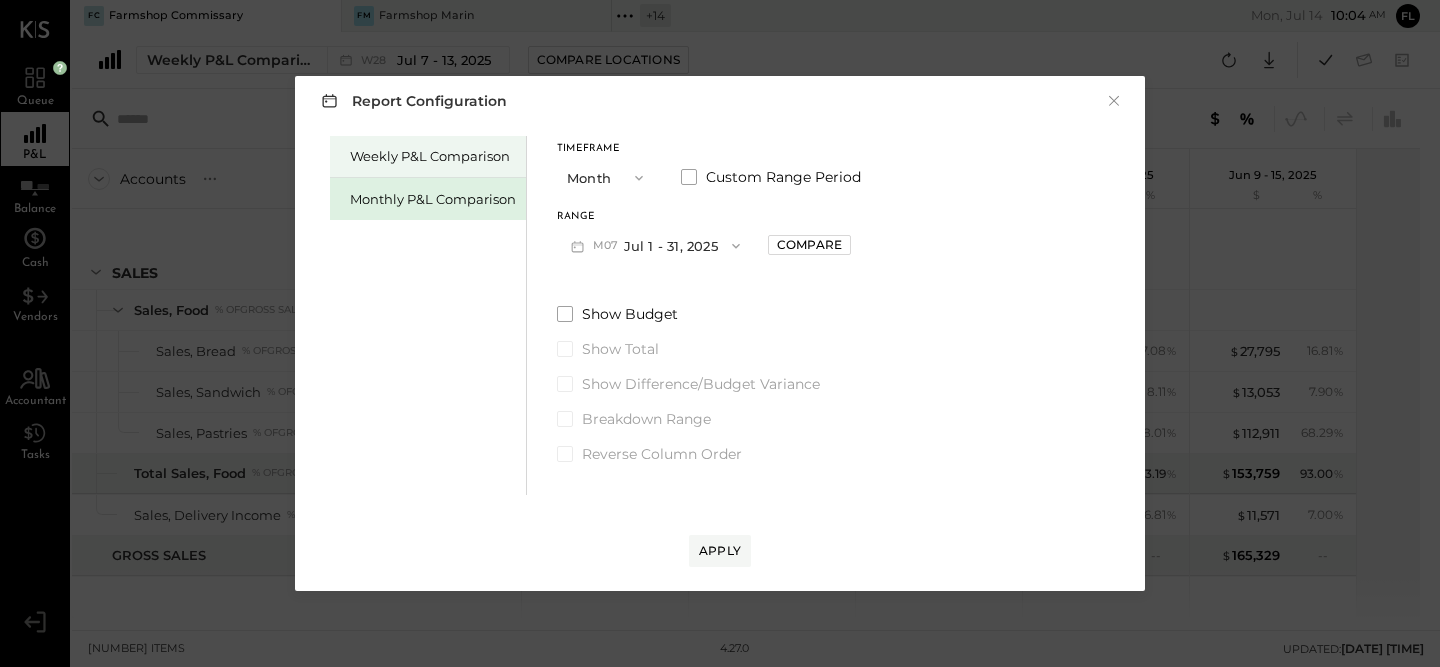 click on "Weekly P&L Comparison" at bounding box center (433, 156) 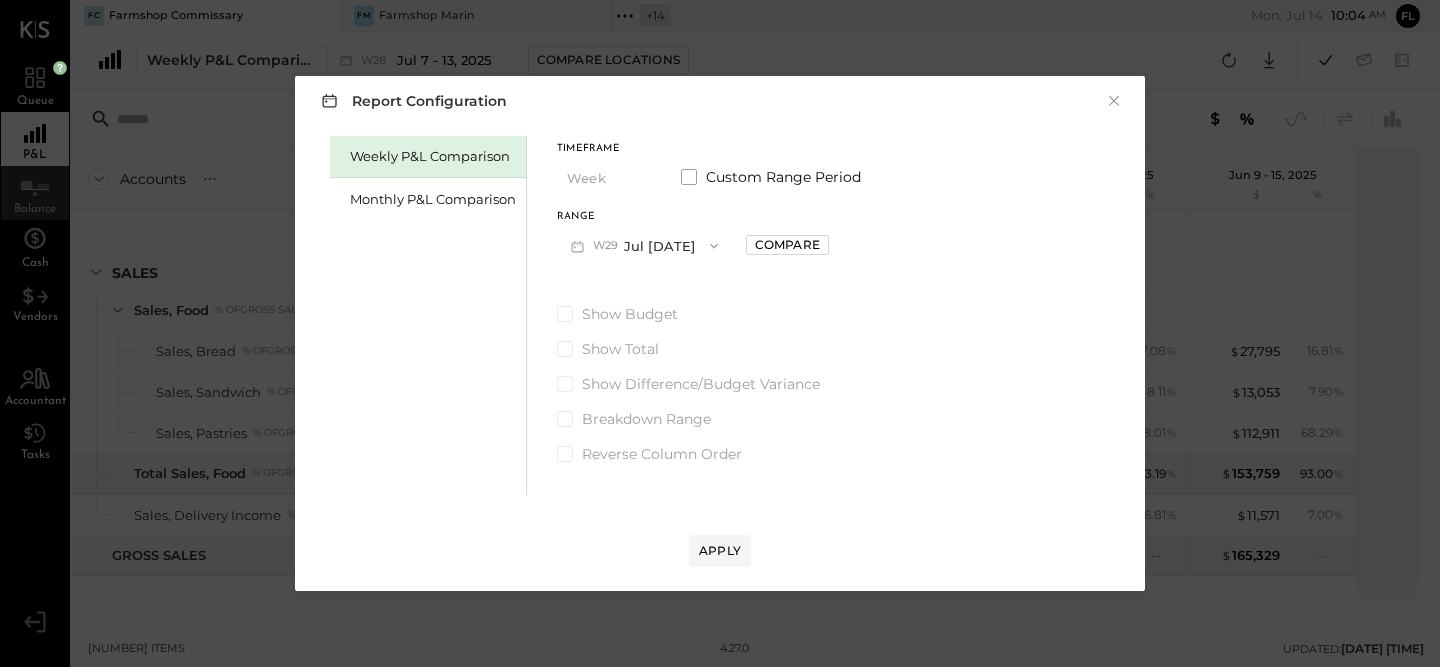 drag, startPoint x: 65, startPoint y: 206, endPoint x: 53, endPoint y: 203, distance: 12.369317 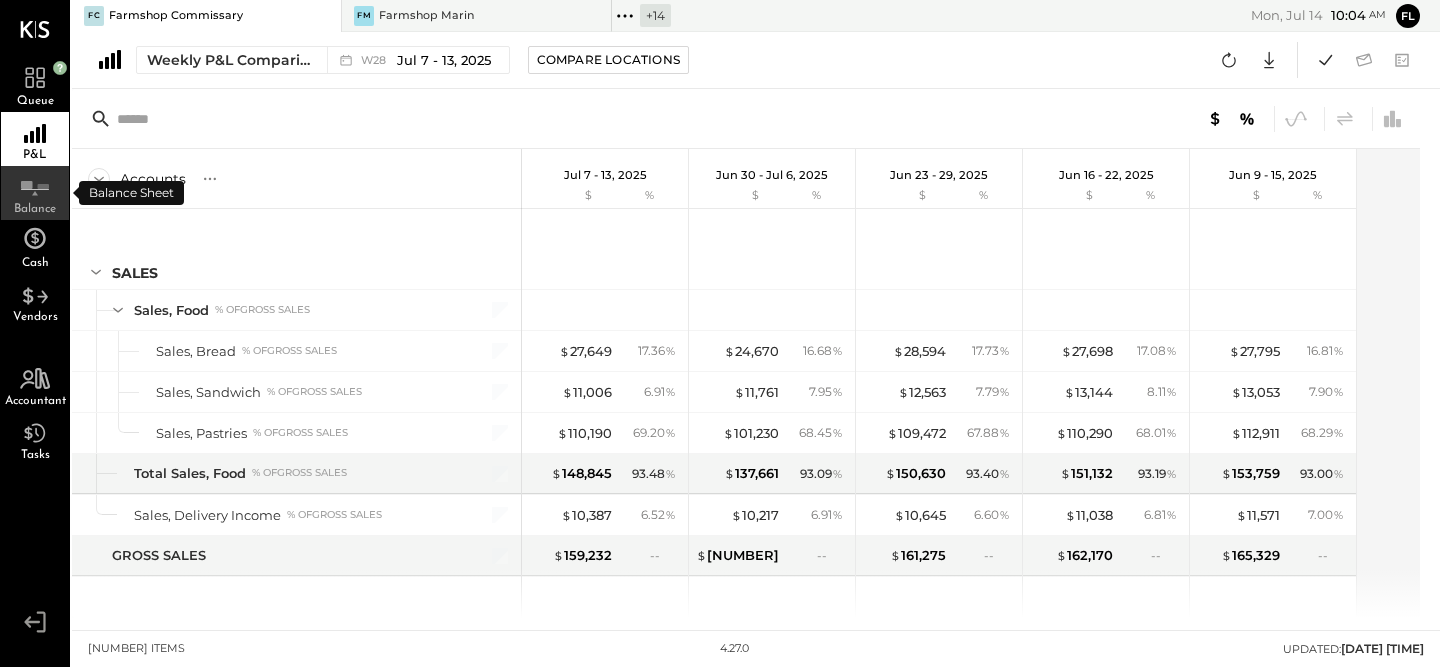 click on "Balance" at bounding box center [35, 193] 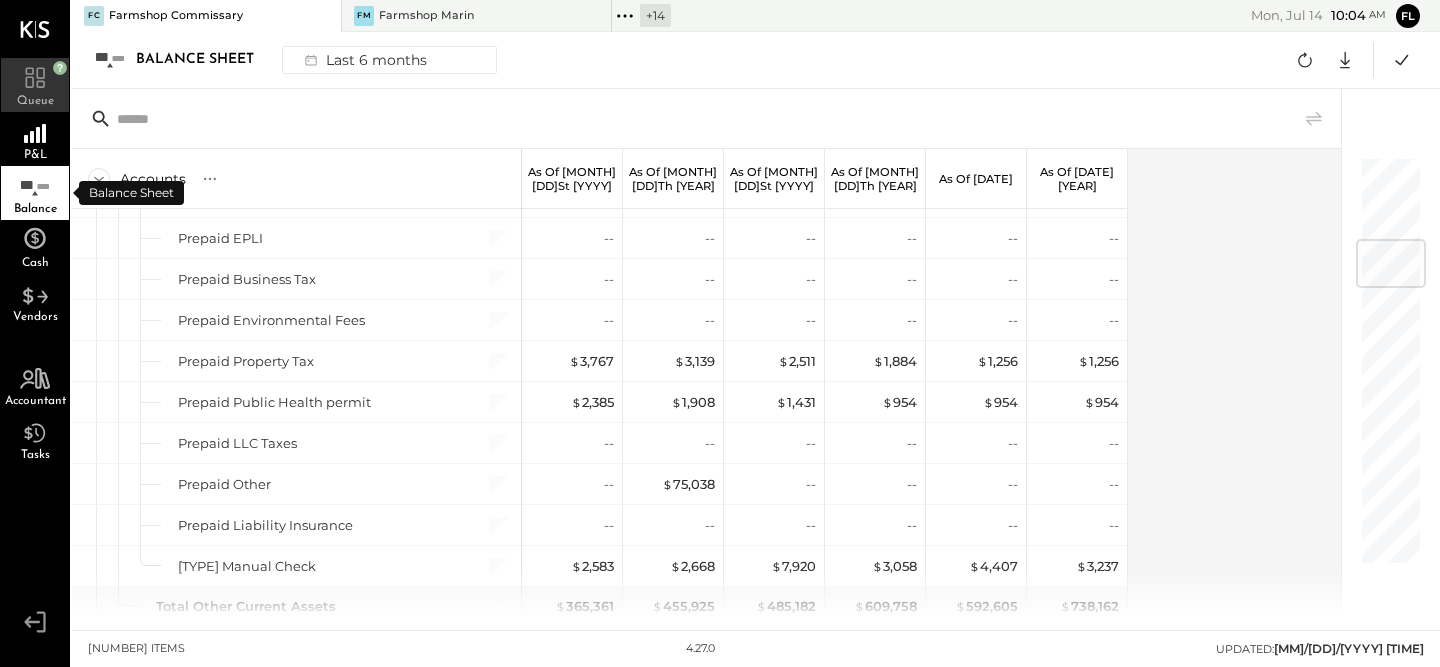scroll, scrollTop: 699, scrollLeft: 0, axis: vertical 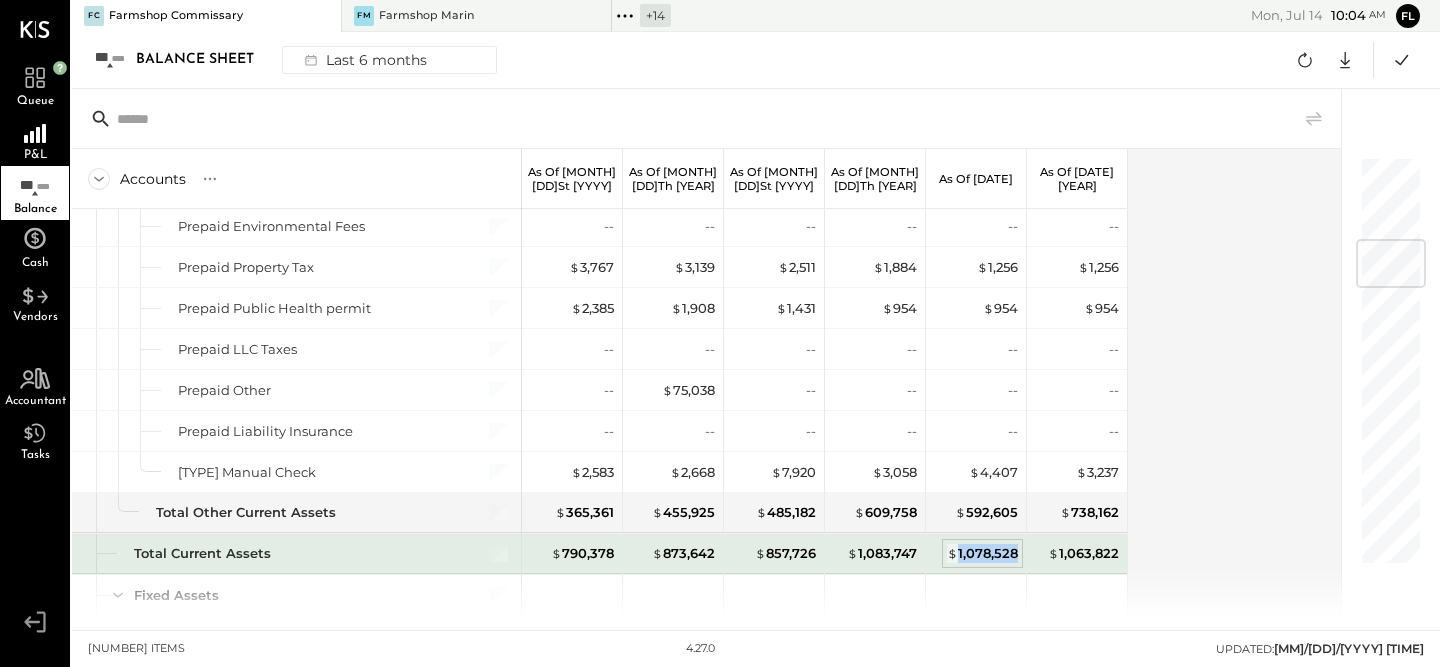 copy on "1,078,528" 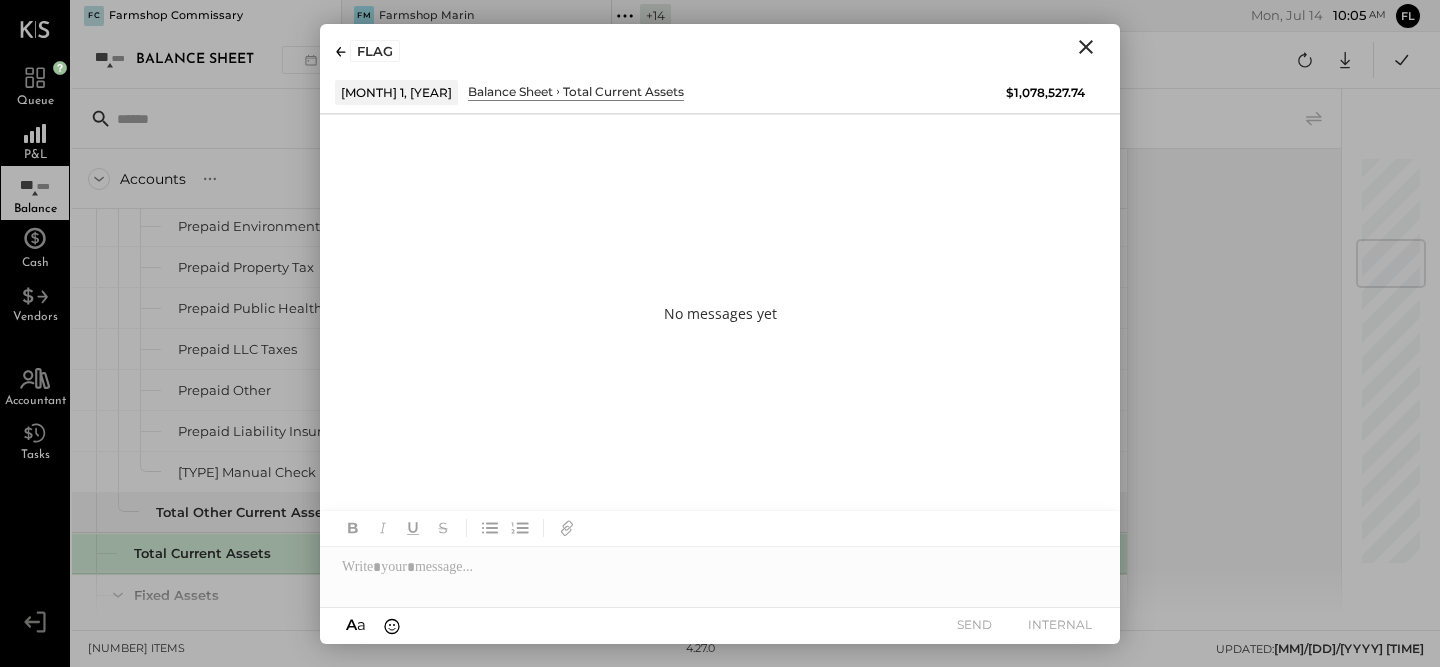 click on "FLAG" at bounding box center (720, 47) 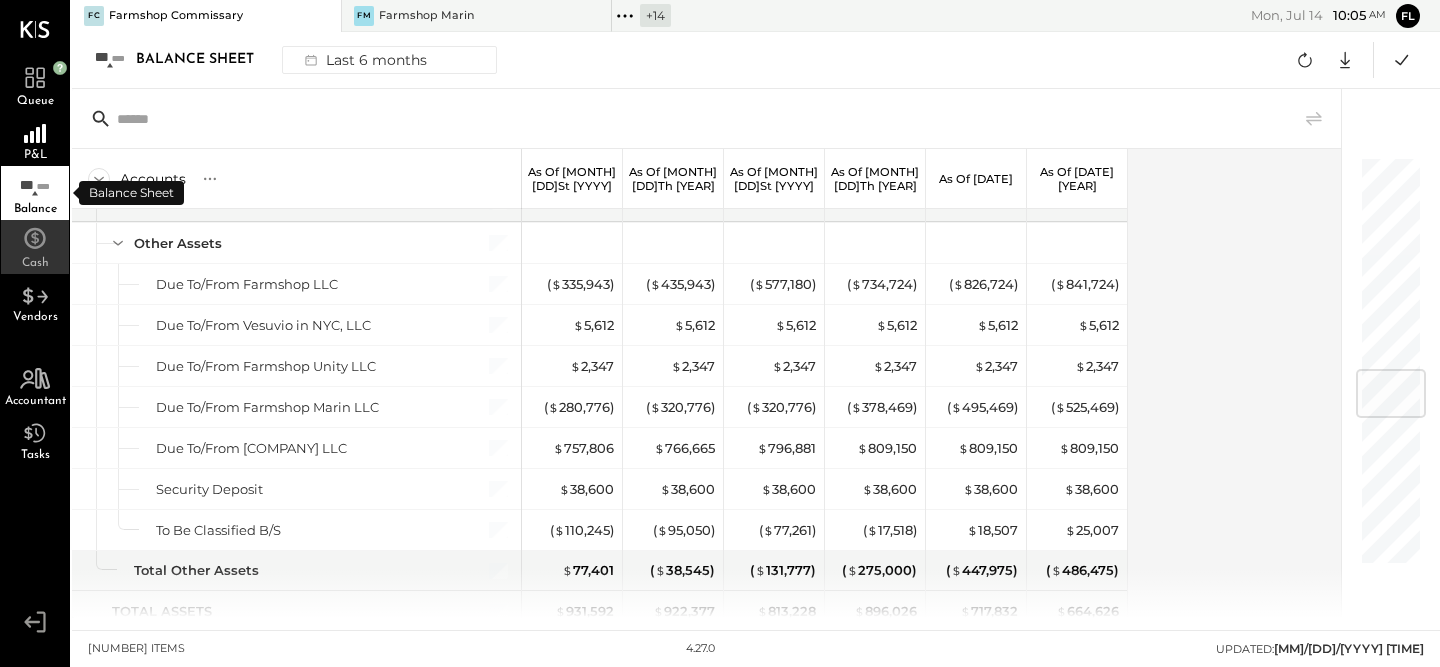 scroll, scrollTop: 1780, scrollLeft: 0, axis: vertical 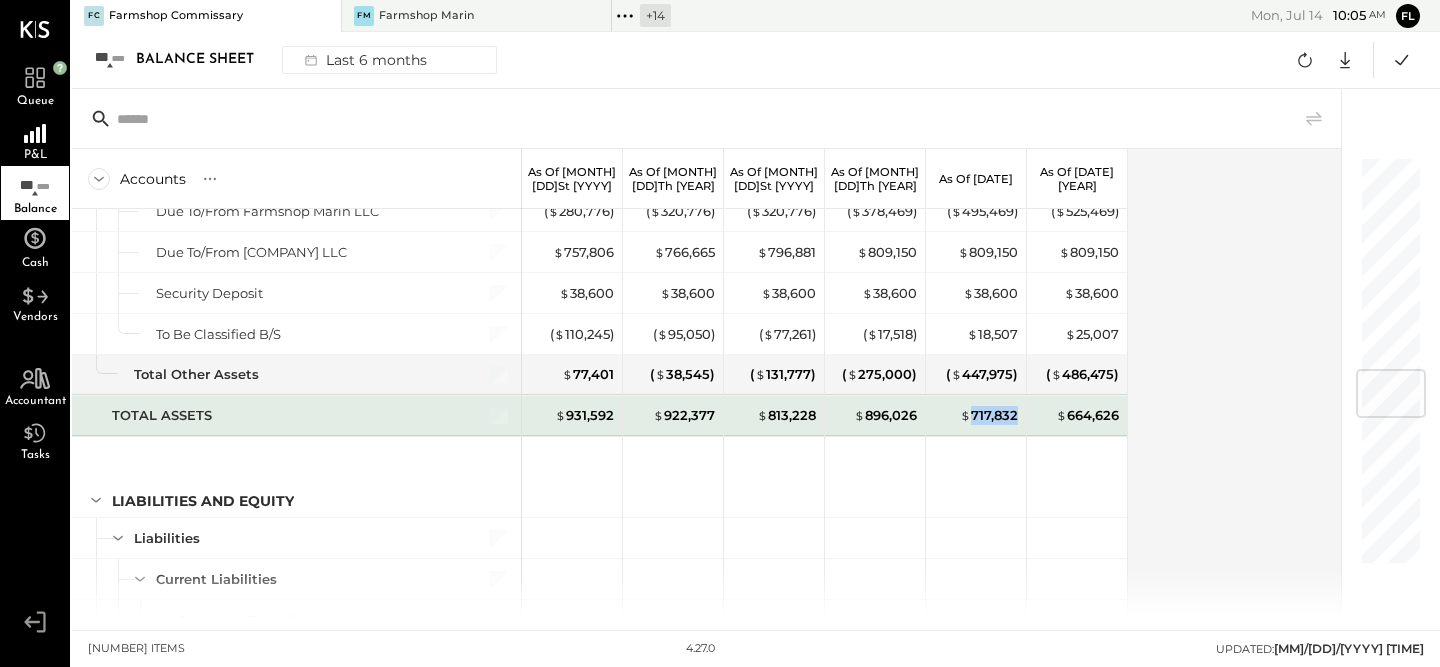drag, startPoint x: 970, startPoint y: 411, endPoint x: 1019, endPoint y: 416, distance: 49.25444 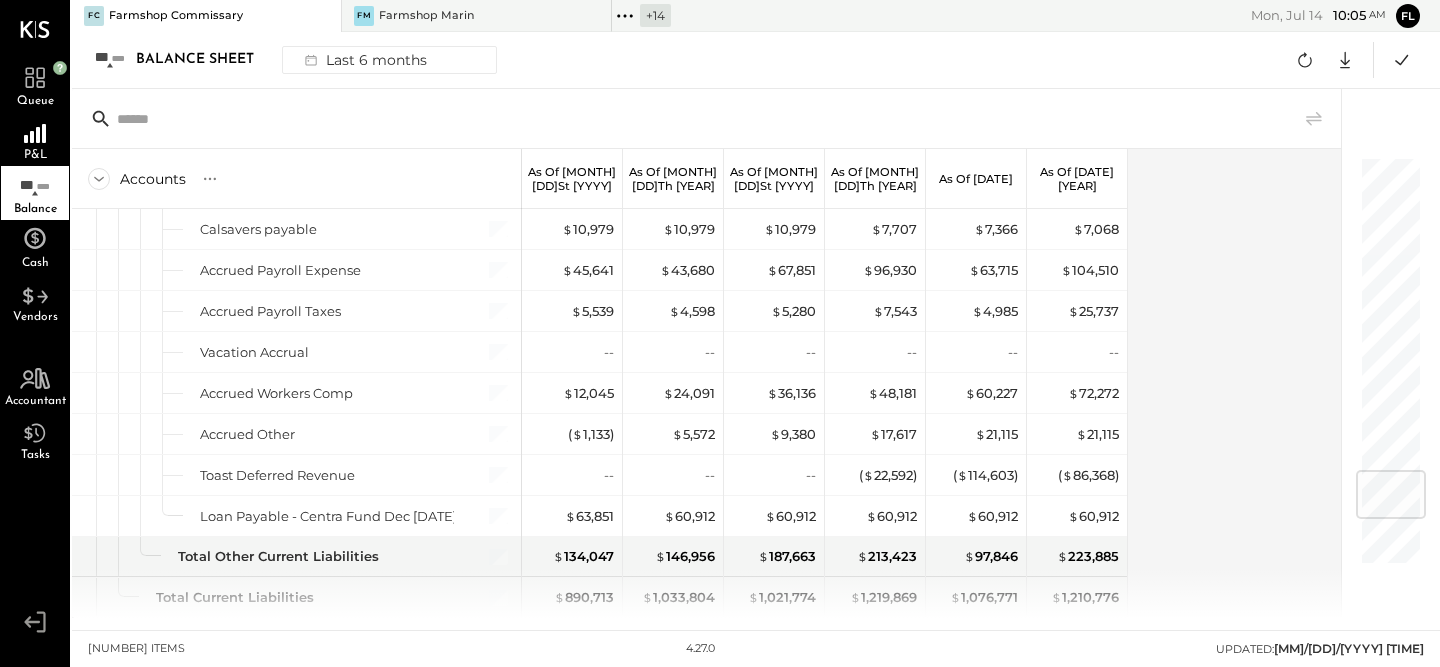 scroll, scrollTop: 2839, scrollLeft: 0, axis: vertical 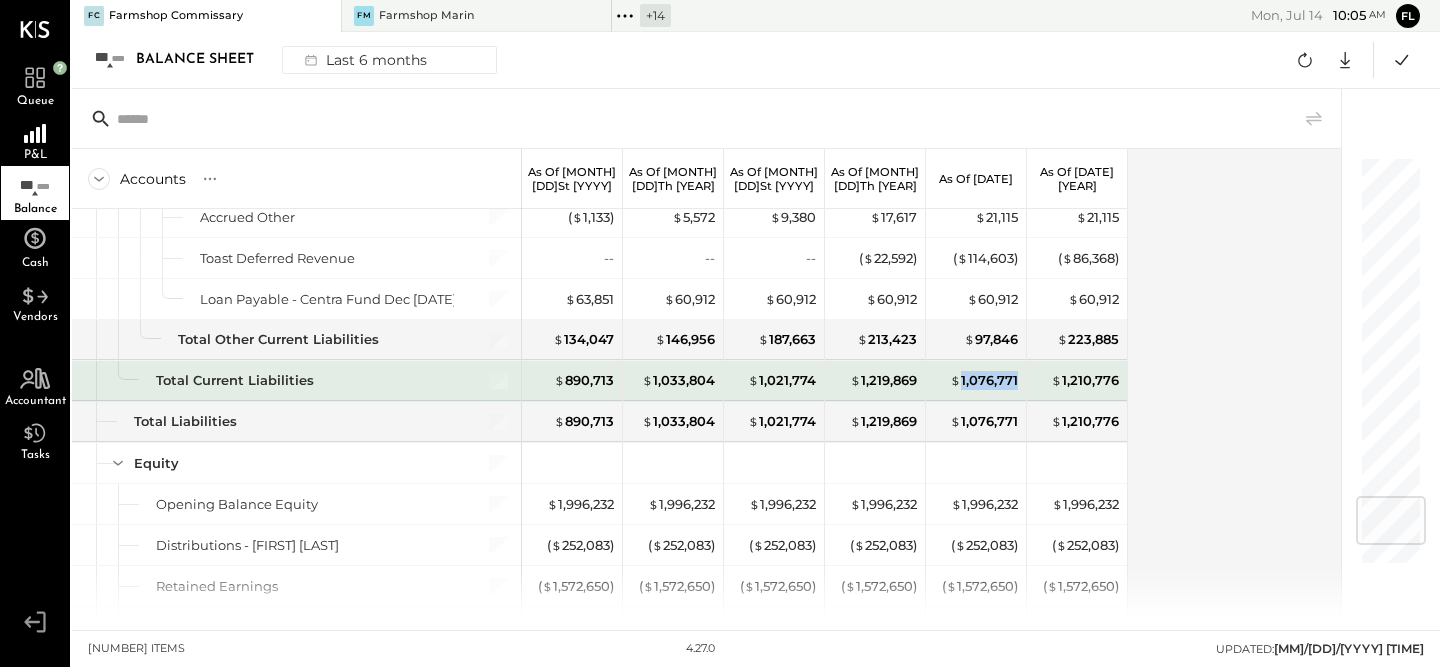 drag, startPoint x: 963, startPoint y: 380, endPoint x: 1020, endPoint y: 379, distance: 57.00877 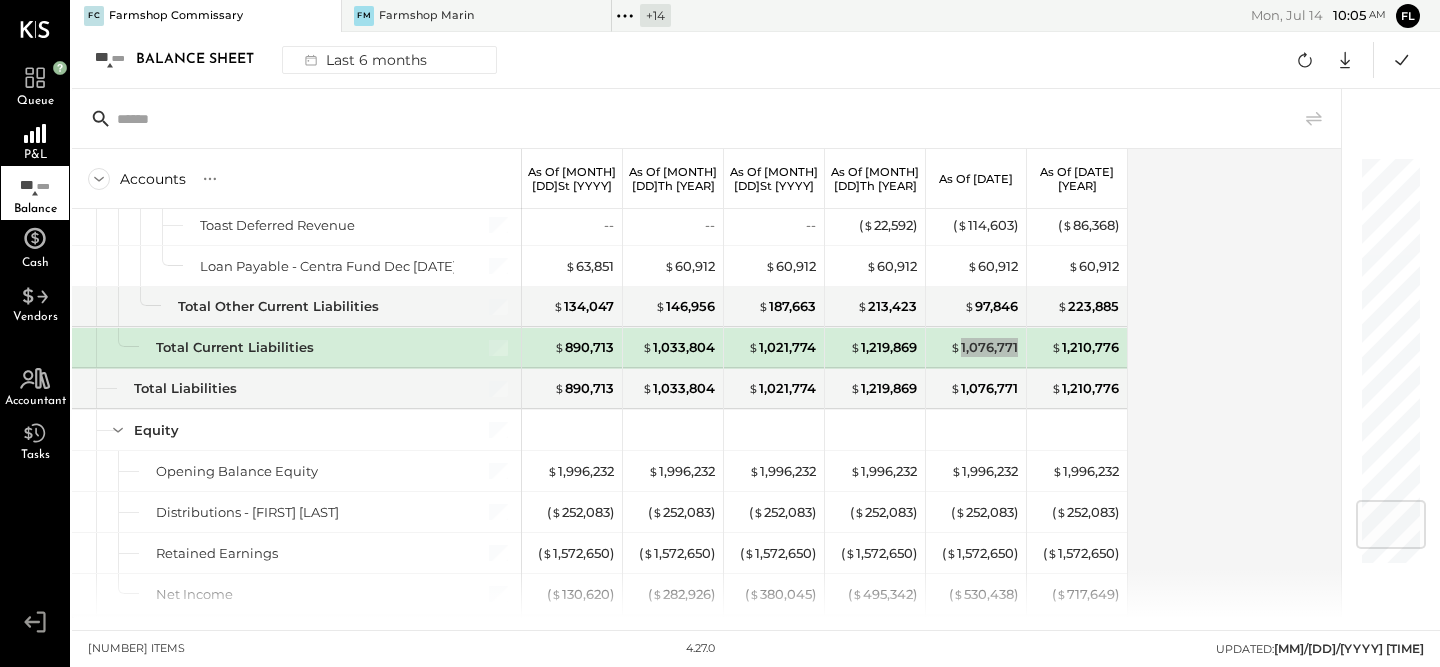 scroll, scrollTop: 2909, scrollLeft: 0, axis: vertical 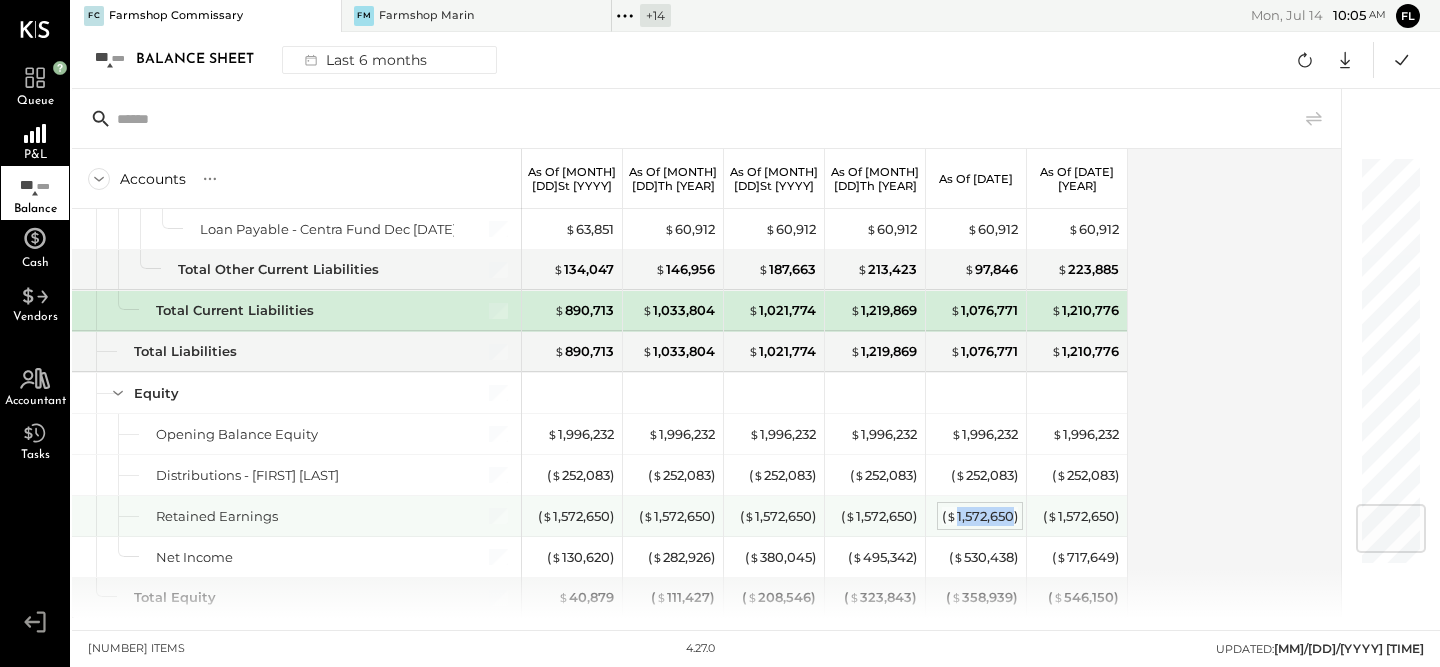 drag, startPoint x: 952, startPoint y: 515, endPoint x: 1010, endPoint y: 514, distance: 58.00862 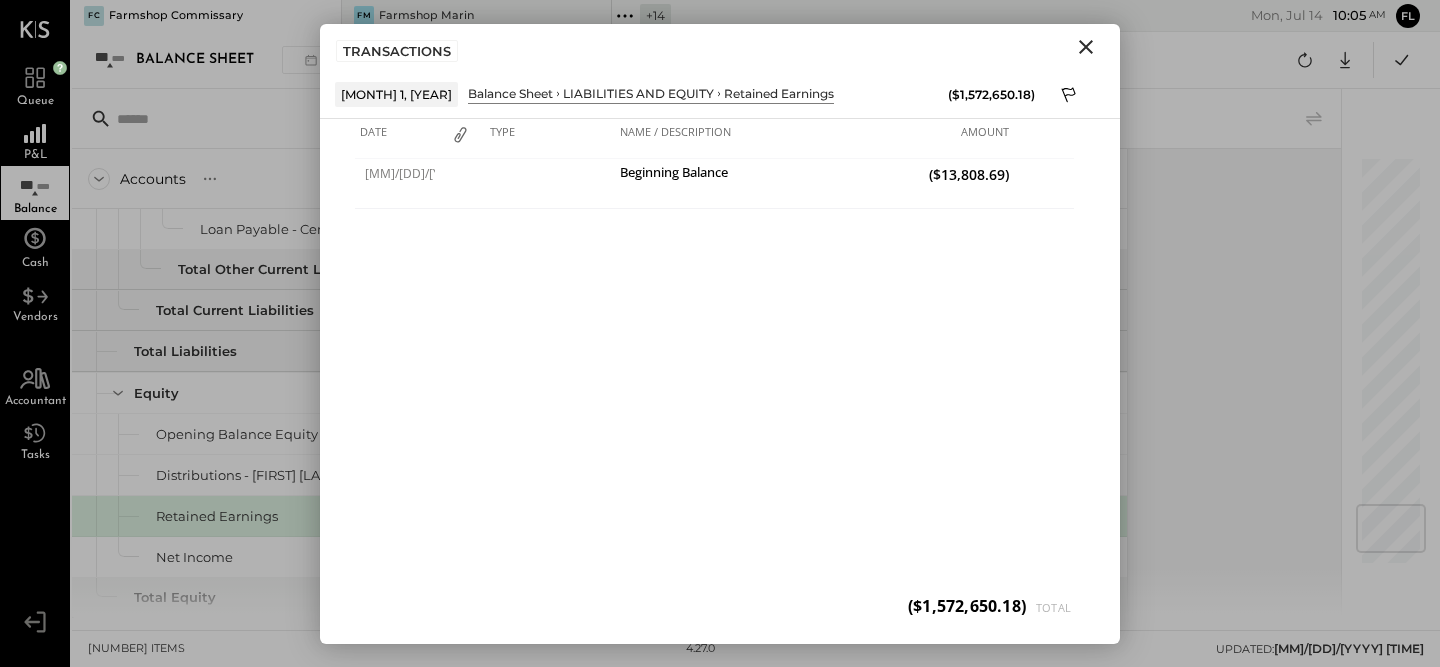 click 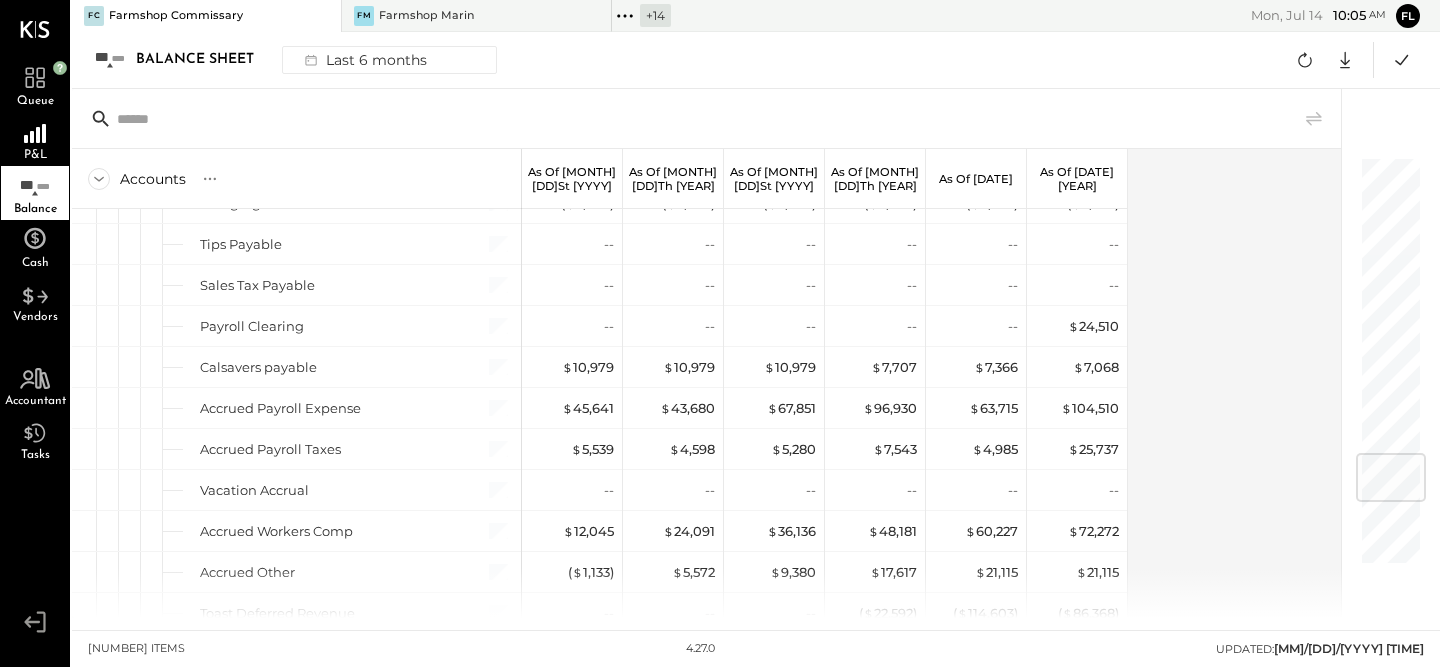 scroll, scrollTop: 1541, scrollLeft: 0, axis: vertical 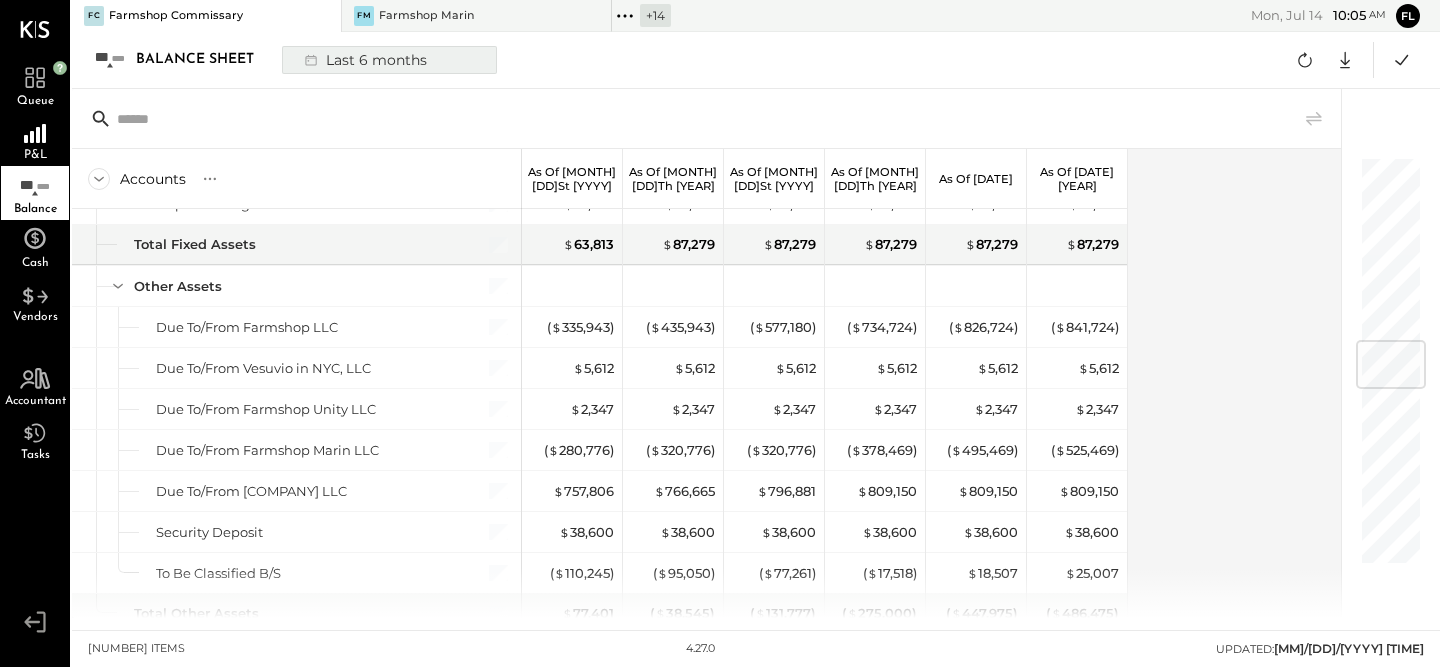 click on "Last 6 months" at bounding box center [364, 60] 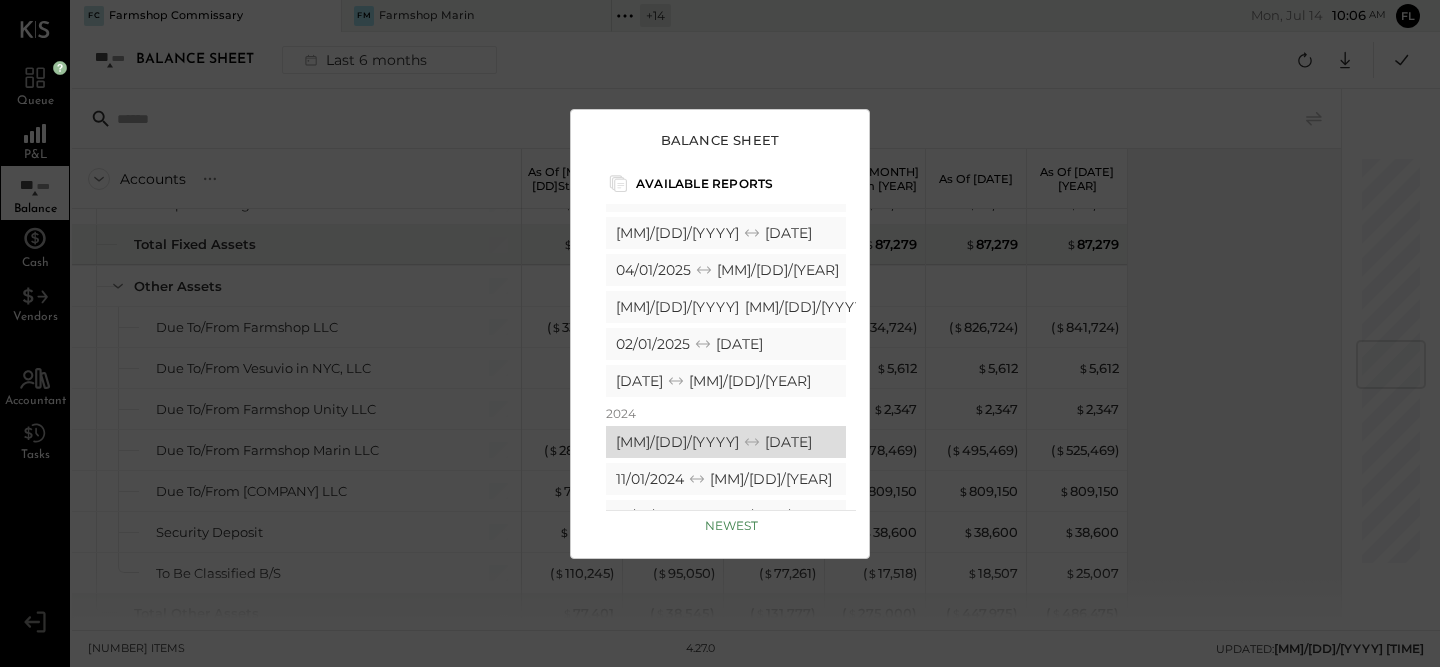 scroll, scrollTop: 224, scrollLeft: 0, axis: vertical 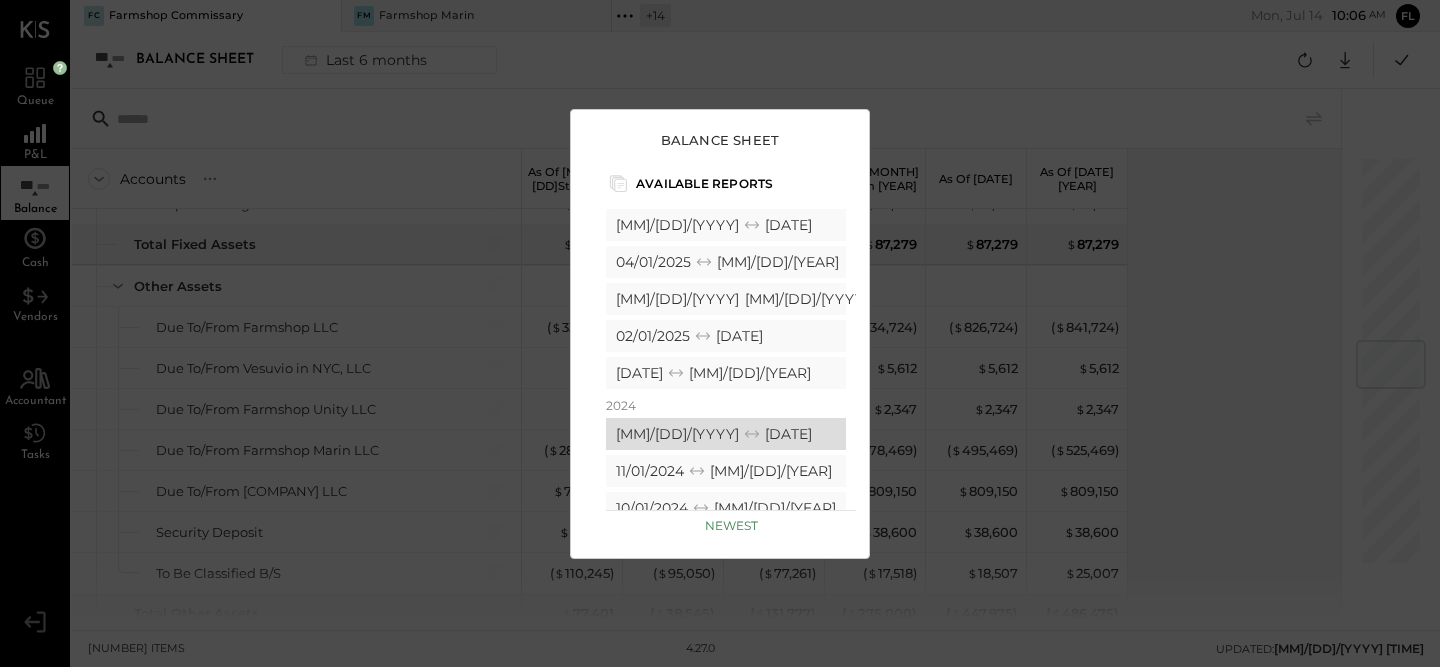 click on "12/01/2024 12/31/2024" at bounding box center [726, 434] 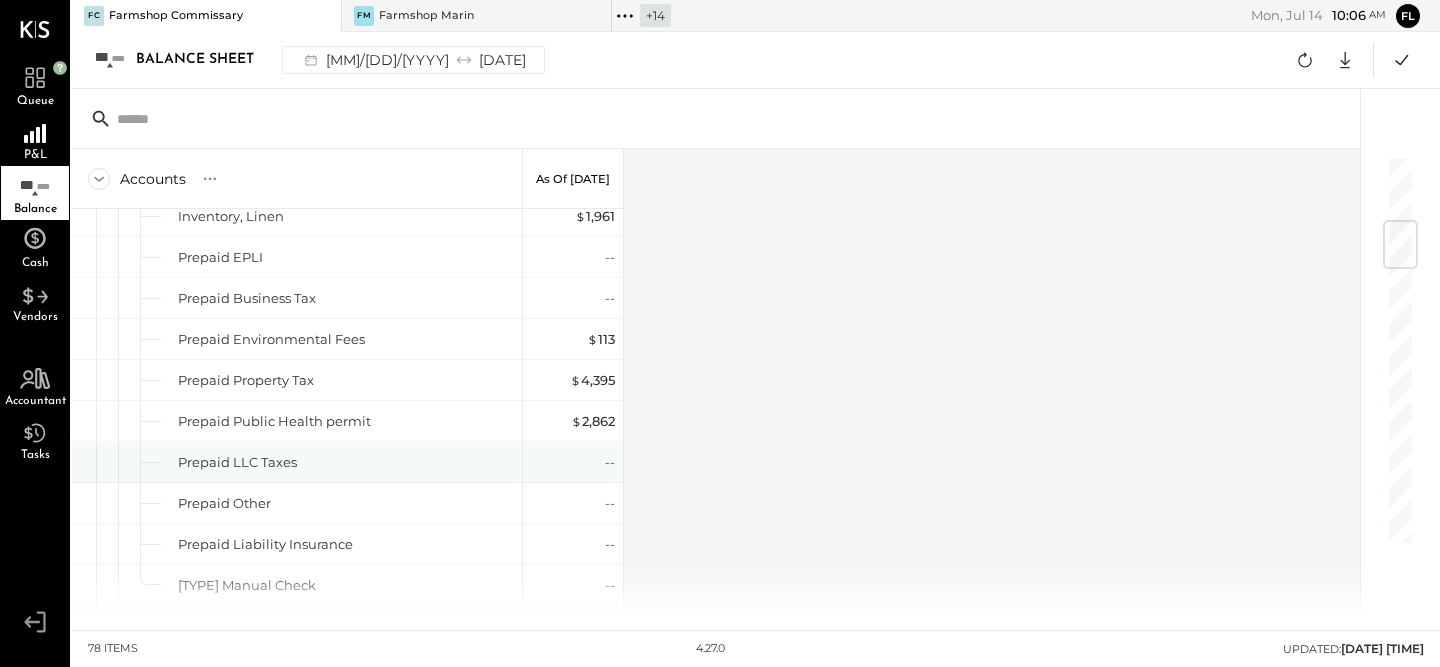 scroll, scrollTop: 775, scrollLeft: 0, axis: vertical 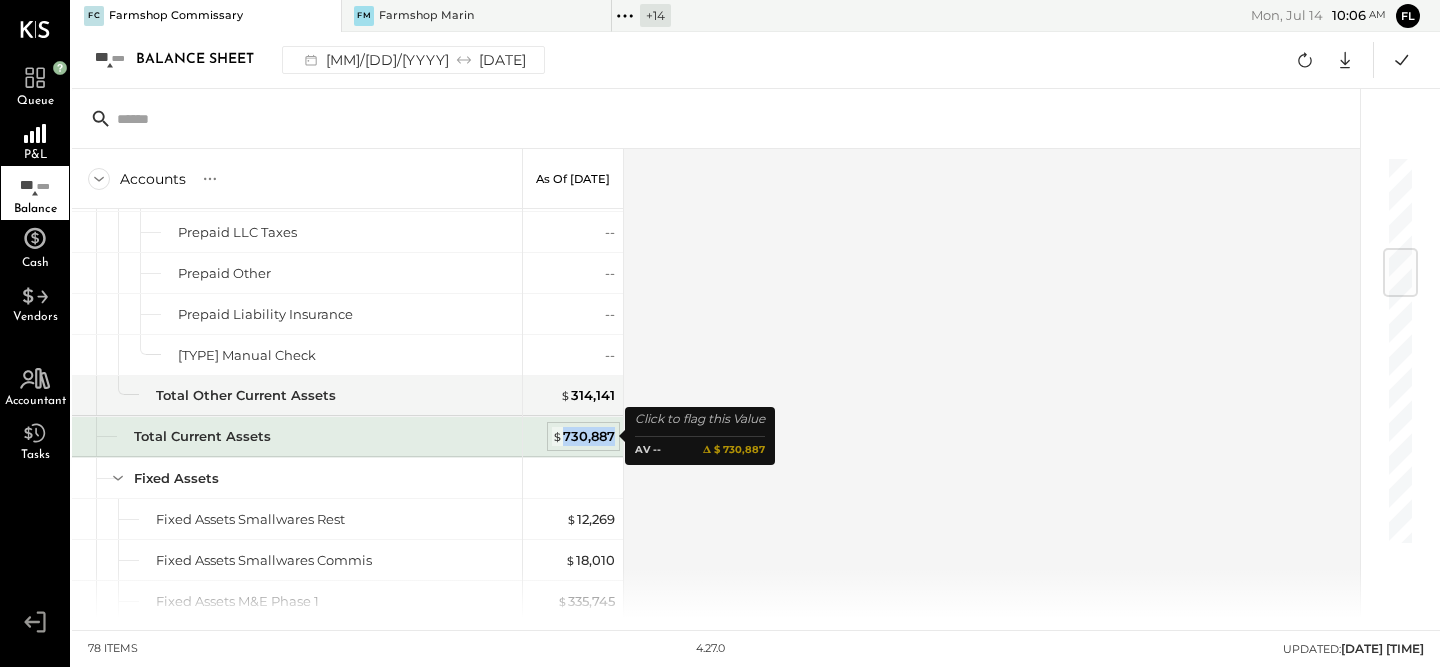drag, startPoint x: 560, startPoint y: 433, endPoint x: 612, endPoint y: 433, distance: 52 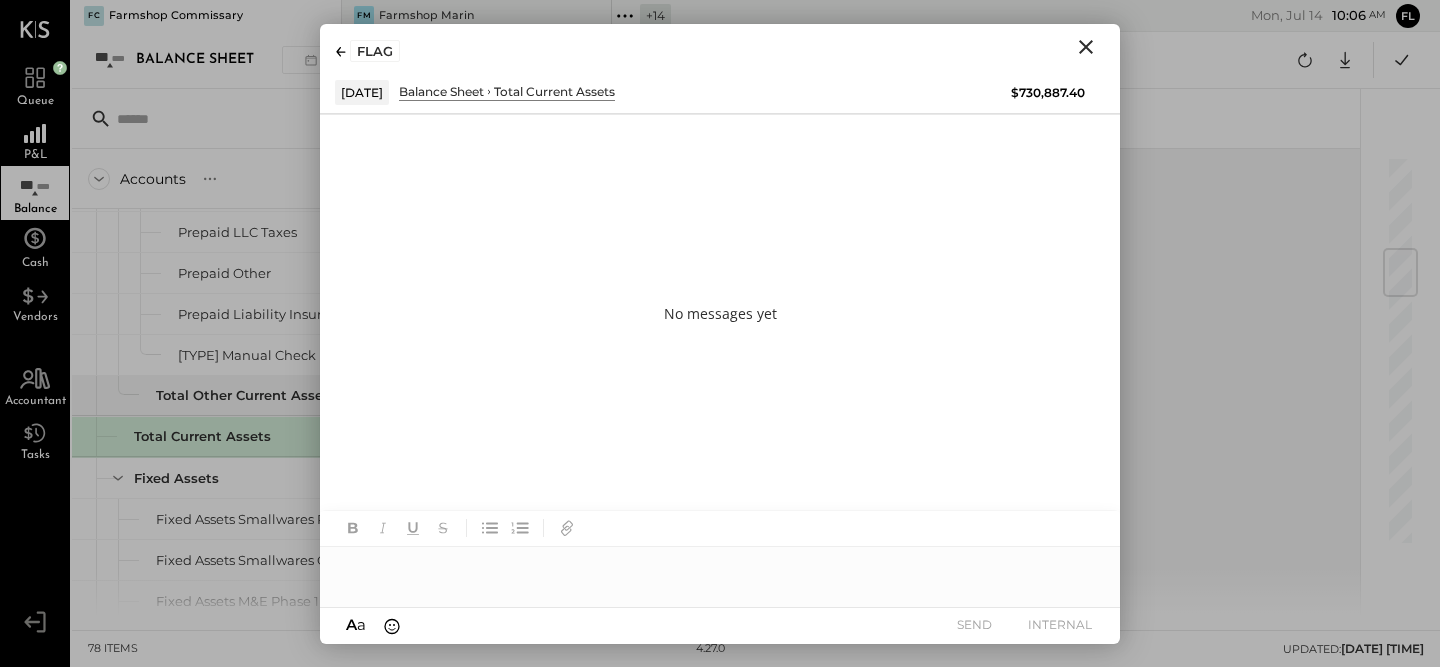 drag, startPoint x: 1077, startPoint y: 46, endPoint x: 1052, endPoint y: 57, distance: 27.313 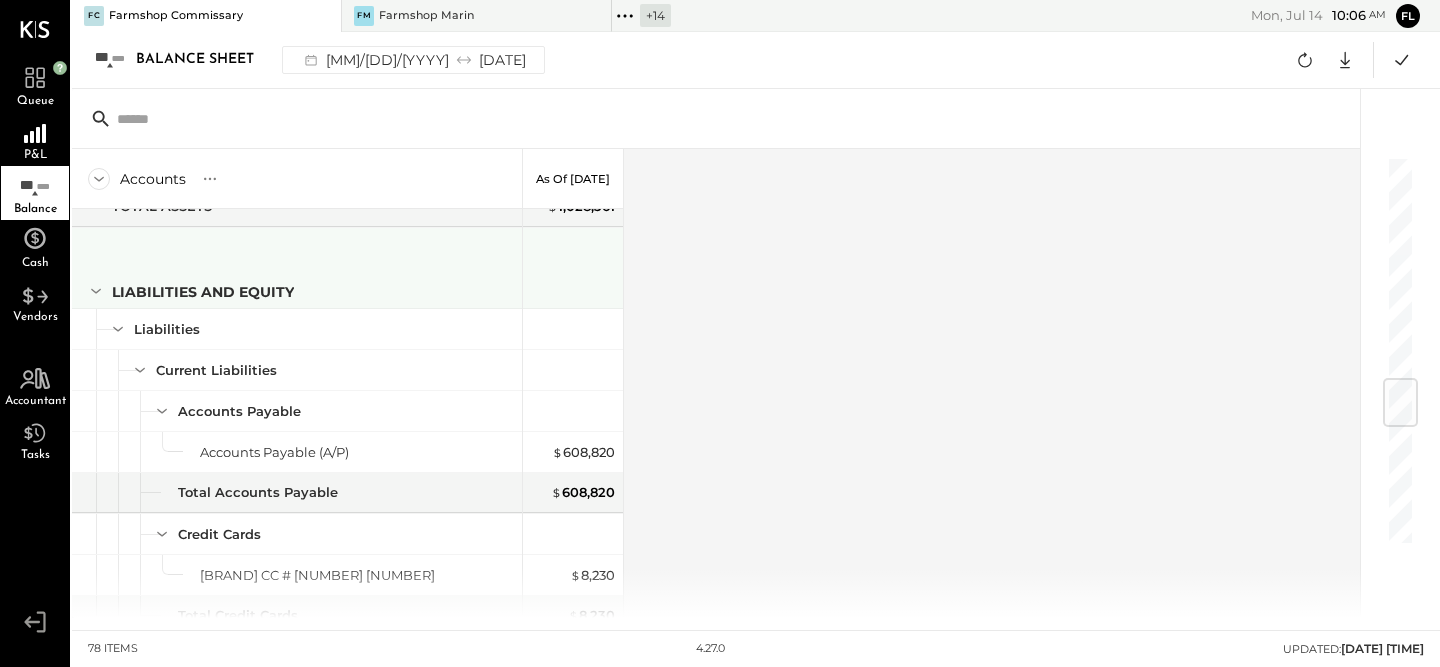 scroll, scrollTop: 1859, scrollLeft: 0, axis: vertical 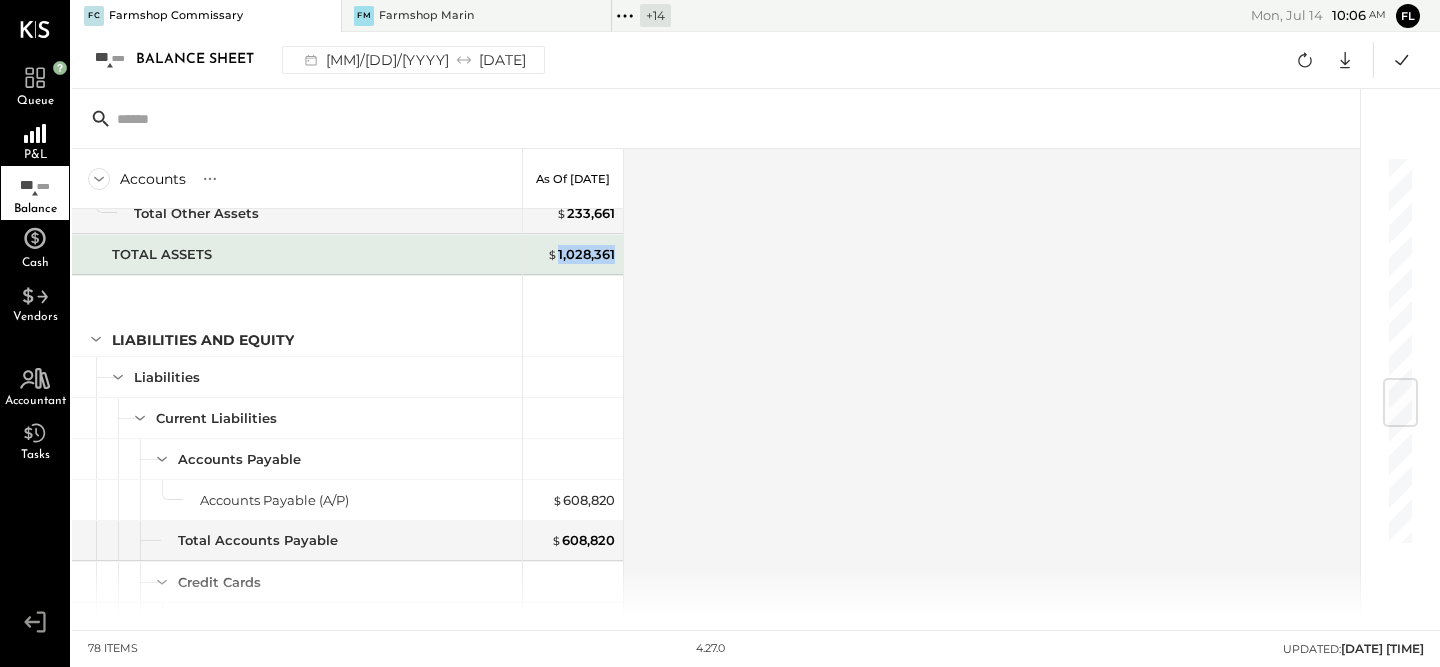drag, startPoint x: 558, startPoint y: 257, endPoint x: 615, endPoint y: 254, distance: 57.07889 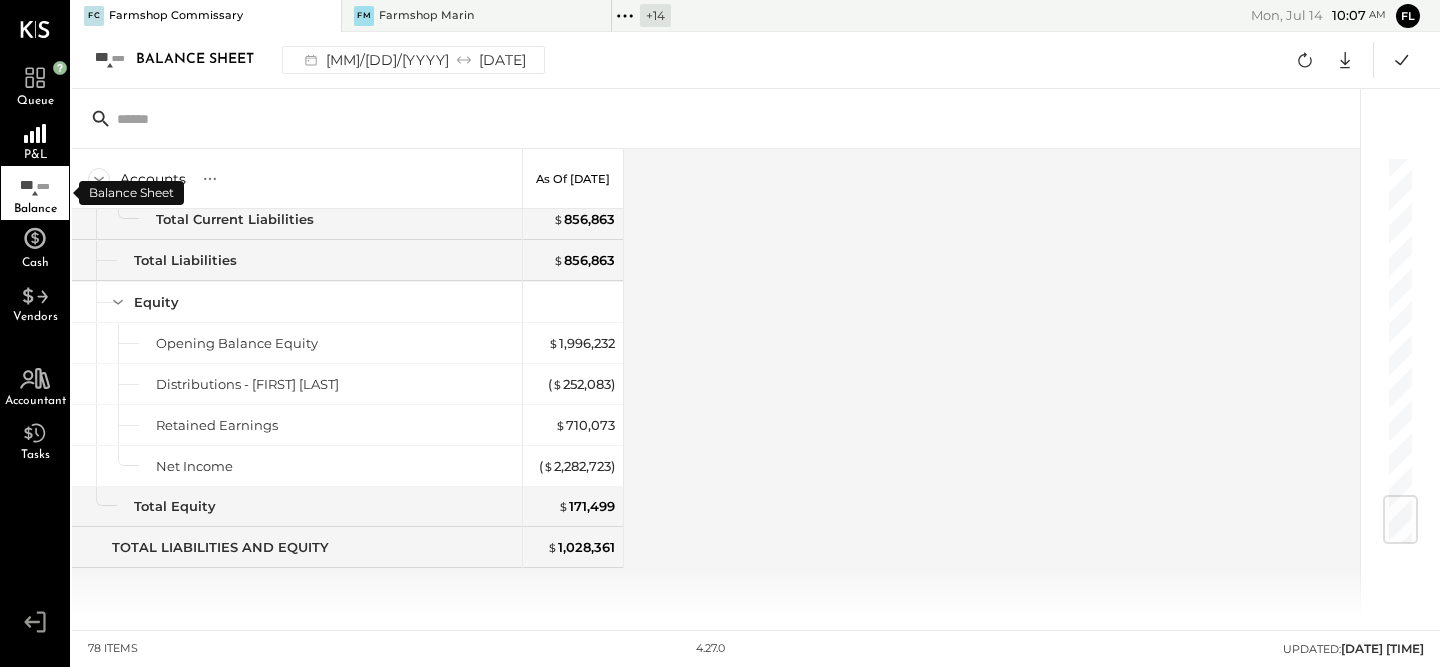 scroll, scrollTop: 2800, scrollLeft: 0, axis: vertical 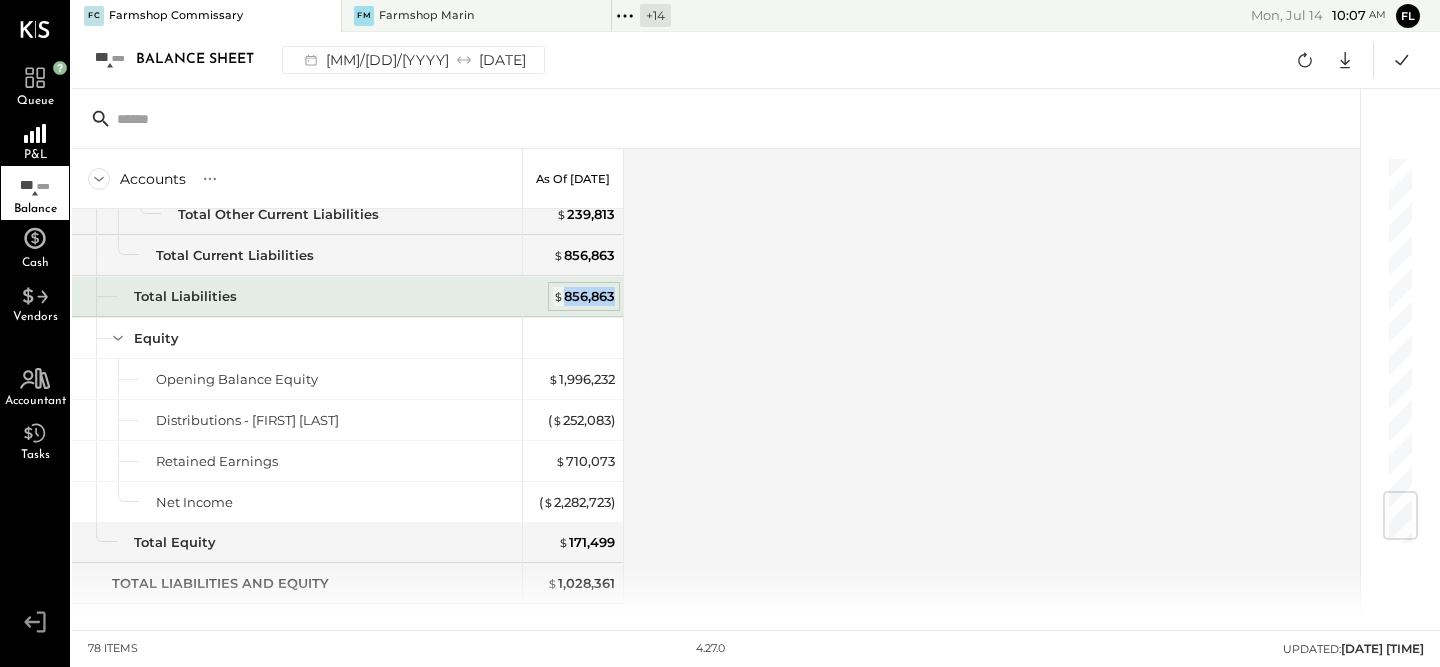 drag, startPoint x: 561, startPoint y: 295, endPoint x: 614, endPoint y: 295, distance: 53 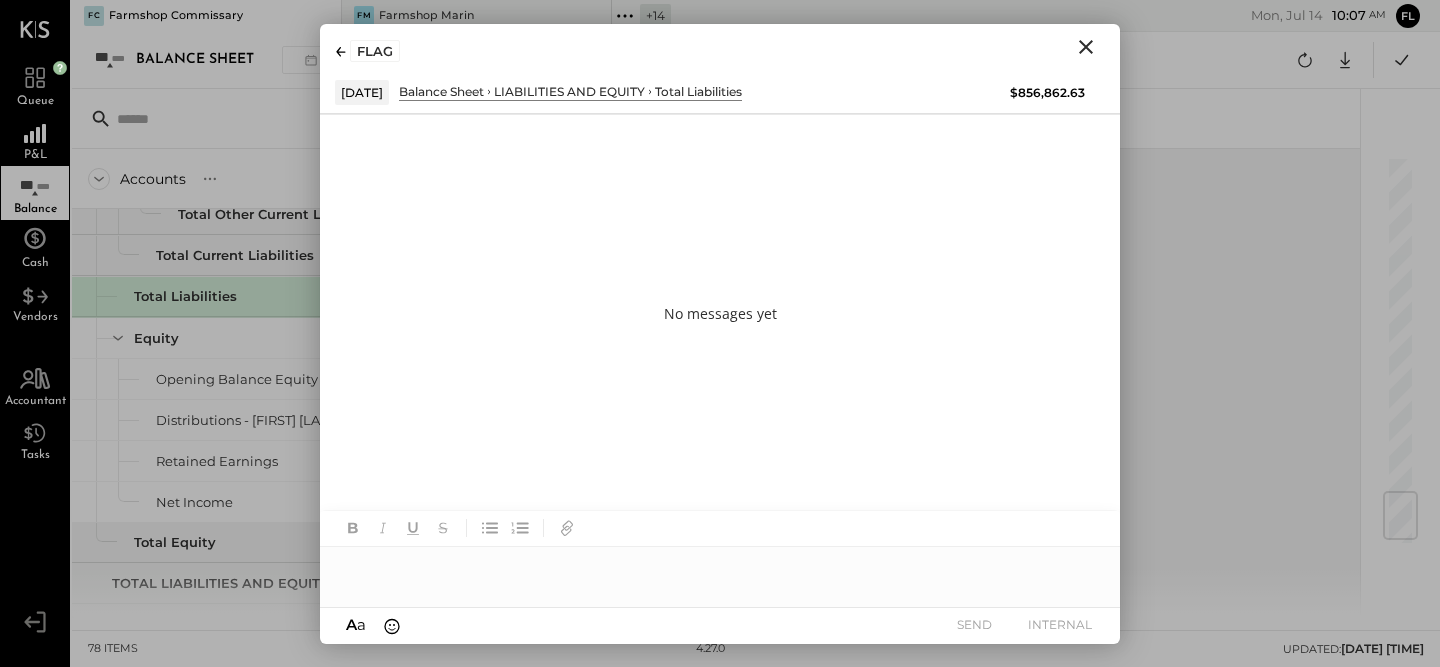 click 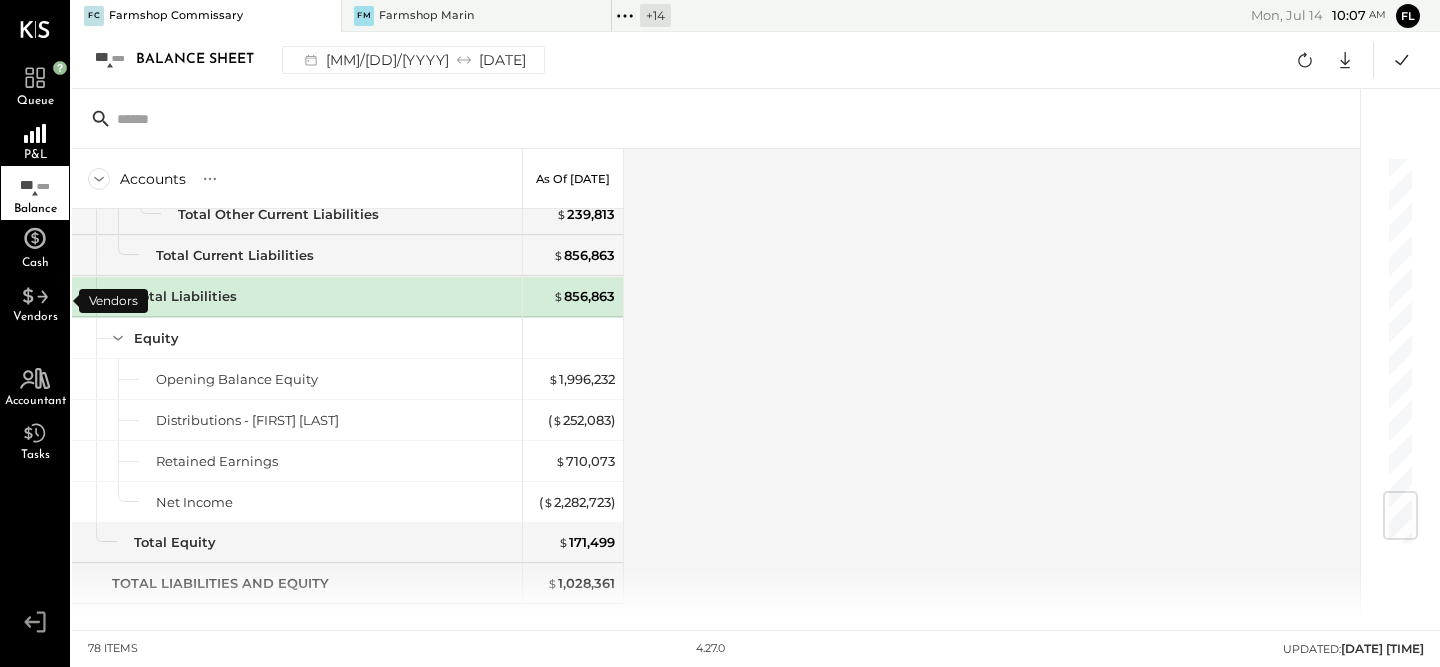 scroll, scrollTop: 2836, scrollLeft: 0, axis: vertical 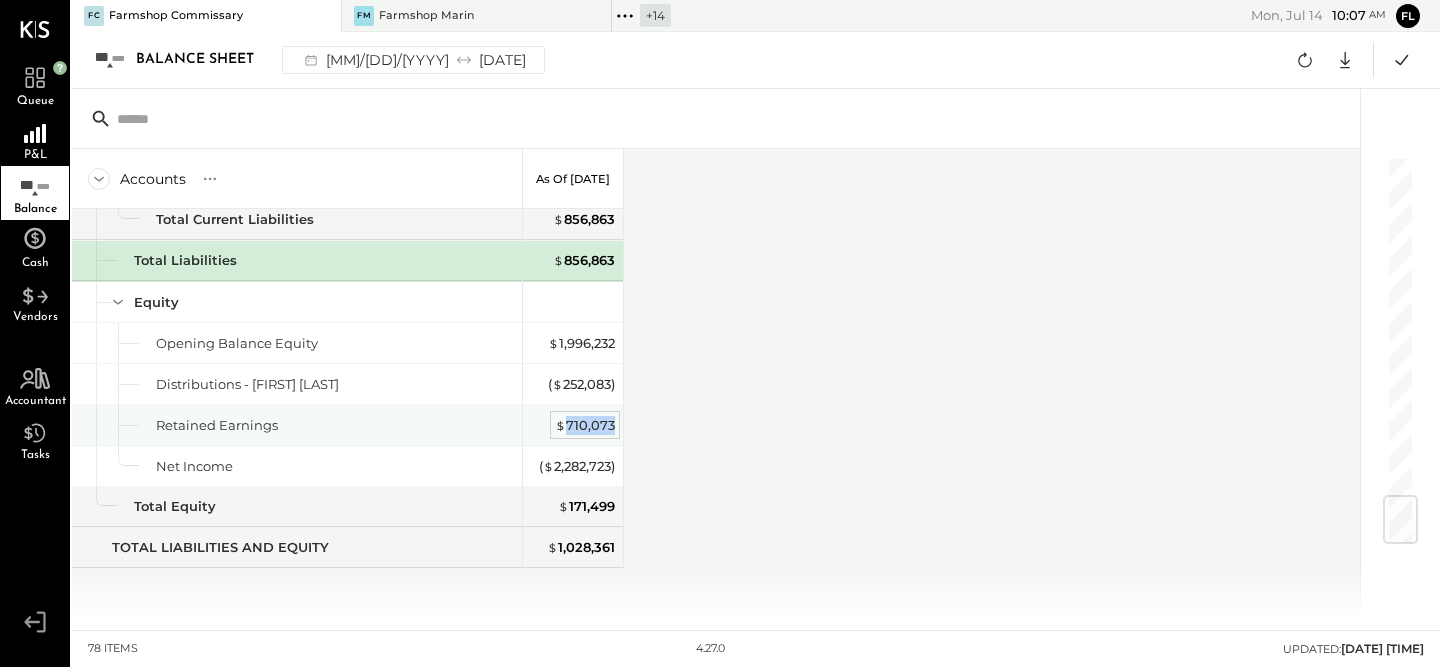 copy on "710,073" 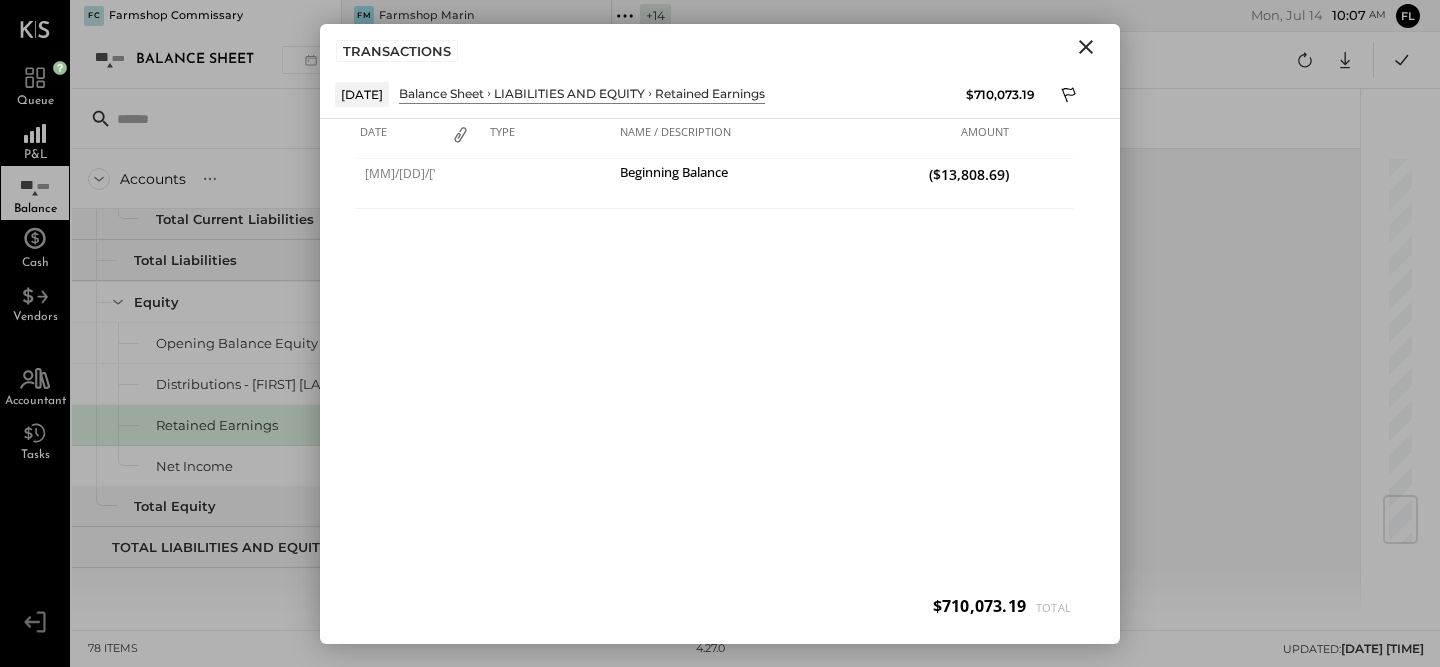 click 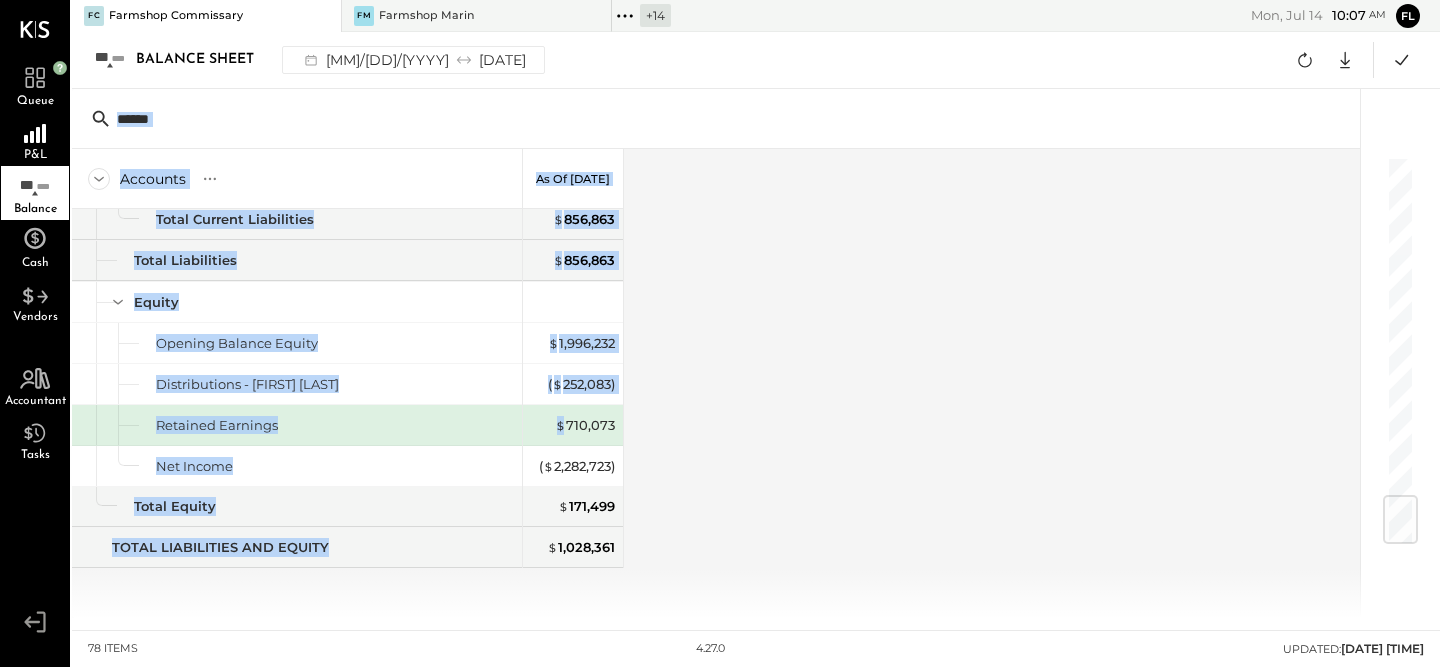 click on "Balance Sheet 12/01/2024 12/31/2024 Google Sheets Excel" at bounding box center [756, 60] 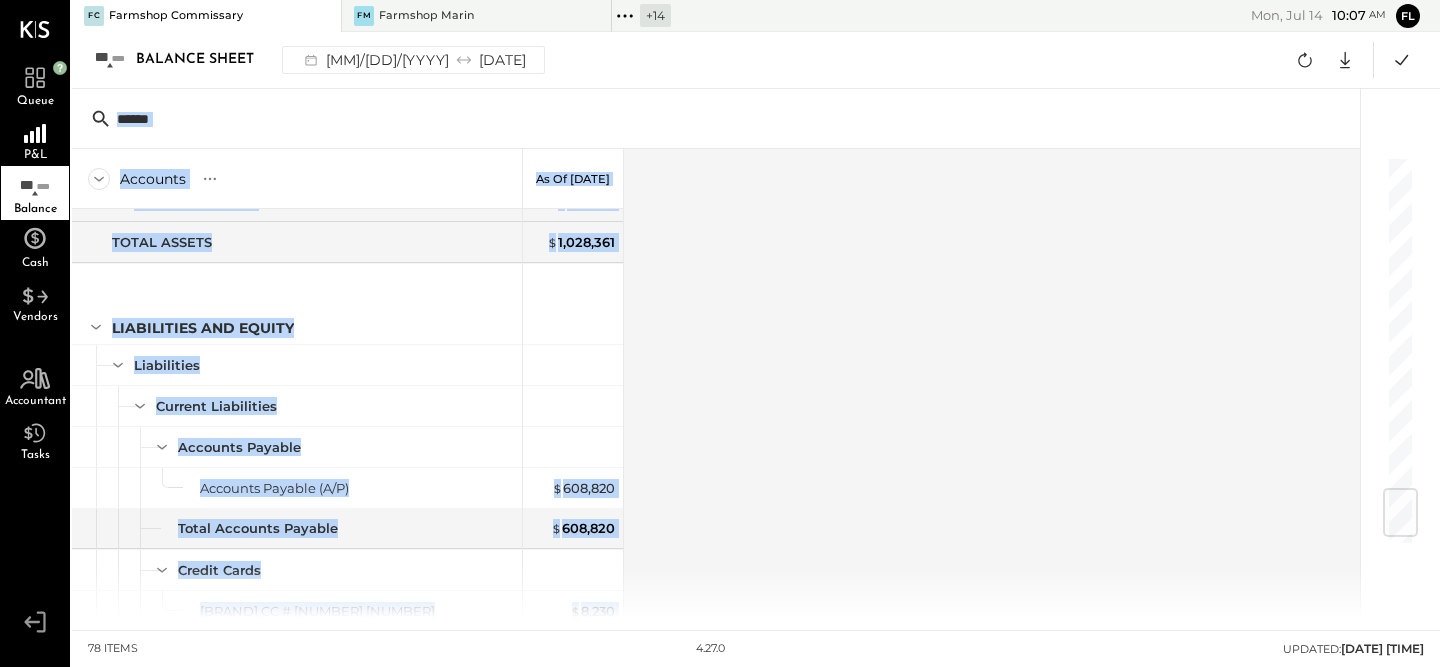 scroll, scrollTop: 1487, scrollLeft: 0, axis: vertical 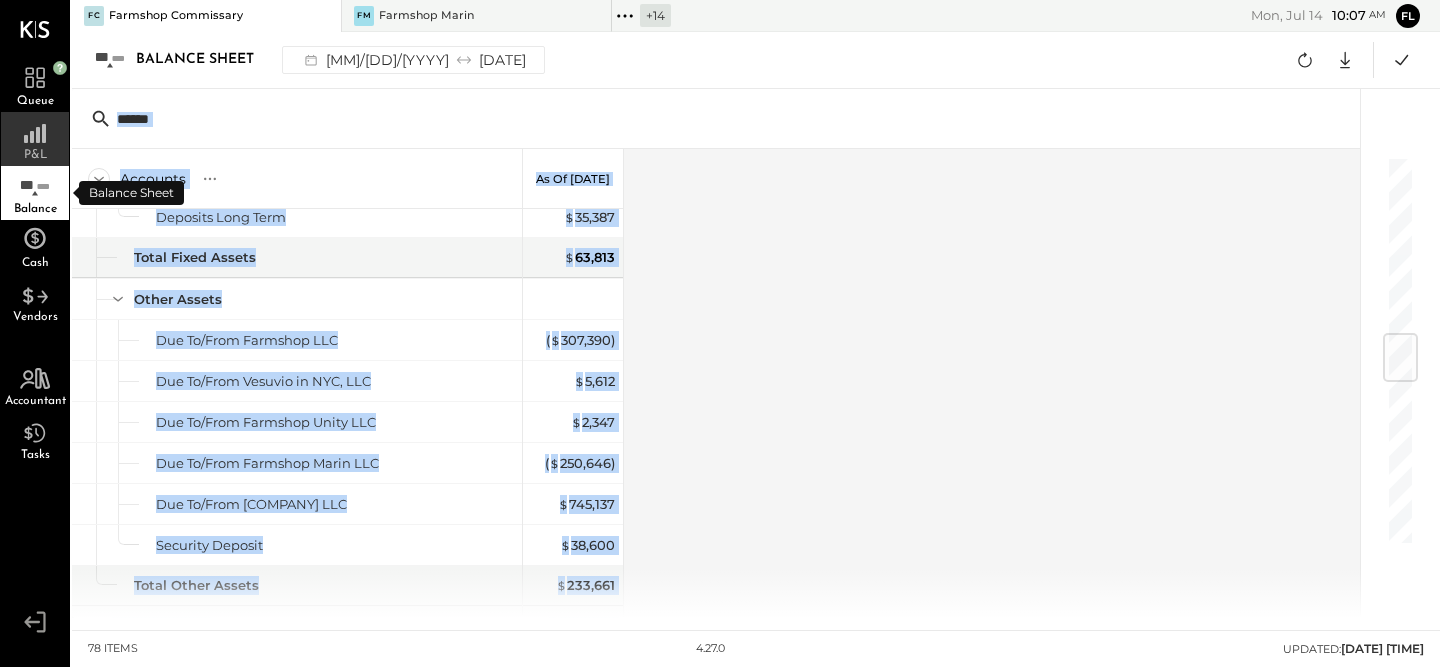 click on "P&L" at bounding box center (35, 155) 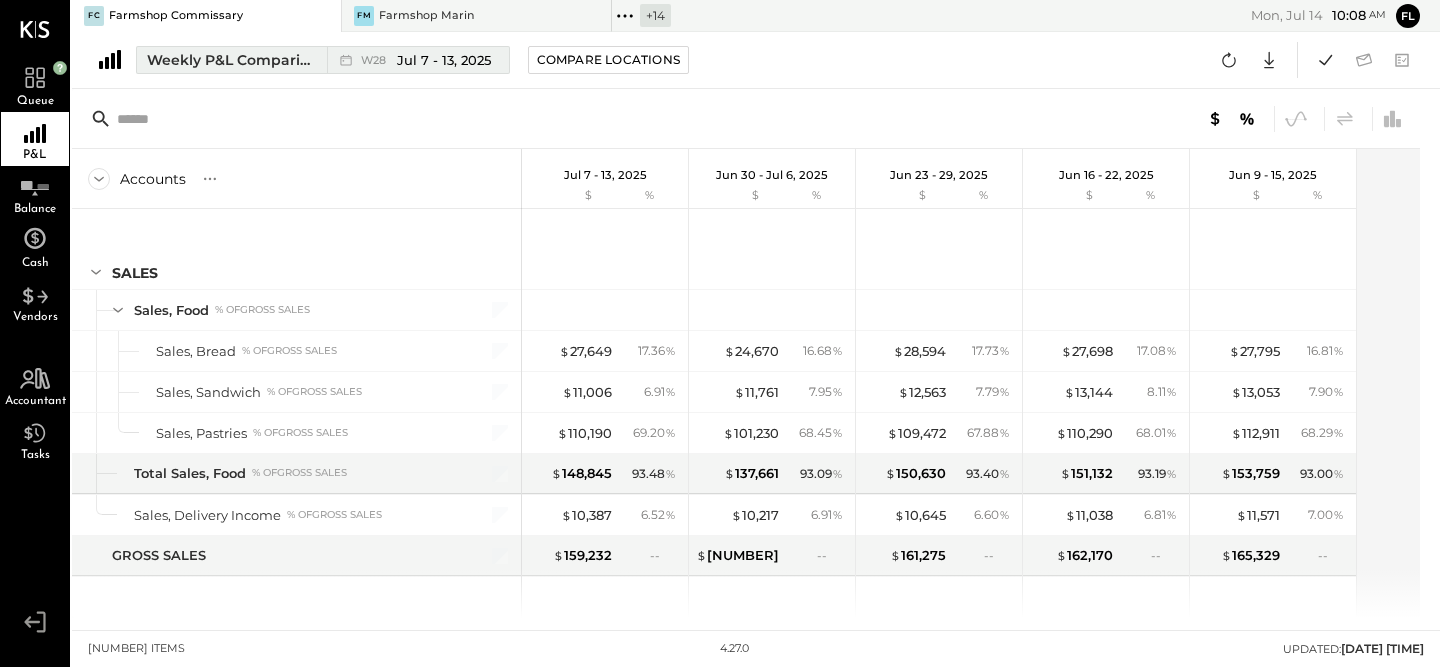 click on "Jul 7 - 13, 2025" at bounding box center [444, 60] 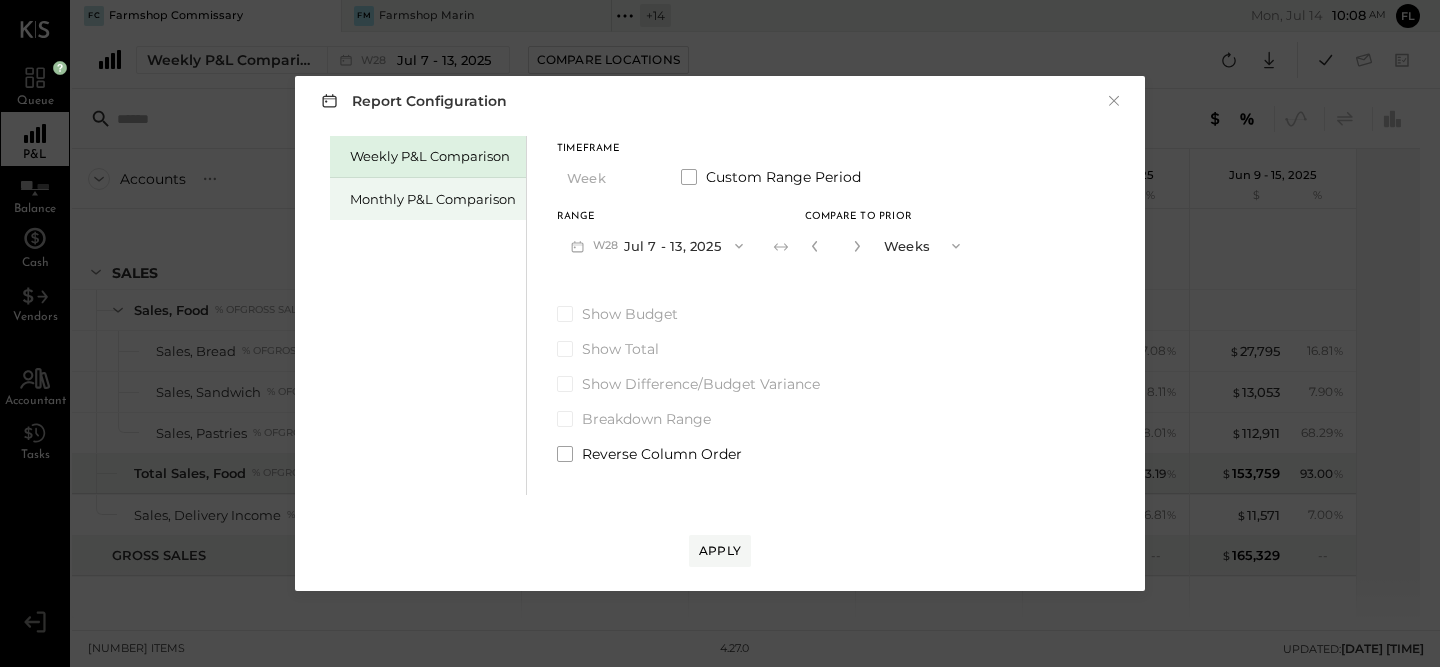 click on "Monthly P&L Comparison" at bounding box center (428, 199) 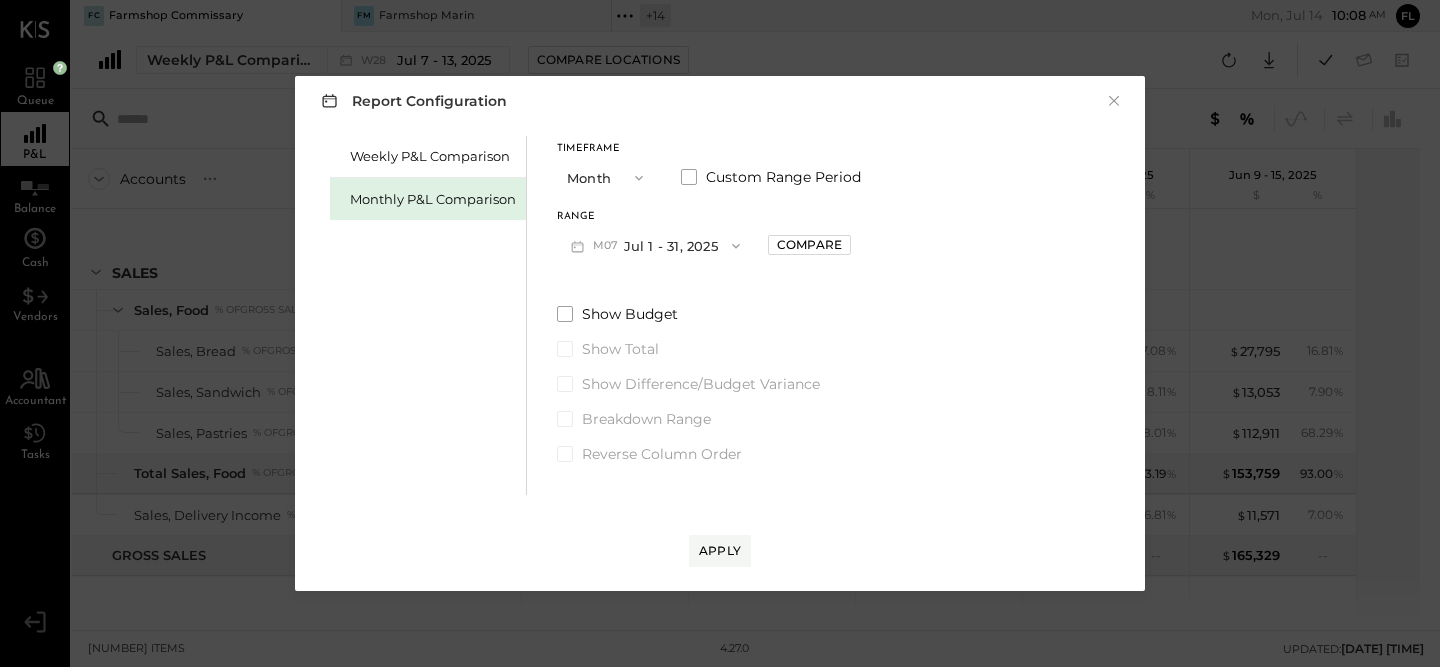 click on "M07 Jul [DAY] - [DAY], [YEAR]" at bounding box center [655, 245] 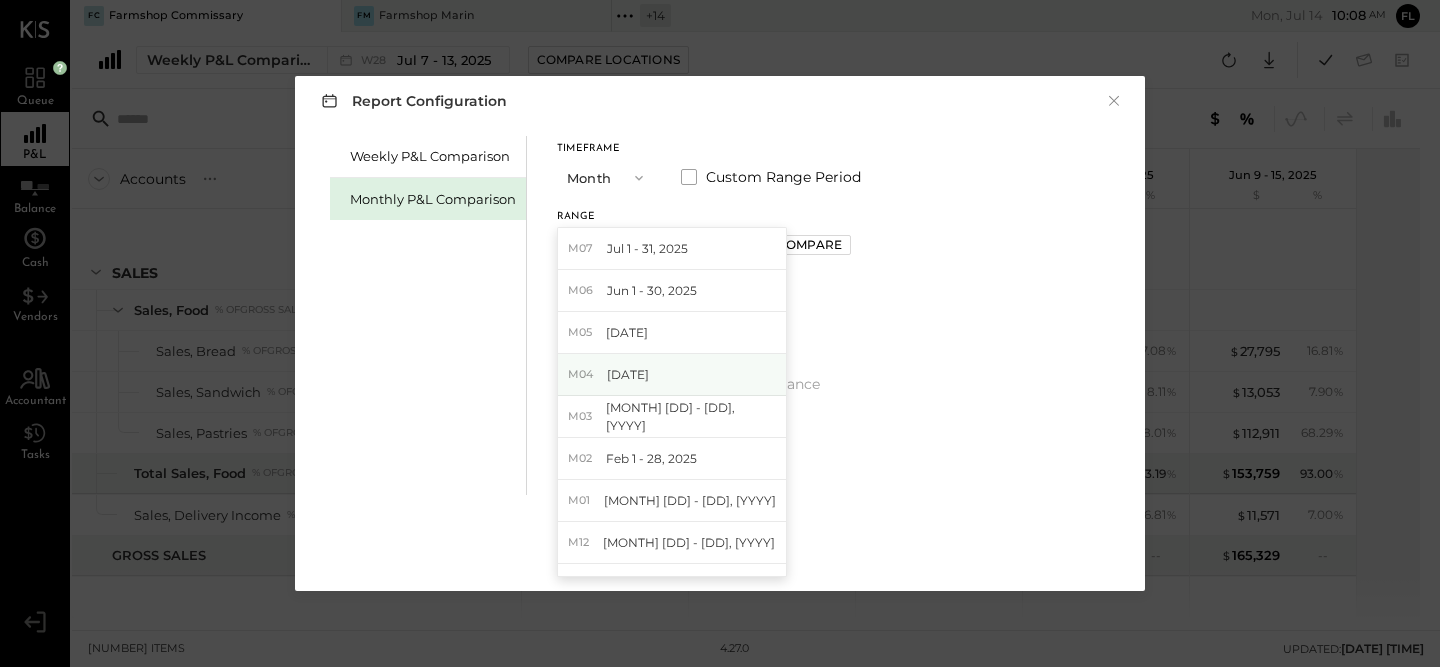 click on "M04   Apr 1 - 30, 2025" at bounding box center (672, 375) 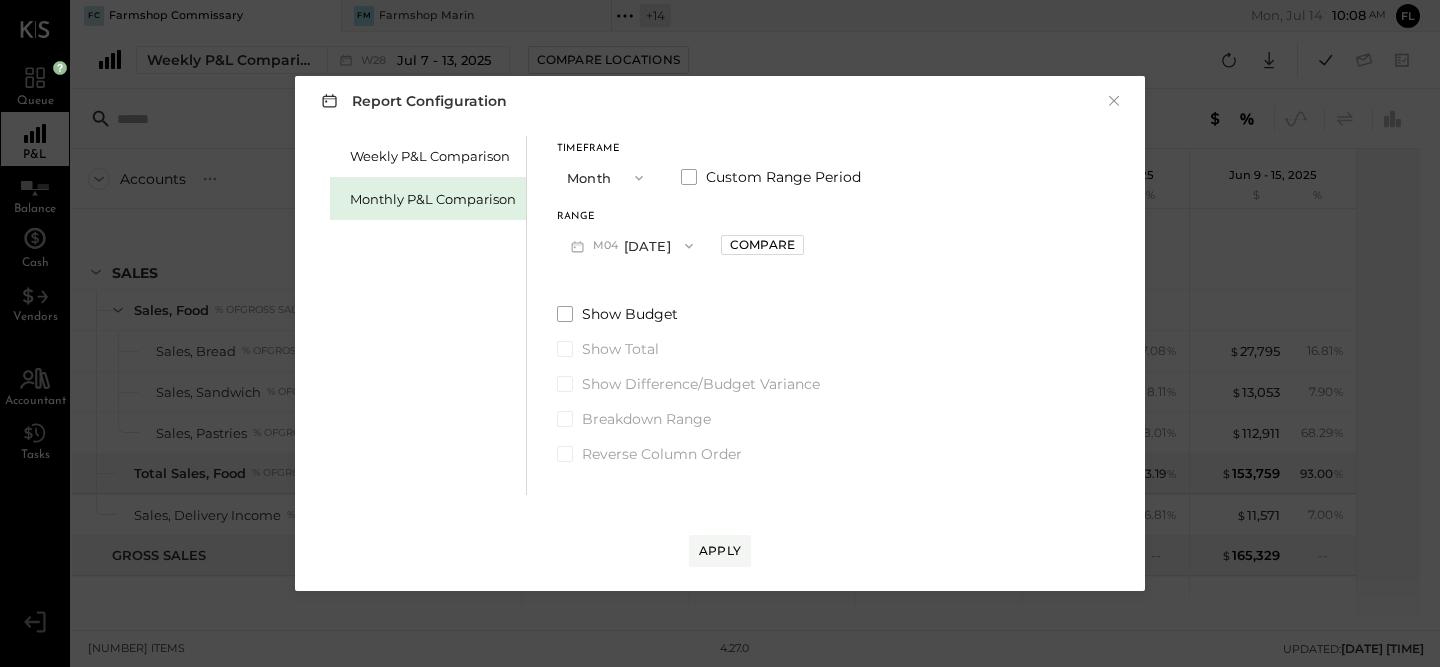 click on "M04" at bounding box center (608, 246) 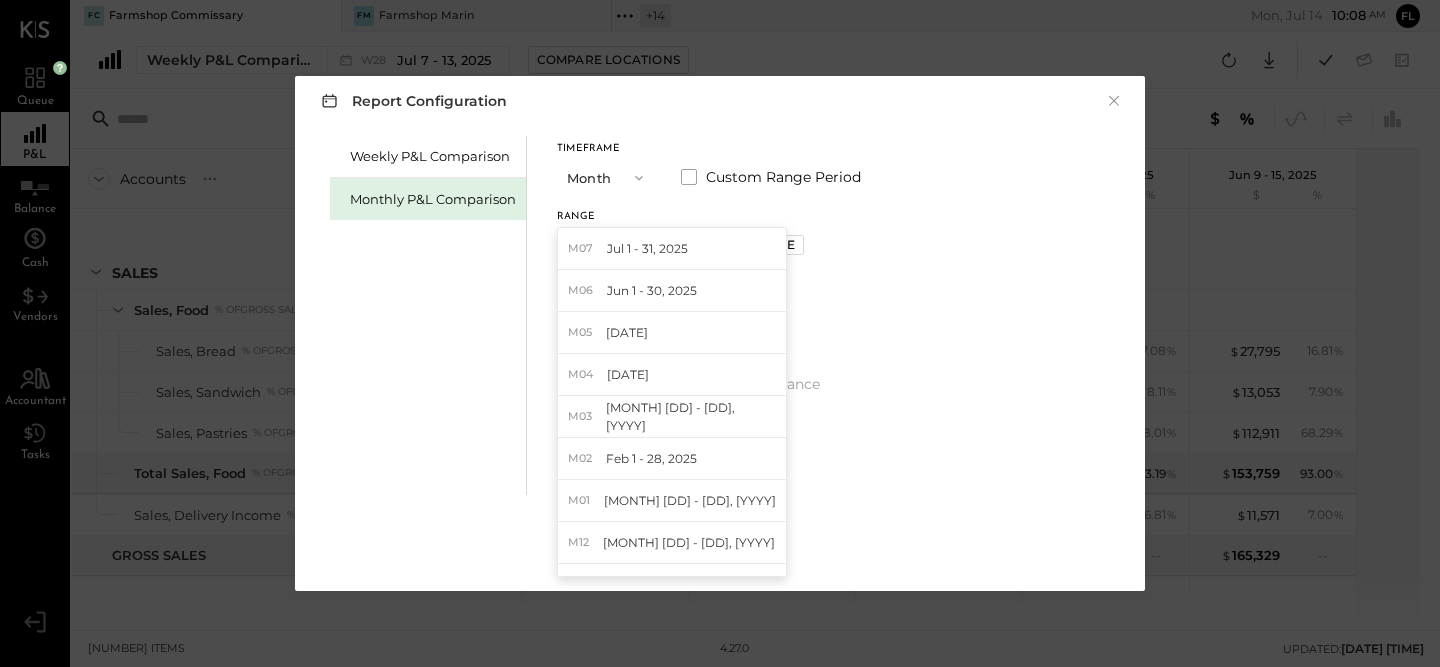 click on "M05   May 1 - 31, 2025" at bounding box center [672, 333] 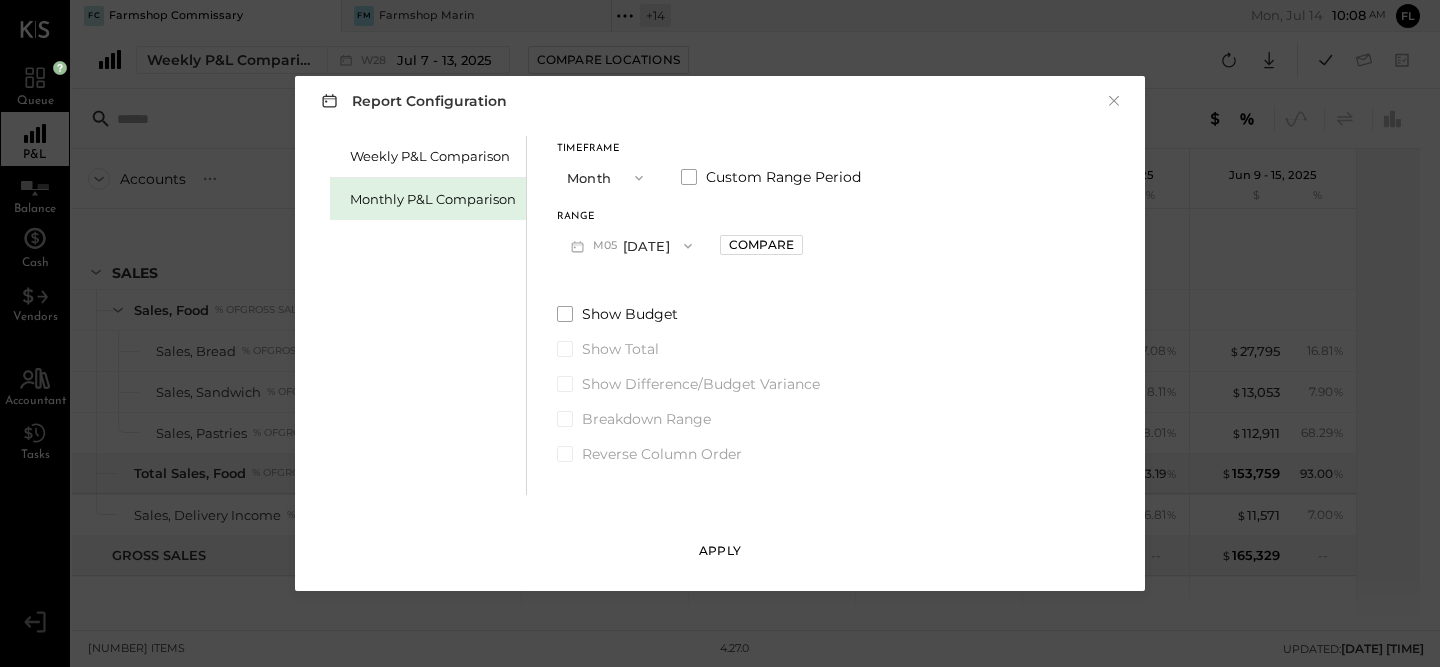 click on "Apply" at bounding box center [720, 550] 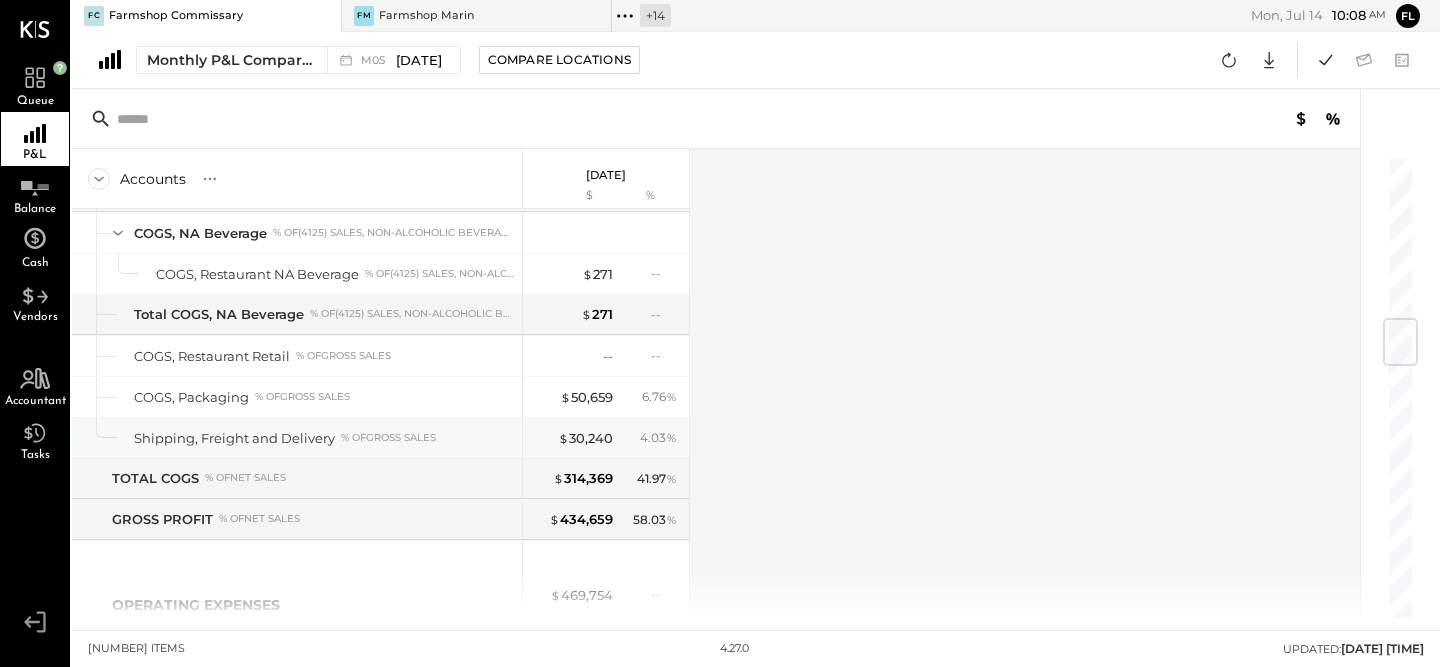 scroll, scrollTop: 1573, scrollLeft: 0, axis: vertical 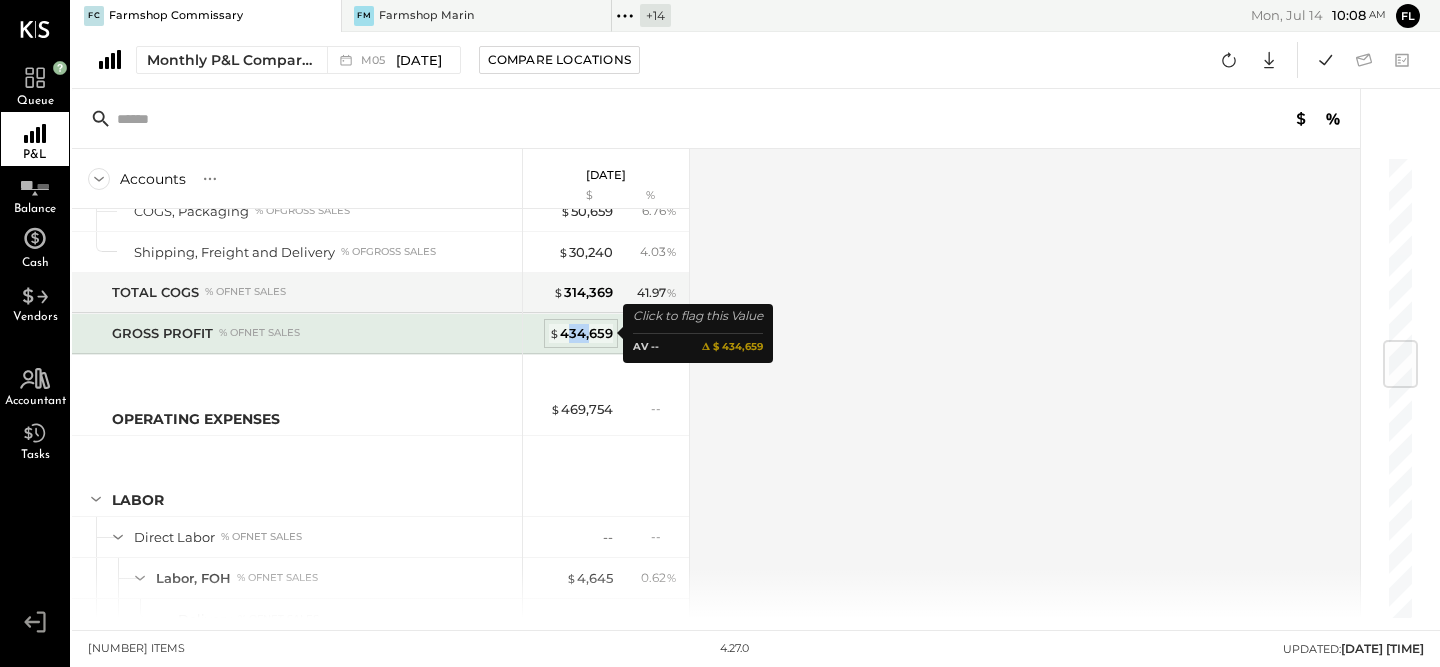 drag, startPoint x: 566, startPoint y: 334, endPoint x: 592, endPoint y: 333, distance: 26.019224 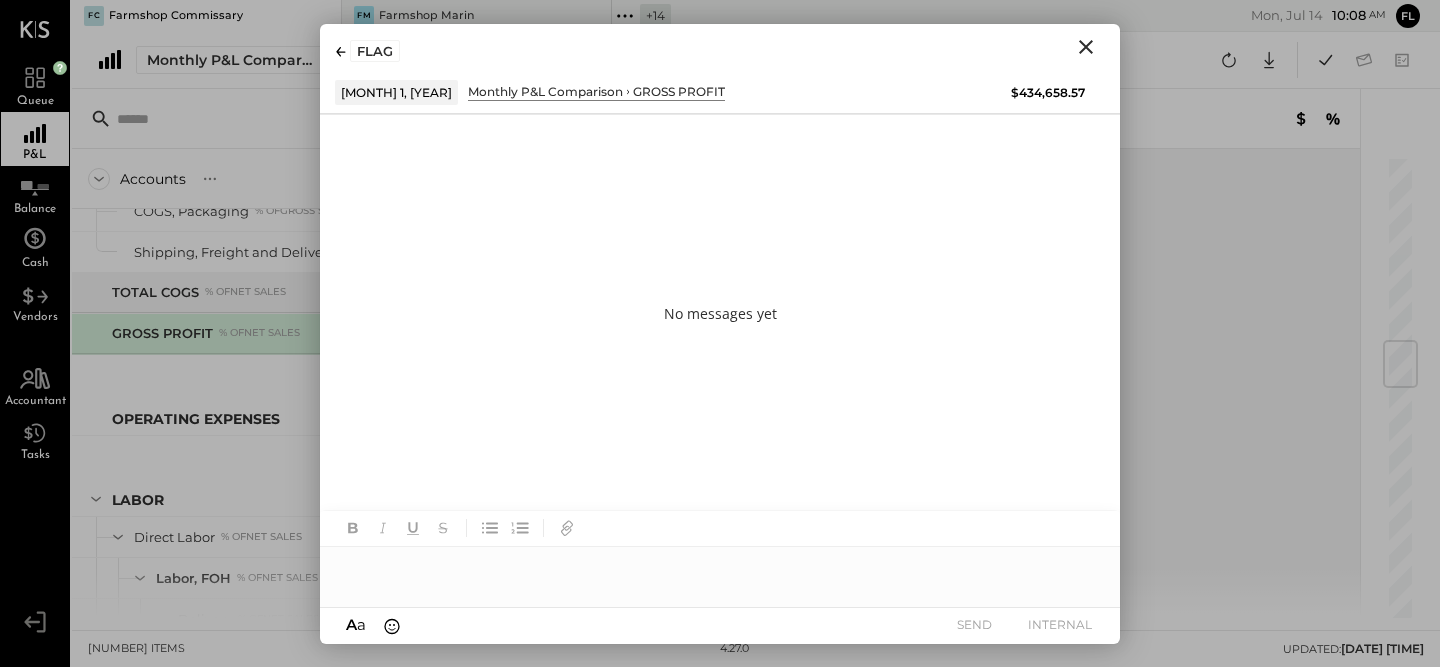 click 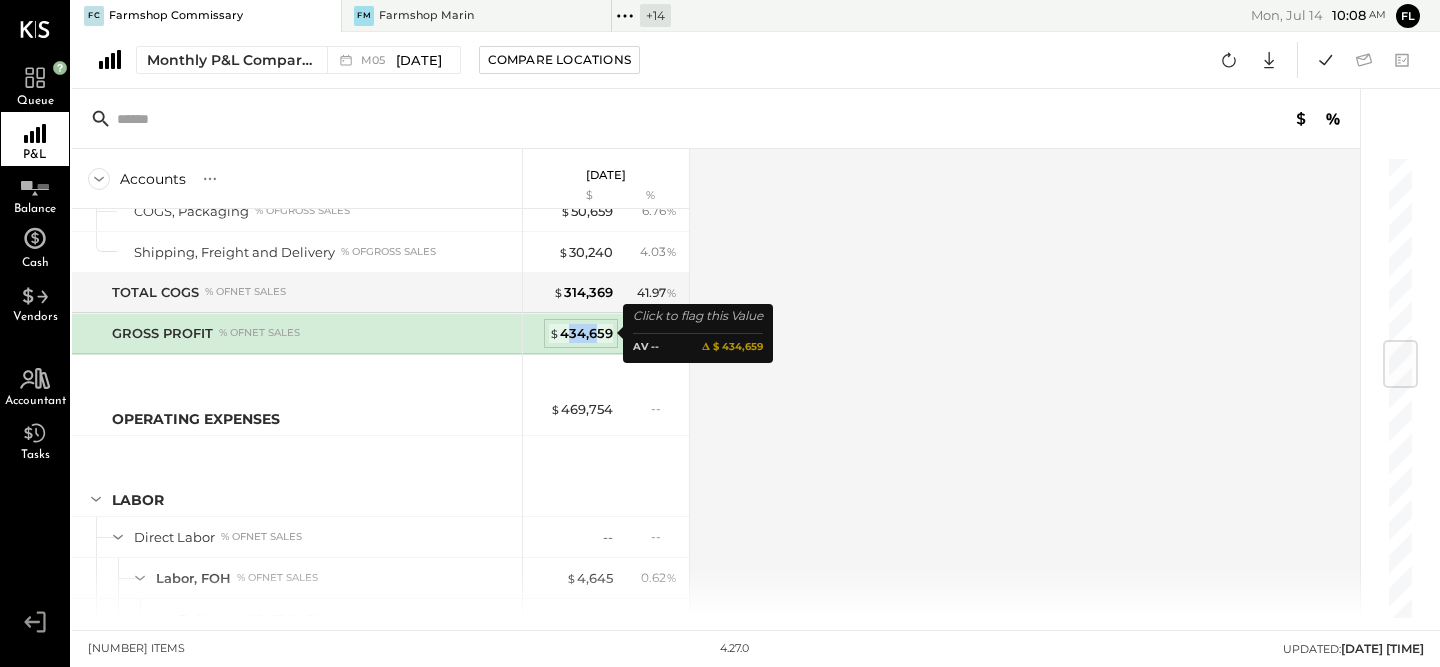 drag, startPoint x: 565, startPoint y: 335, endPoint x: 594, endPoint y: 336, distance: 29.017237 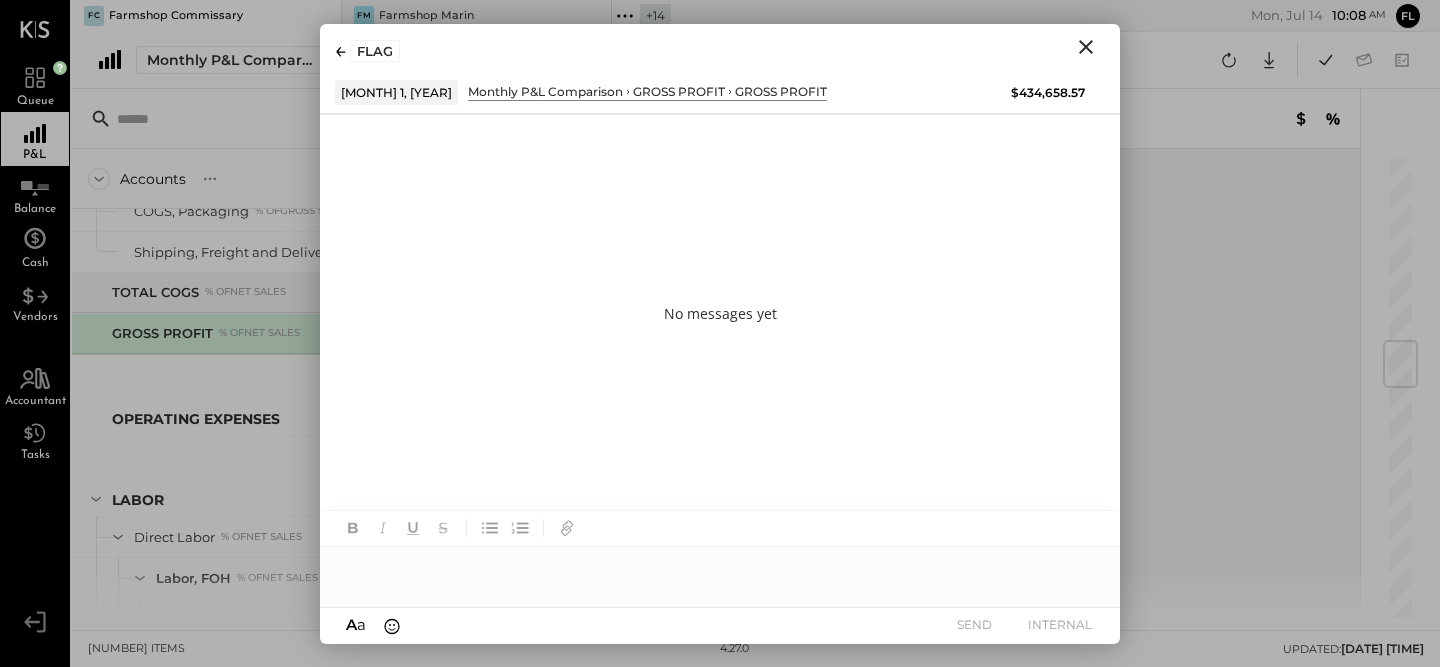 drag, startPoint x: 1098, startPoint y: 52, endPoint x: 1037, endPoint y: 65, distance: 62.369865 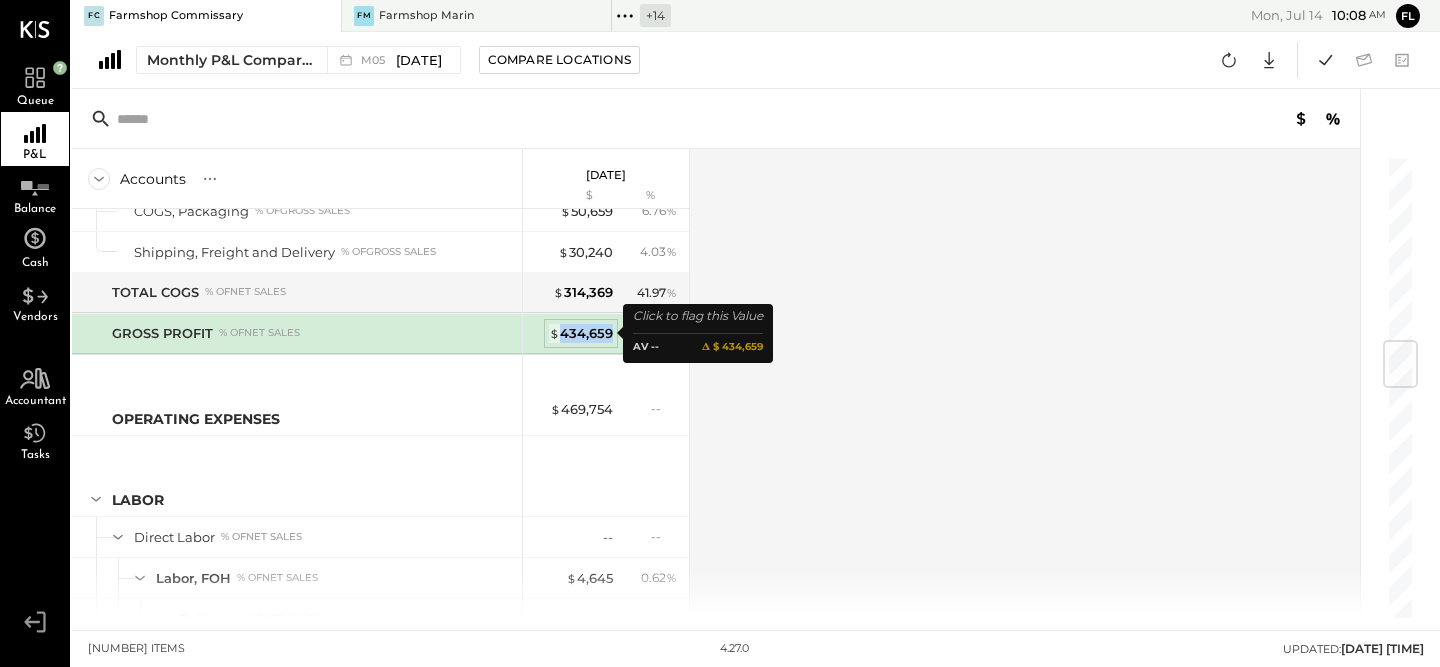 copy on "434,659" 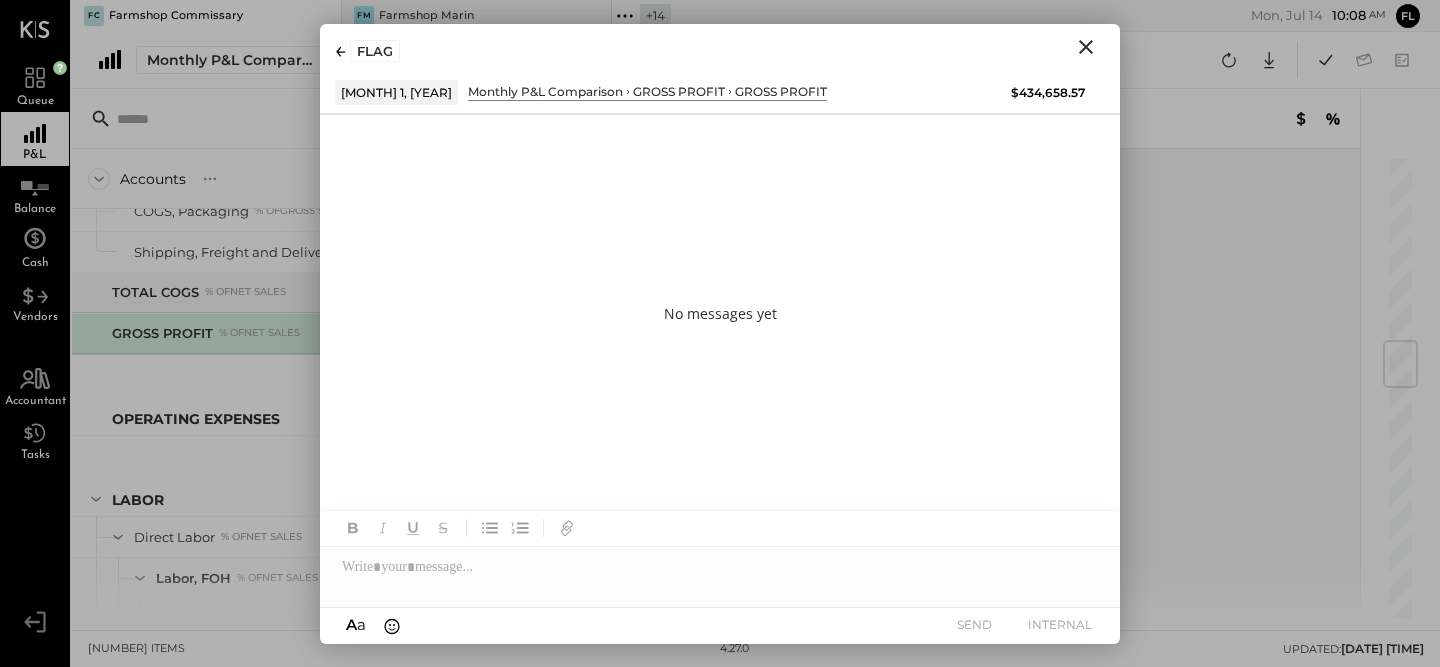 click 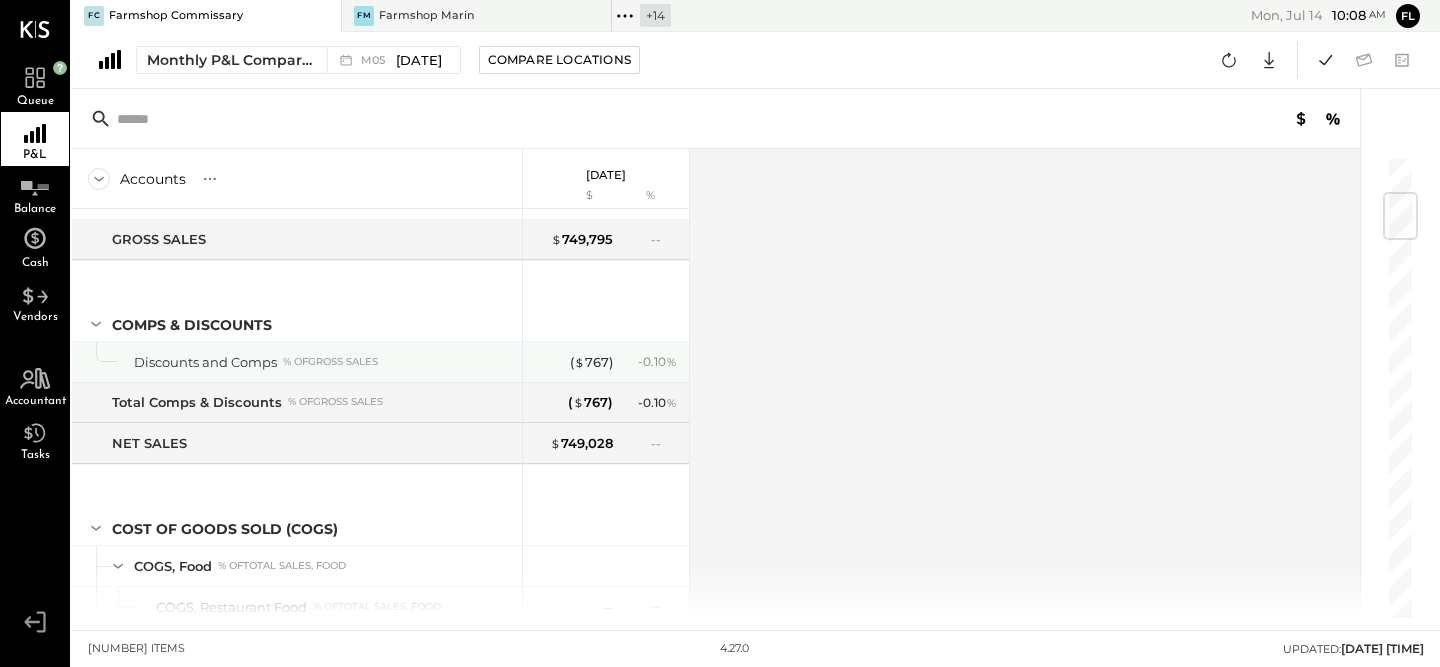 scroll, scrollTop: 264, scrollLeft: 0, axis: vertical 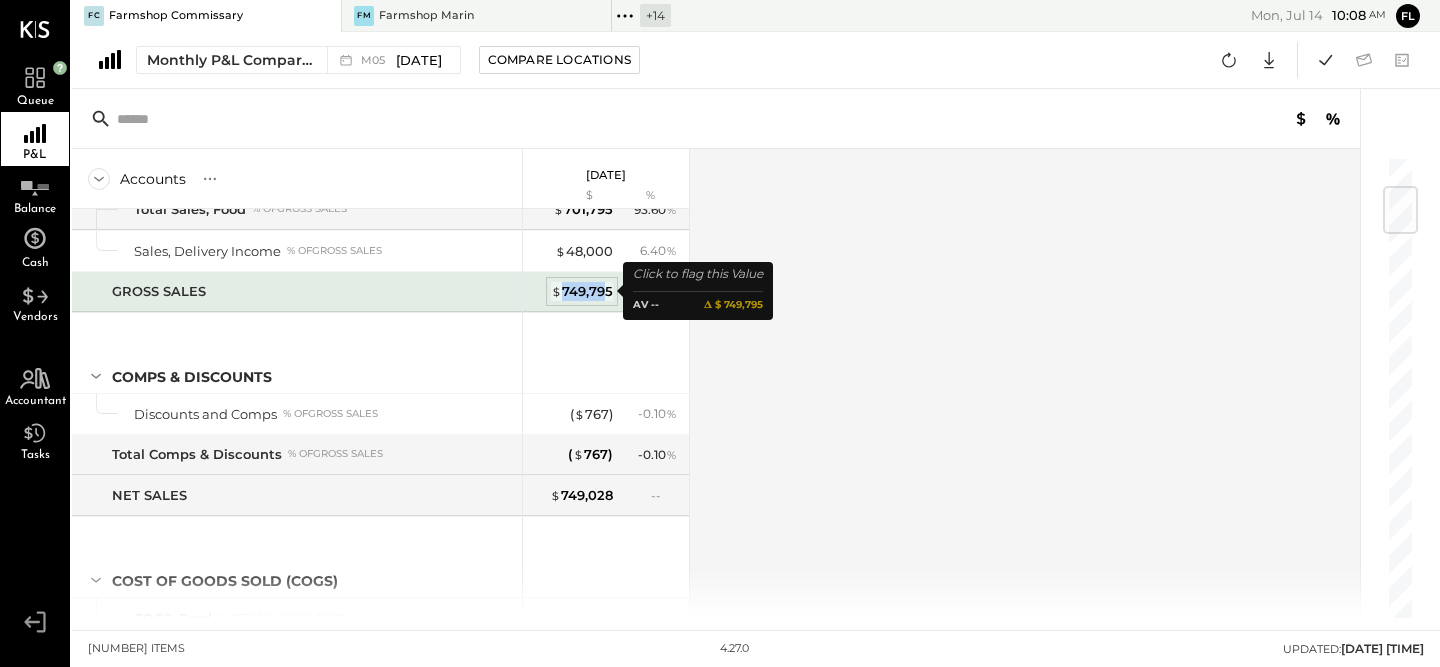 drag, startPoint x: 559, startPoint y: 293, endPoint x: 607, endPoint y: 295, distance: 48.04165 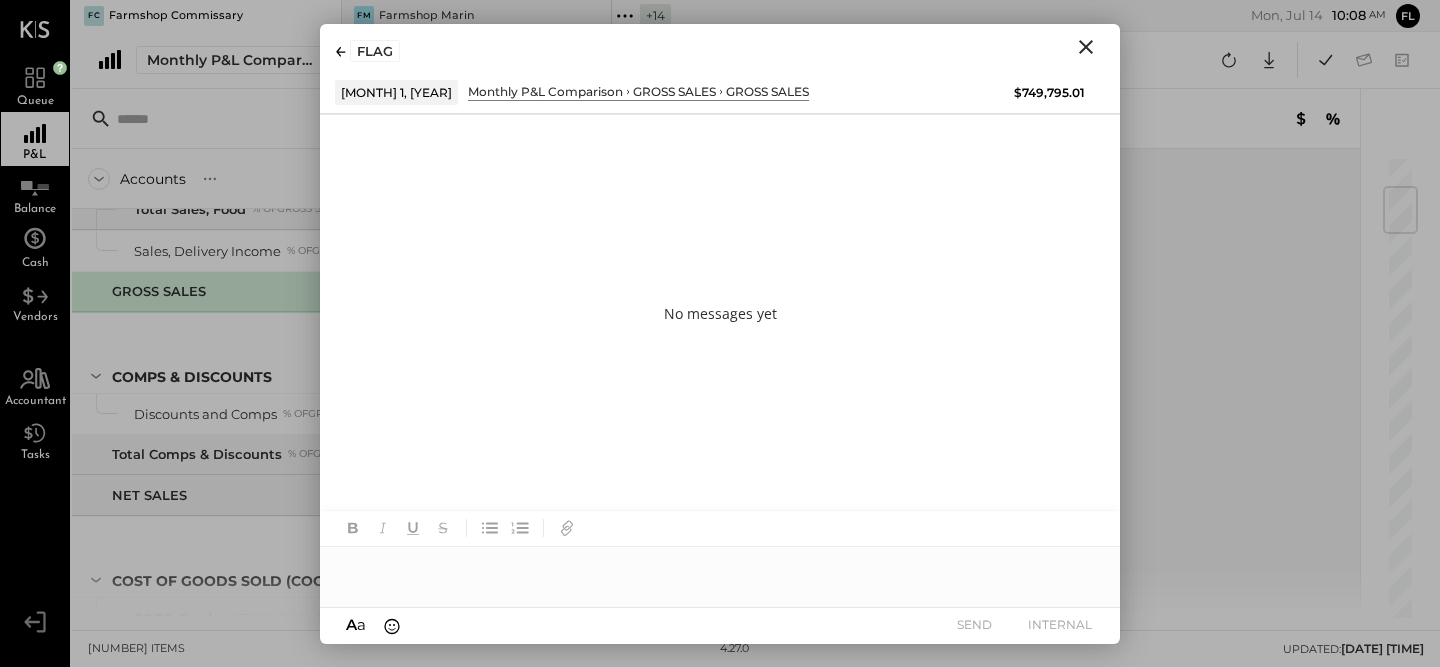 click 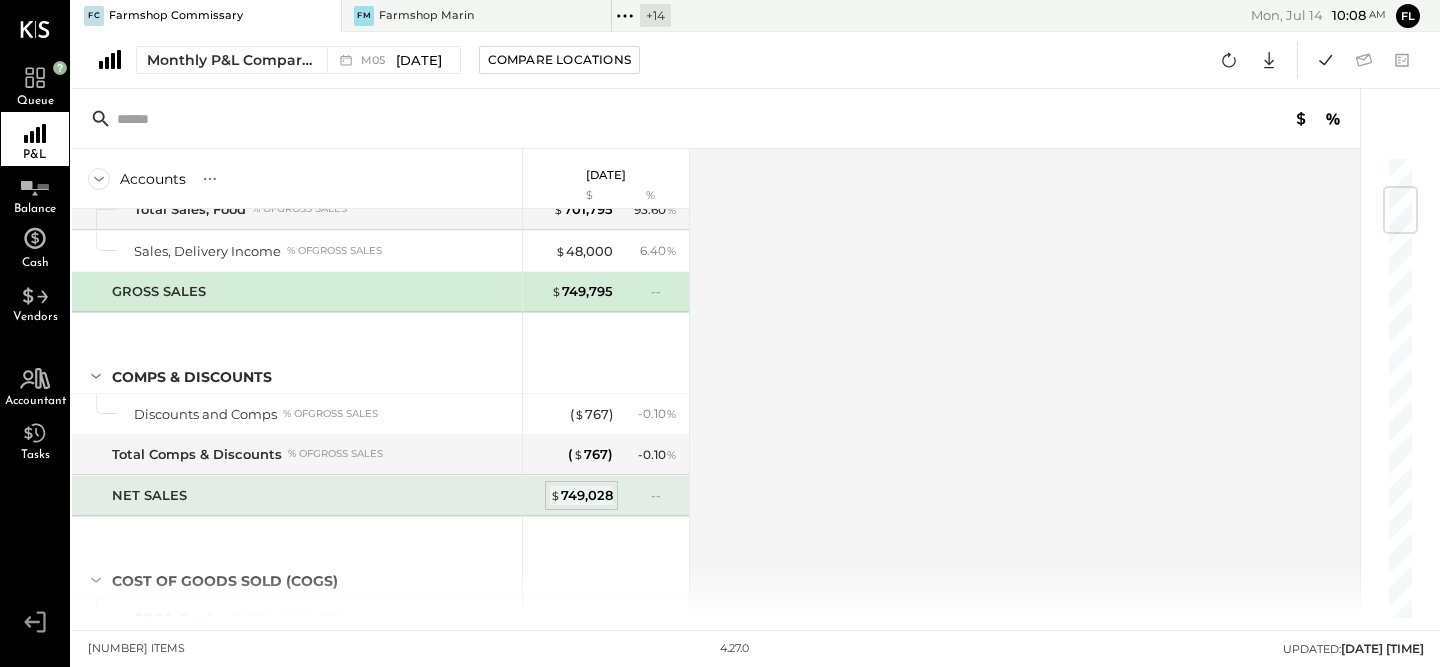 click on "$" at bounding box center (555, 495) 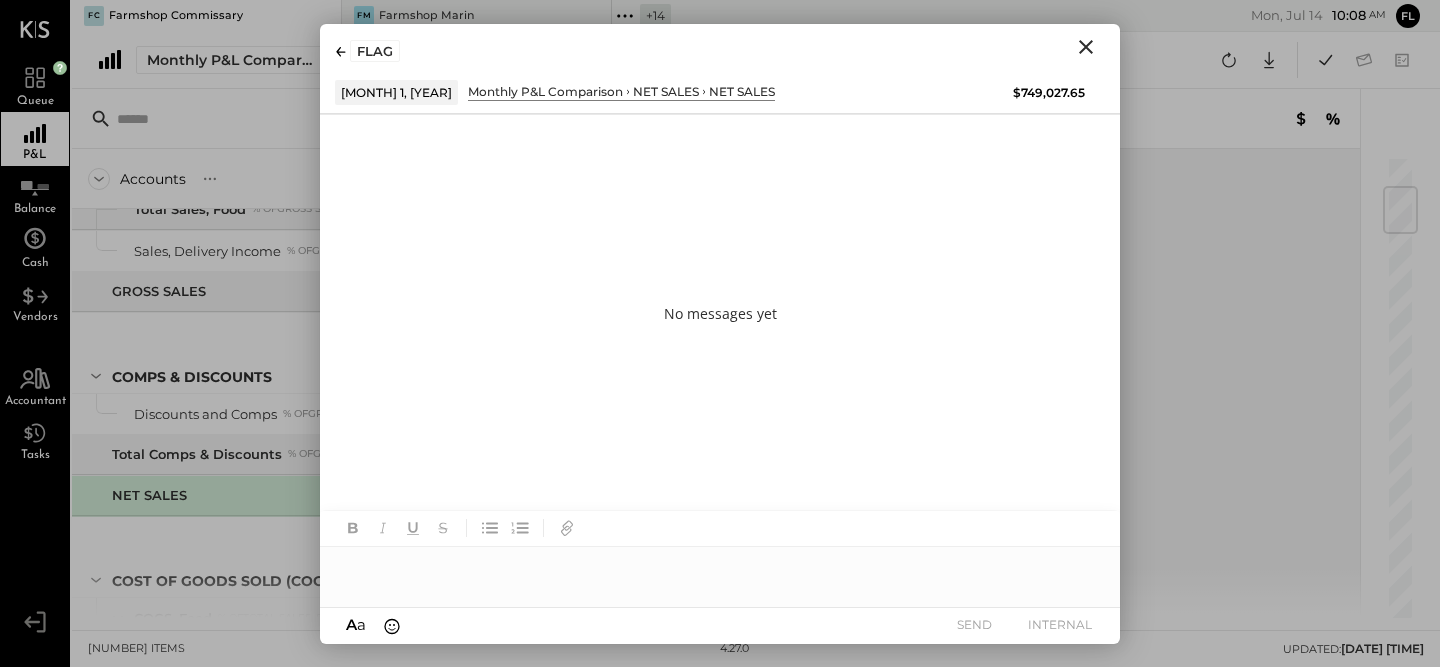 click on "FLAG" at bounding box center [720, 47] 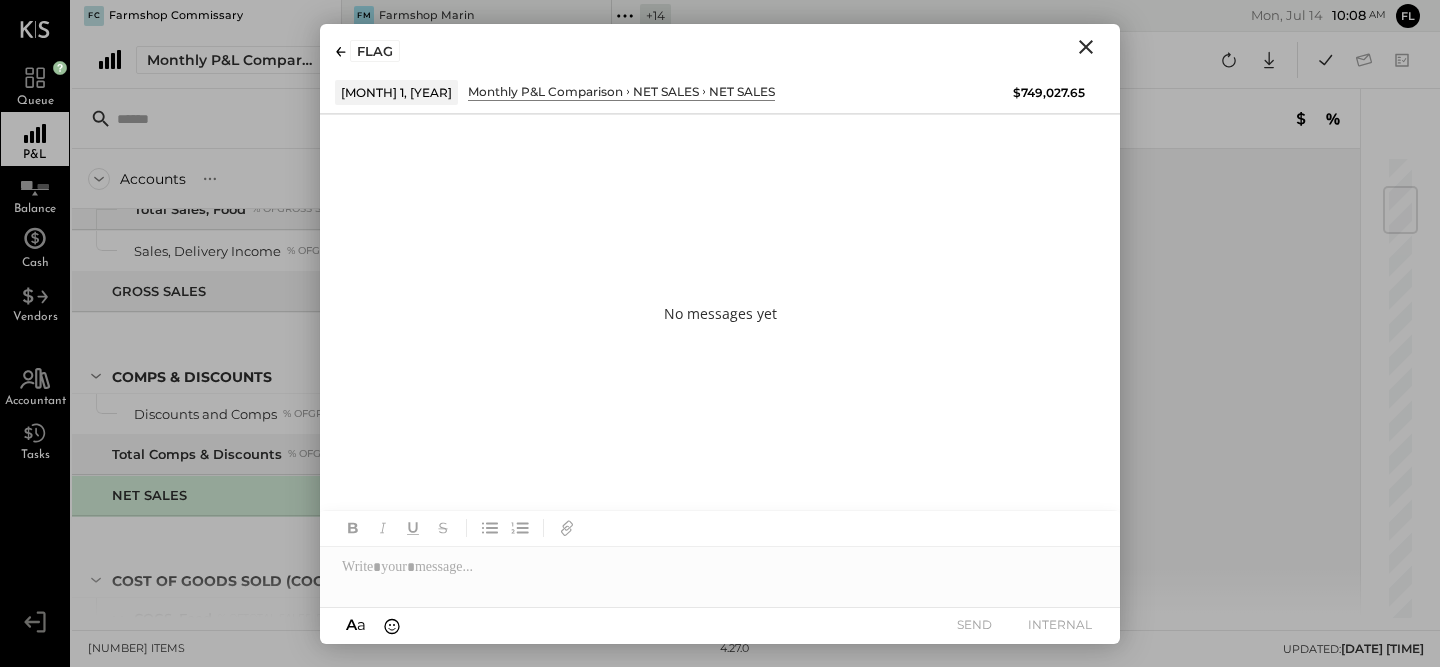 click on "FLAG" at bounding box center (720, 47) 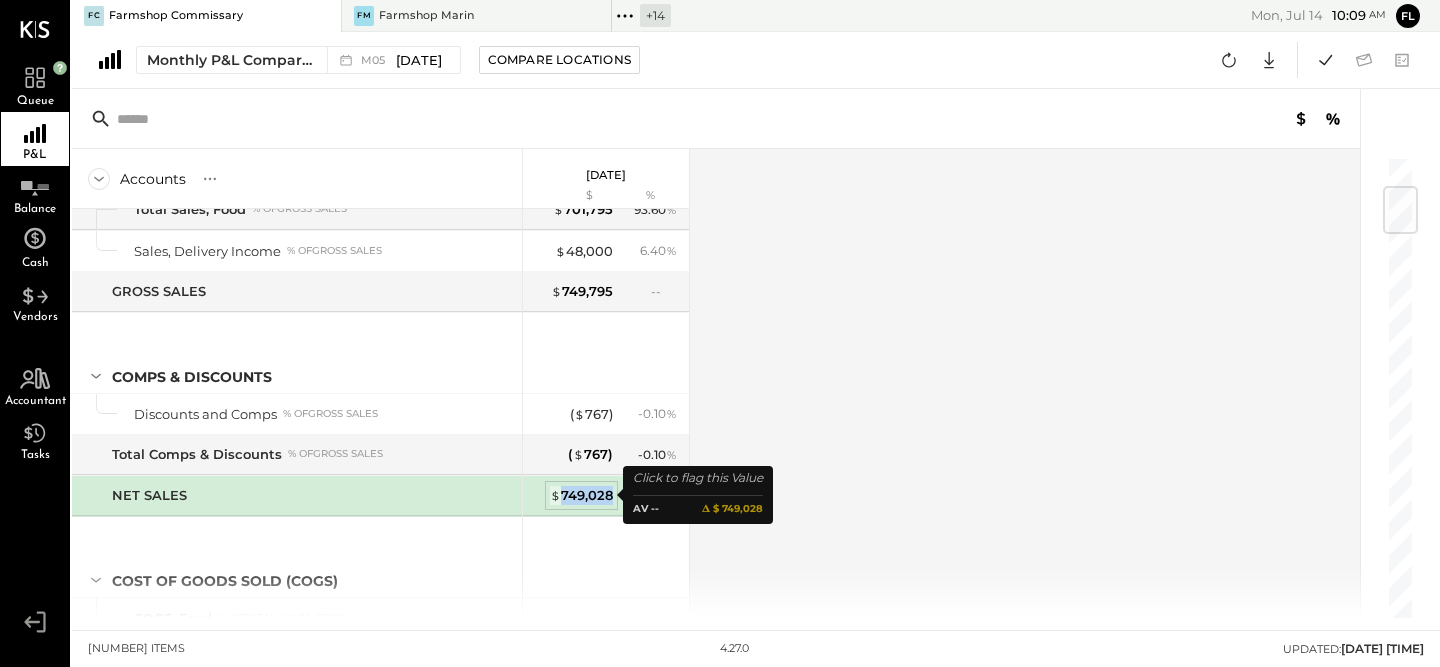 drag, startPoint x: 556, startPoint y: 498, endPoint x: 609, endPoint y: 500, distance: 53.037724 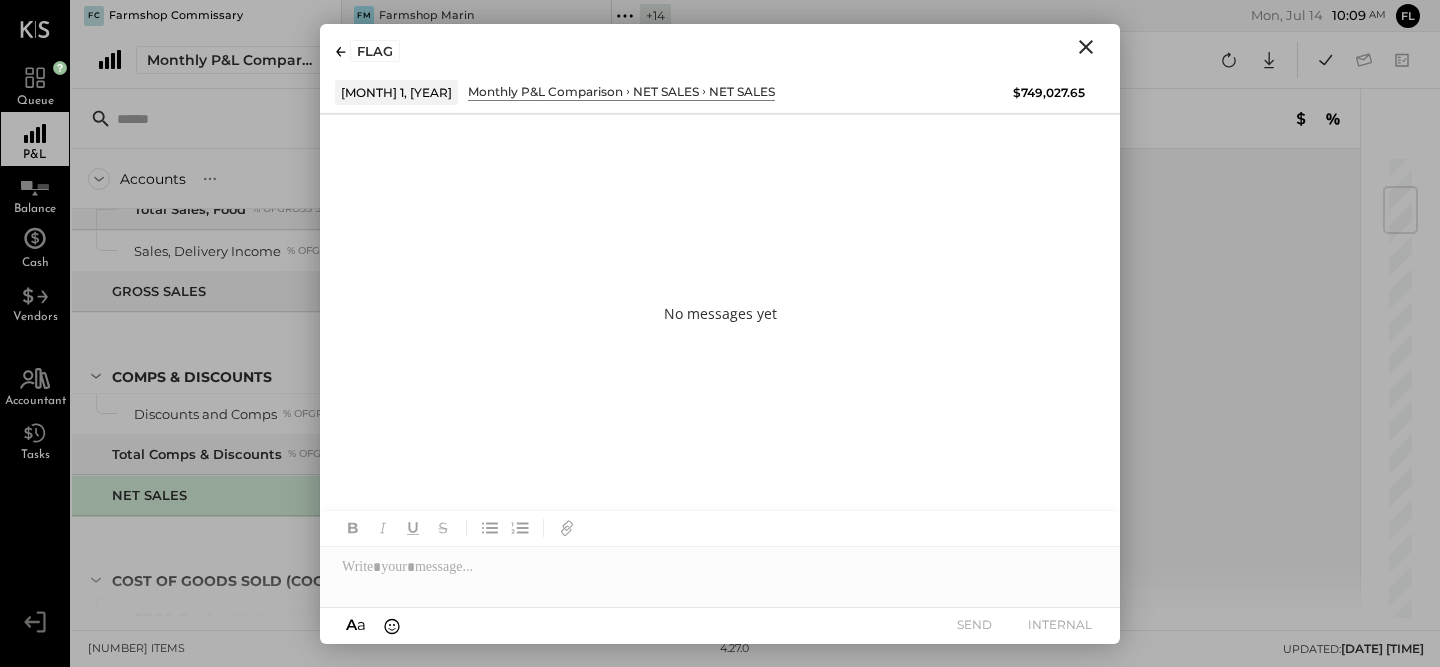click 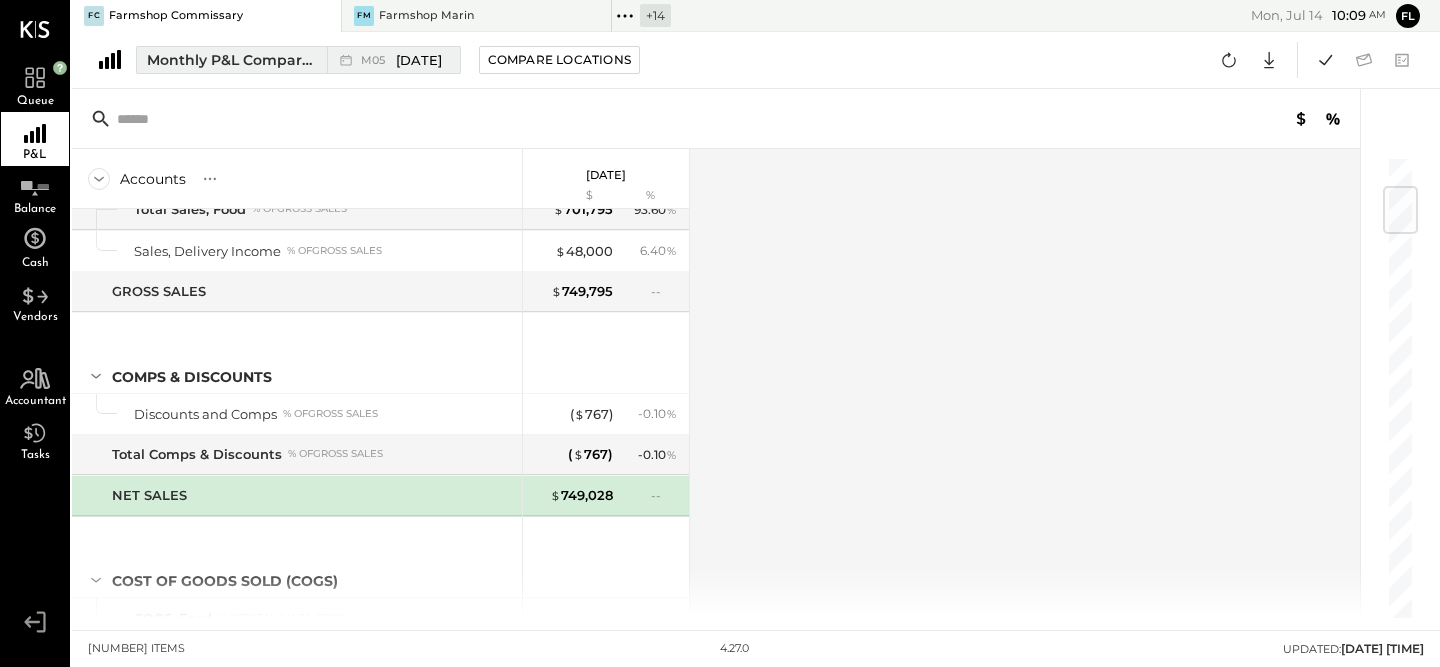 click on "Monthly P&L Comparison   M05 May 1 - 31, 2025" at bounding box center (298, 60) 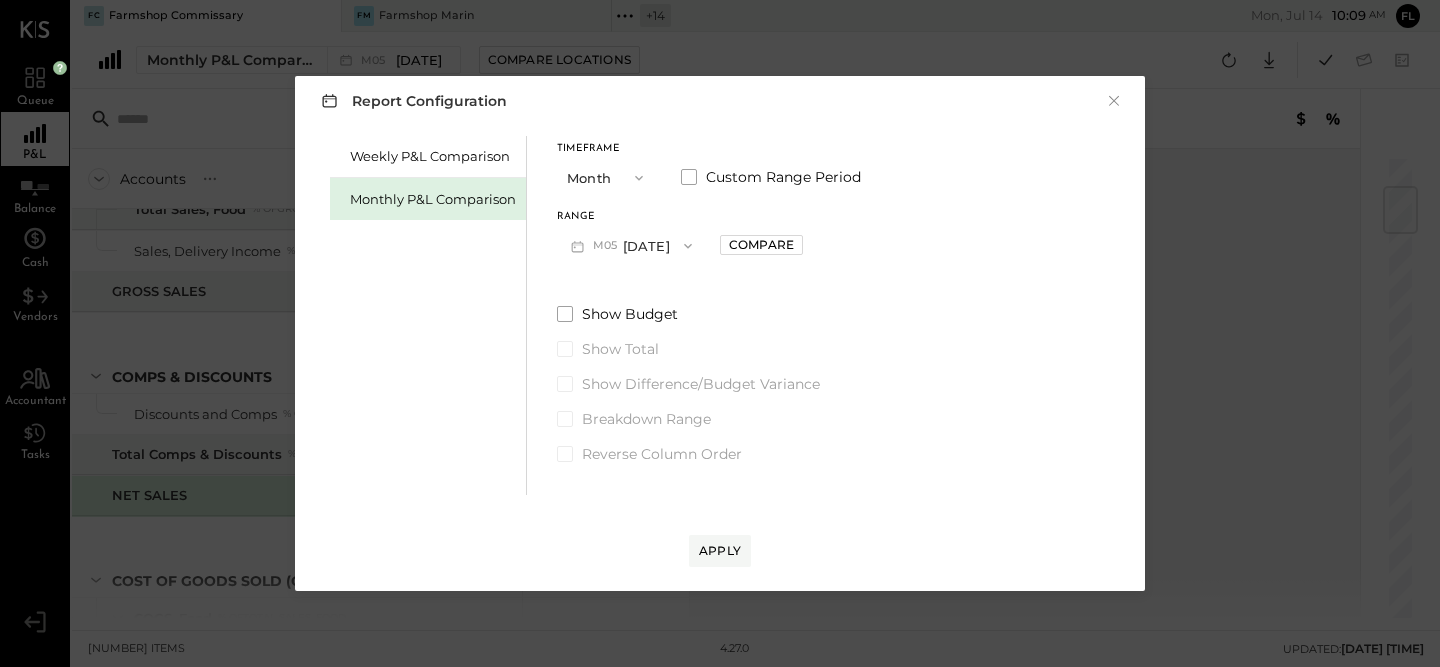 click on "M05 May 1 - 31, 2025" at bounding box center (631, 245) 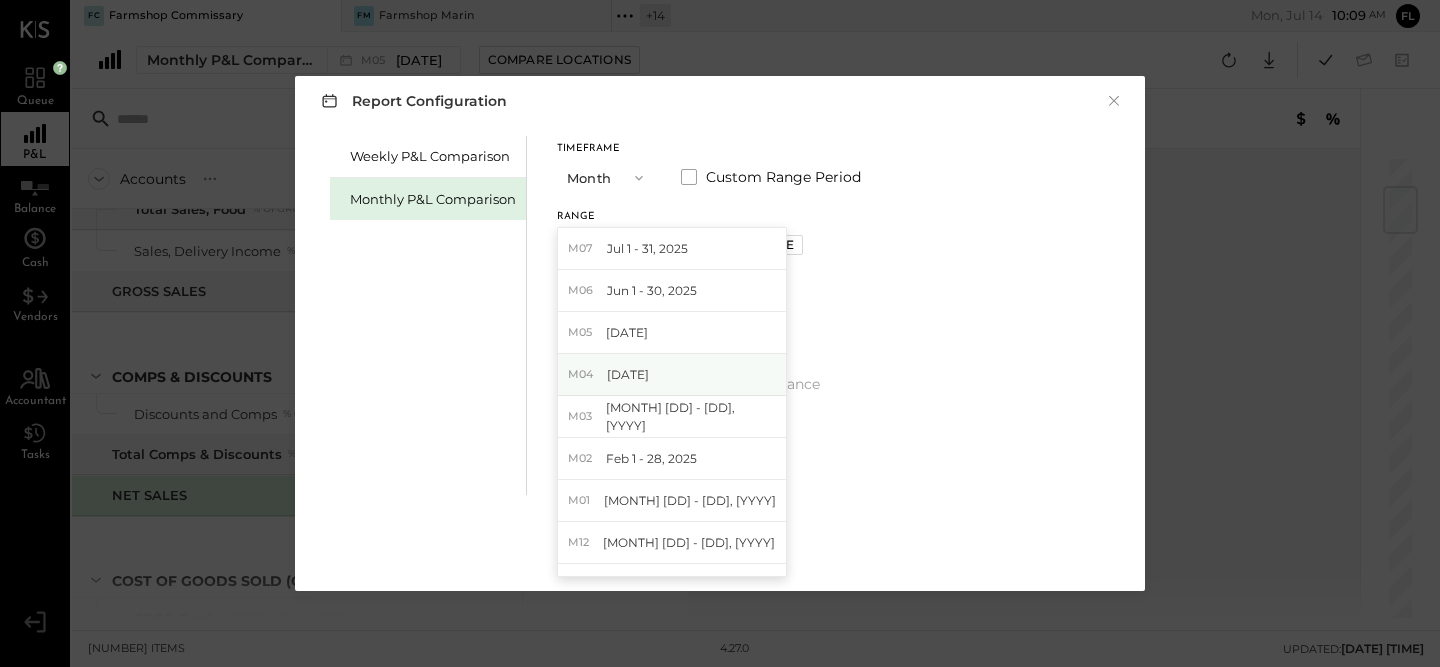 scroll, scrollTop: 44, scrollLeft: 0, axis: vertical 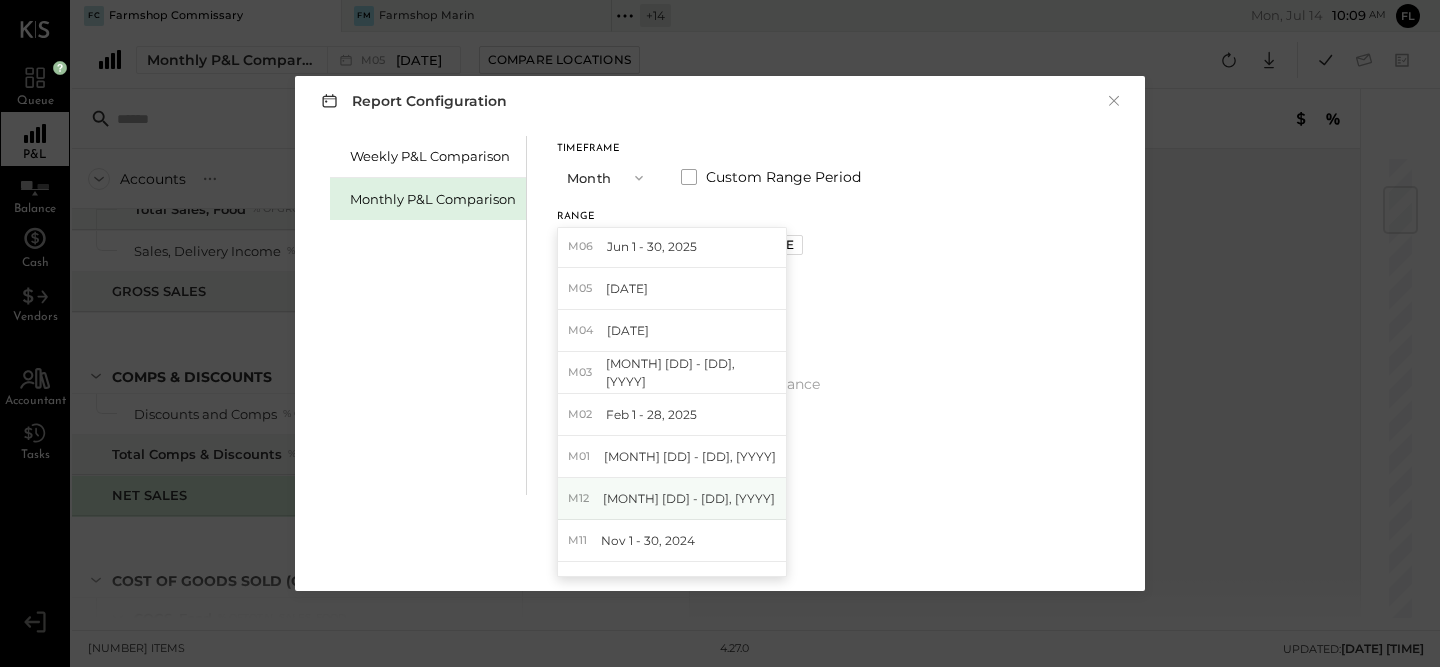 click on "Dec 1 - 31, 2024" at bounding box center [689, 498] 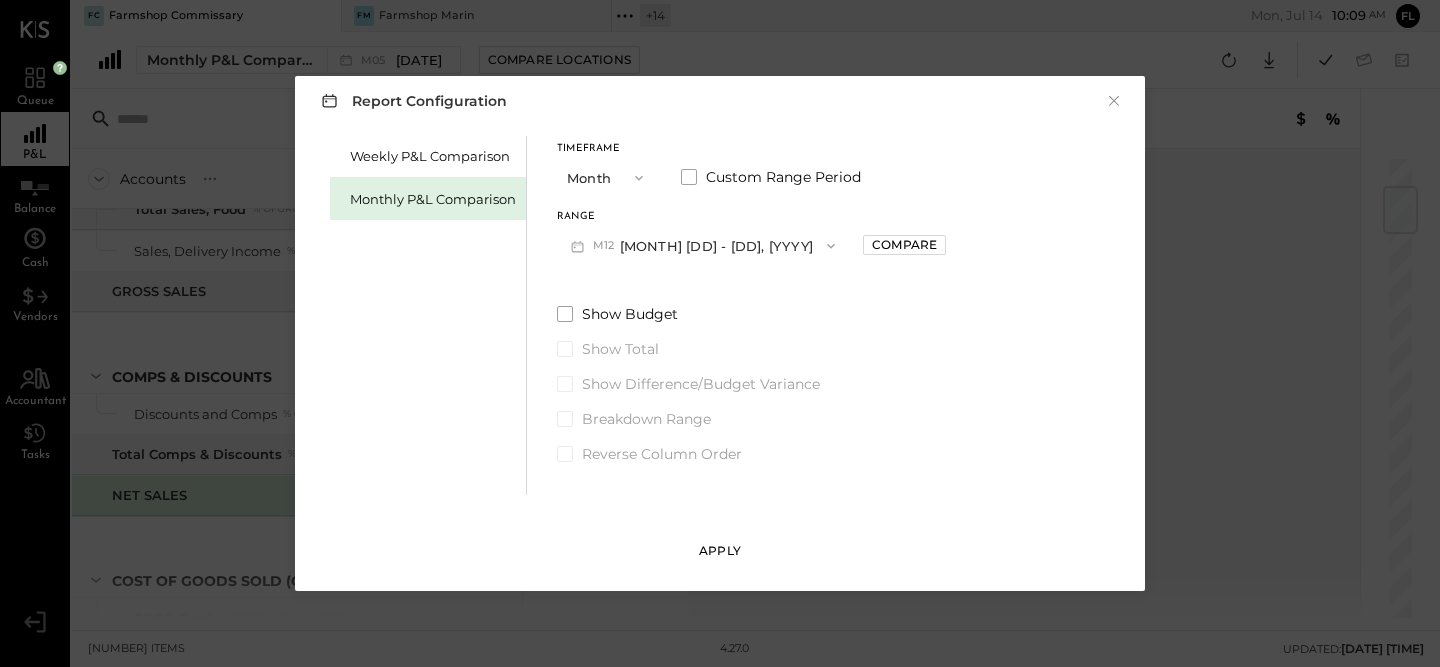 click on "Apply" at bounding box center (720, 551) 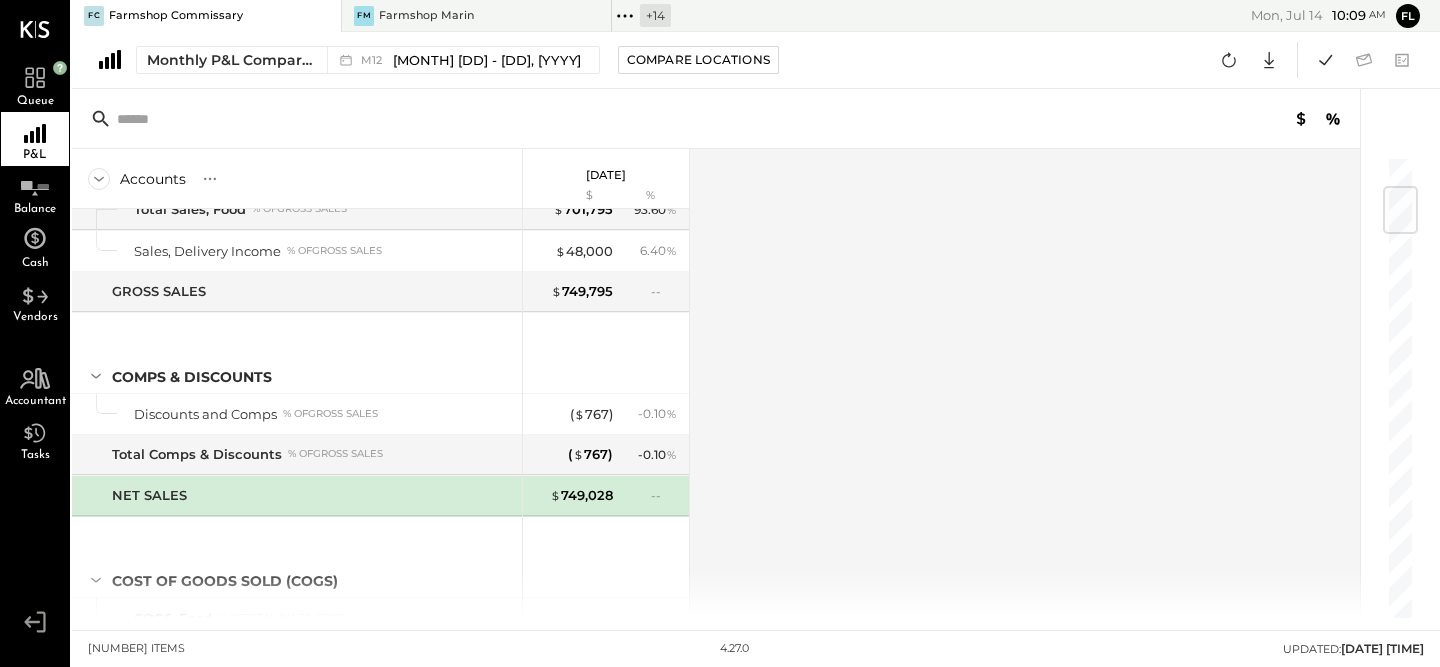 click on "Accounts S % GL May 1 - 31, 2025 $ % SALES Sales, Food % of  GROSS SALES Sales, Bread % of  GROSS SALES Sales, Sandwich % of  GROSS SALES Sales, Pastries % of  GROSS SALES Total Sales, Food % of  GROSS SALES Sales, Delivery Income % of  GROSS SALES GROSS SALES Comps & Discounts Discounts and Comps % of  GROSS SALES Total Comps & Discounts % of  GROSS SALES NET SALES COST OF GOODS SOLD (COGS) COGS, Food % of  Total Sales, Food COGS, Restaurant Food % of  Total Sales, Food COGS, Restaurant Meat & Poultry % of  Total Sales, Food COGS, Restaurant Produce % of  Total Sales, Food COGS, Restaurant Dairy % of  Total Sales, Food COGS, Restaurant Bakery % of  Total Sales, Food COGS, Restaurant Grocery % of  Total Sales, Food COGS, Catering/Events NA Beverages % of  Total Sales, Food COGS, RST/Takeout Frozen % of  Total Sales, Food COGS, Market Frozen % of  Total Sales, Food Total COGS, Food % of  Total Sales, Food COGS, Market Food % of  Total Sales, Food COGS, Market Produce % of  Total Sales, Food COGS, Market Dairy" at bounding box center (717, 383) 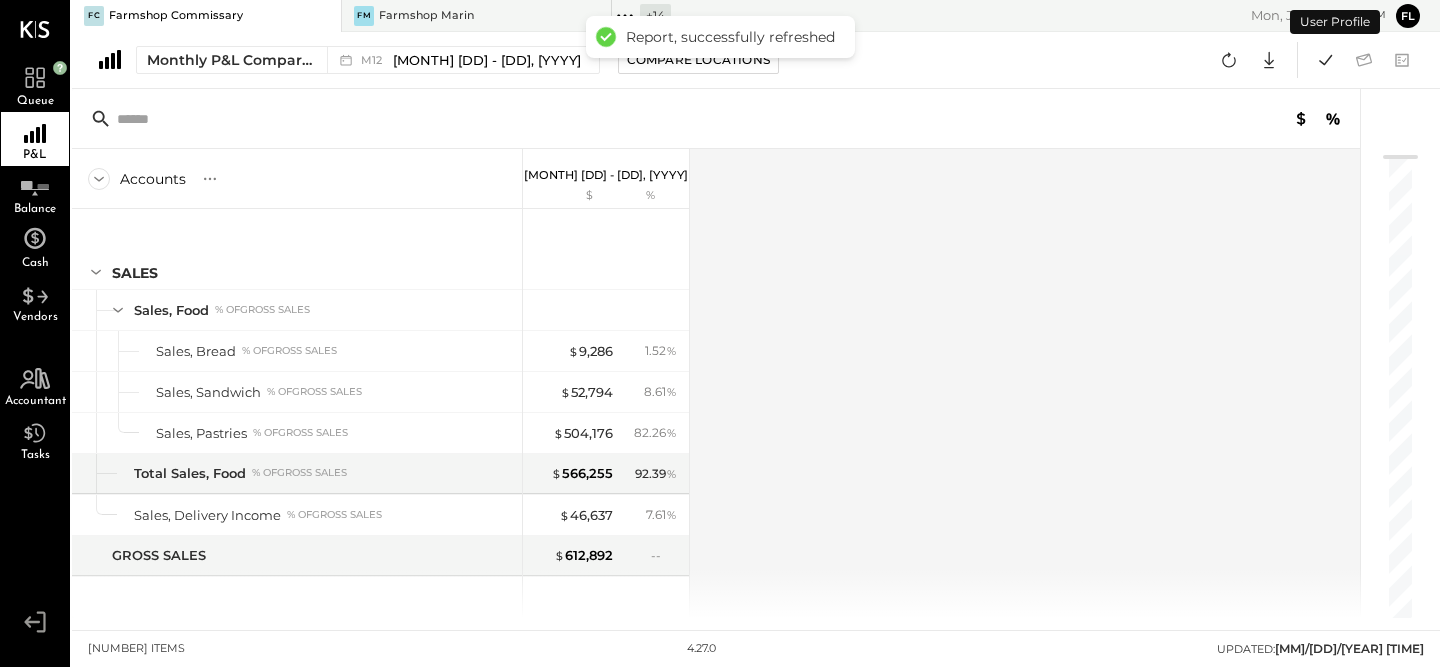scroll, scrollTop: 326, scrollLeft: 0, axis: vertical 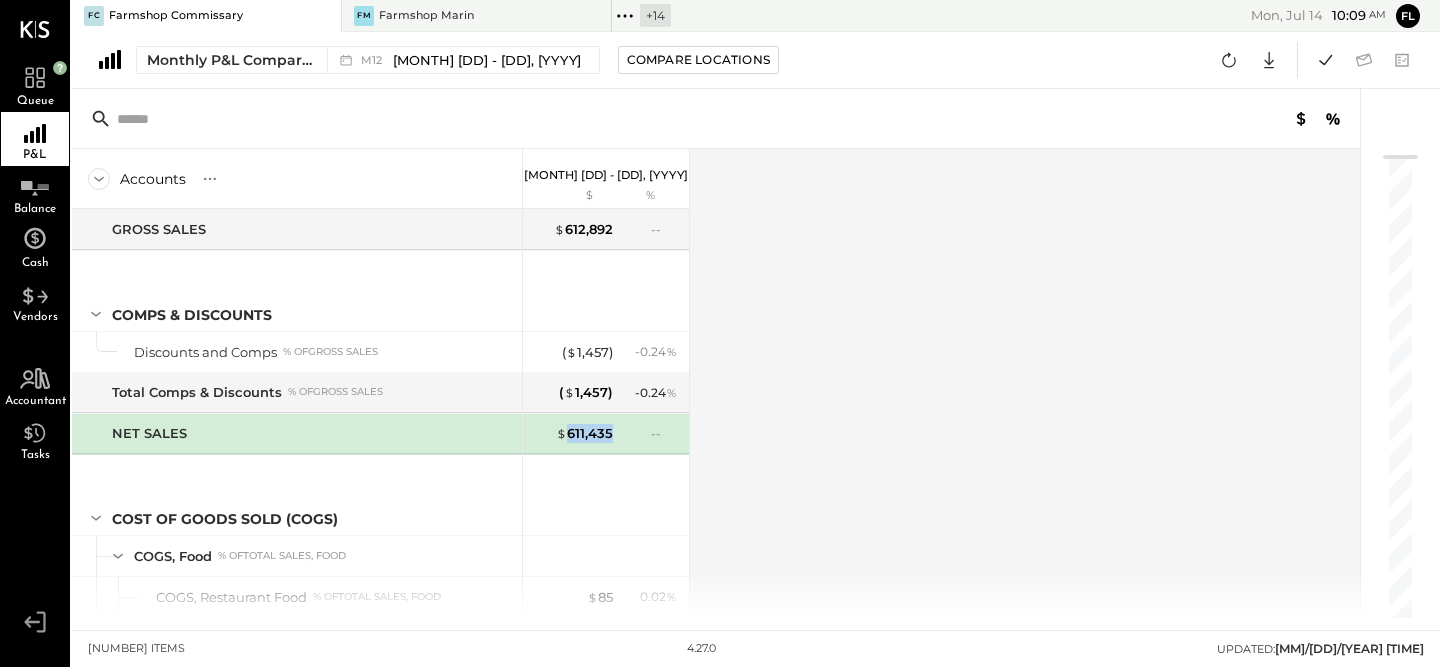 drag, startPoint x: 568, startPoint y: 434, endPoint x: 614, endPoint y: 436, distance: 46.043457 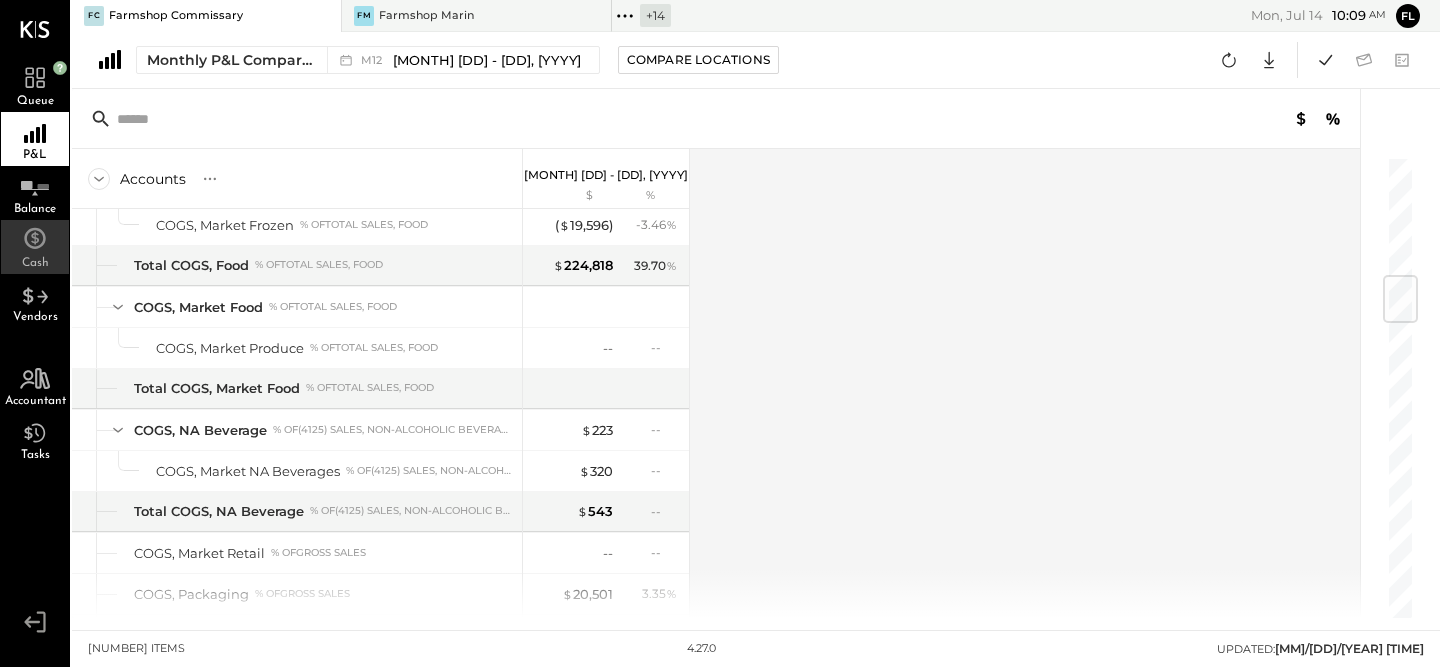 scroll, scrollTop: 1467, scrollLeft: 0, axis: vertical 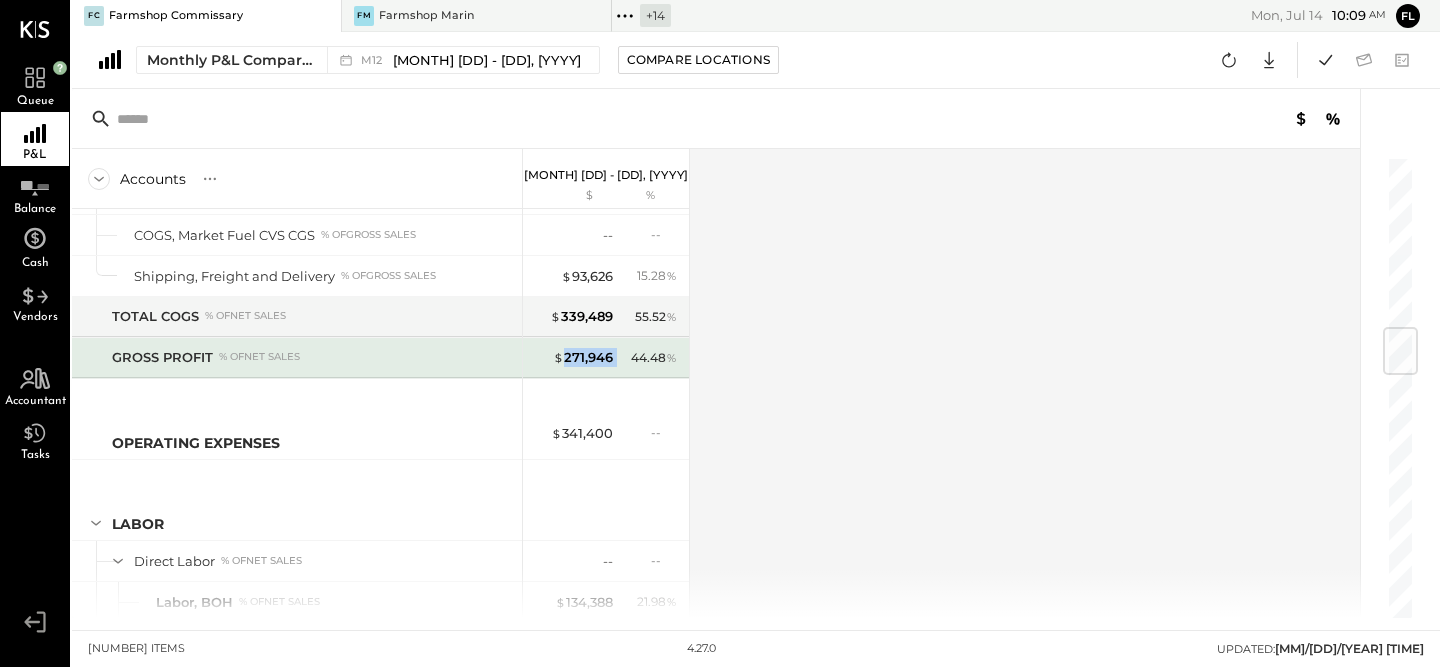 drag, startPoint x: 565, startPoint y: 356, endPoint x: 622, endPoint y: 355, distance: 57.00877 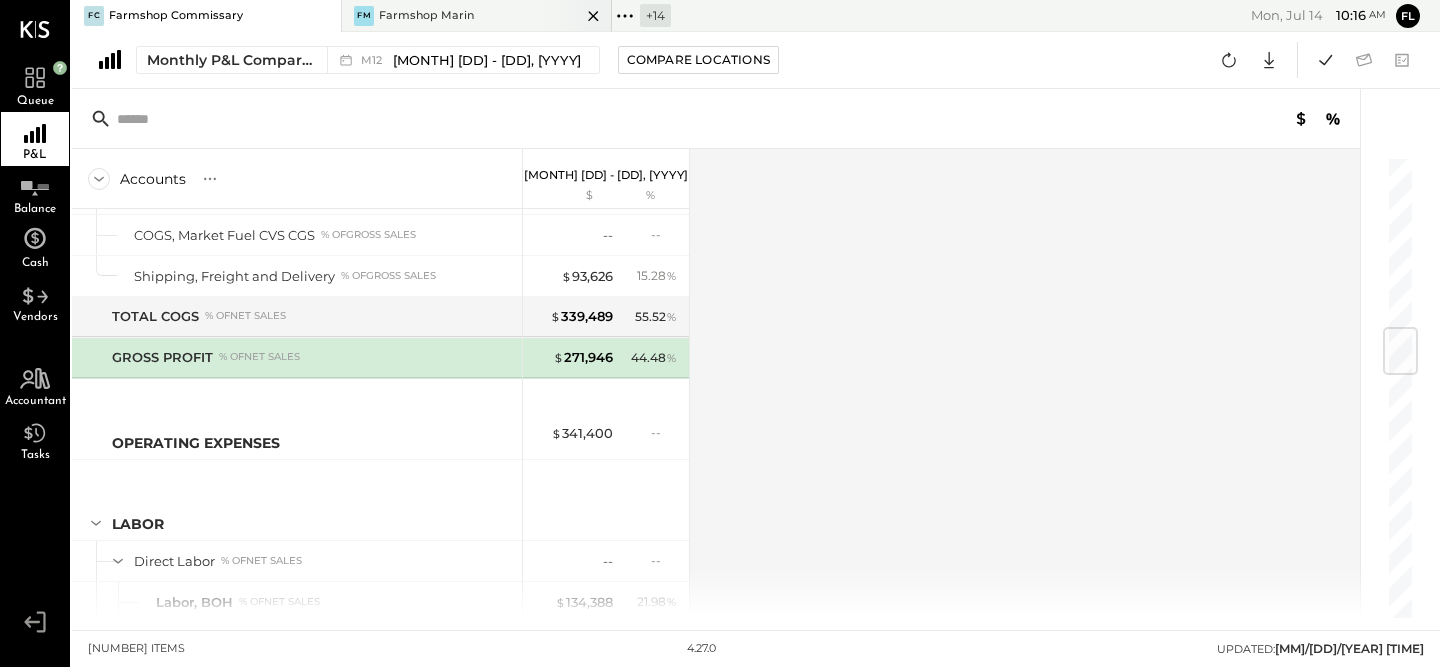 click on "FM Farmshop Marin" at bounding box center (477, 16) 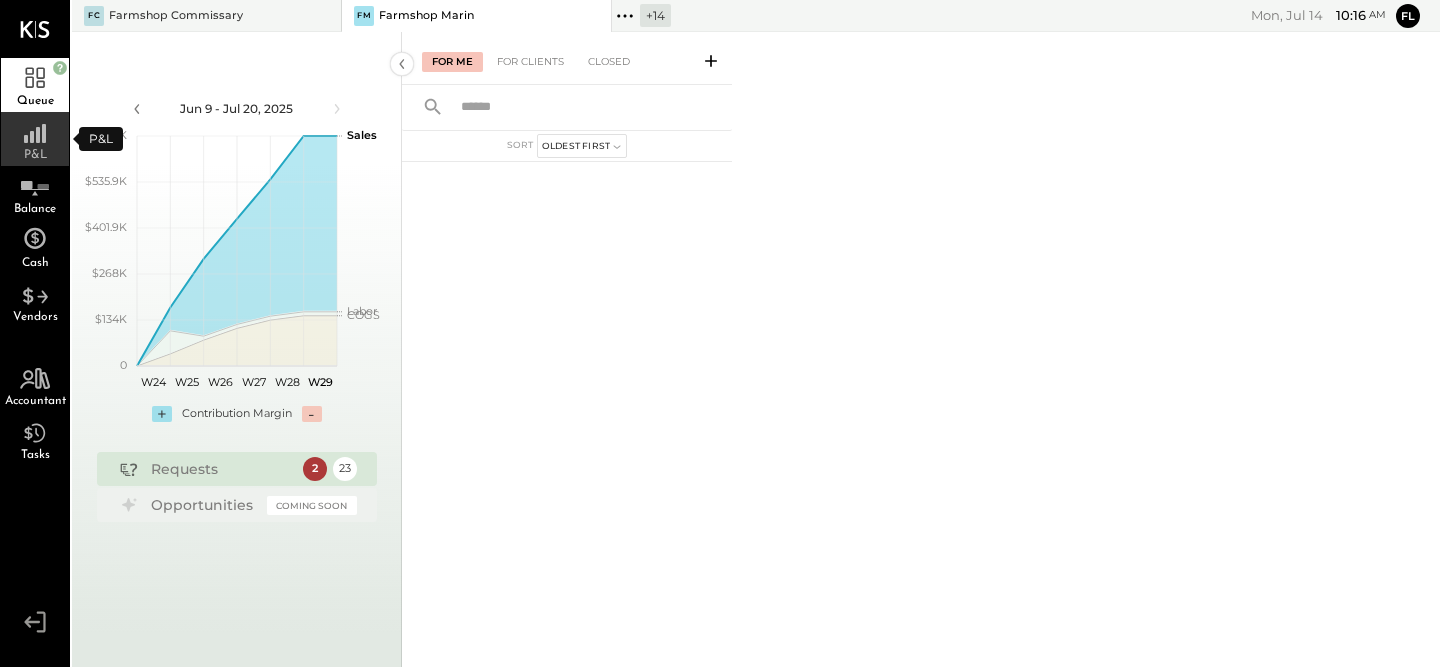 click on "P&L" at bounding box center (35, 139) 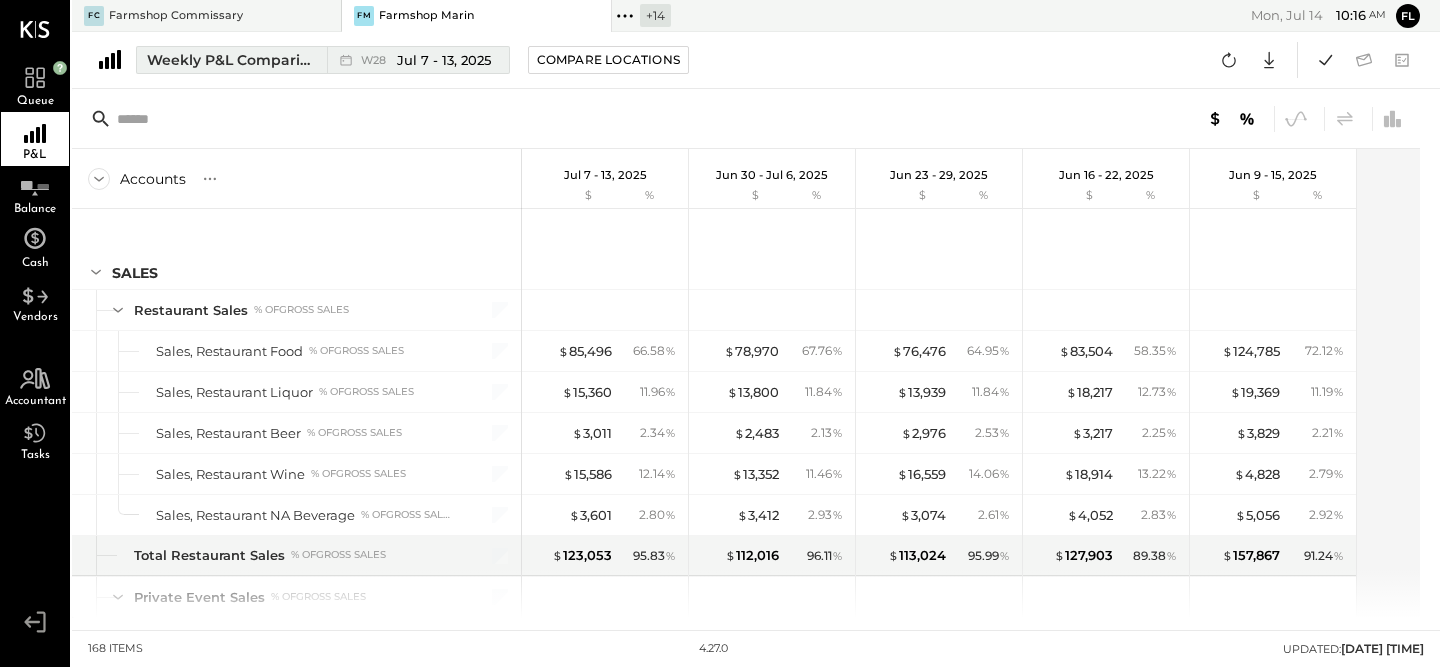 click on "Weekly P&L Comparison" at bounding box center [231, 60] 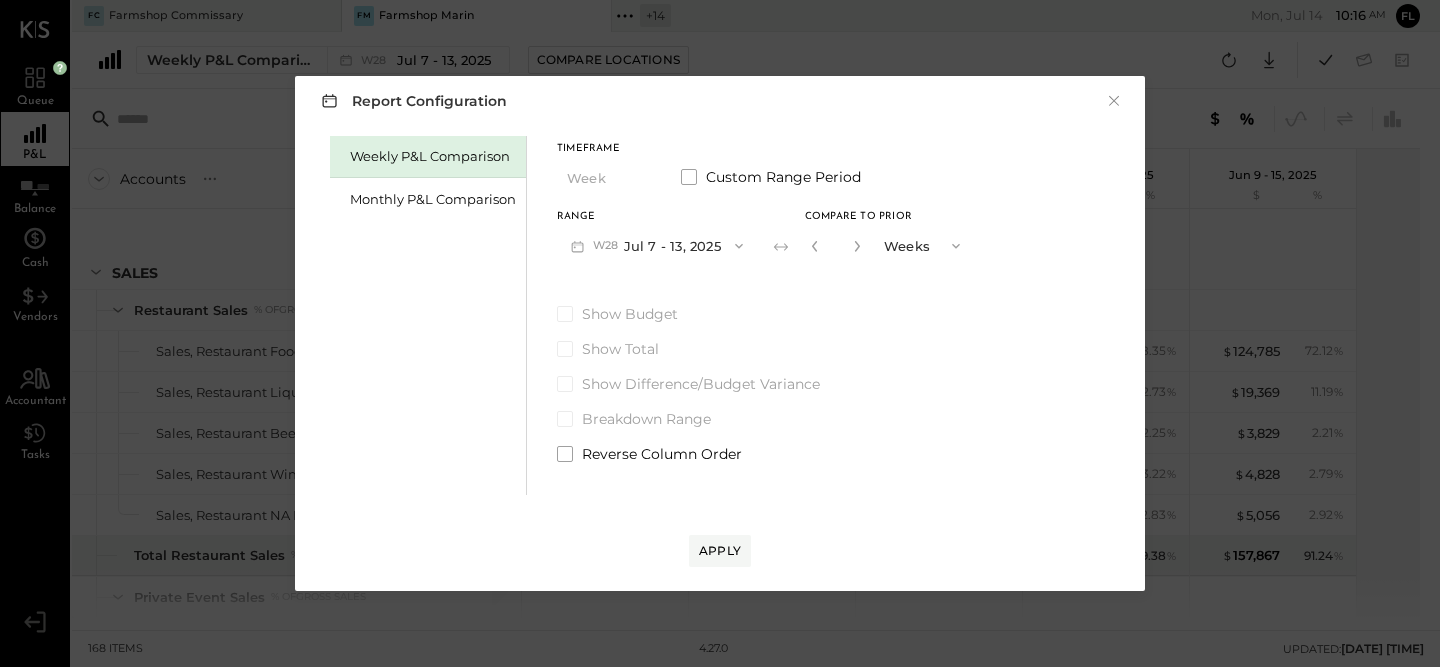 click on "Weekly P&L Comparison" at bounding box center [428, 157] 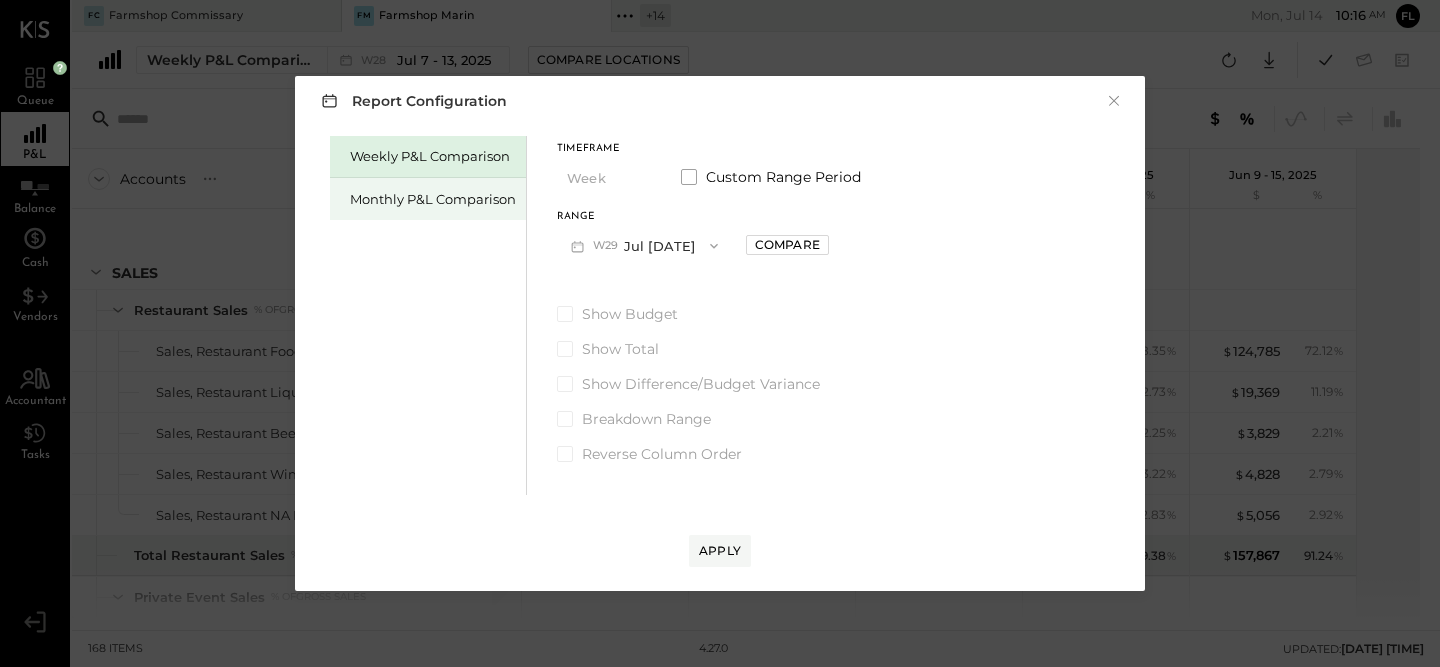 click on "Monthly P&L Comparison" at bounding box center (428, 199) 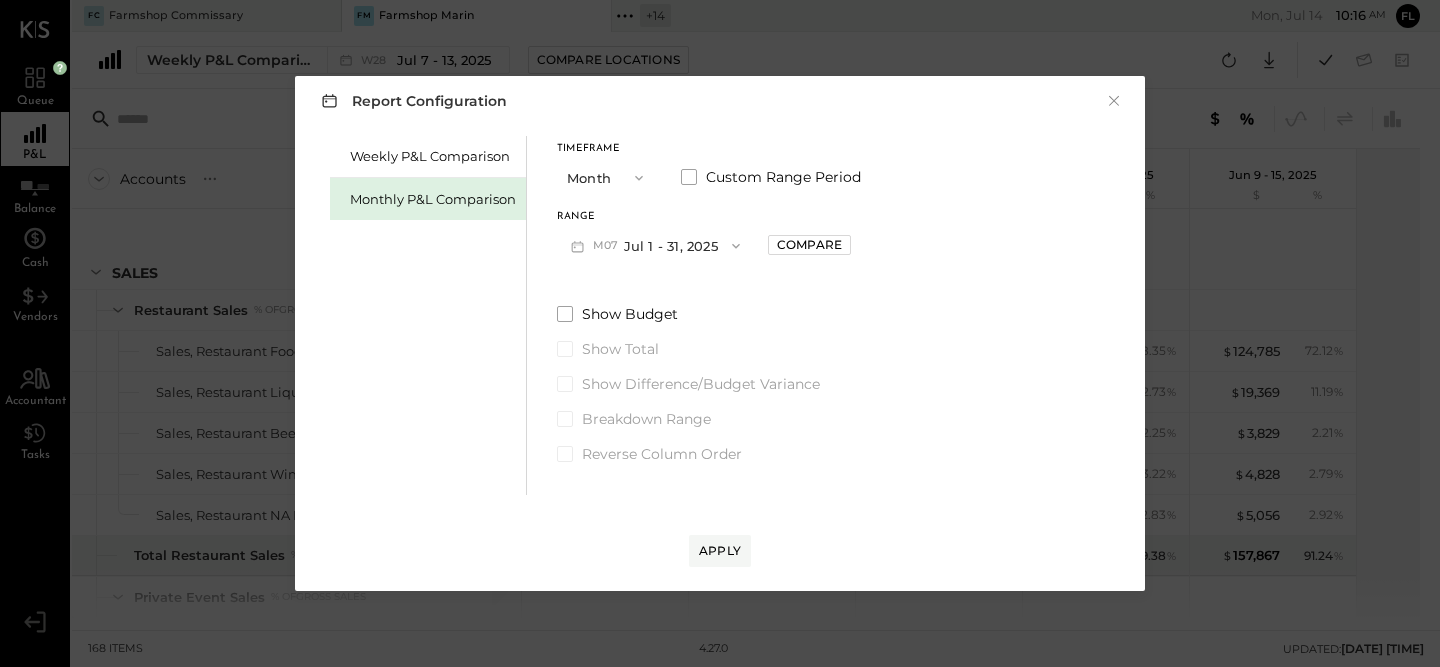 click on "M07 Jul 1 - 31, 2025" at bounding box center [655, 245] 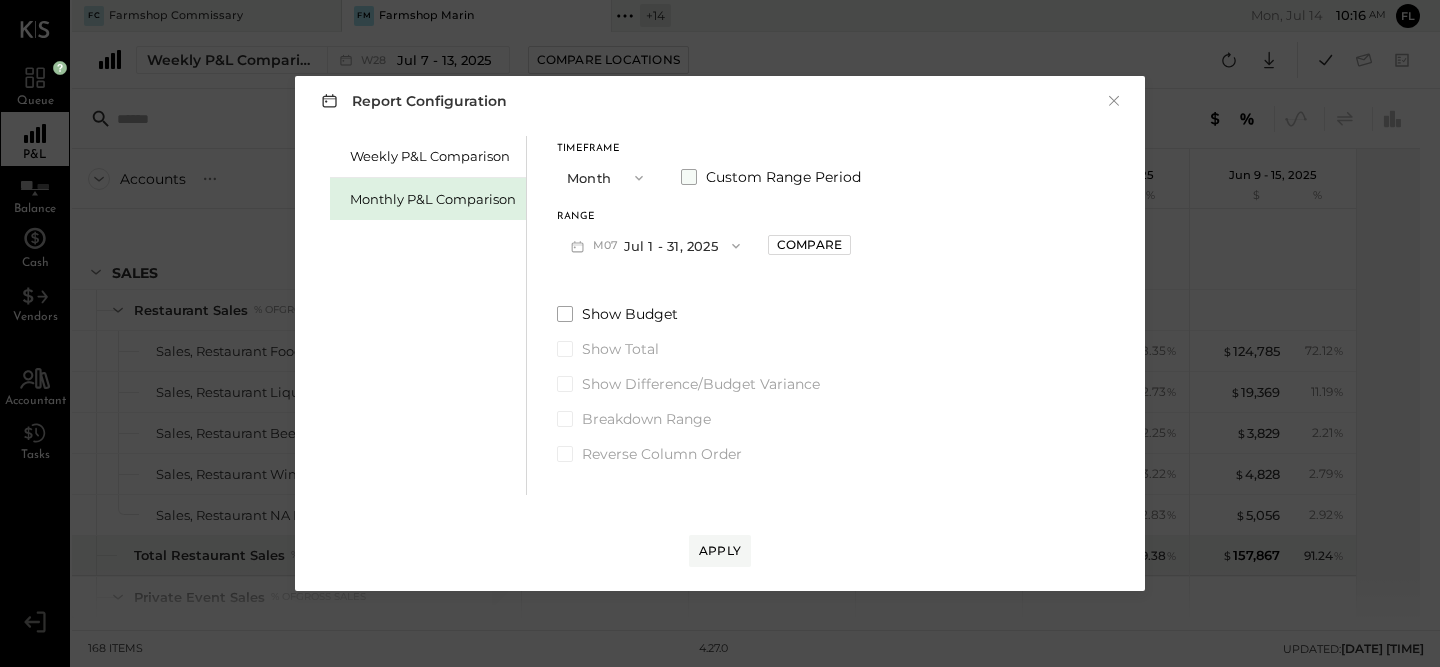 click on "Custom Range Period" at bounding box center [771, 177] 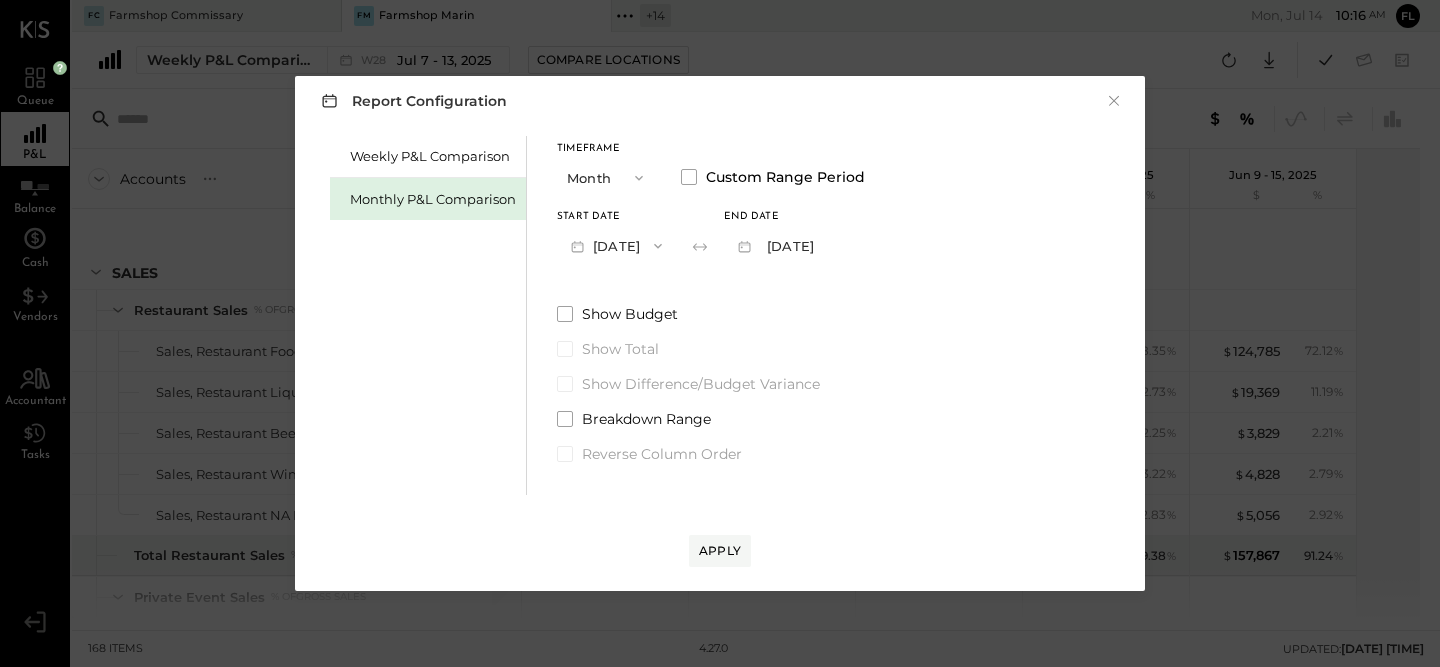 click at bounding box center (634, 178) 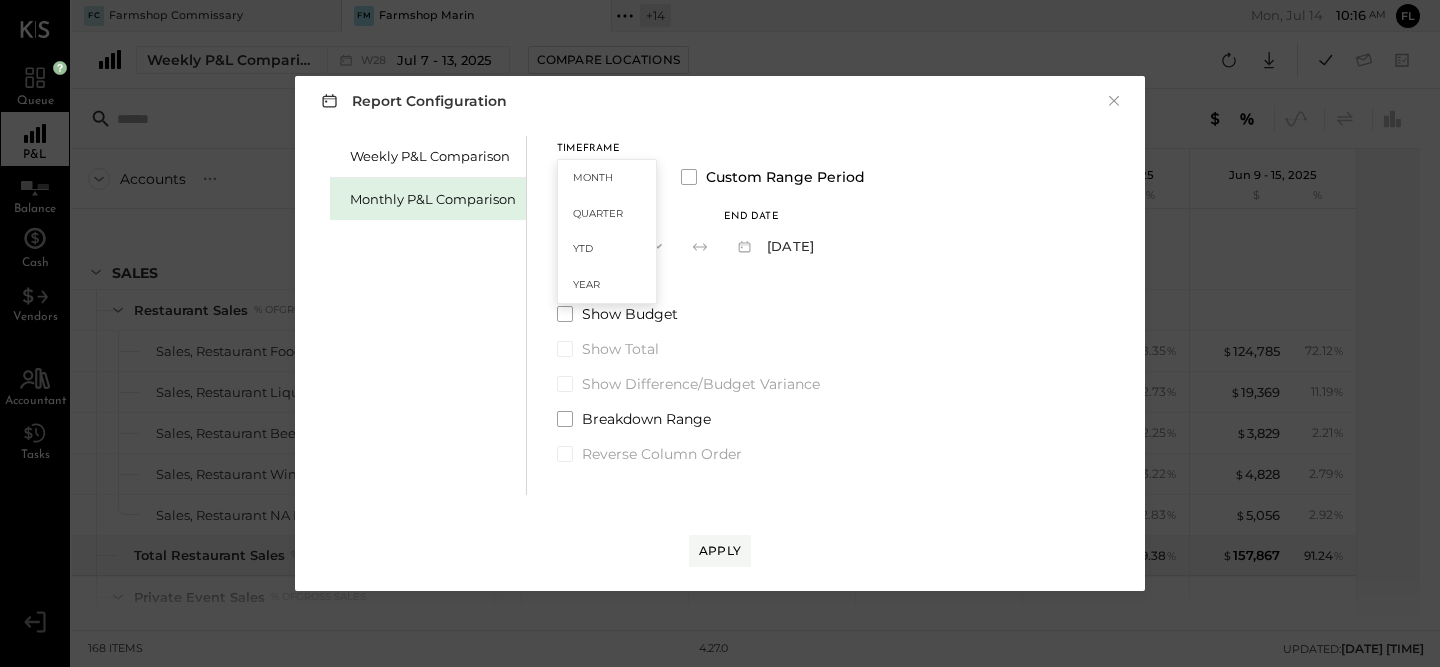 click on "Month" at bounding box center (607, 178) 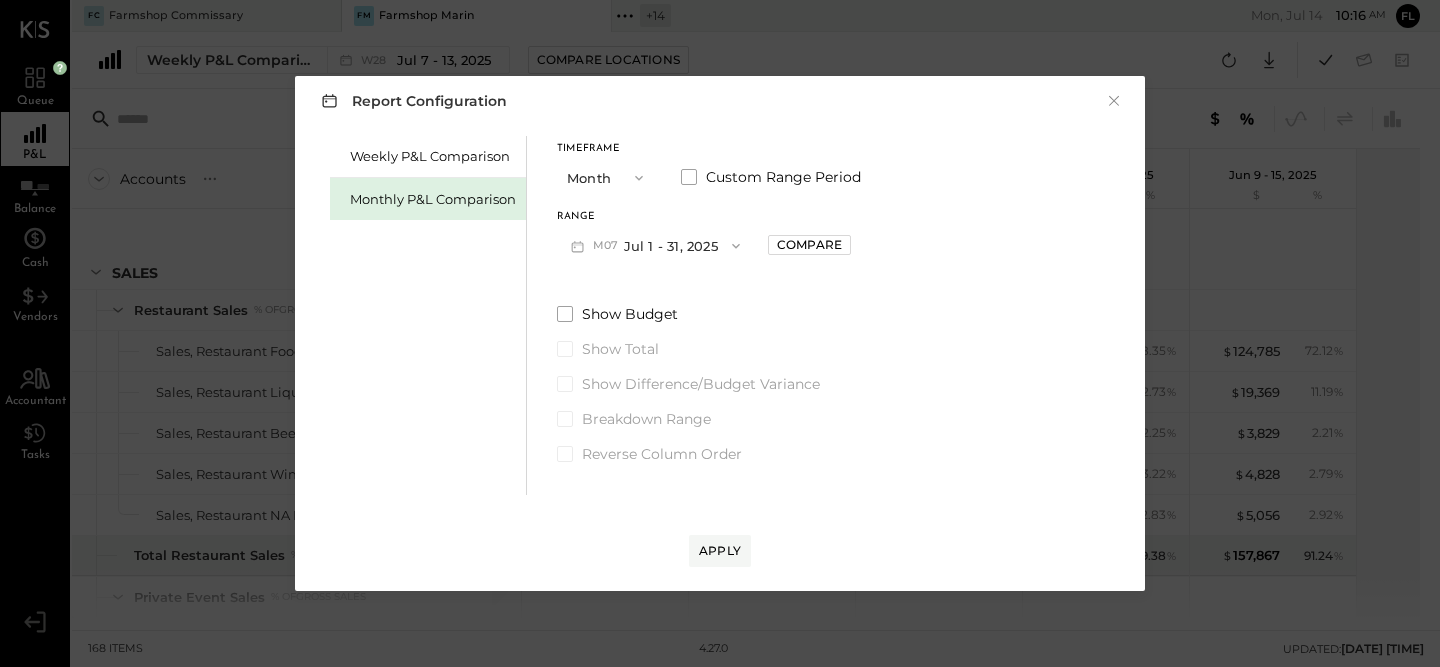 click on "M07 Jul 1 - 31, 2025" at bounding box center [655, 245] 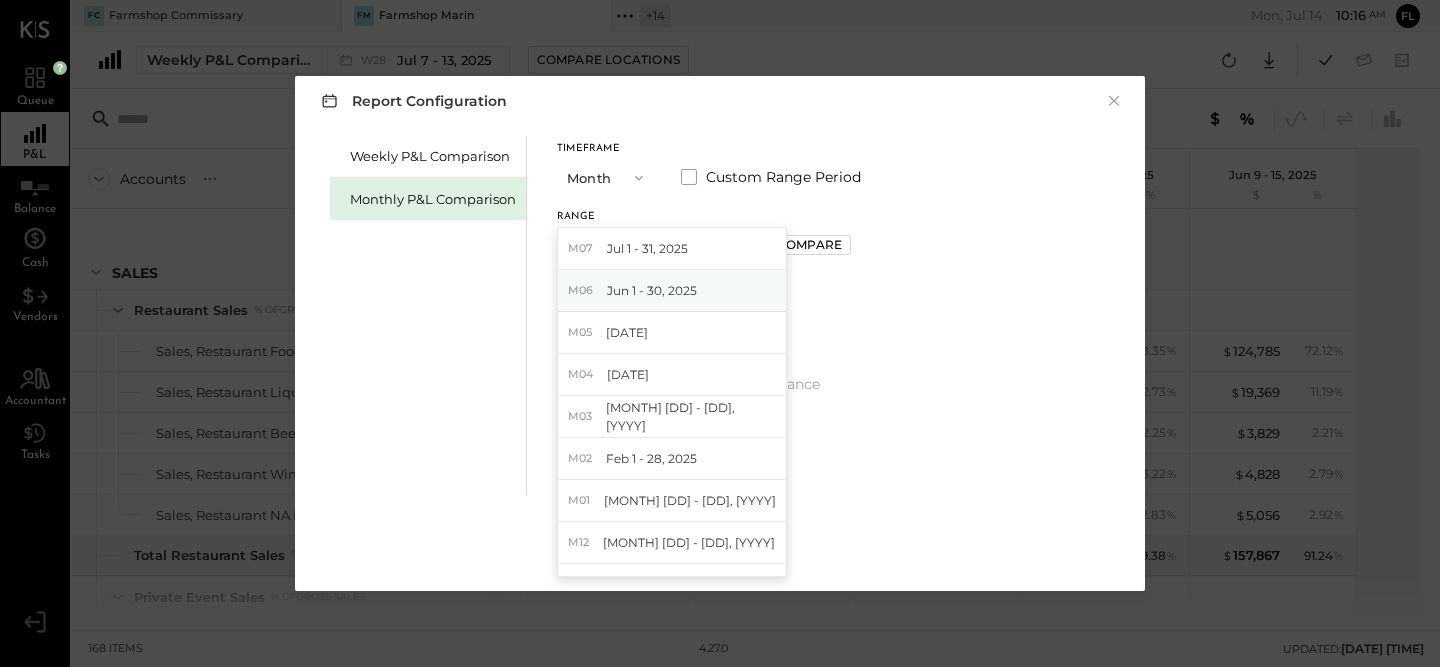 click on "M06   Jun 1 - 30, 2025" at bounding box center (672, 291) 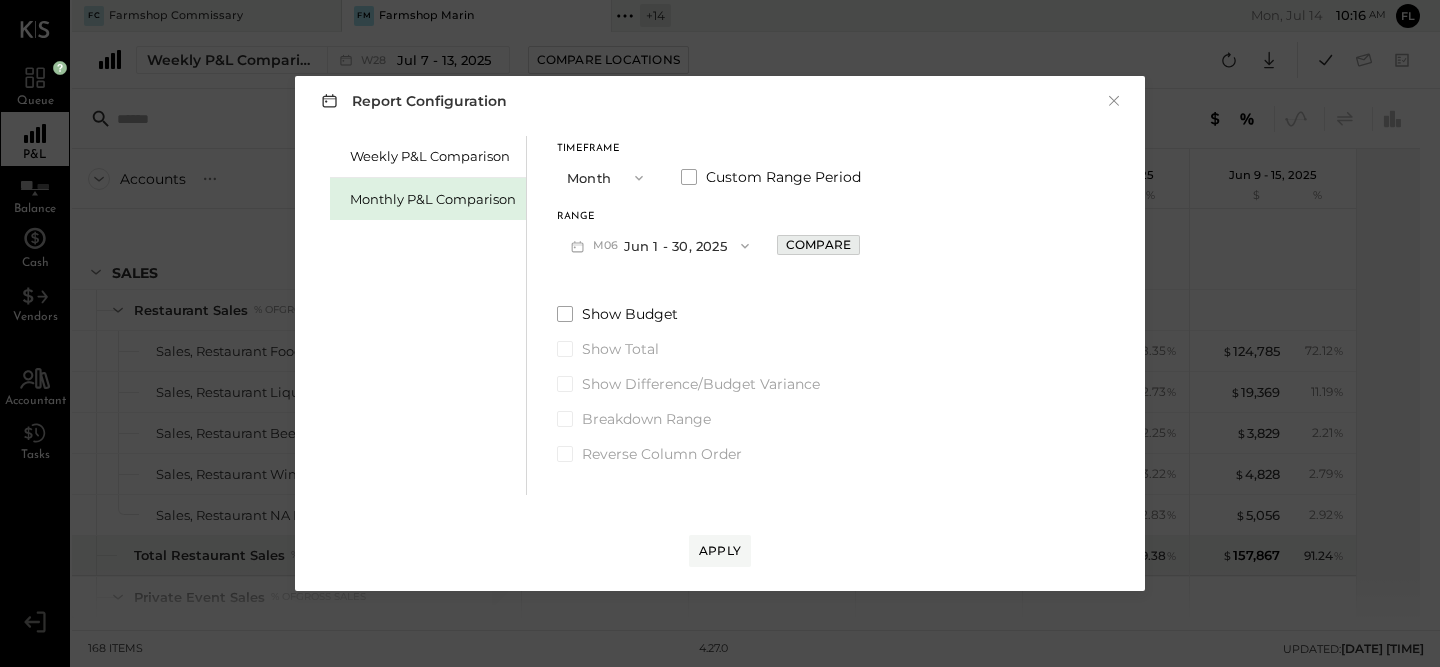 click on "Compare" at bounding box center (818, 244) 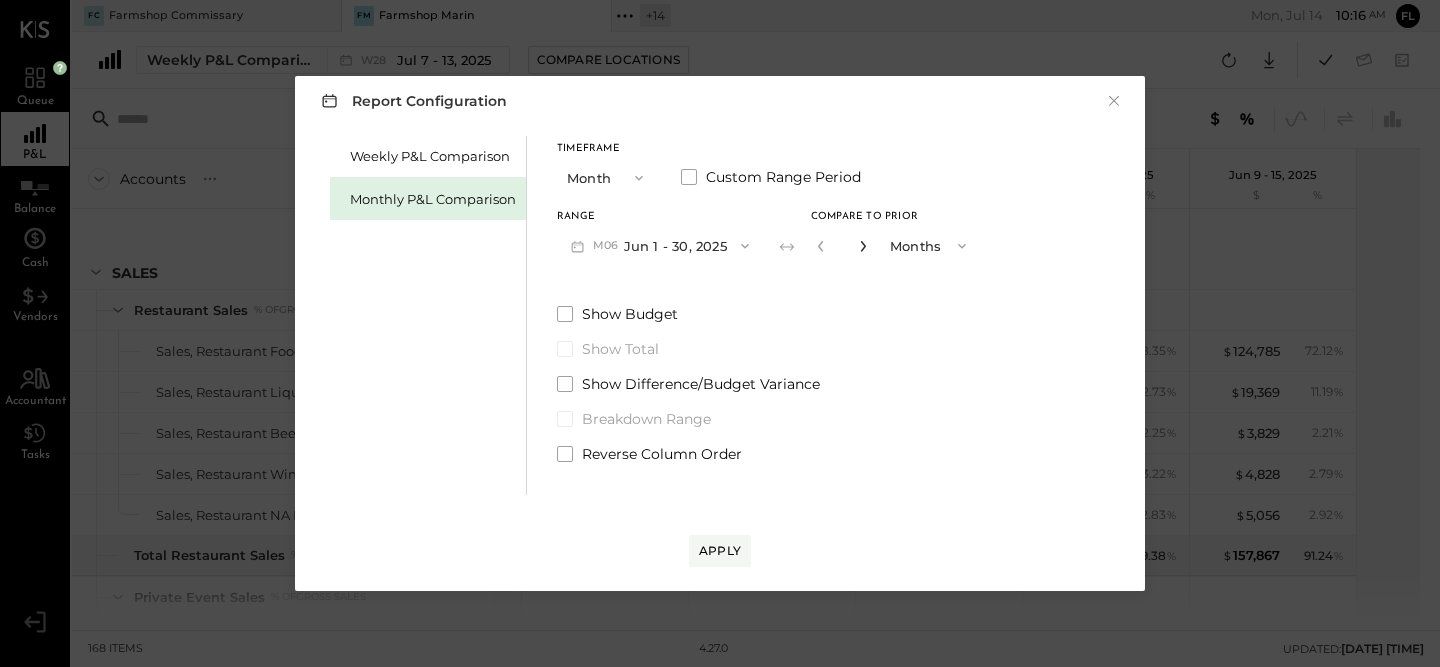 click 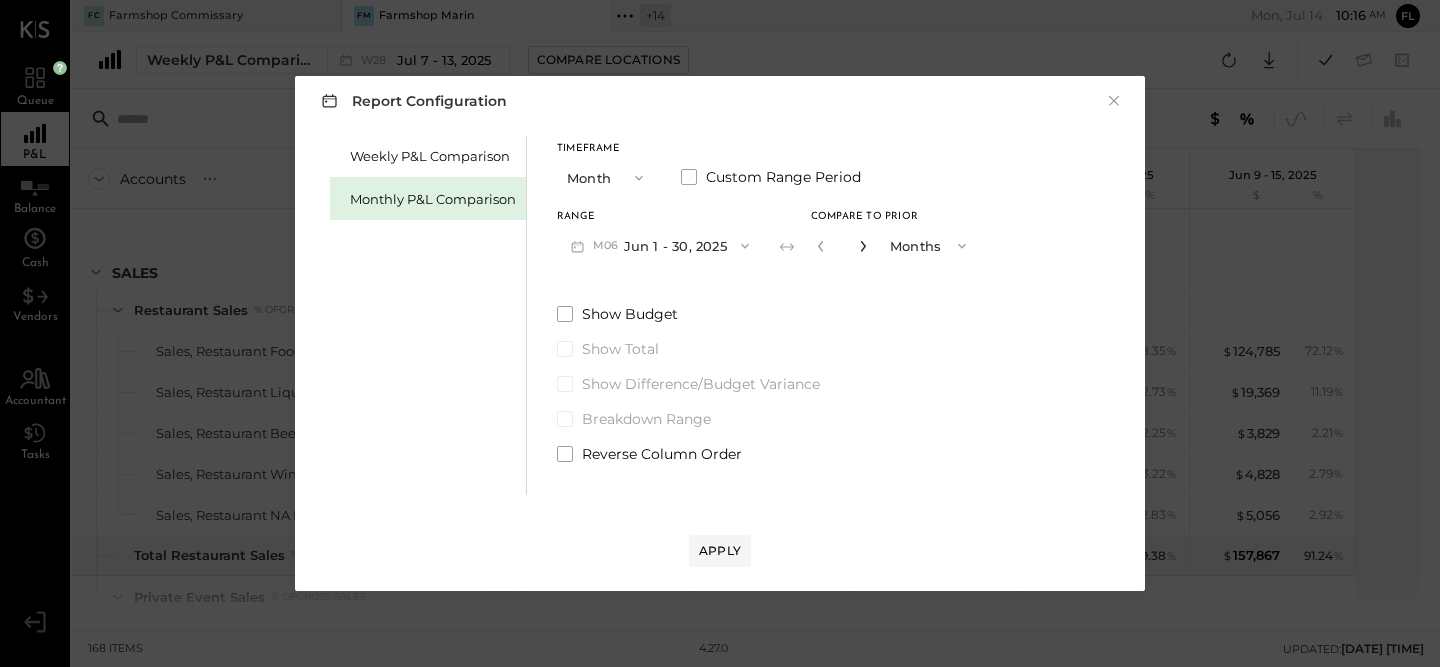 click 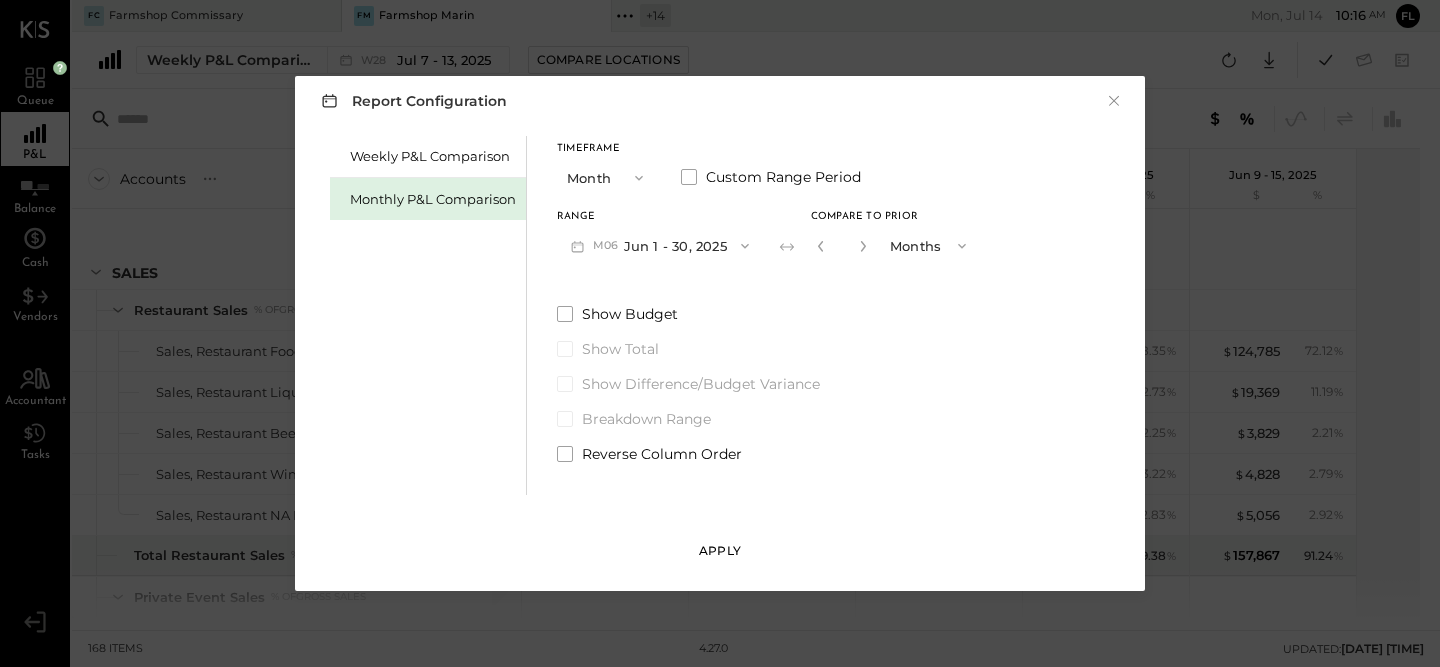 click on "Apply" at bounding box center (720, 550) 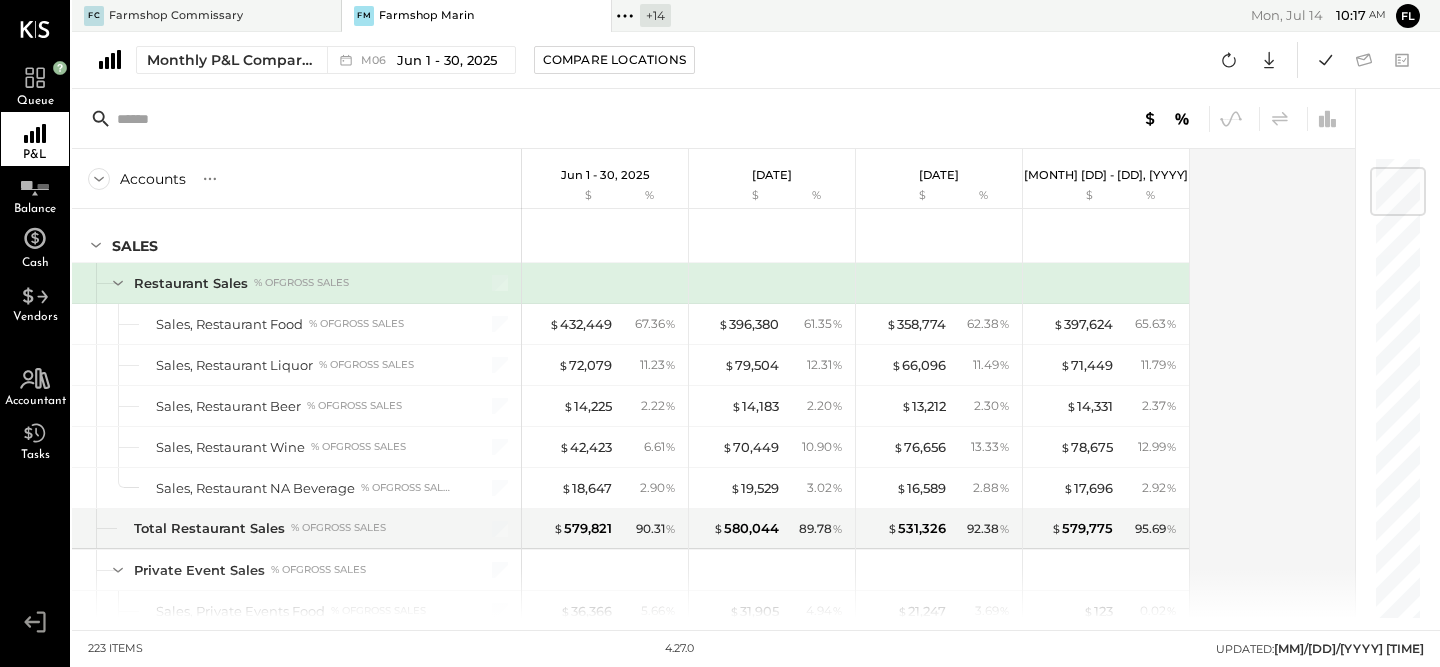 scroll, scrollTop: 101, scrollLeft: 0, axis: vertical 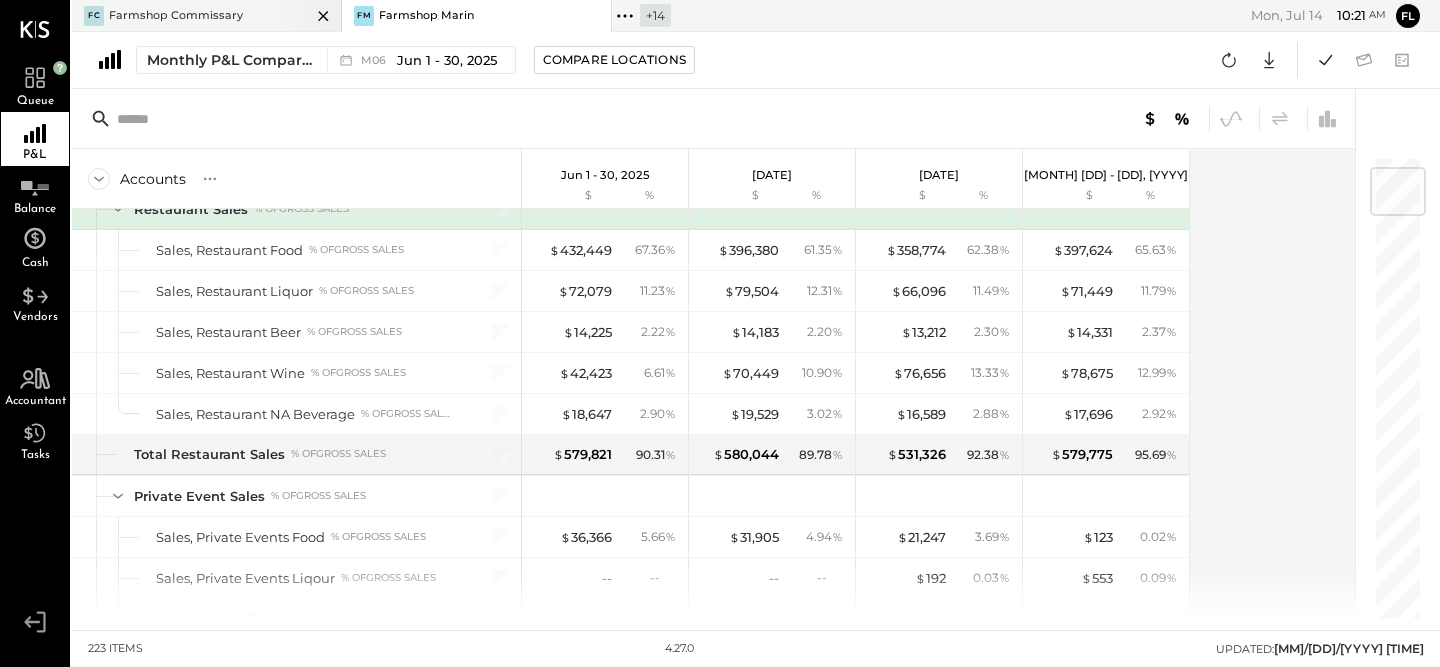 click 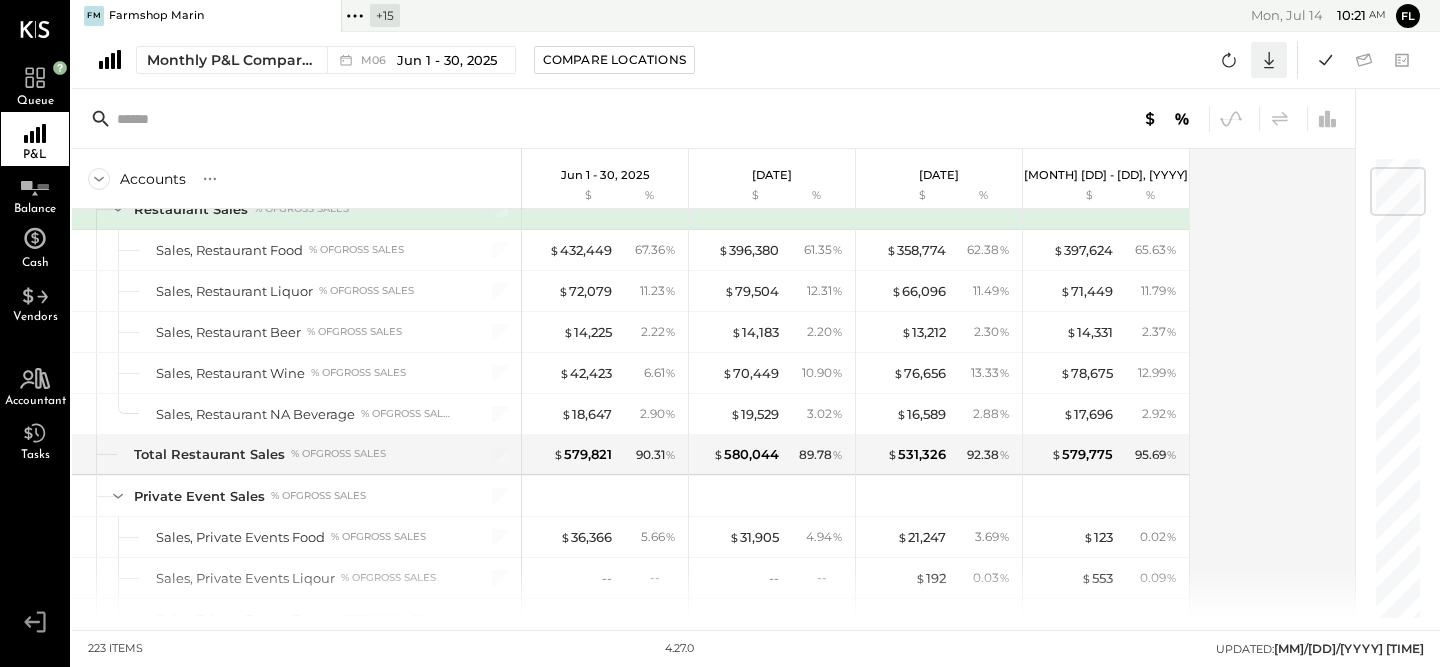 click 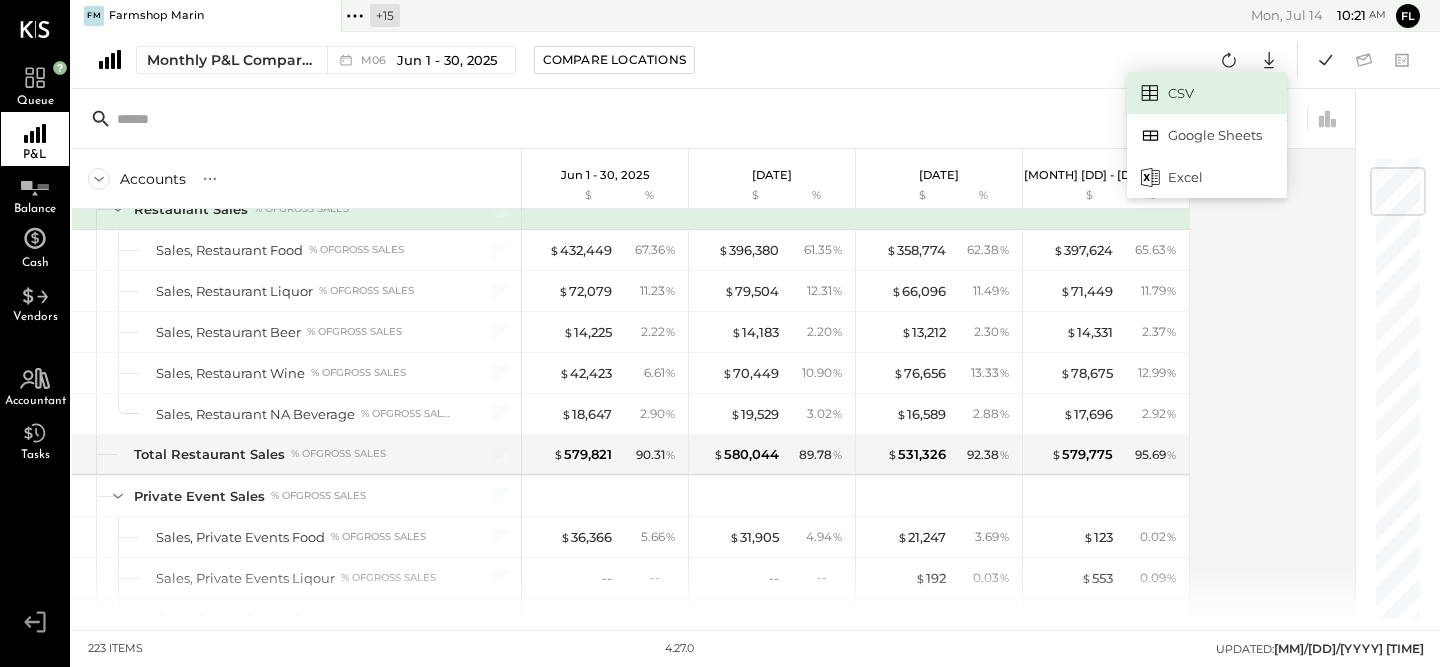 click on "CSV" at bounding box center [1207, 93] 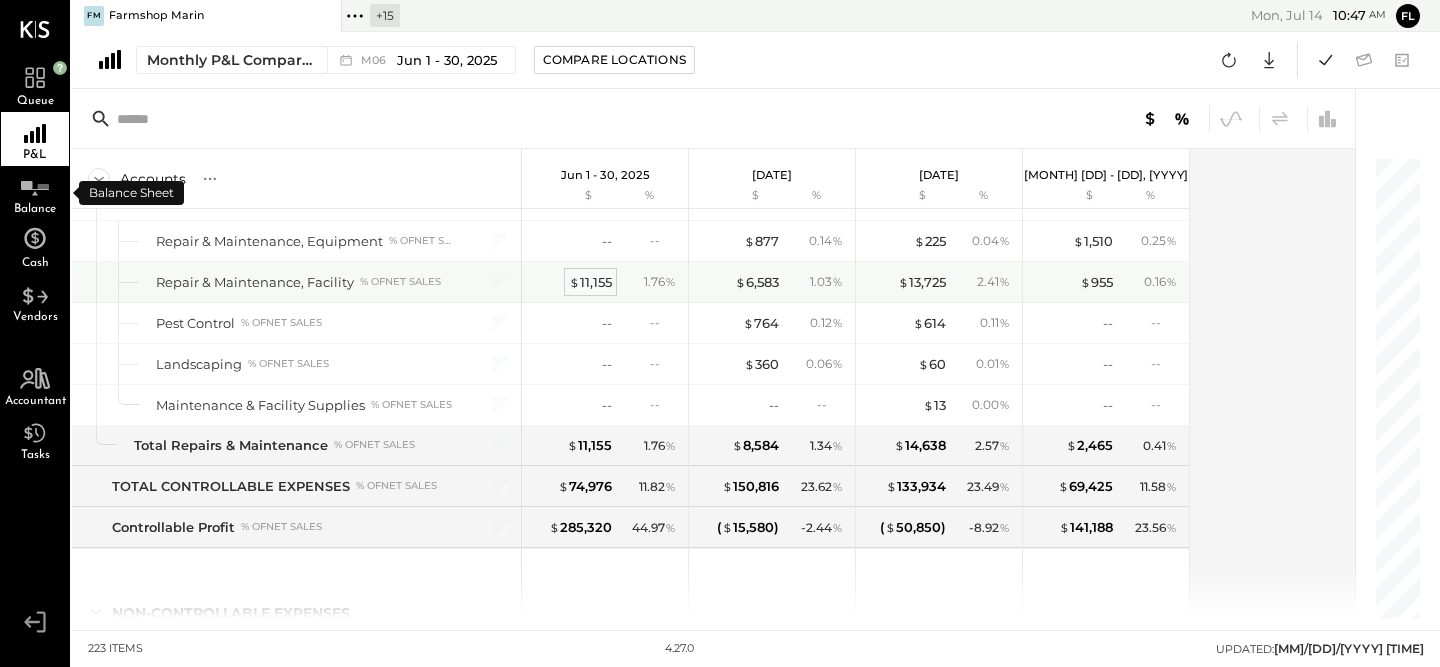 scroll, scrollTop: 7079, scrollLeft: 0, axis: vertical 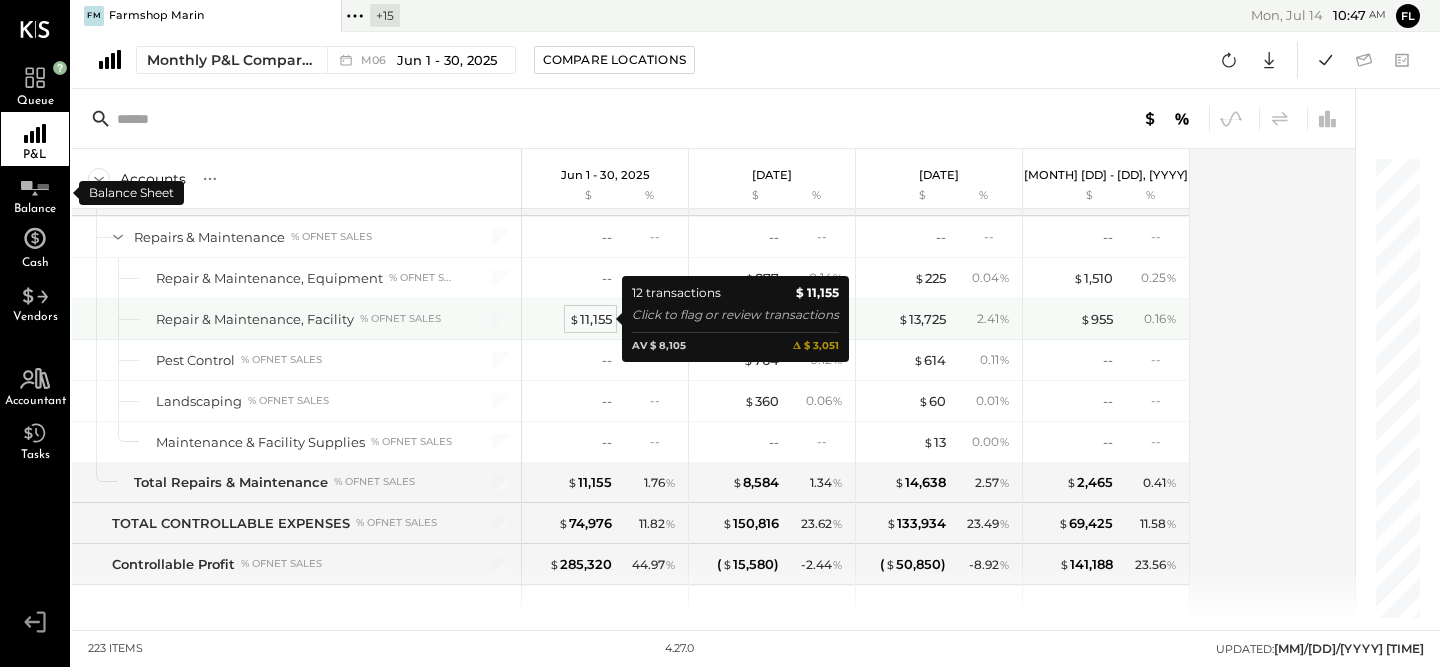 click on "$ 11,155" at bounding box center (590, 319) 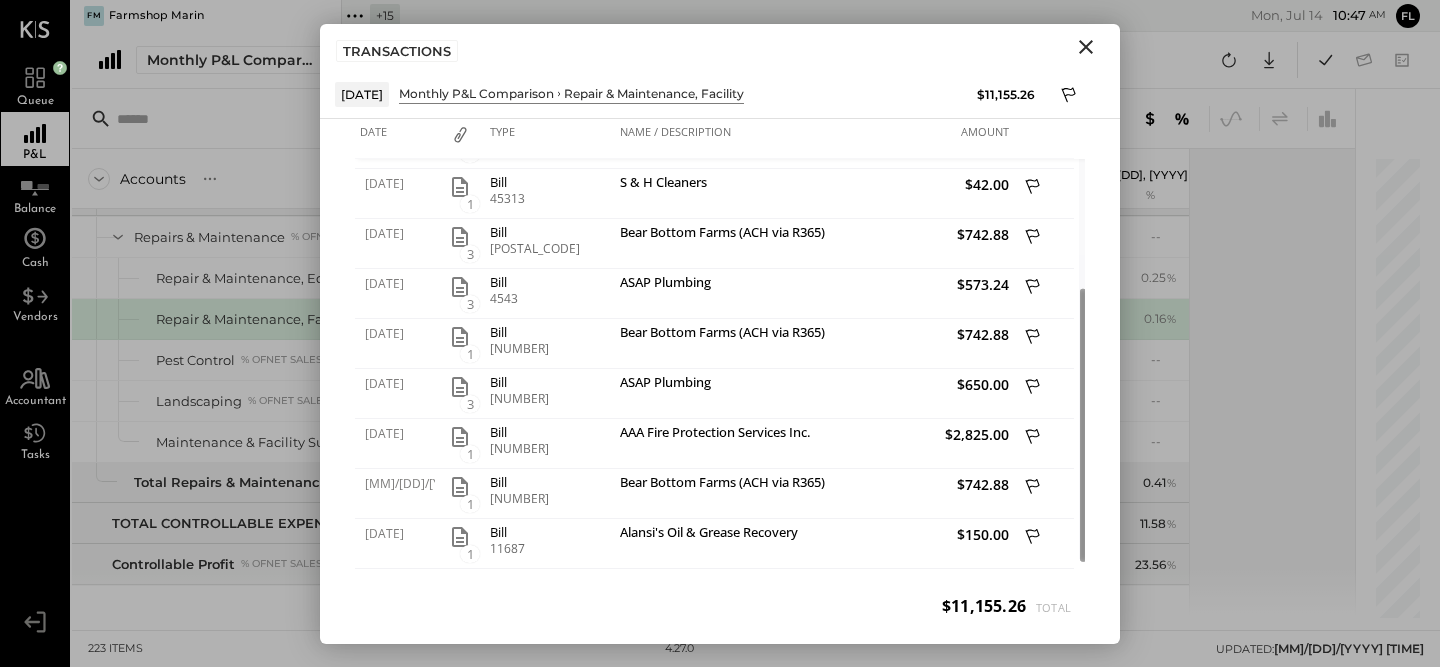 click 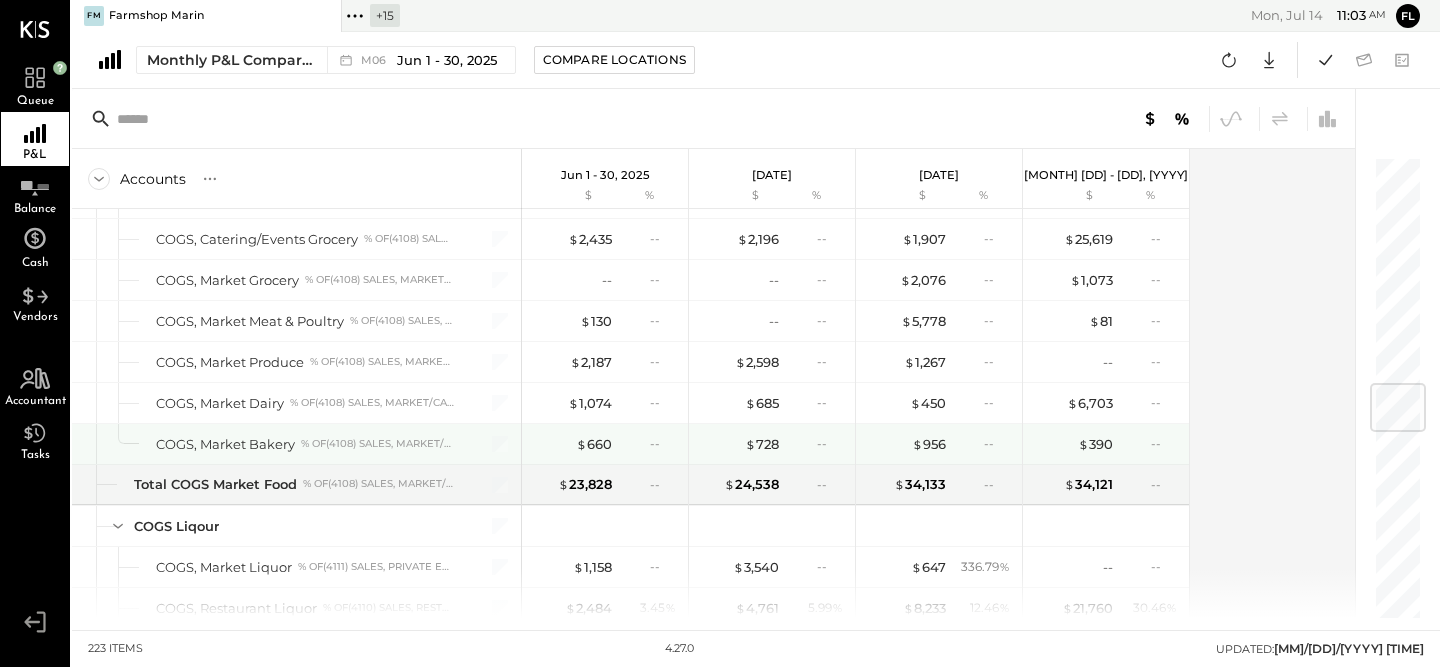 scroll, scrollTop: 2120, scrollLeft: 0, axis: vertical 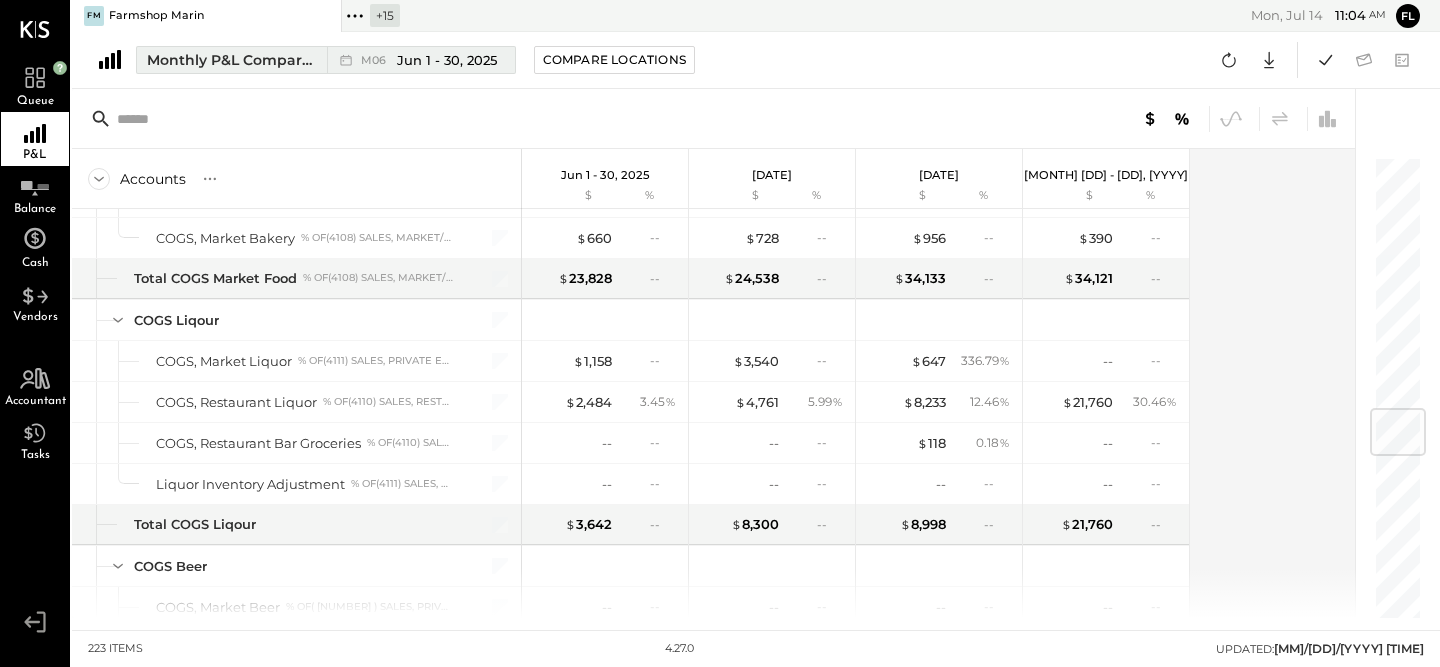 click on "Jun 1 - 30, 2025" at bounding box center (447, 60) 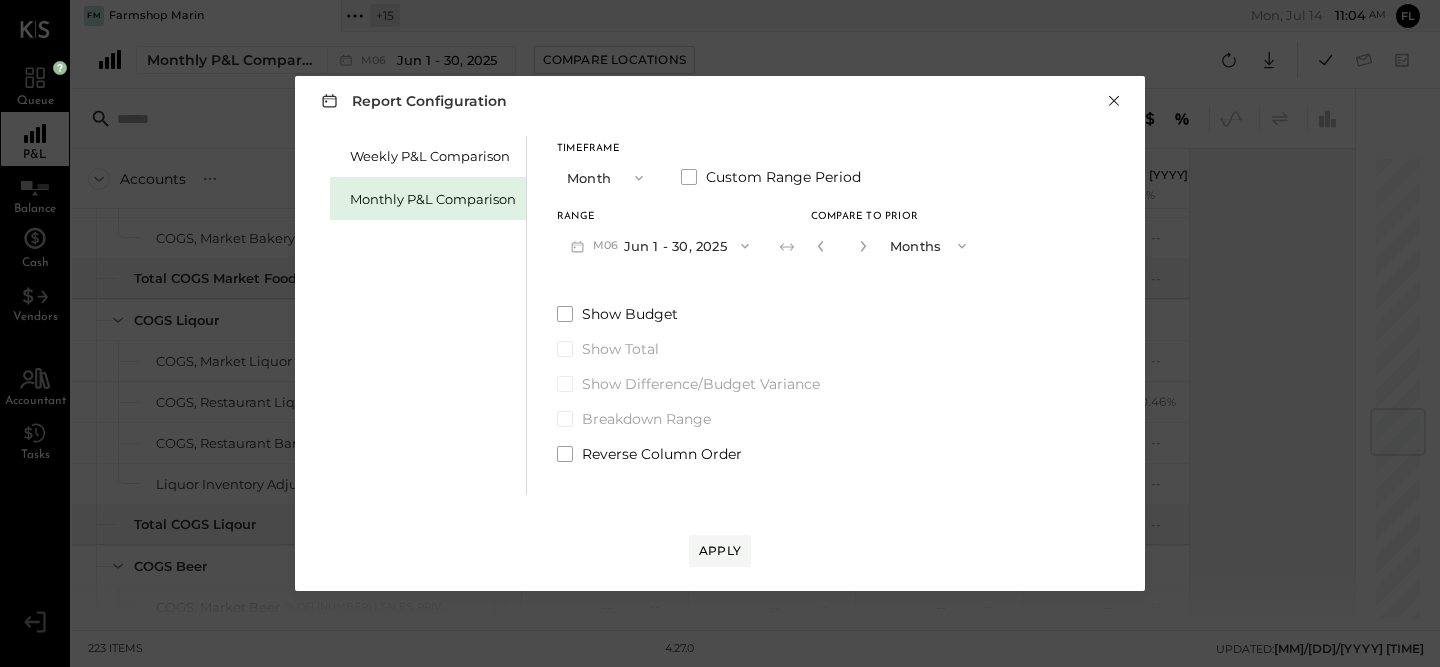 click on "×" at bounding box center [1114, 101] 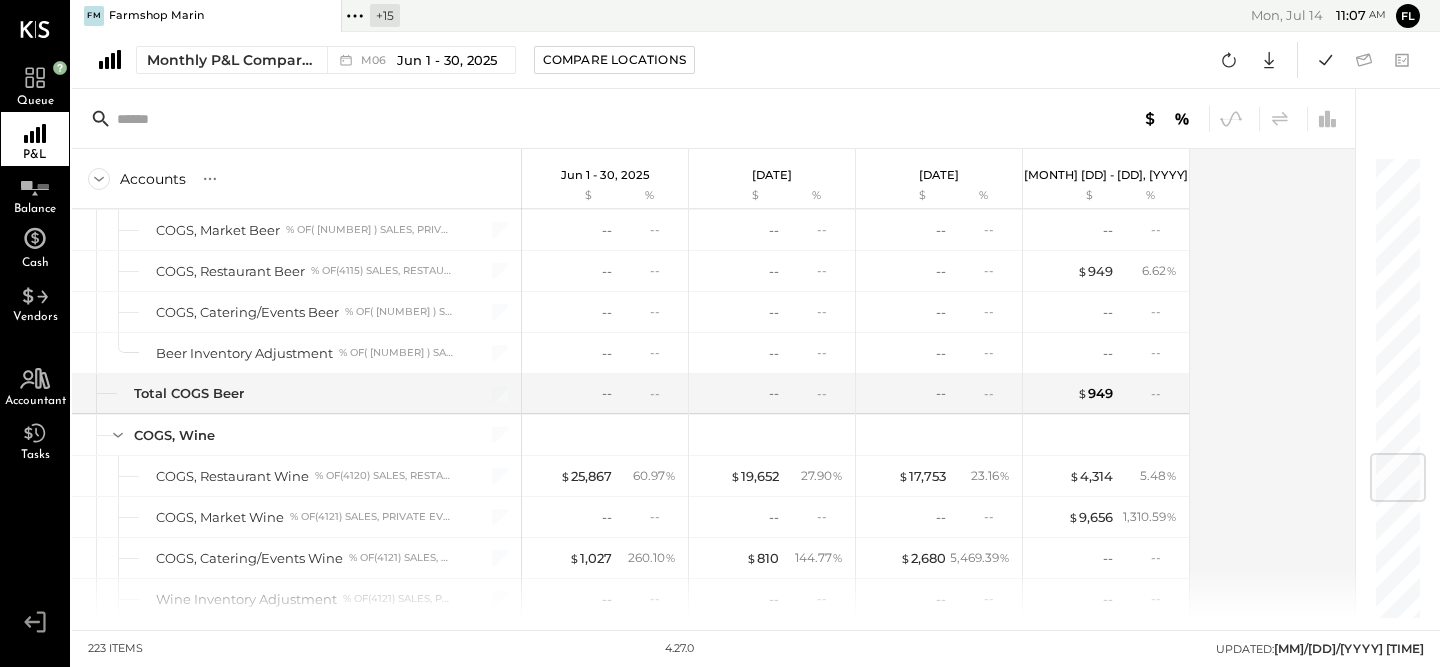 scroll, scrollTop: 2506, scrollLeft: 0, axis: vertical 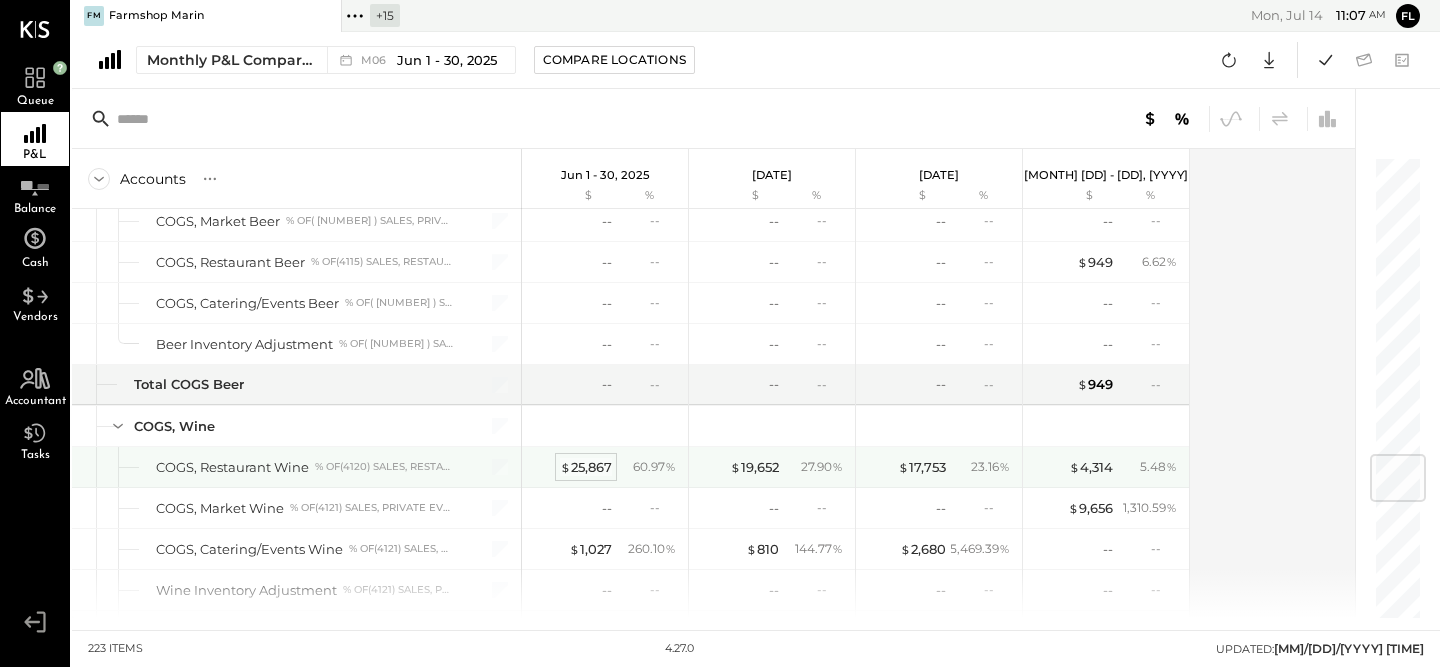 click on "$ 25,867" at bounding box center (586, 467) 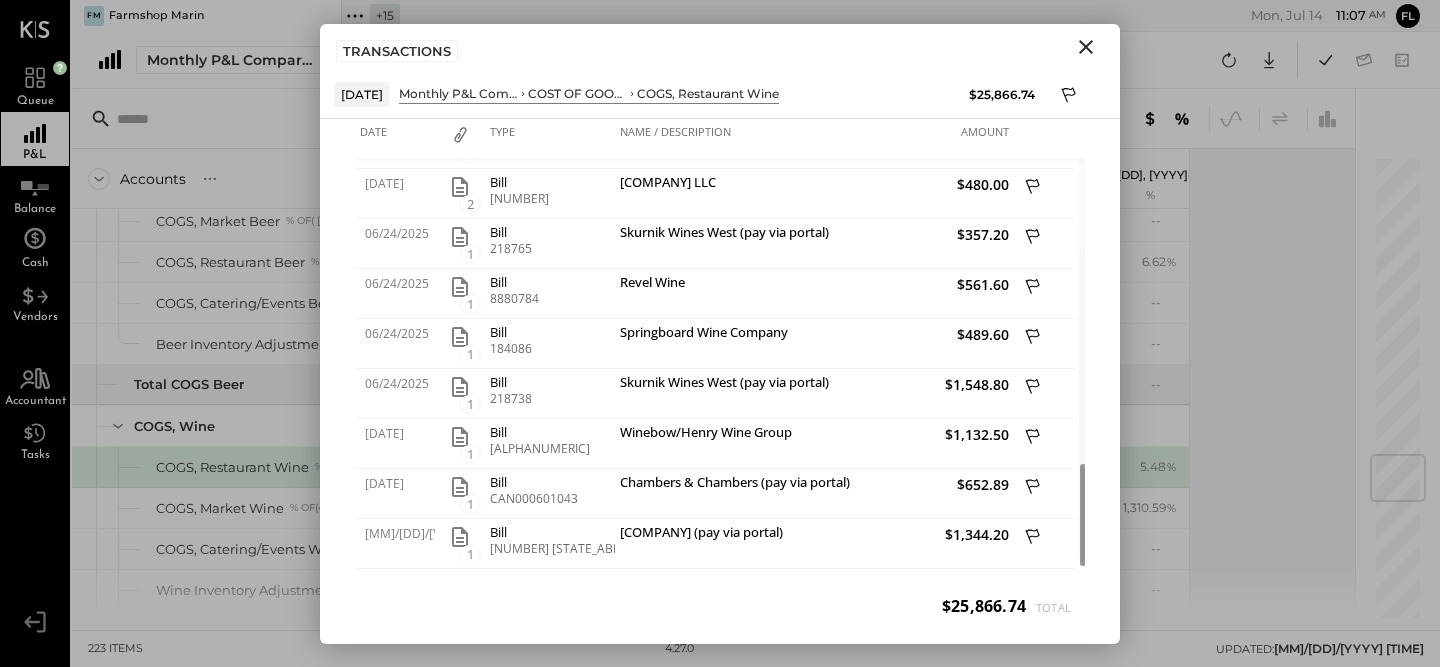 click at bounding box center [1086, 47] 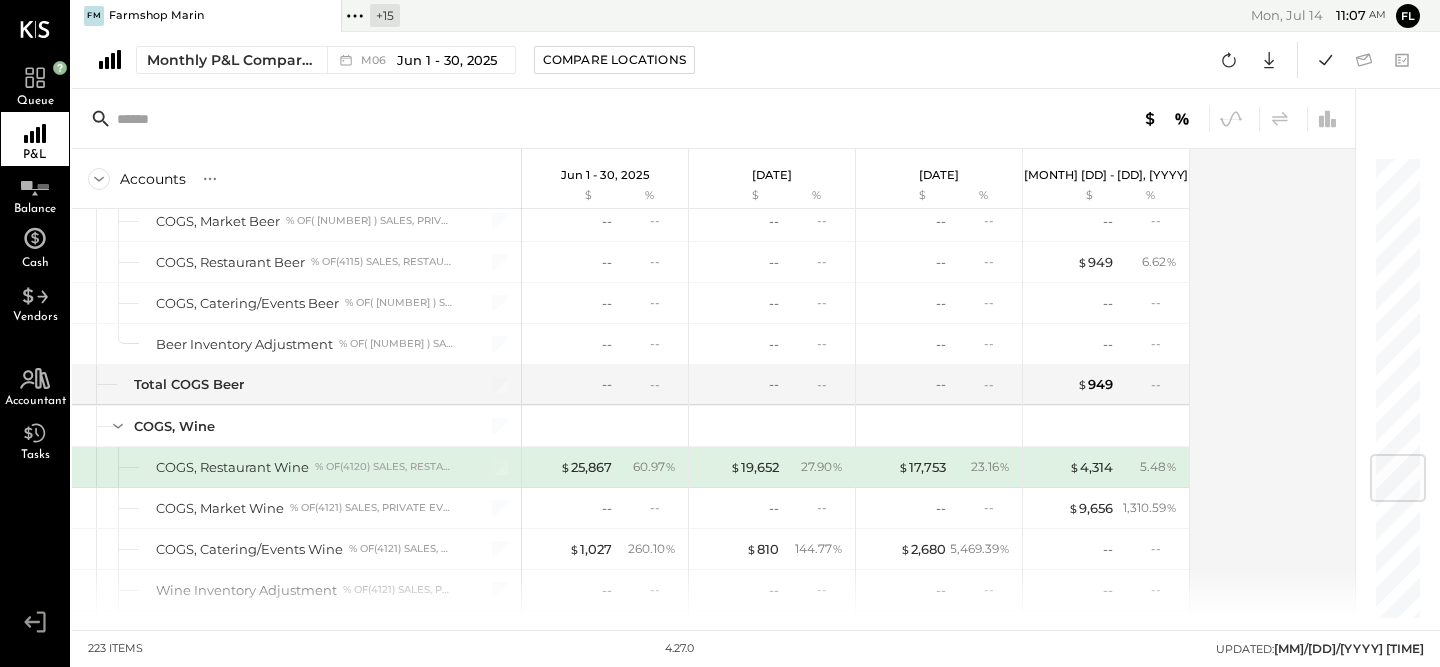 click on "60.97 %" at bounding box center (654, 467) 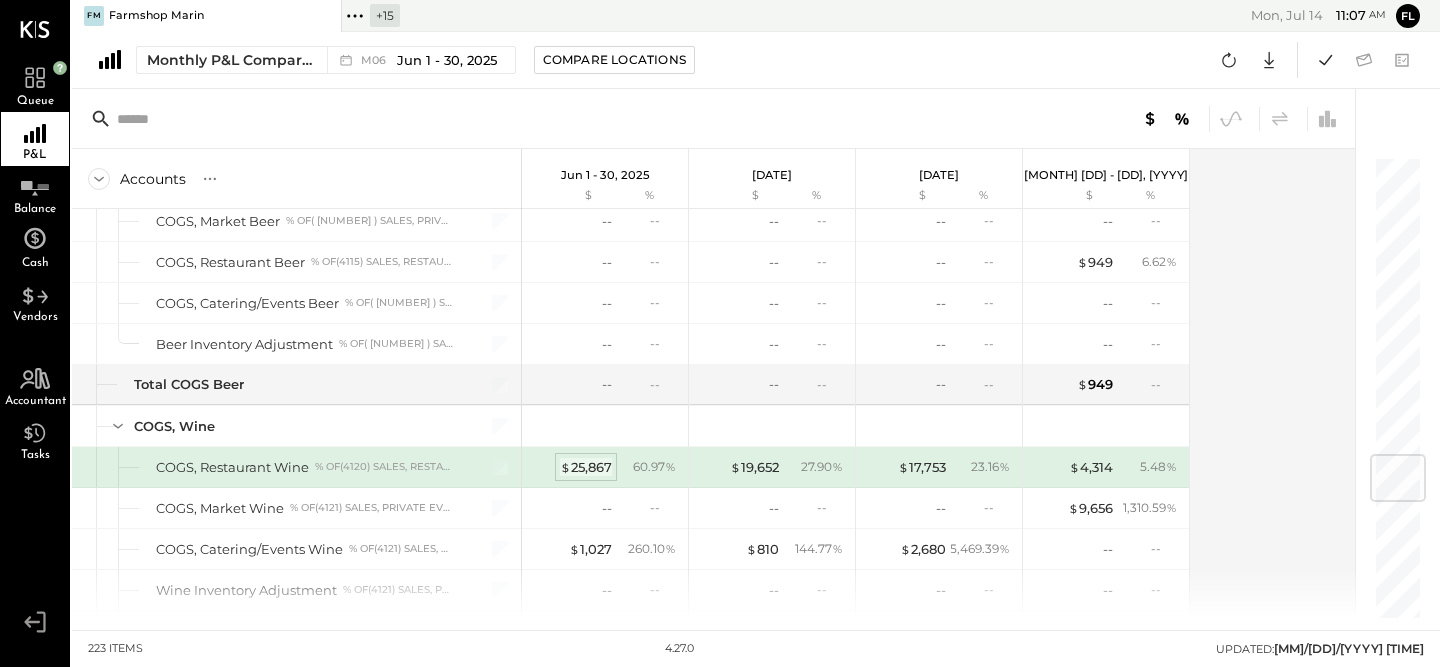 click on "$ 25,867" at bounding box center (586, 467) 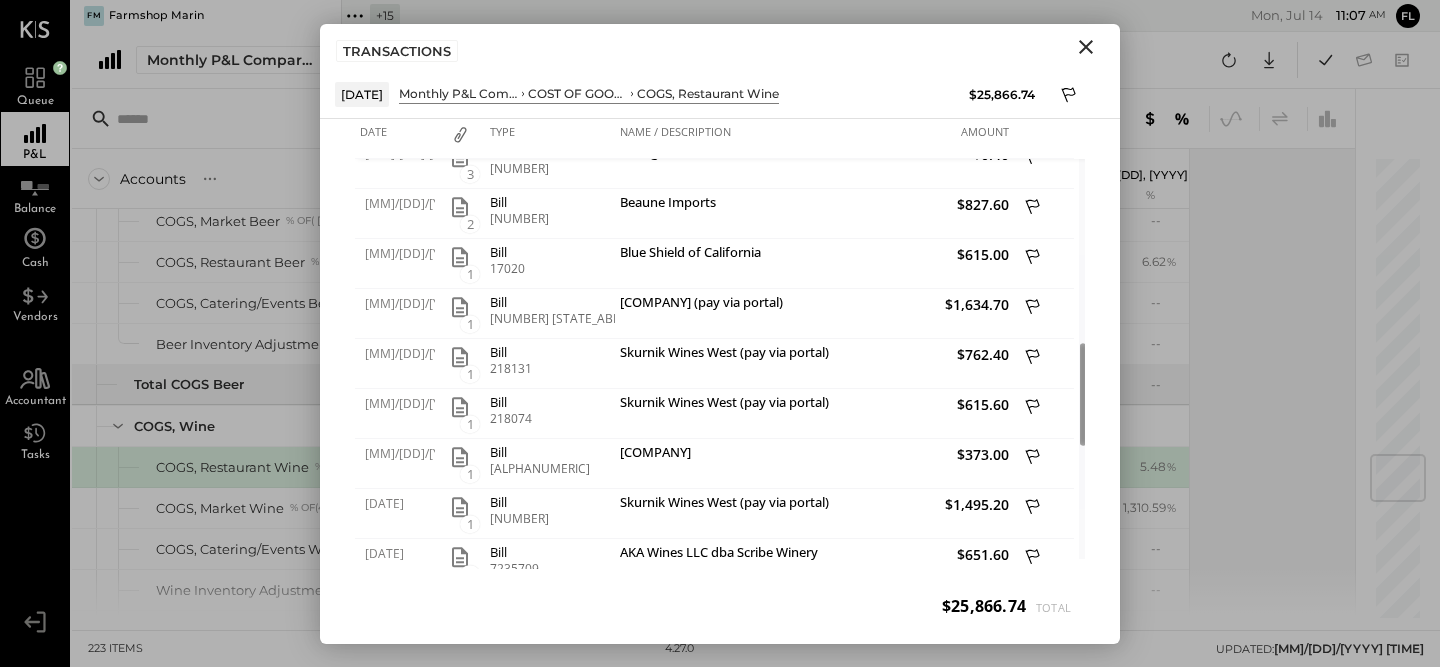 click 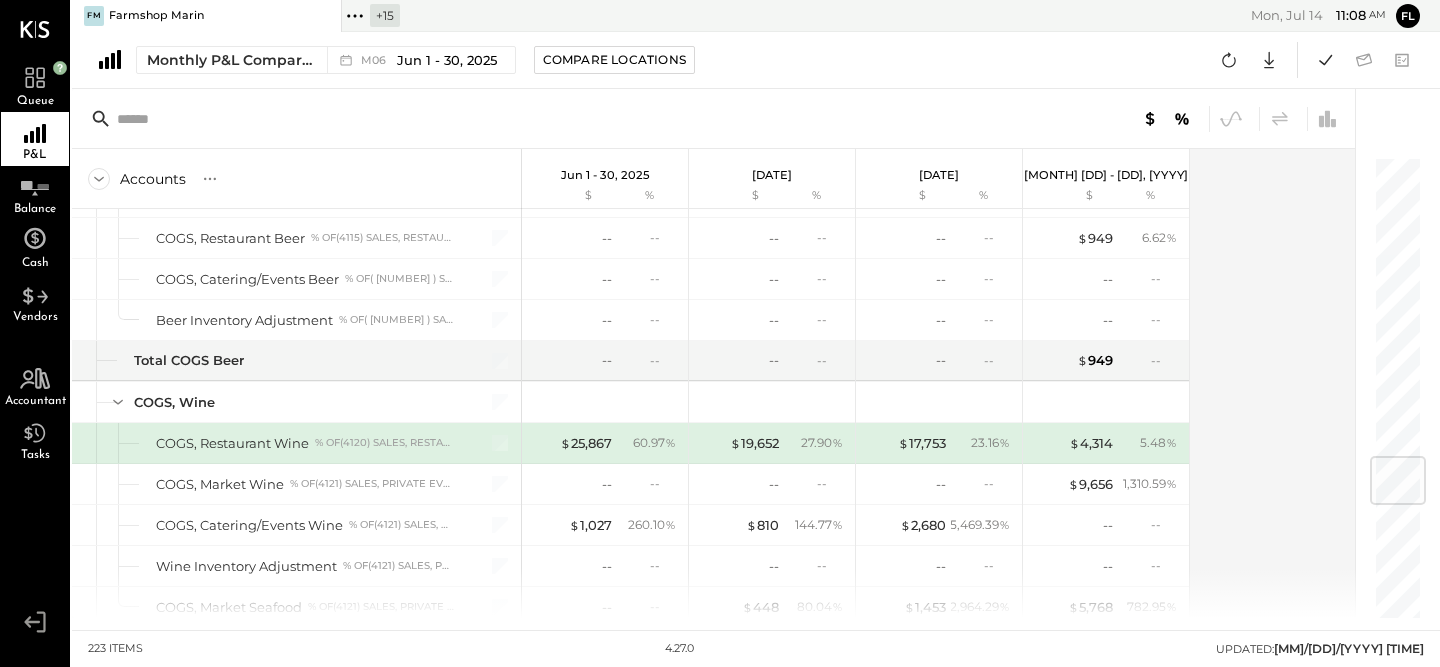 scroll, scrollTop: 2486, scrollLeft: 0, axis: vertical 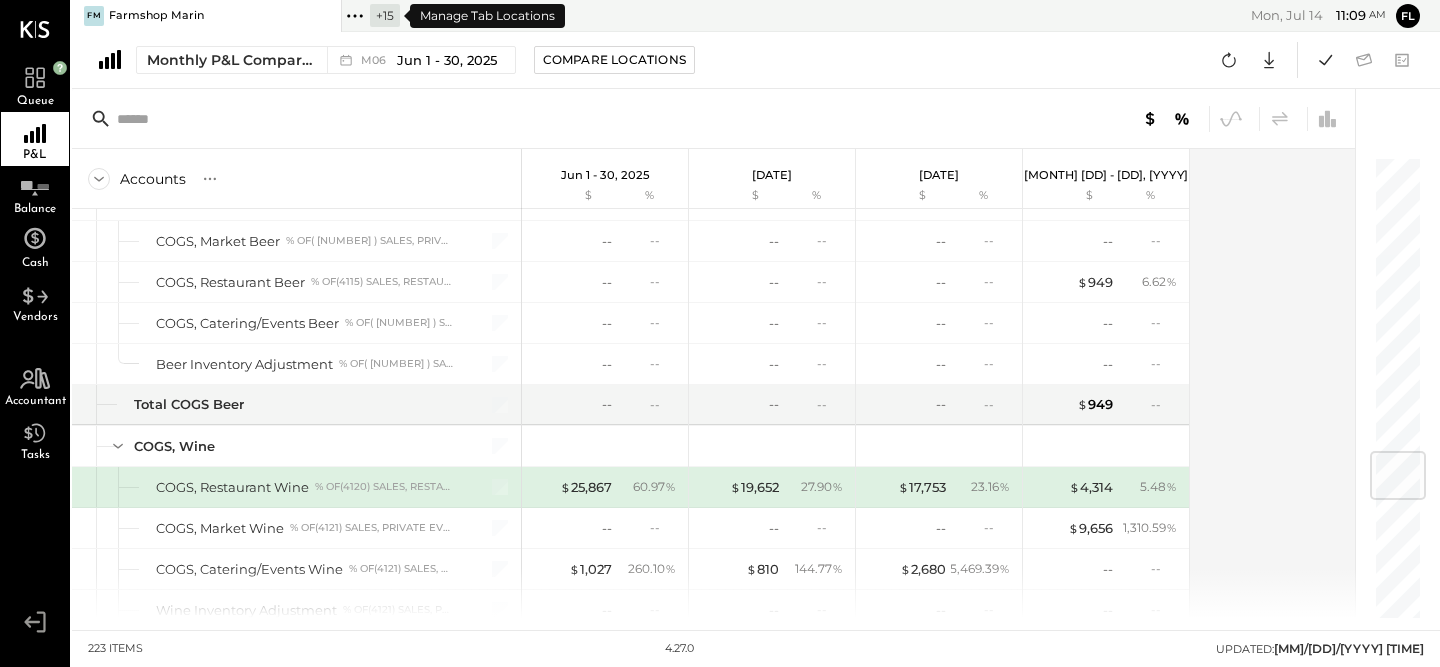 click 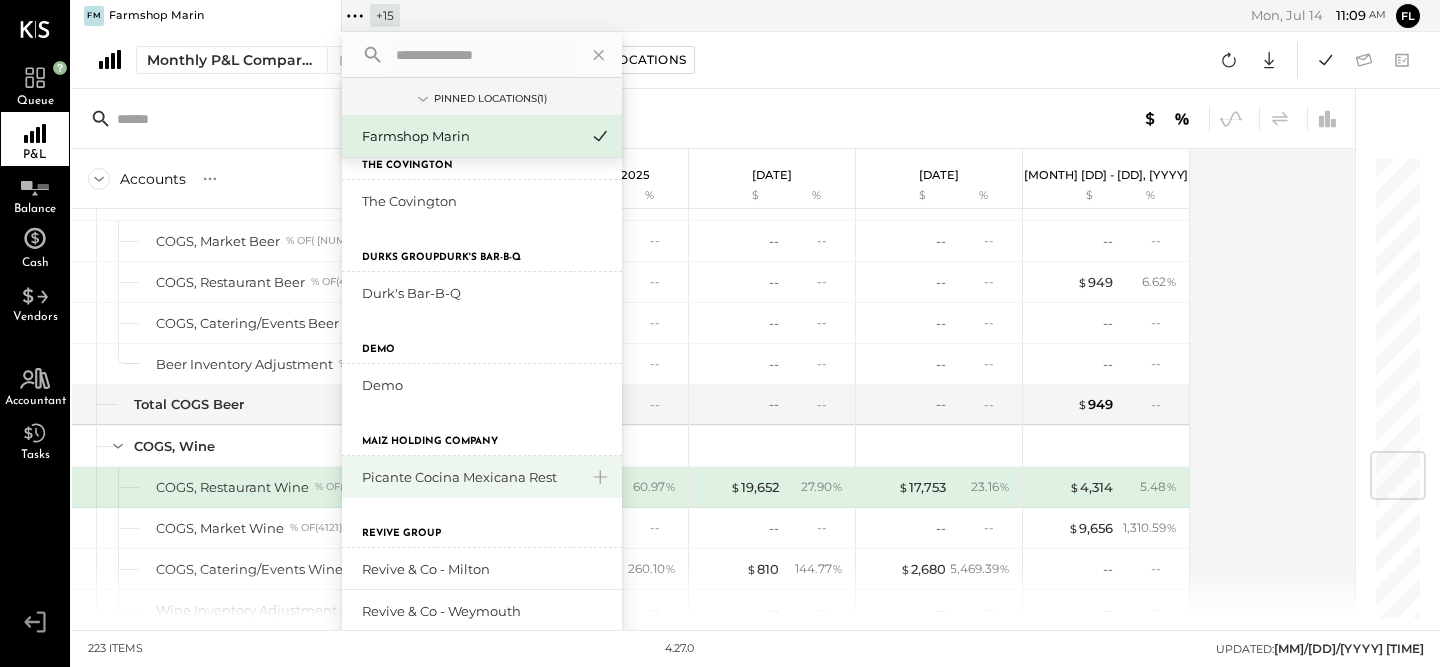scroll, scrollTop: 606, scrollLeft: 0, axis: vertical 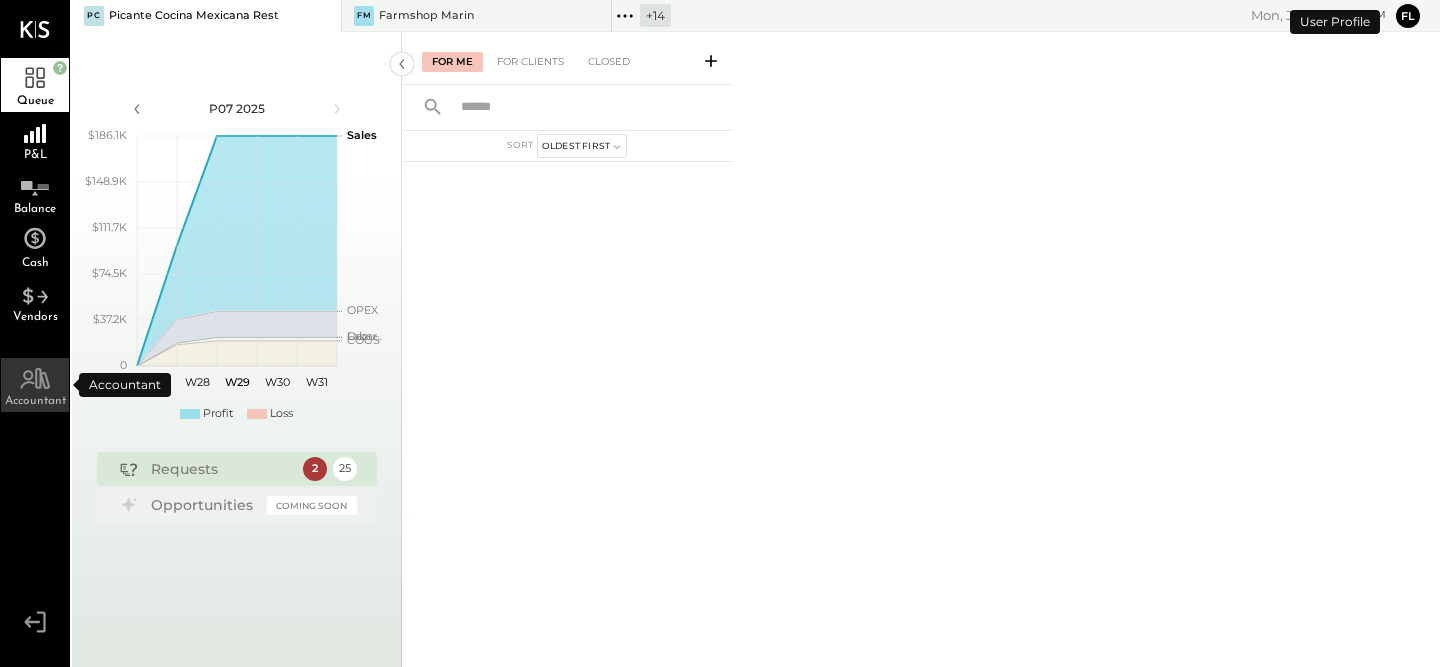 click on "Accountant" at bounding box center (35, 385) 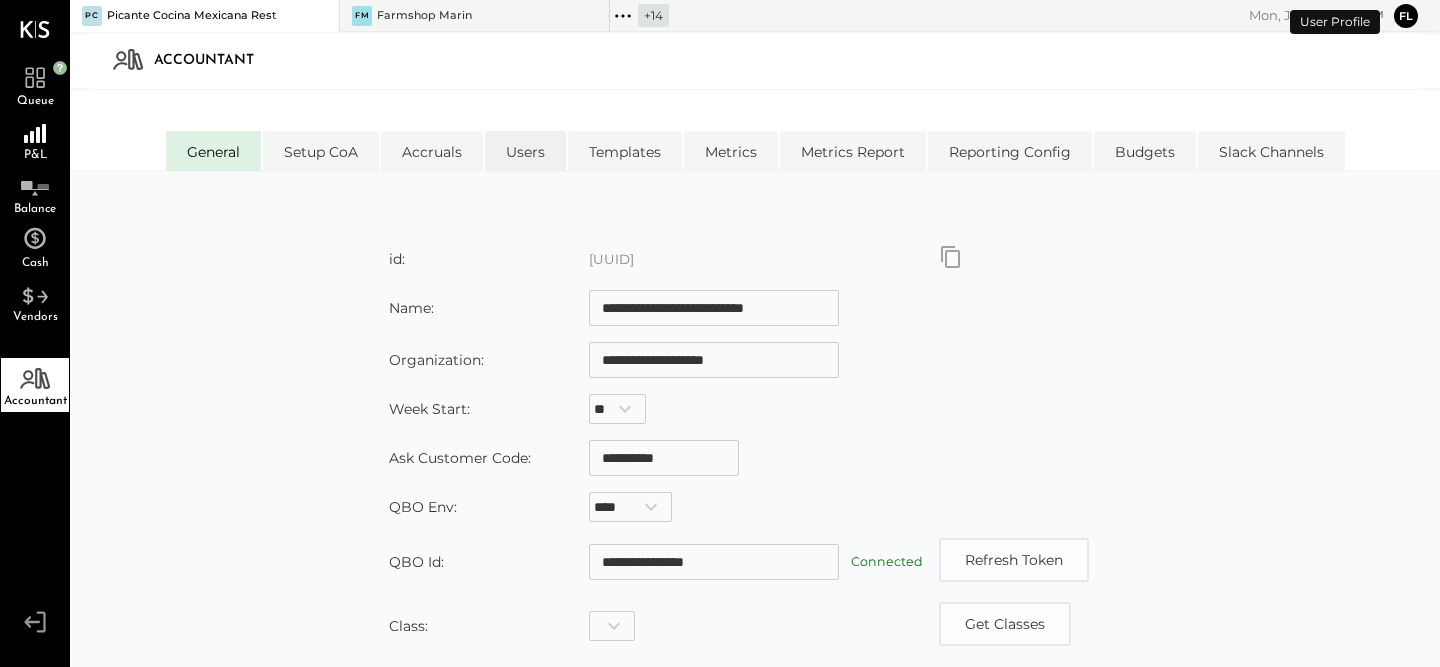 click on "Users" at bounding box center (525, 151) 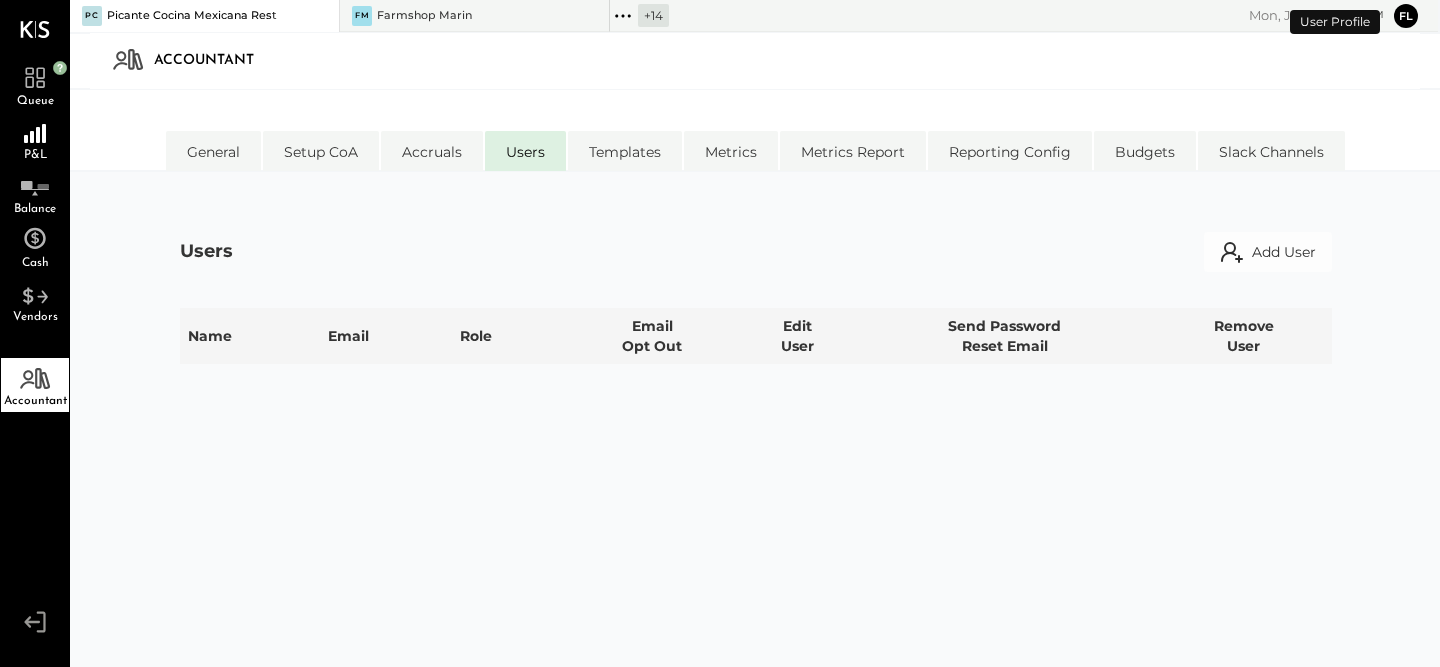 select on "*****" 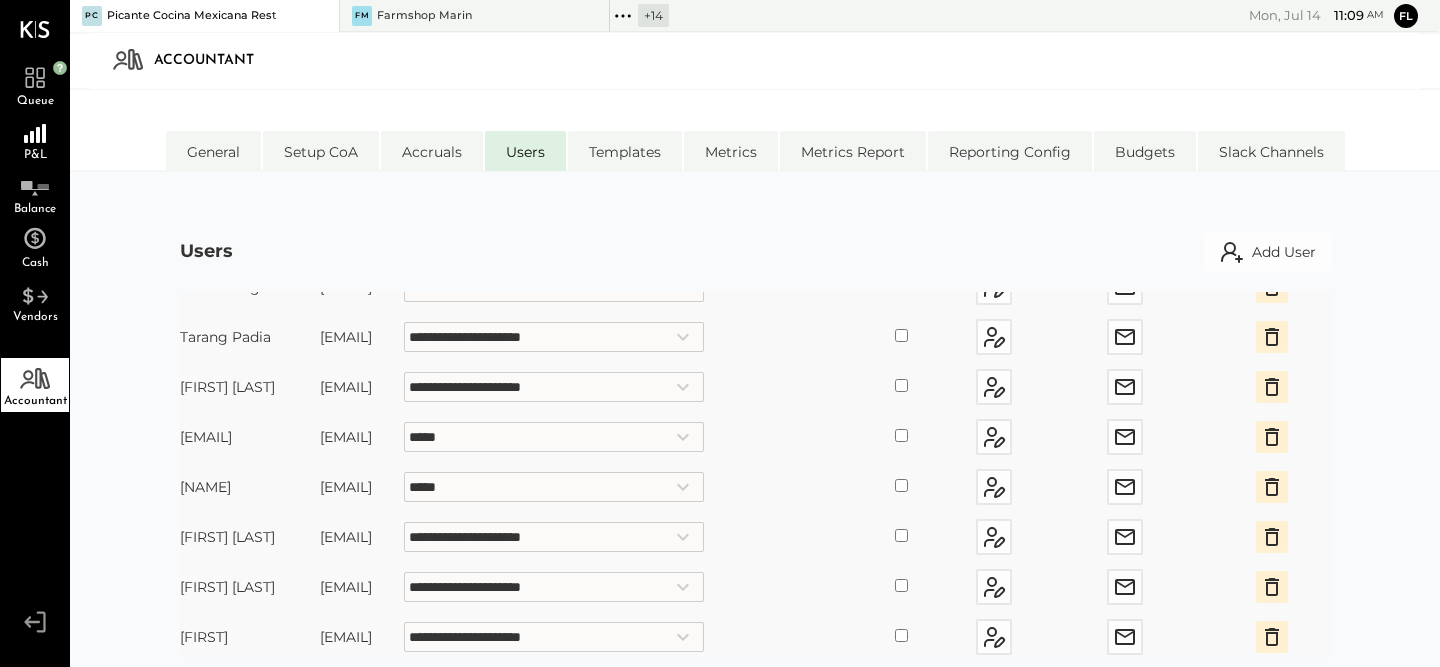 scroll, scrollTop: 122, scrollLeft: 0, axis: vertical 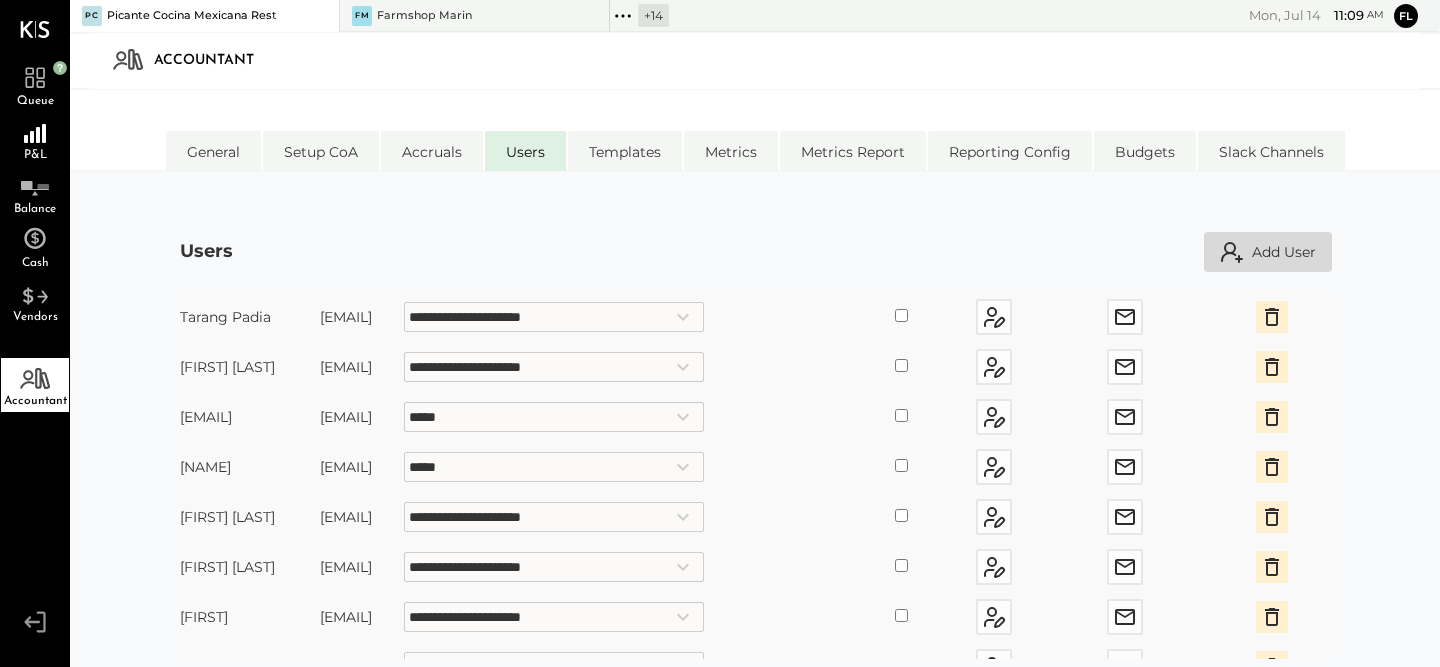 click on "Add User" at bounding box center (1268, 252) 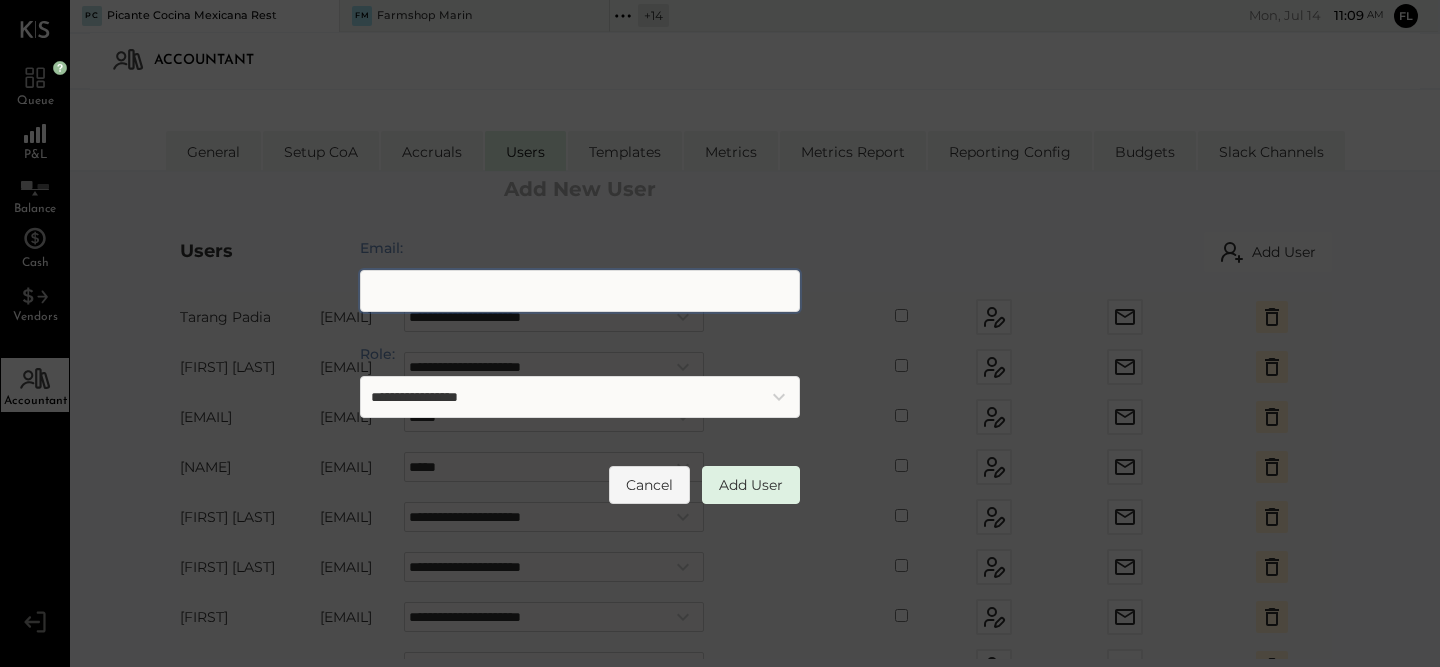 click on "Email:" at bounding box center [580, 291] 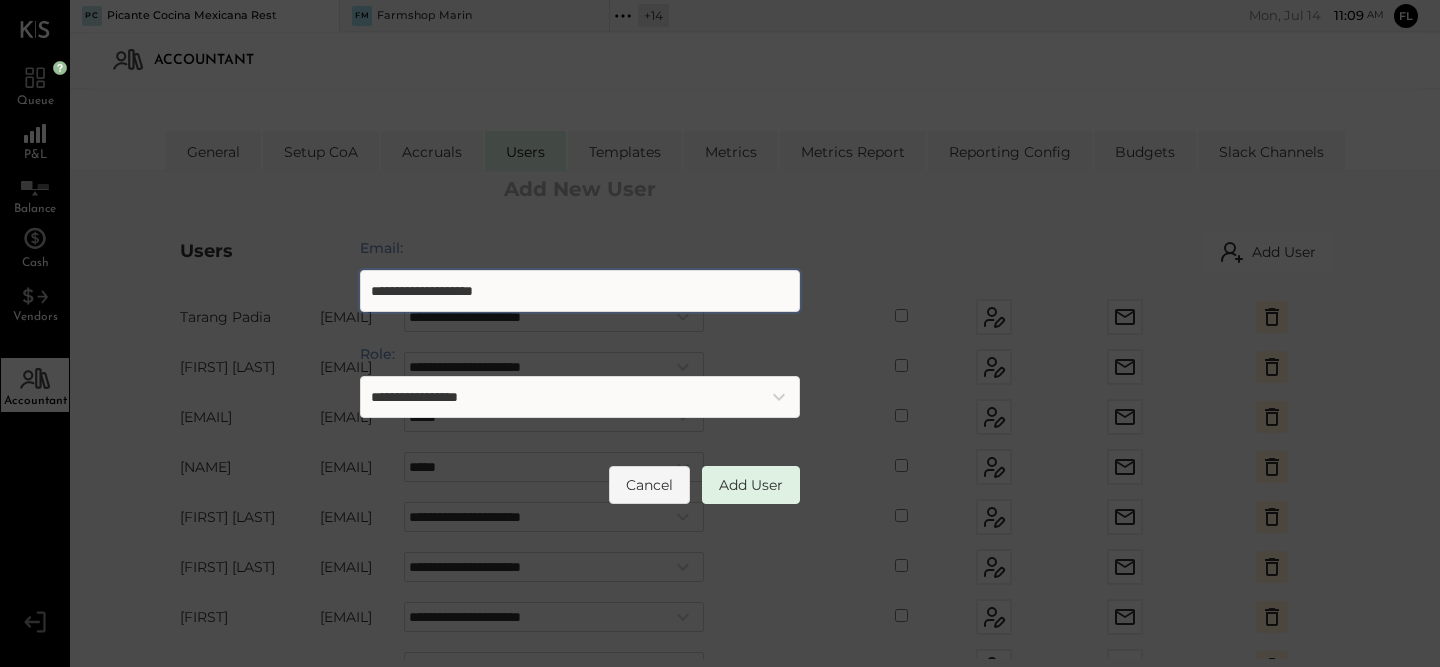 type on "**********" 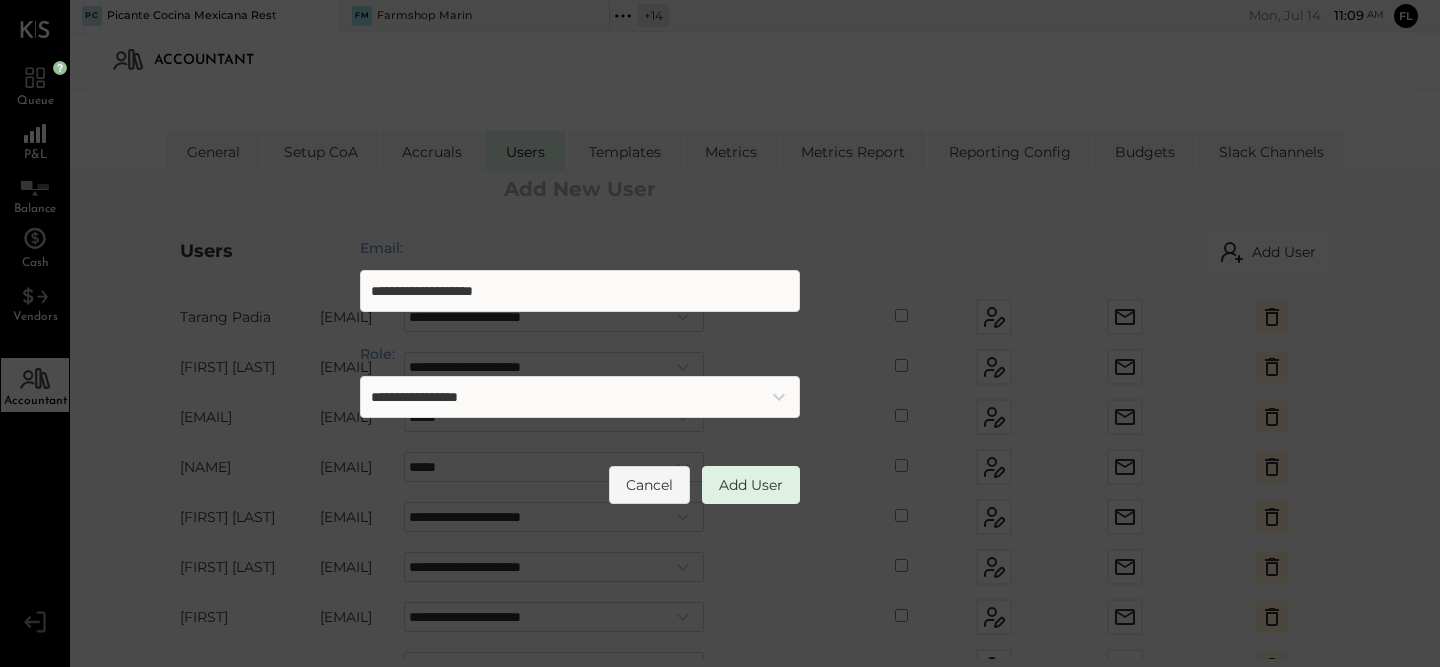 click on "**********" at bounding box center [580, 397] 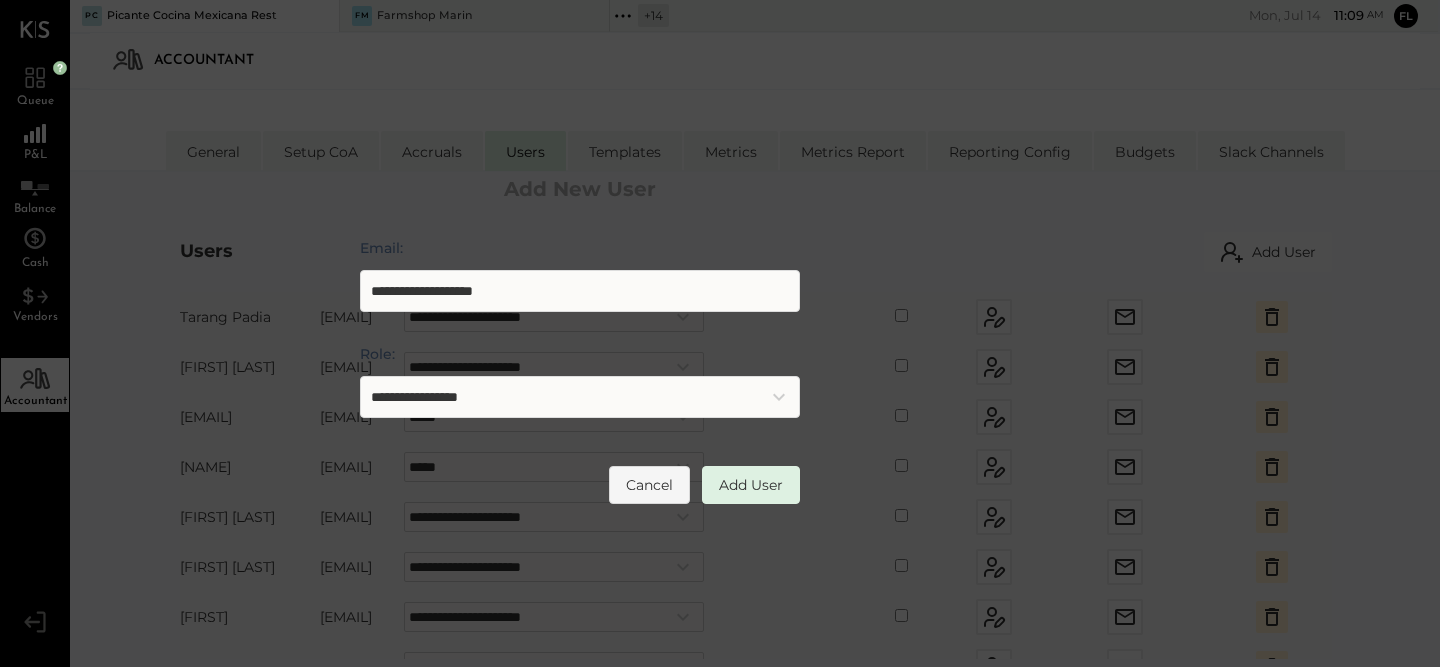 select on "**********" 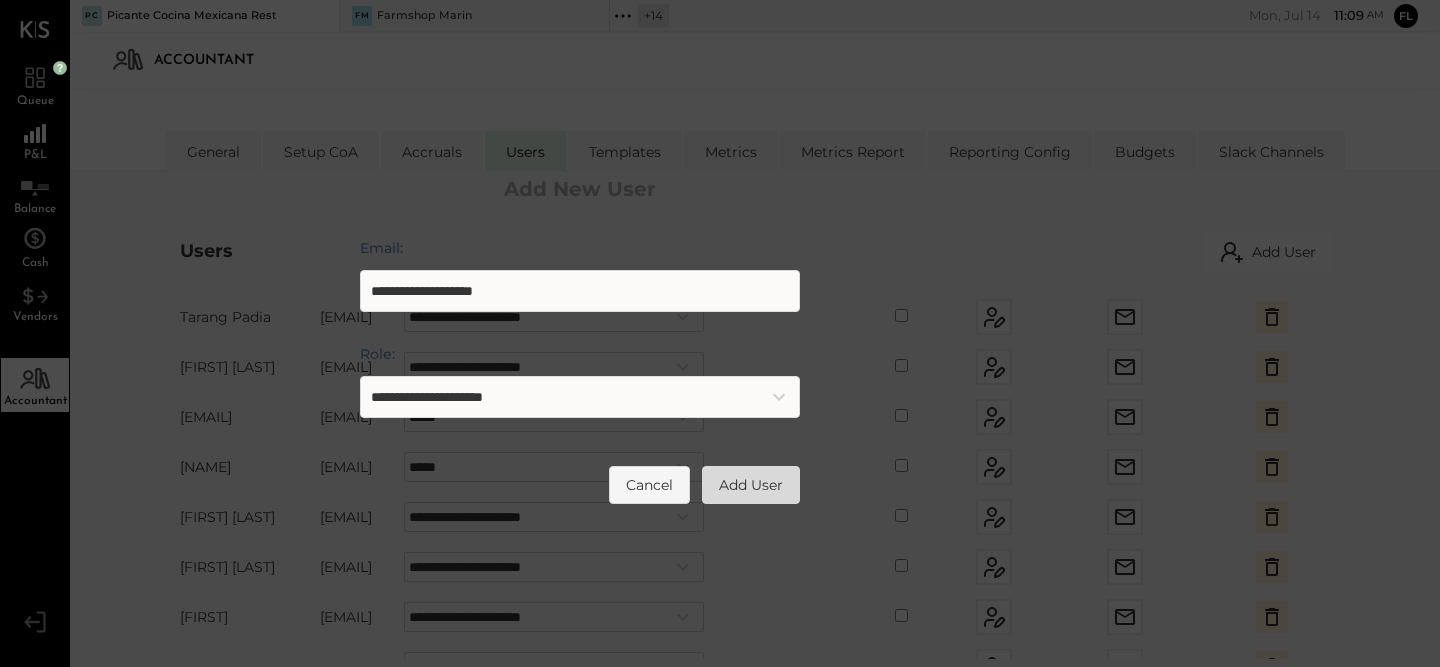 click on "Add User" at bounding box center (751, 485) 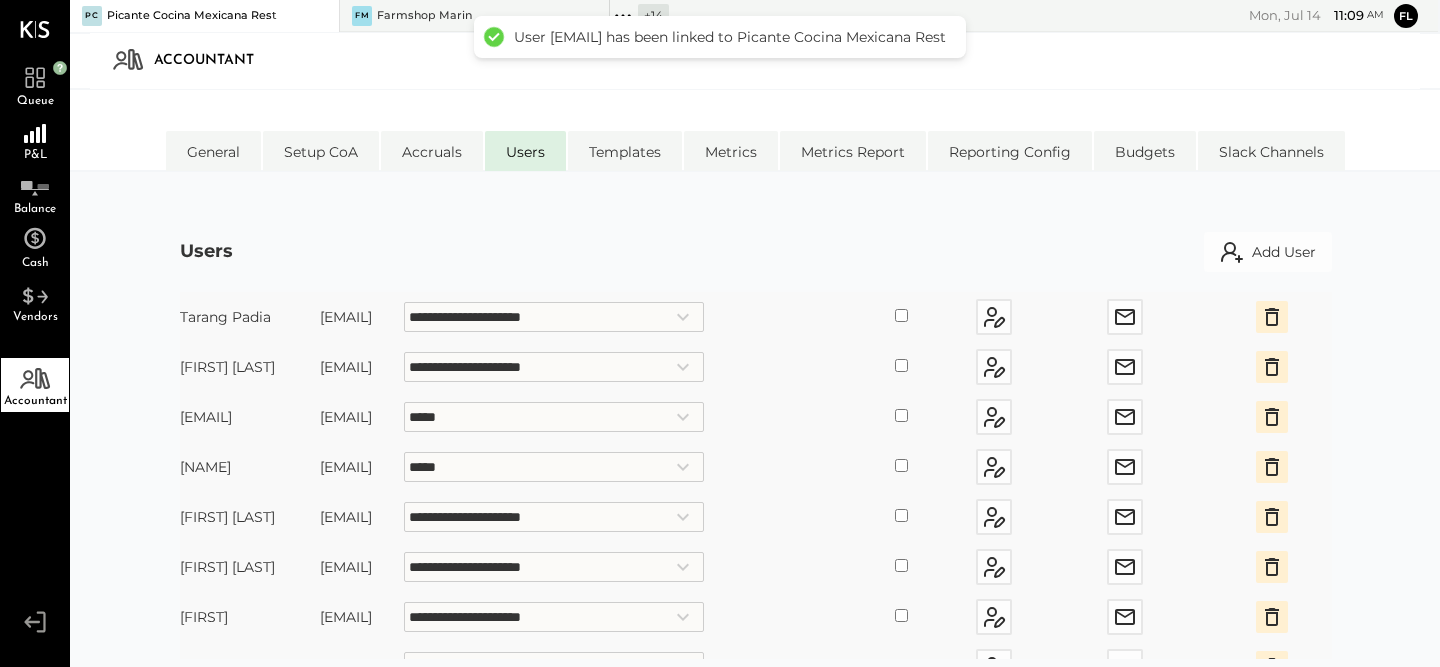 click on "**********" at bounding box center (625, 567) 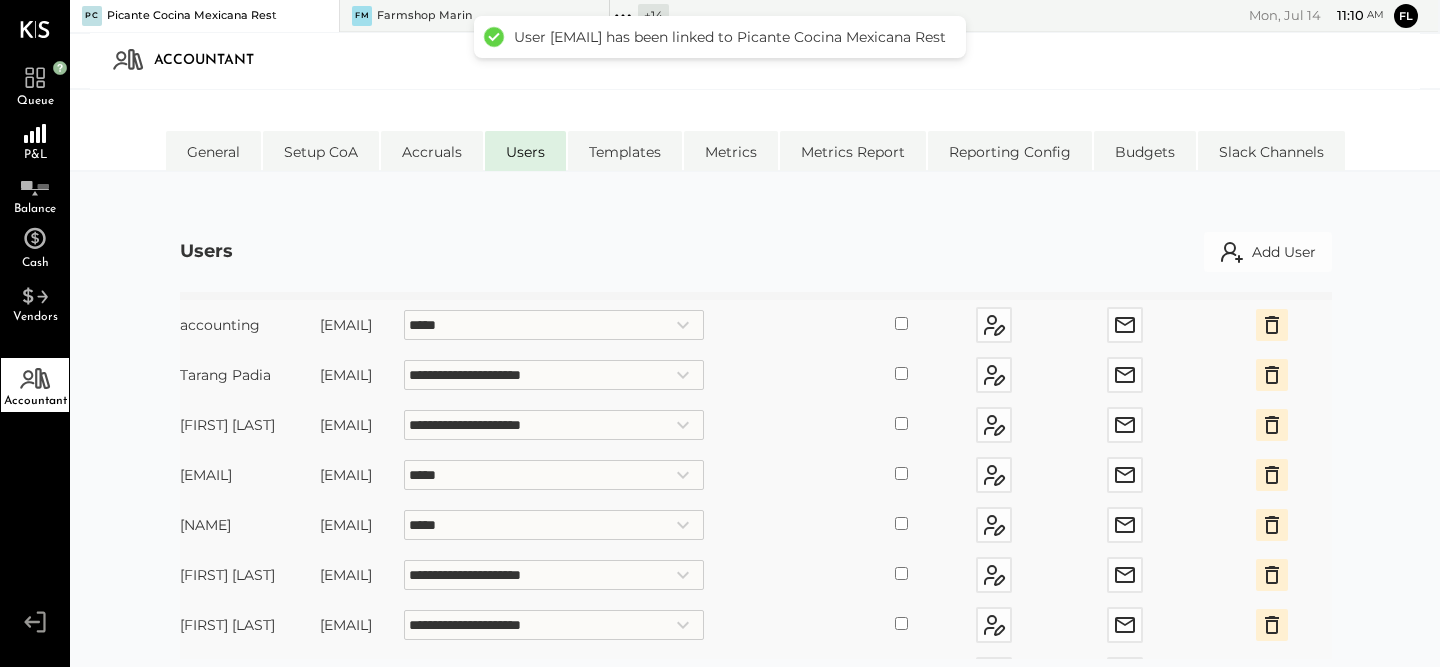 scroll, scrollTop: 122, scrollLeft: 0, axis: vertical 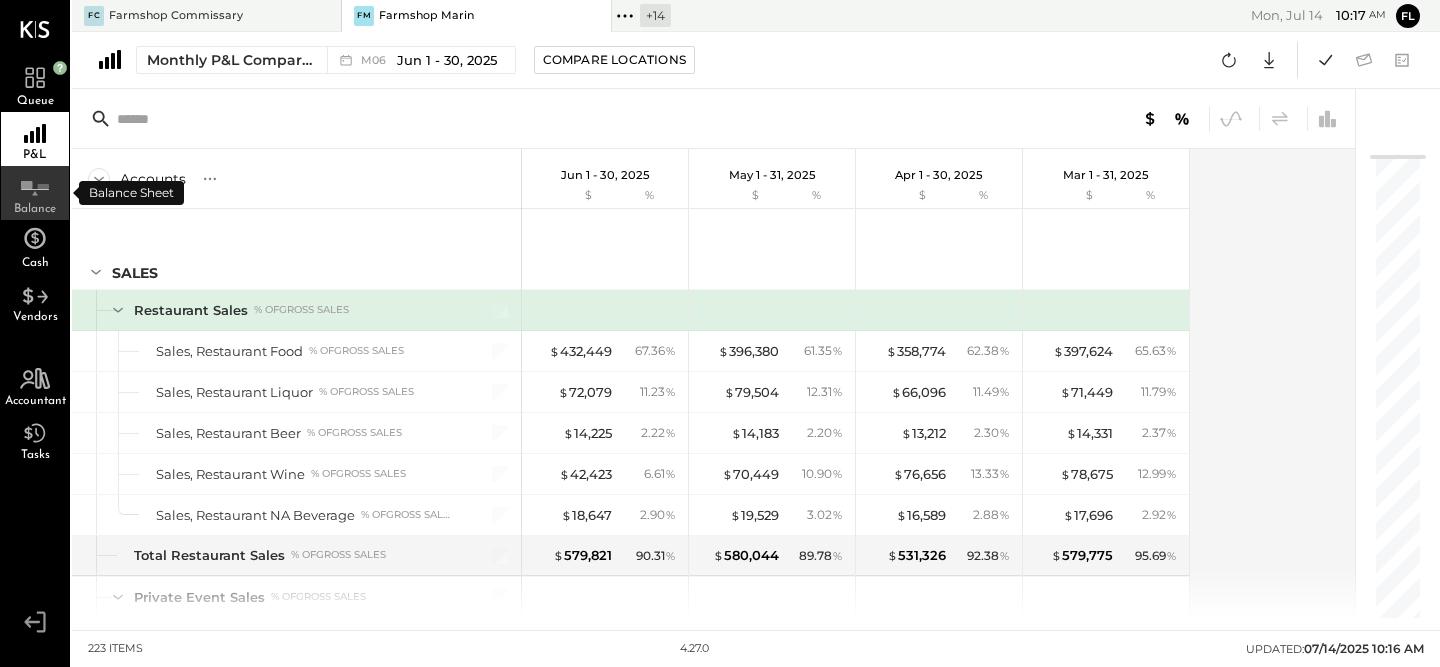 click on "Balance" at bounding box center [35, 193] 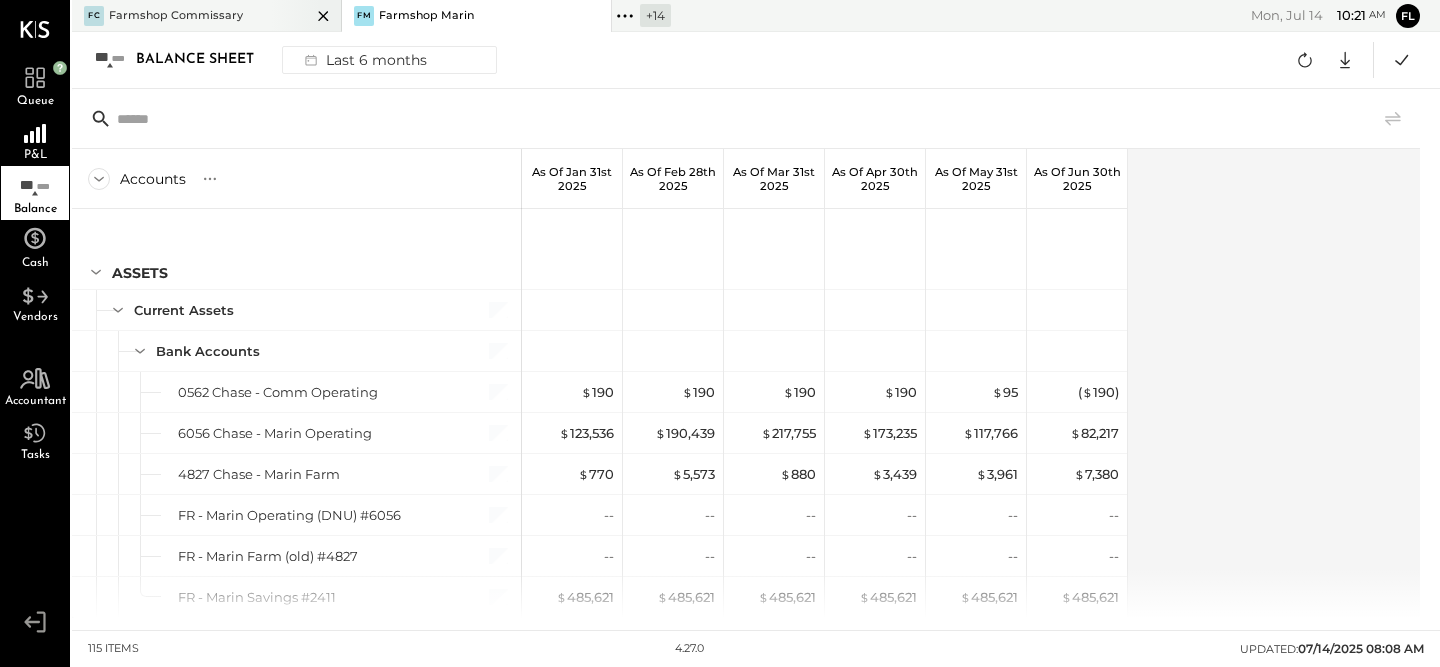 click 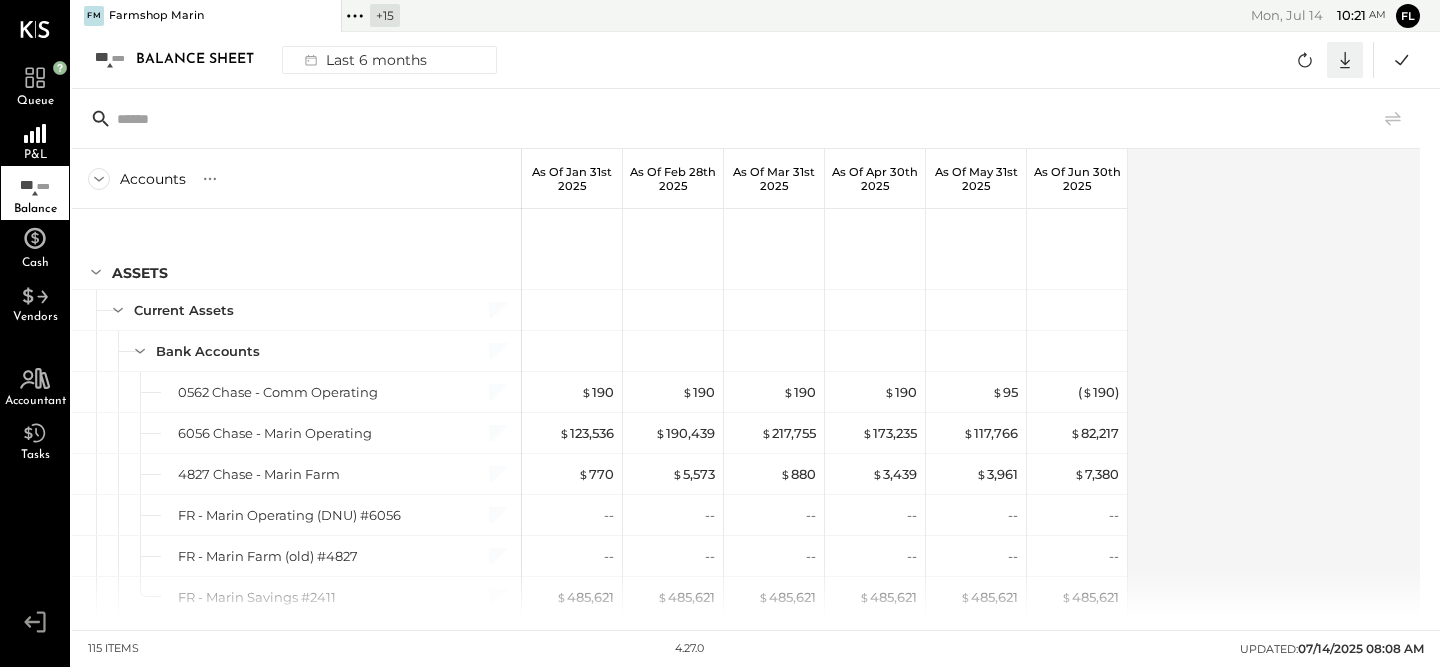 click 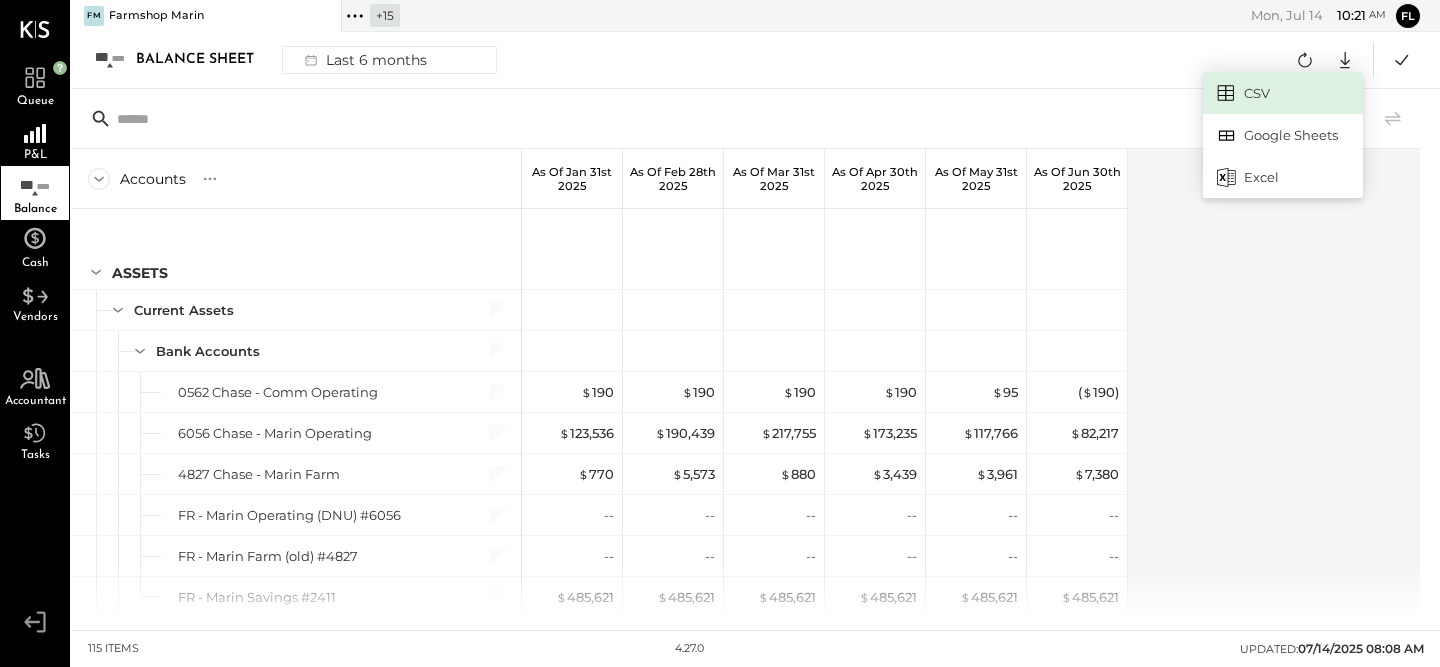 click on "CSV" at bounding box center (1283, 93) 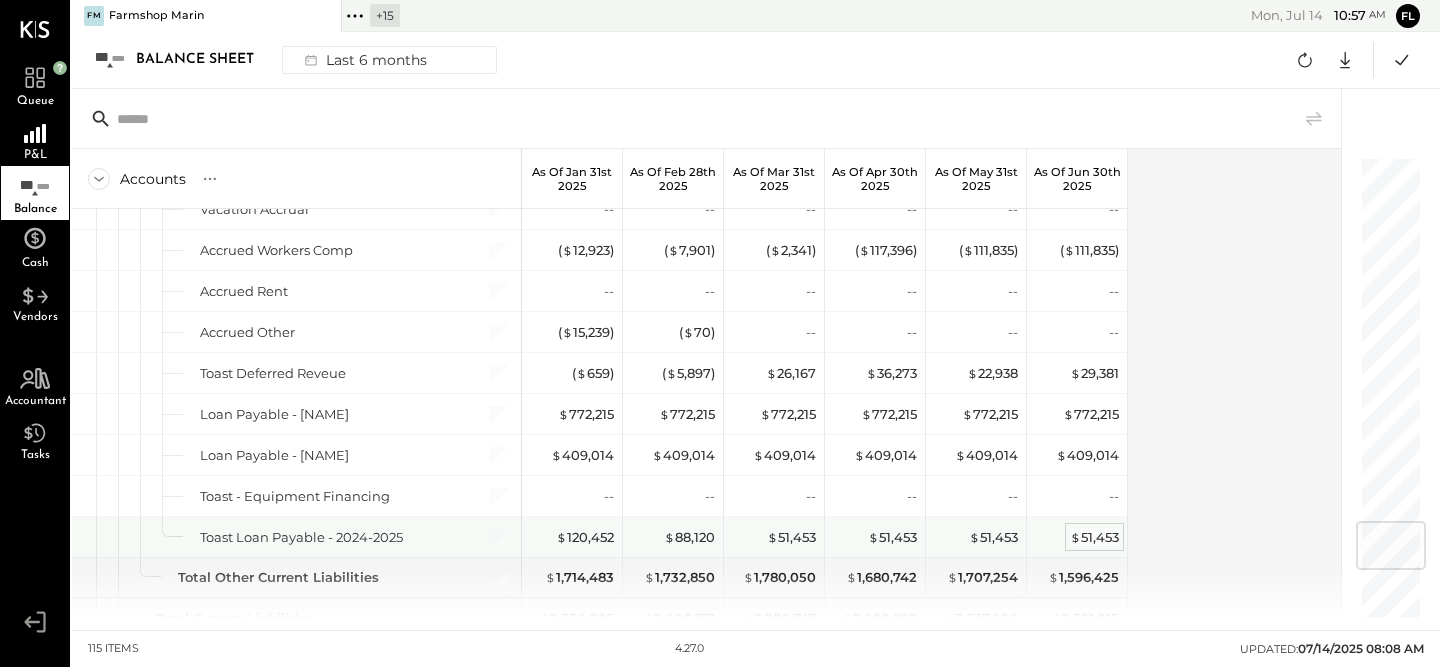 scroll, scrollTop: 3917, scrollLeft: 0, axis: vertical 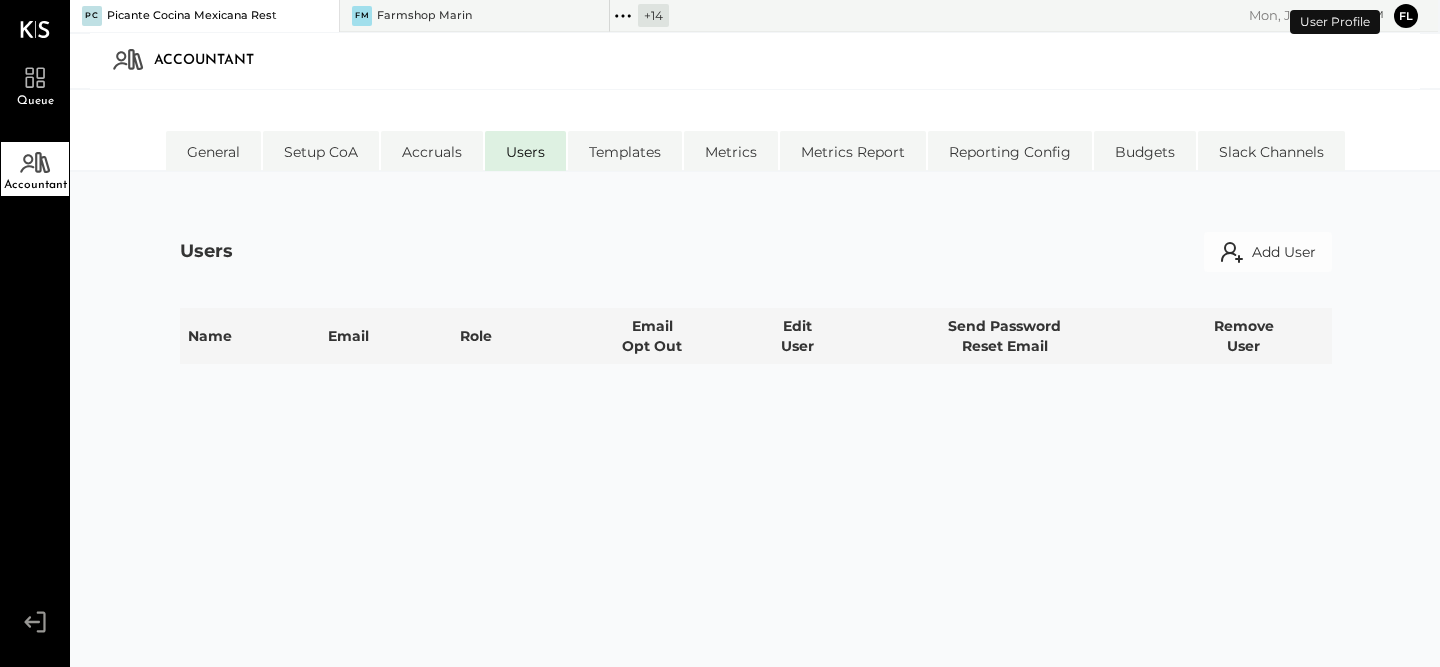 select on "*****" 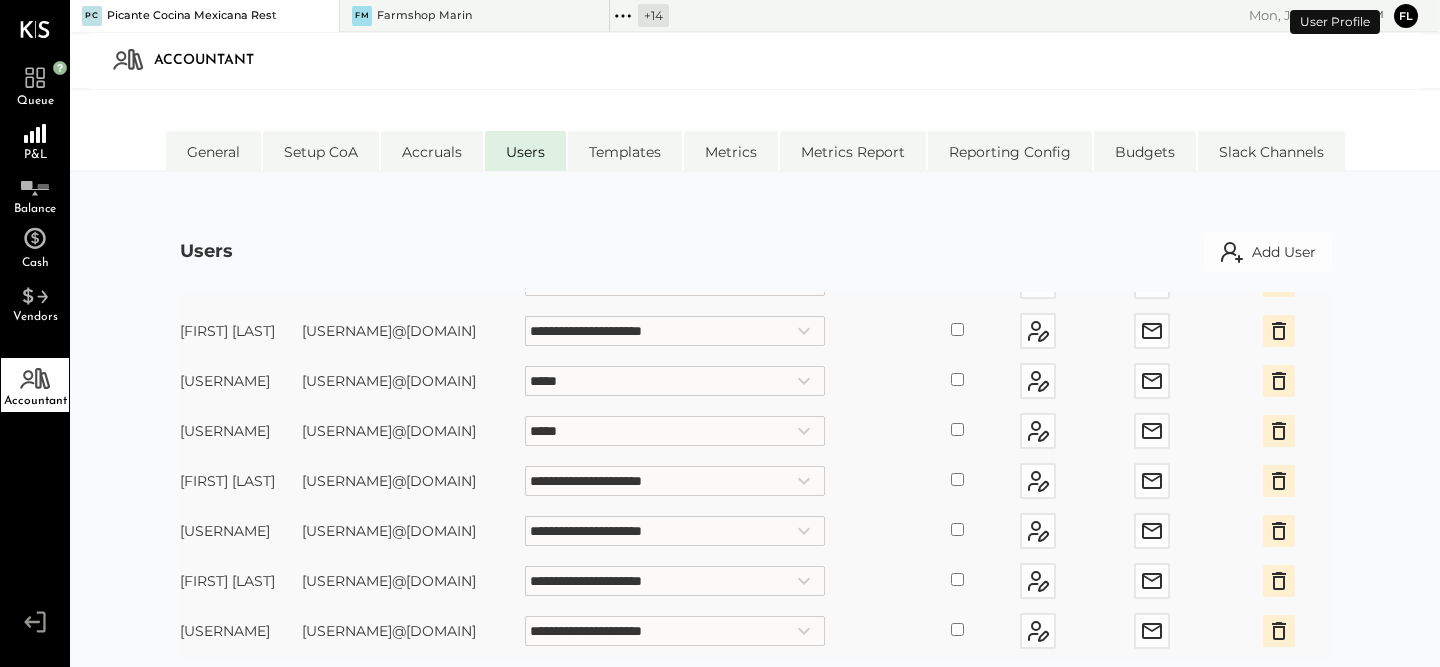scroll, scrollTop: 172, scrollLeft: 0, axis: vertical 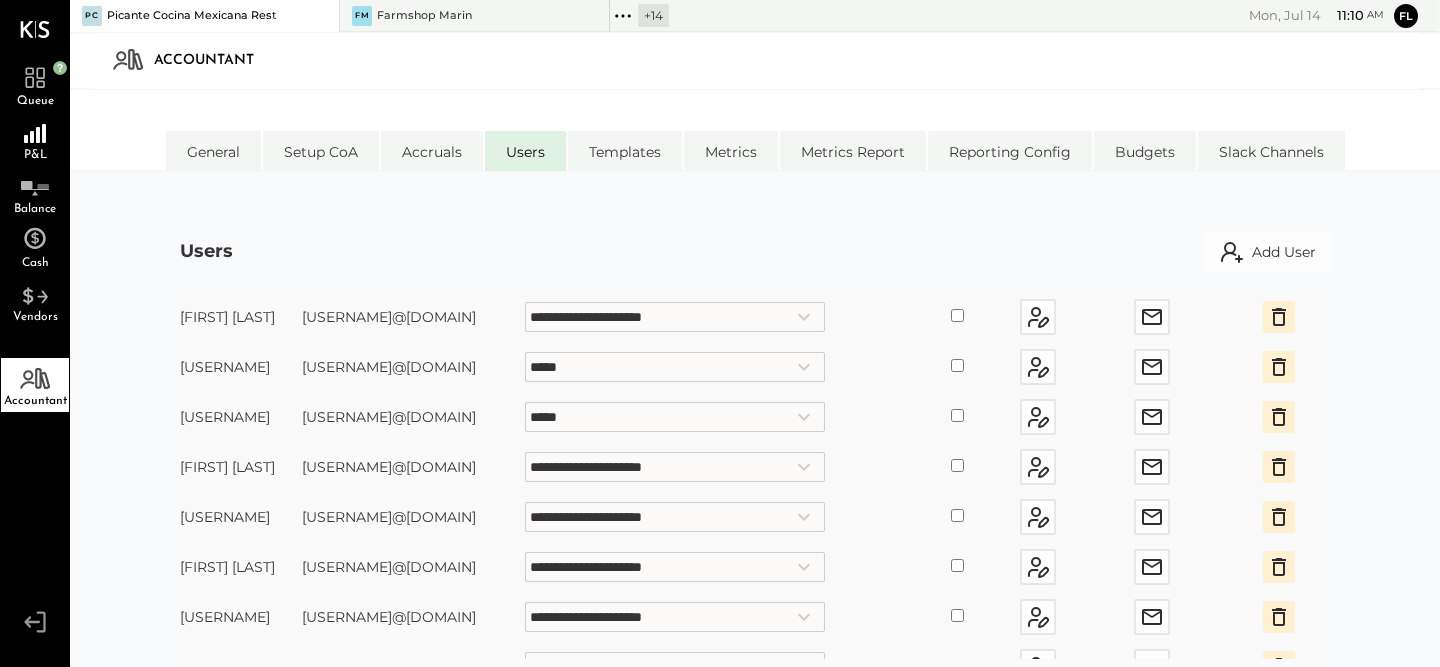 click at bounding box center (957, 517) 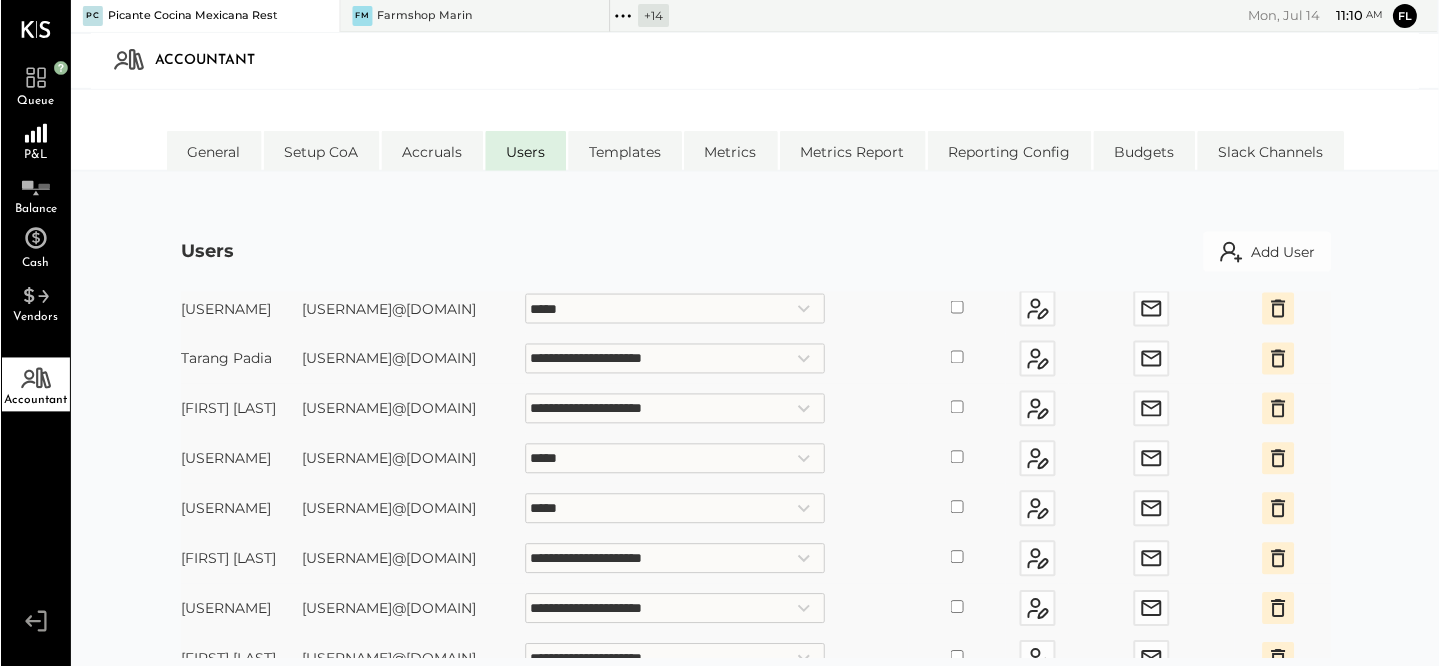 scroll, scrollTop: 0, scrollLeft: 0, axis: both 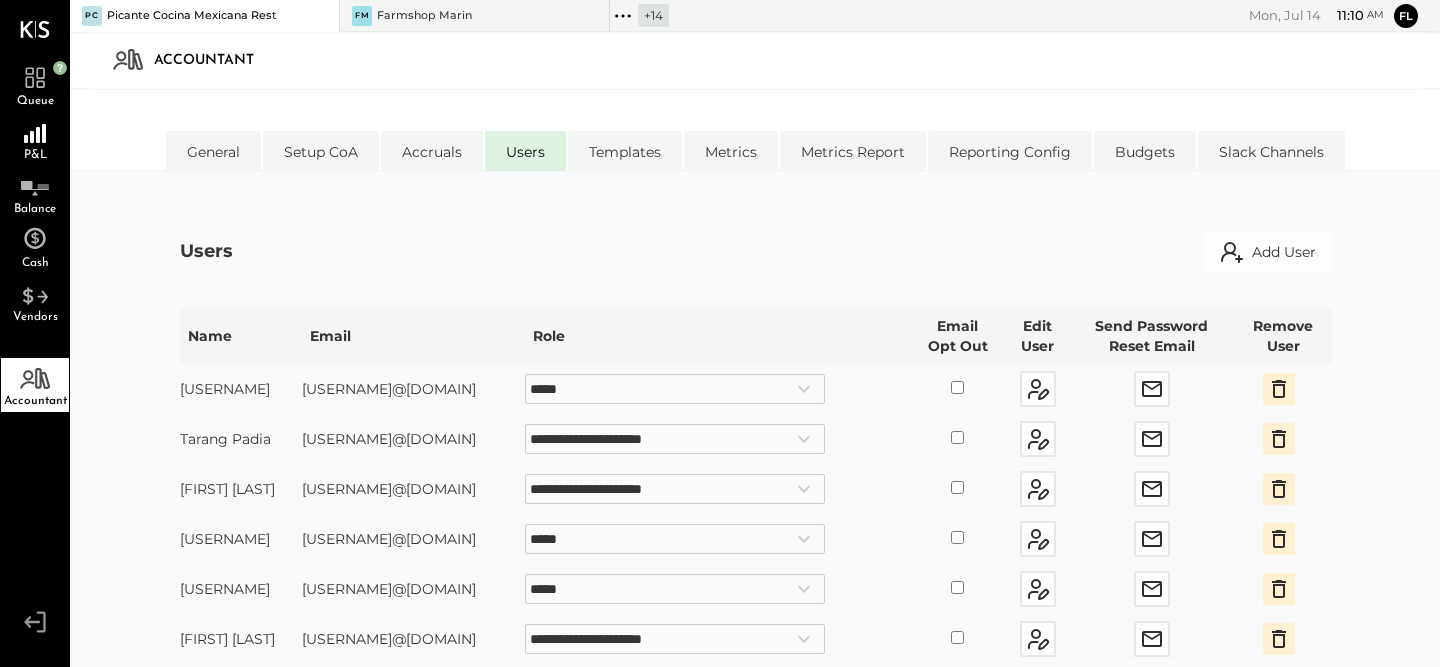 click at bounding box center [304, 16] 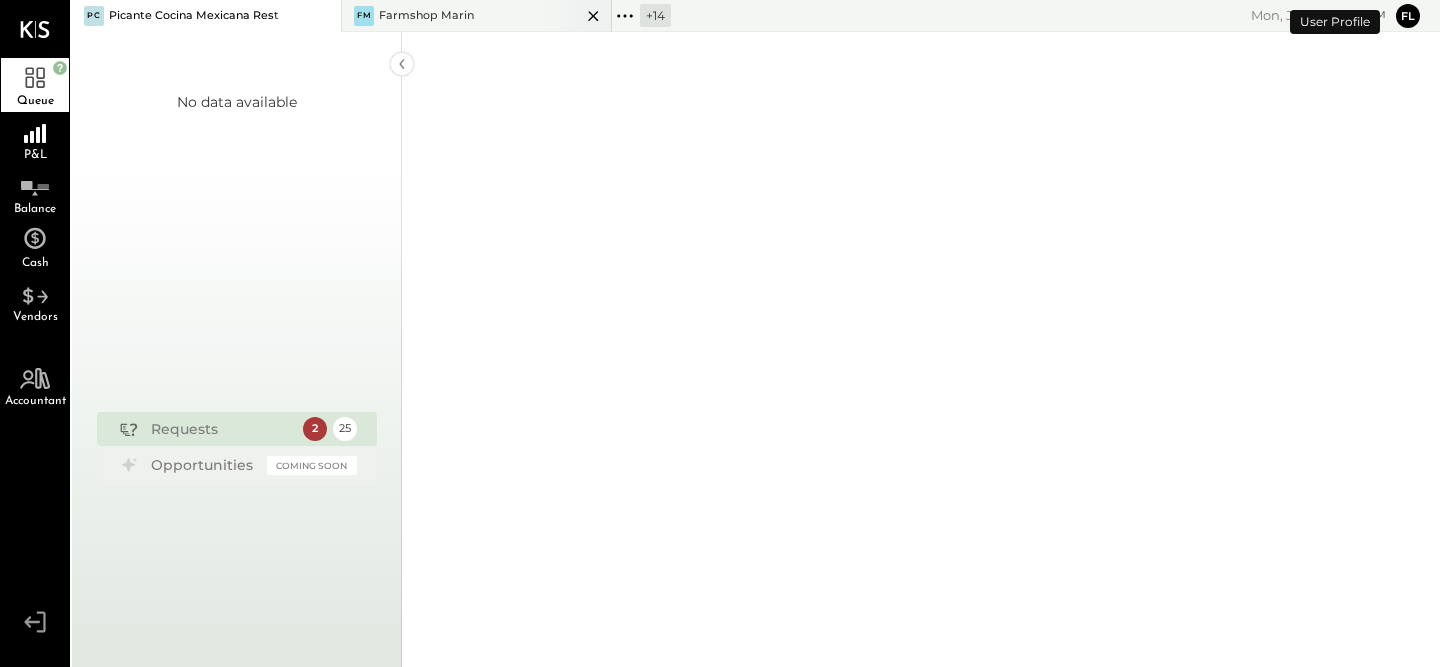click on "Farmshop Marin" at bounding box center (426, 16) 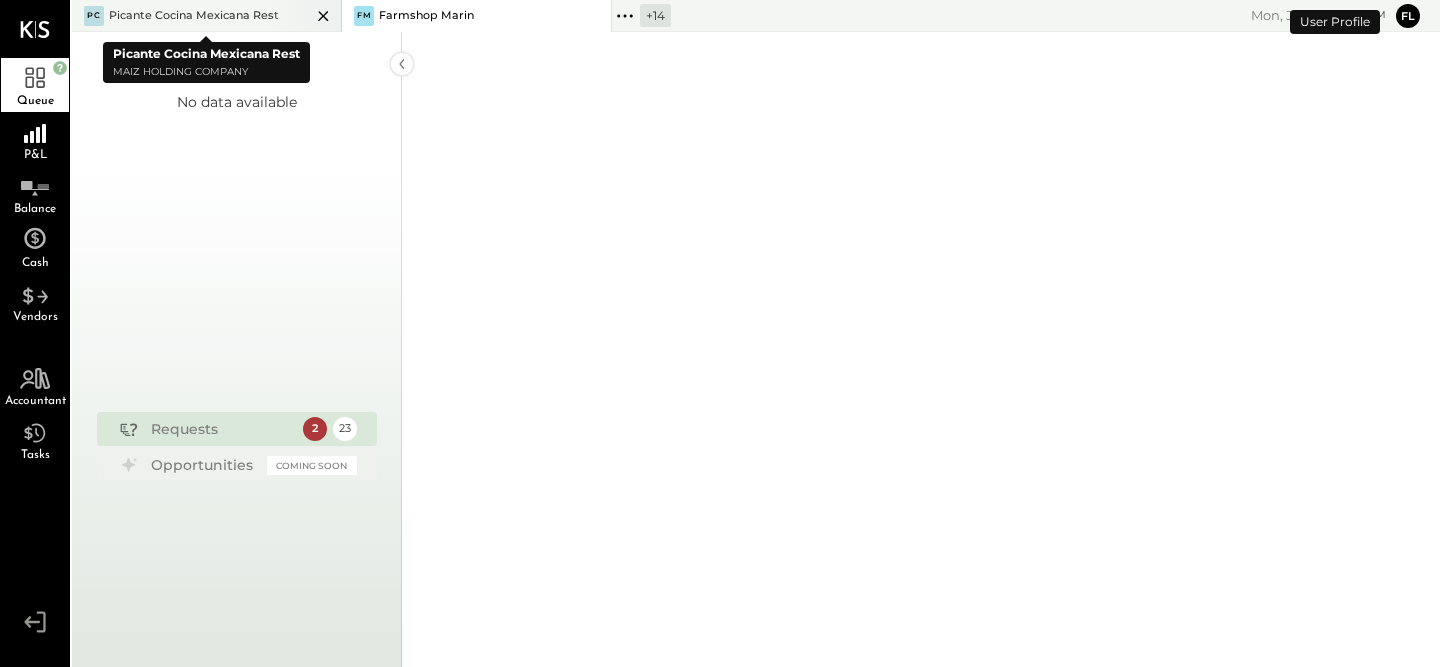 click 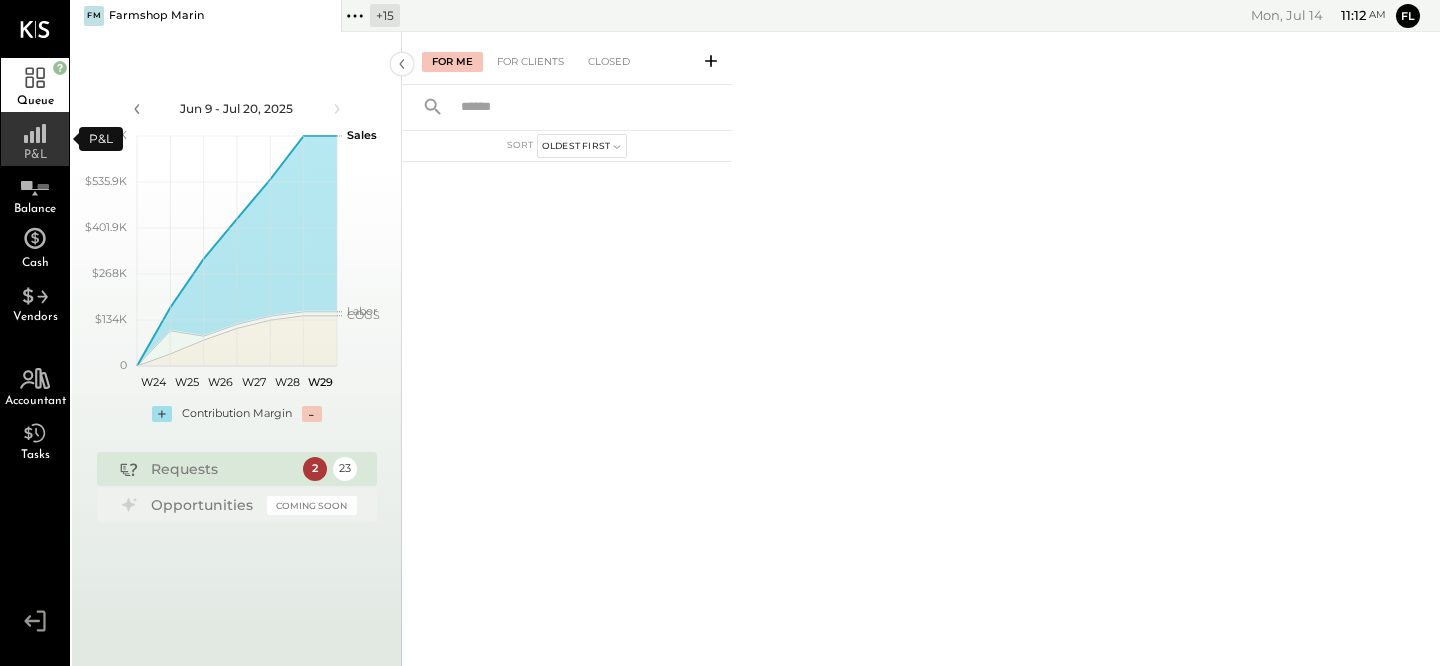 click on "P&L" at bounding box center [35, 155] 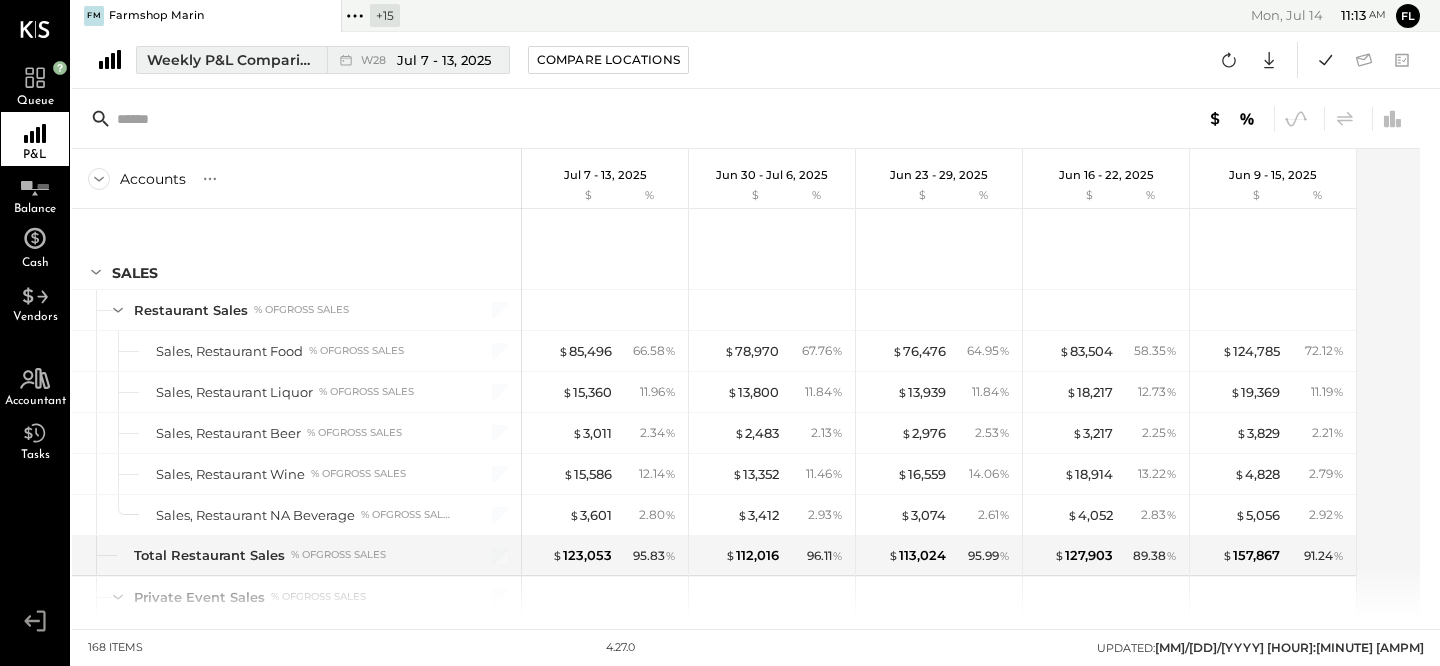 click on "W28" at bounding box center (376, 60) 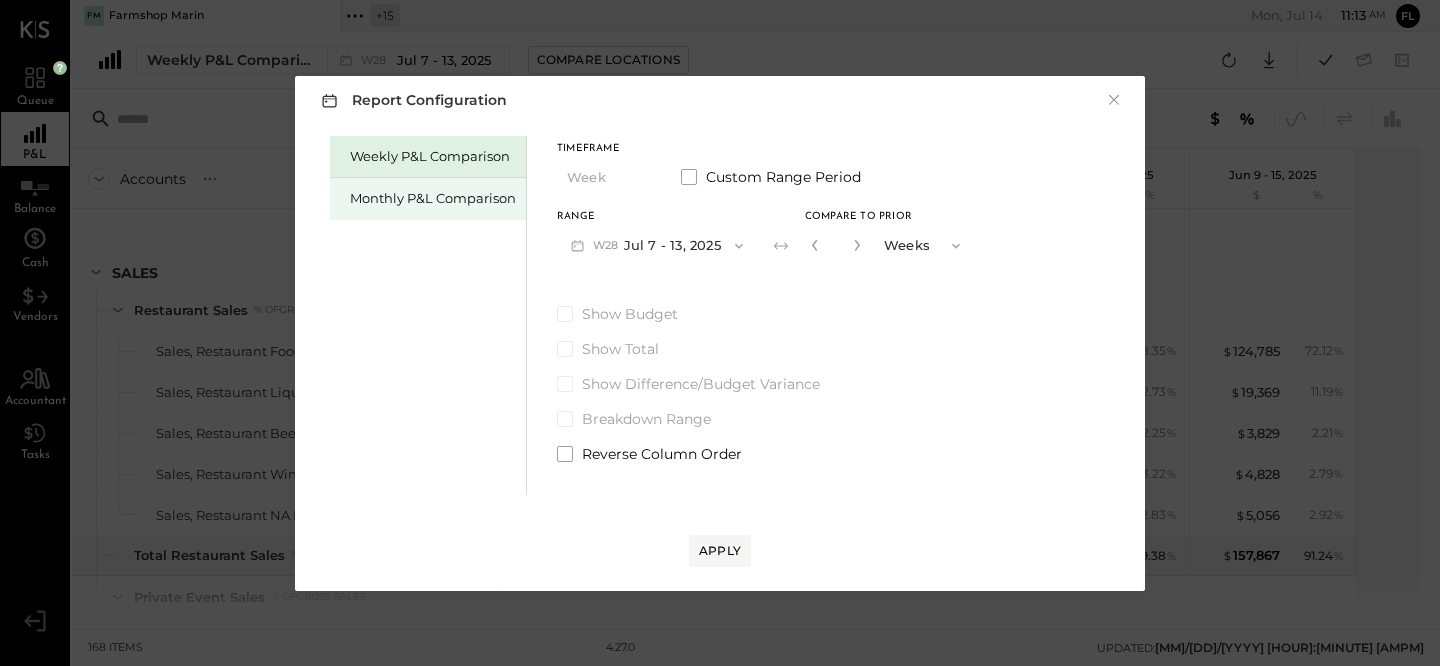 click on "Monthly P&L Comparison" at bounding box center [428, 199] 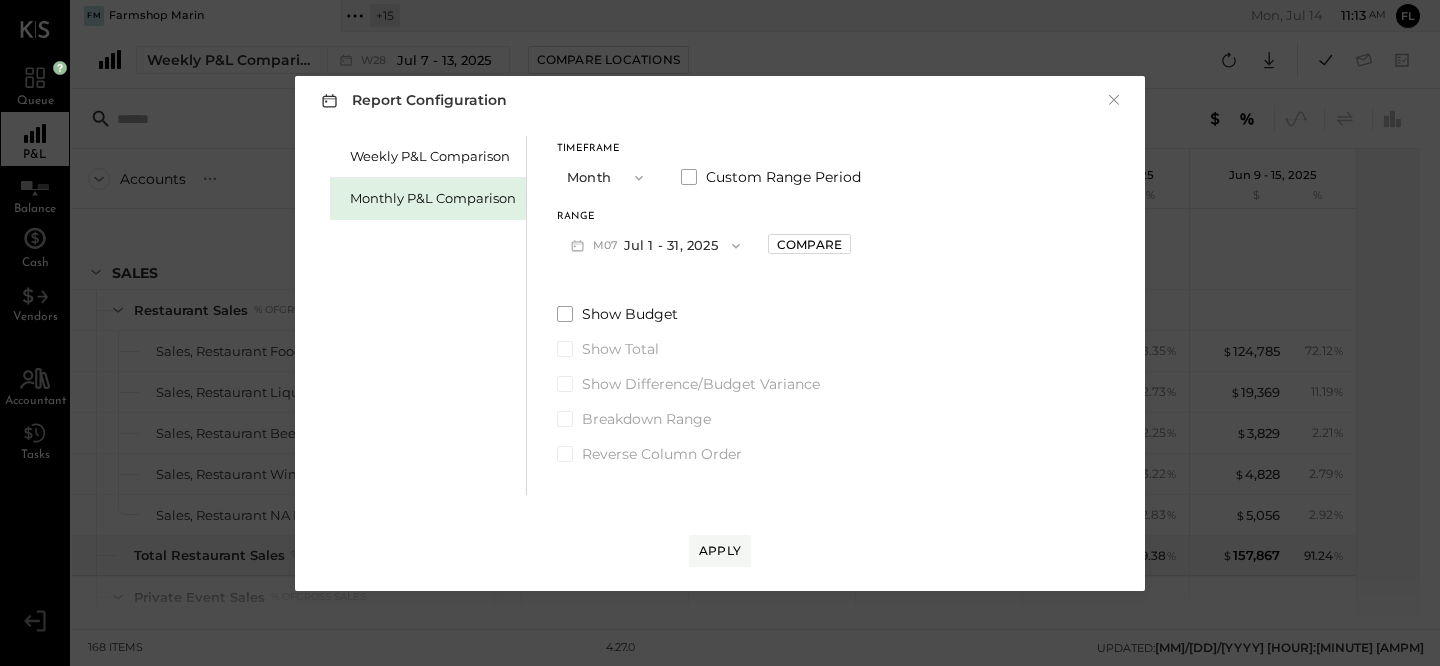 click on "M07 Jul [DAY] - [DAY], [YEAR]" at bounding box center (655, 245) 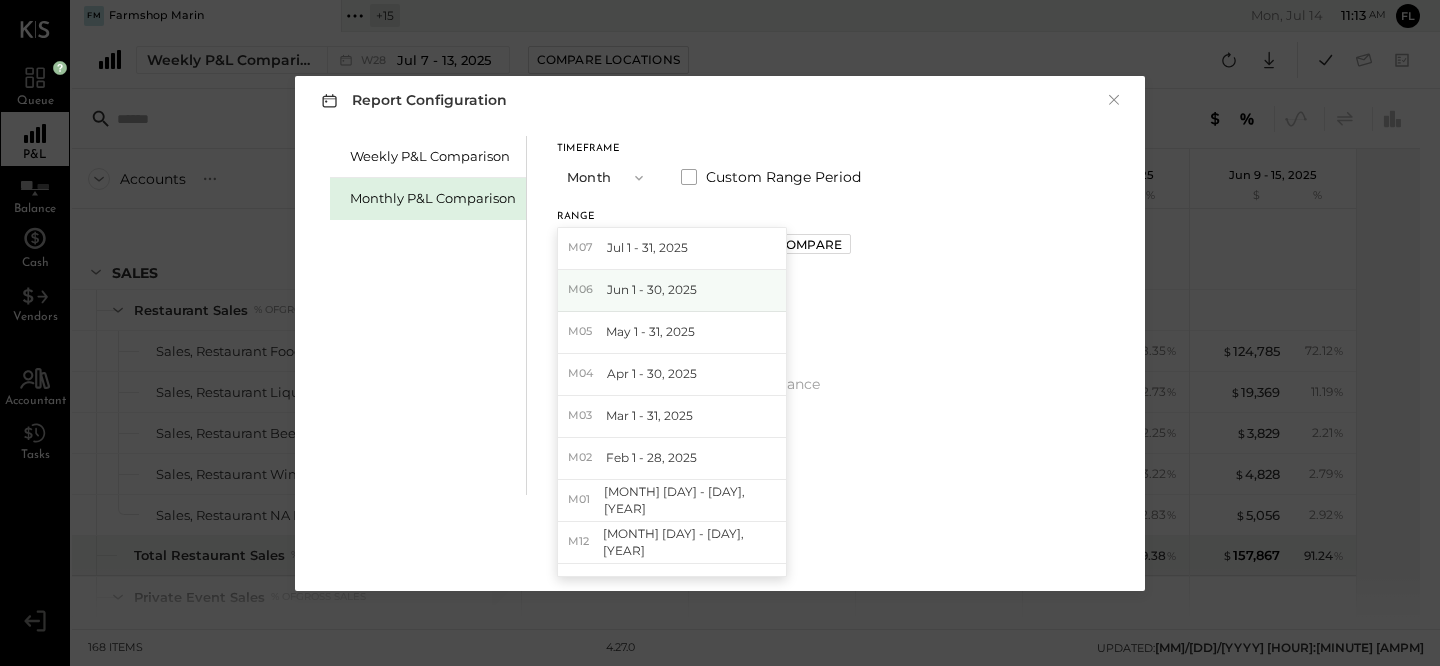 click on "M06 Jun [DAY] - [DAY], [YEAR]" at bounding box center (672, 291) 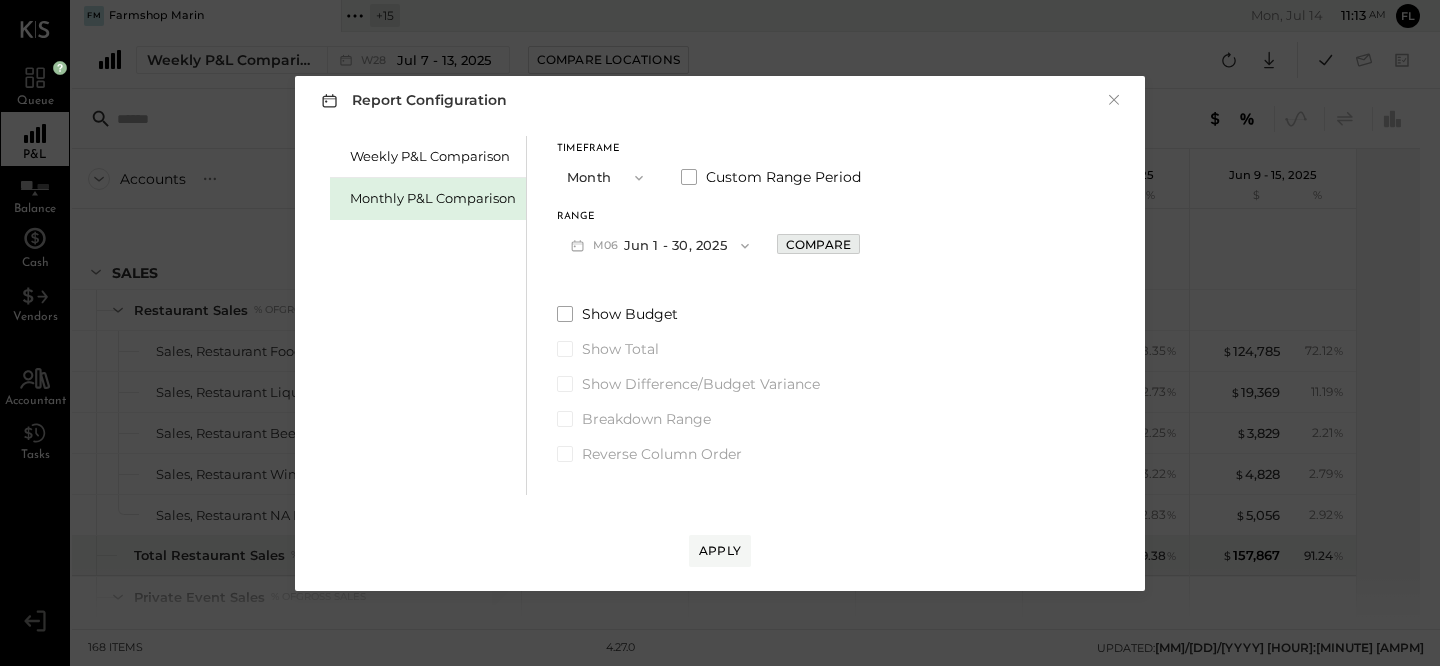 click on "Compare" at bounding box center (818, 244) 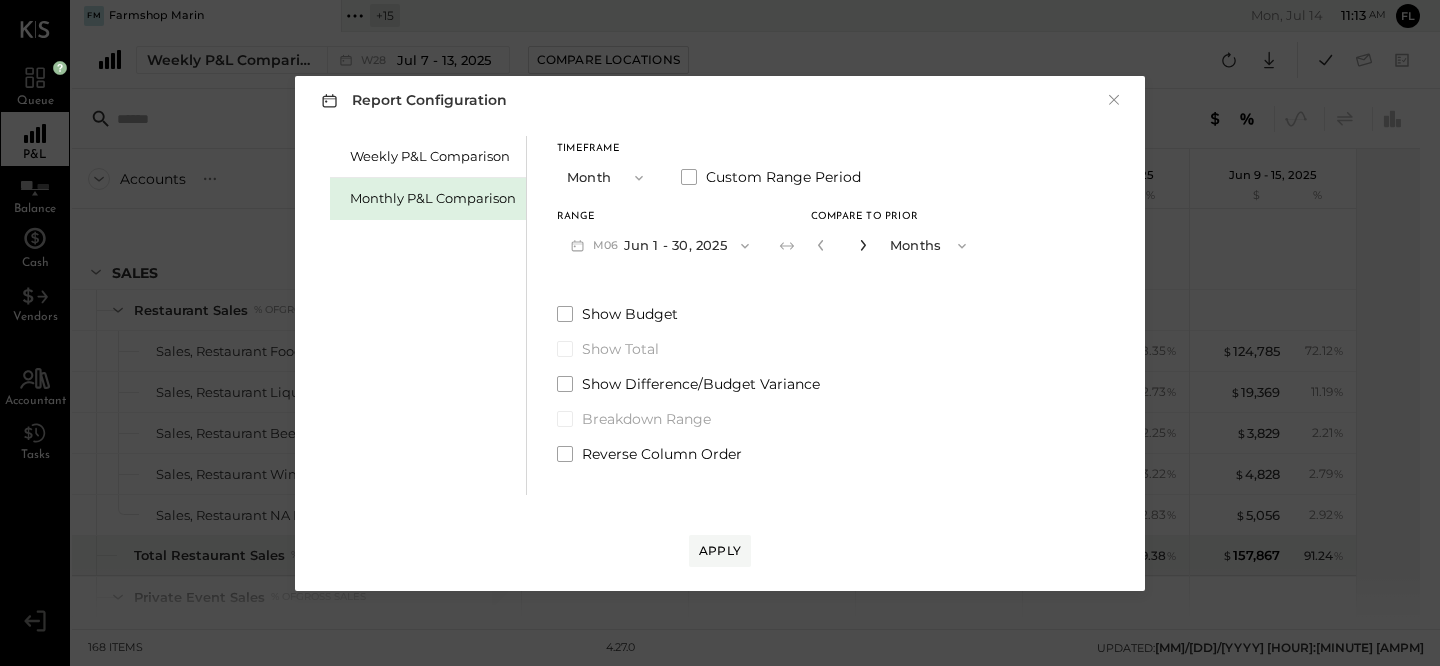 click 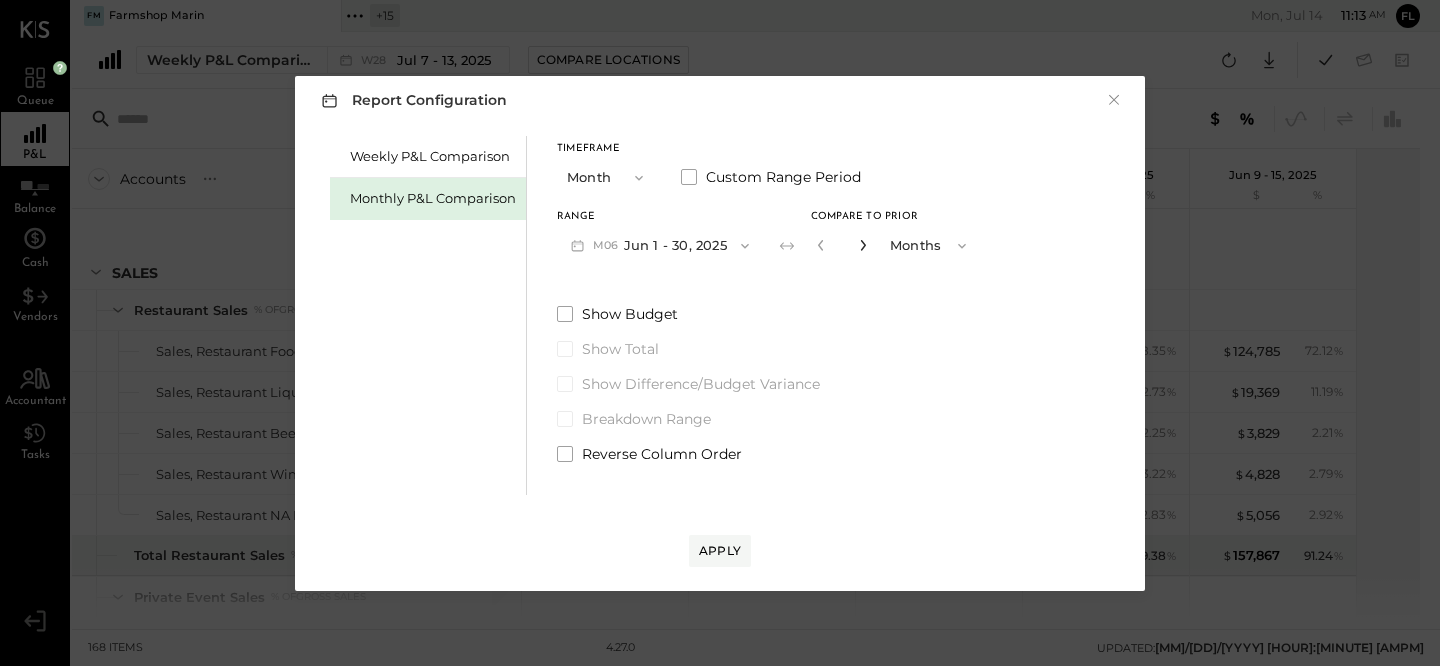 click 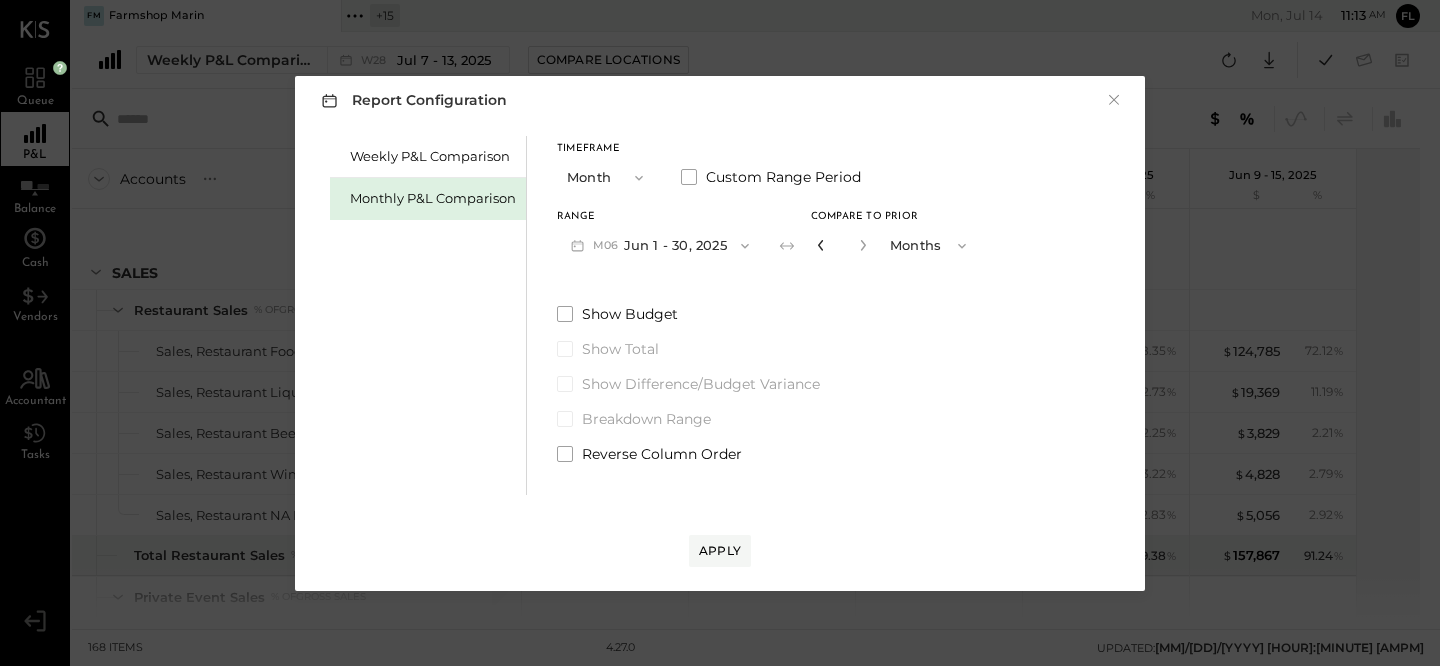 click 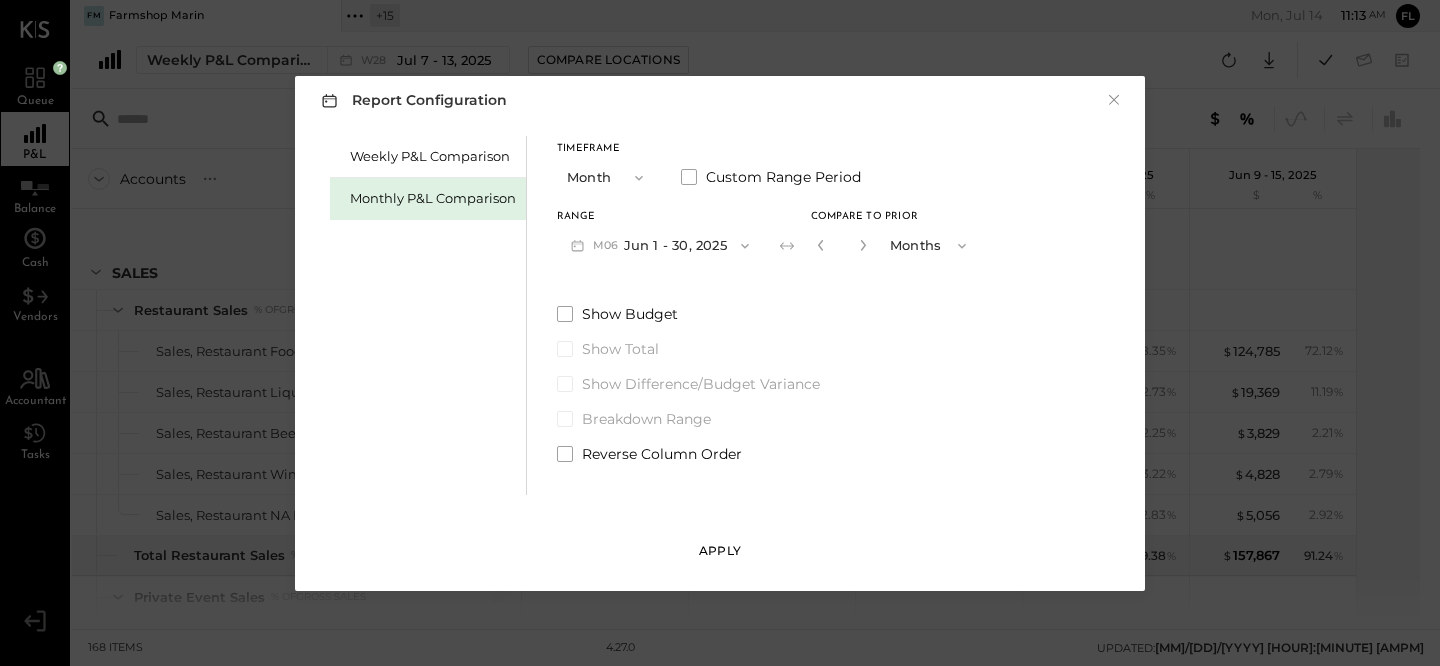 click on "Apply" at bounding box center (720, 550) 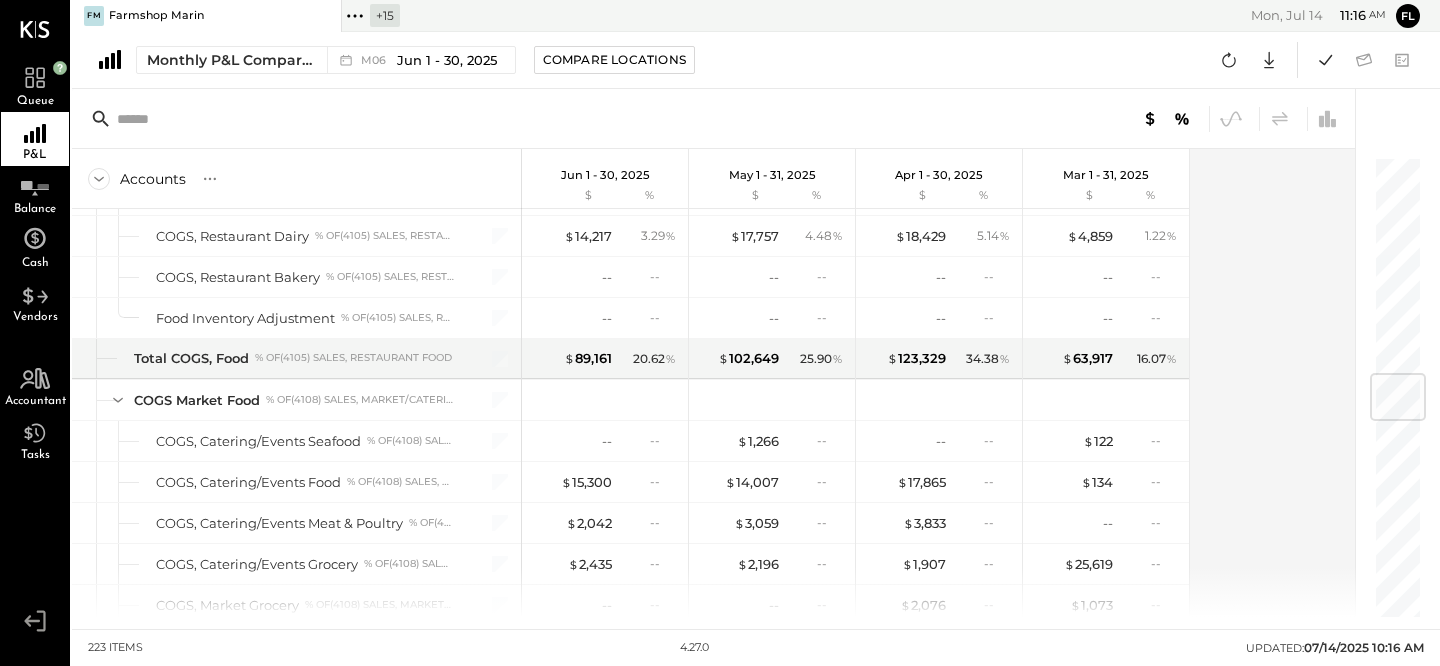 scroll, scrollTop: 2445, scrollLeft: 0, axis: vertical 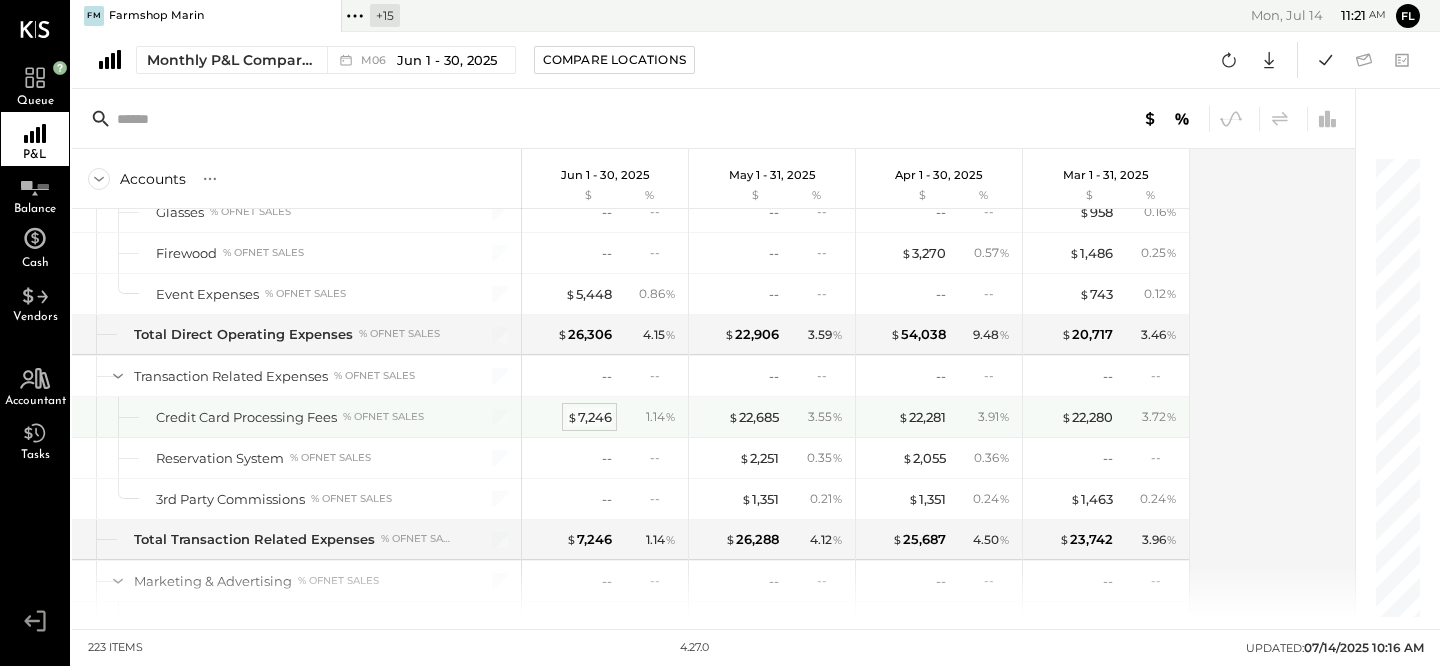click on "$ 7,246" at bounding box center (589, 417) 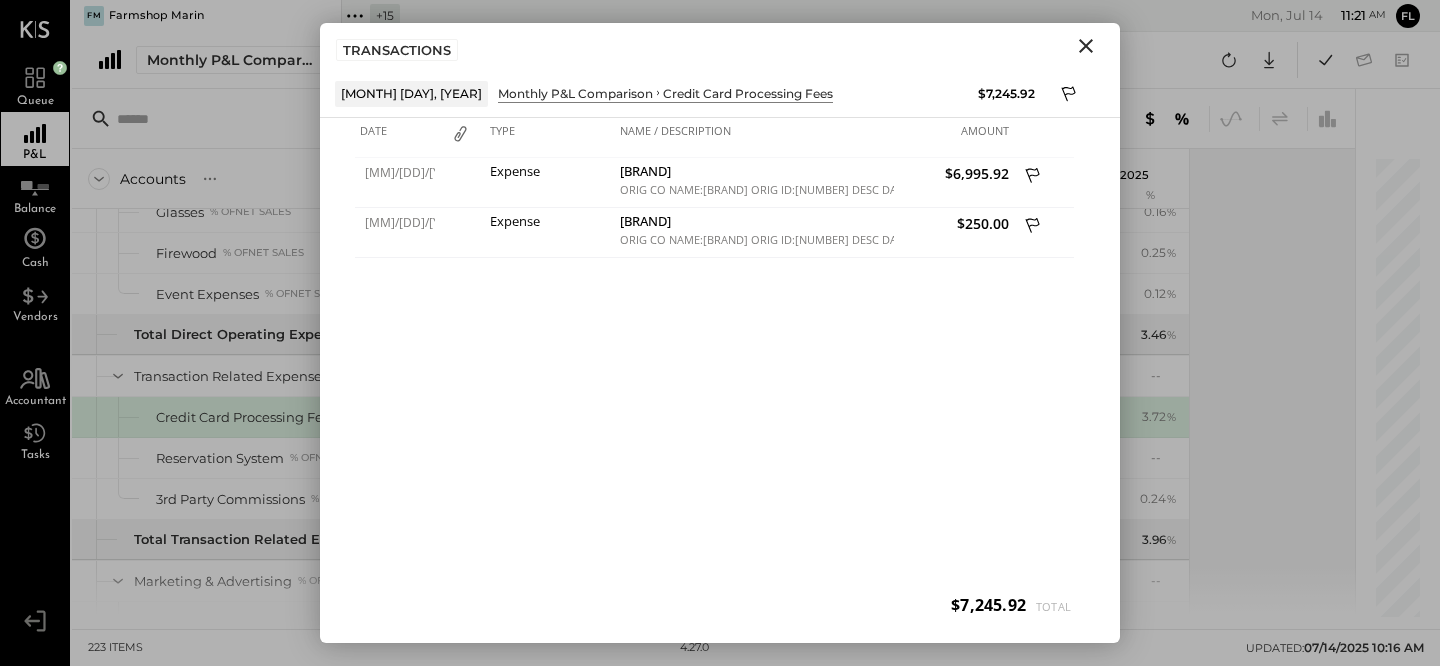 click 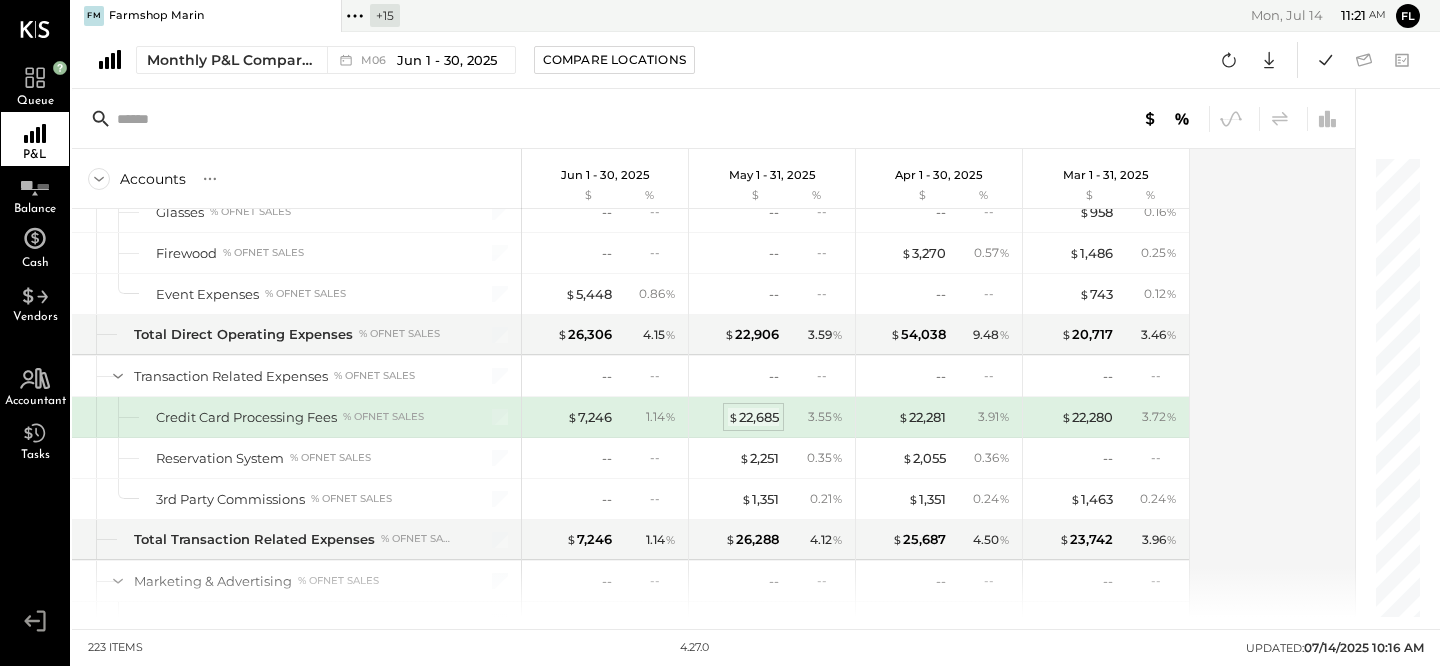 click on "$ 22,685" at bounding box center [753, 417] 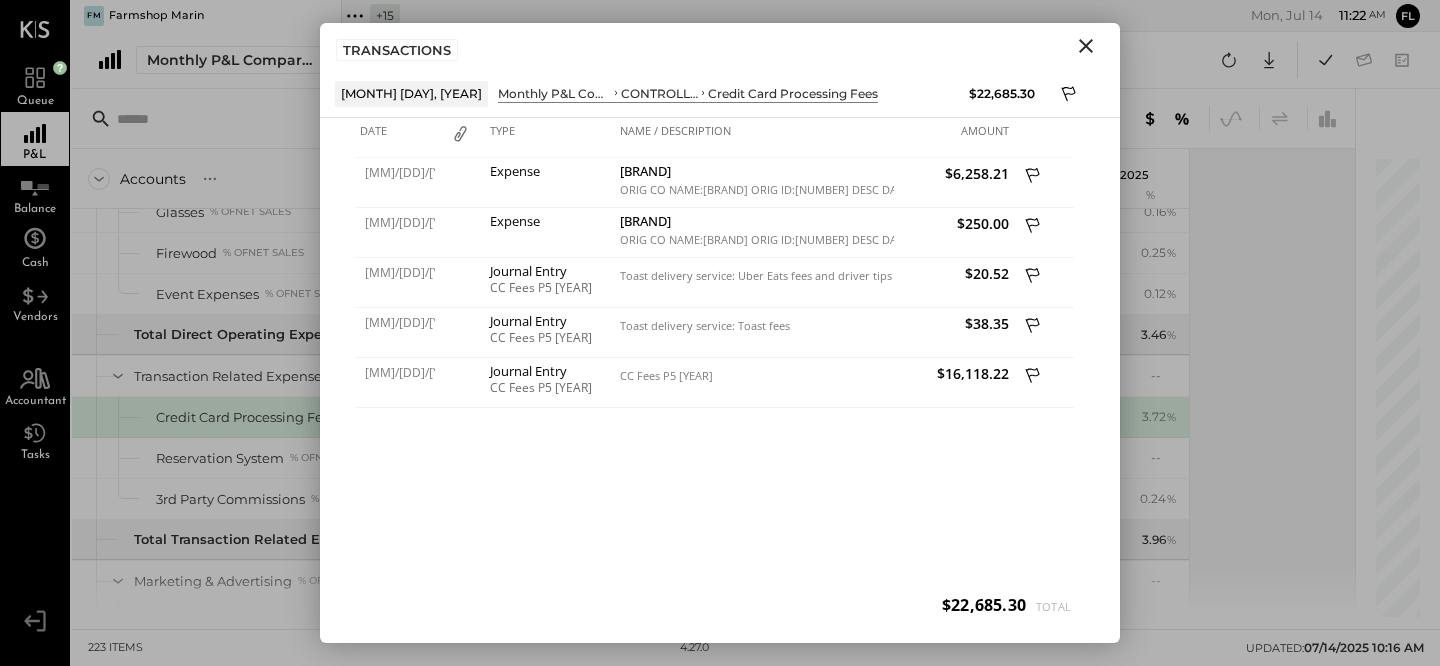 click 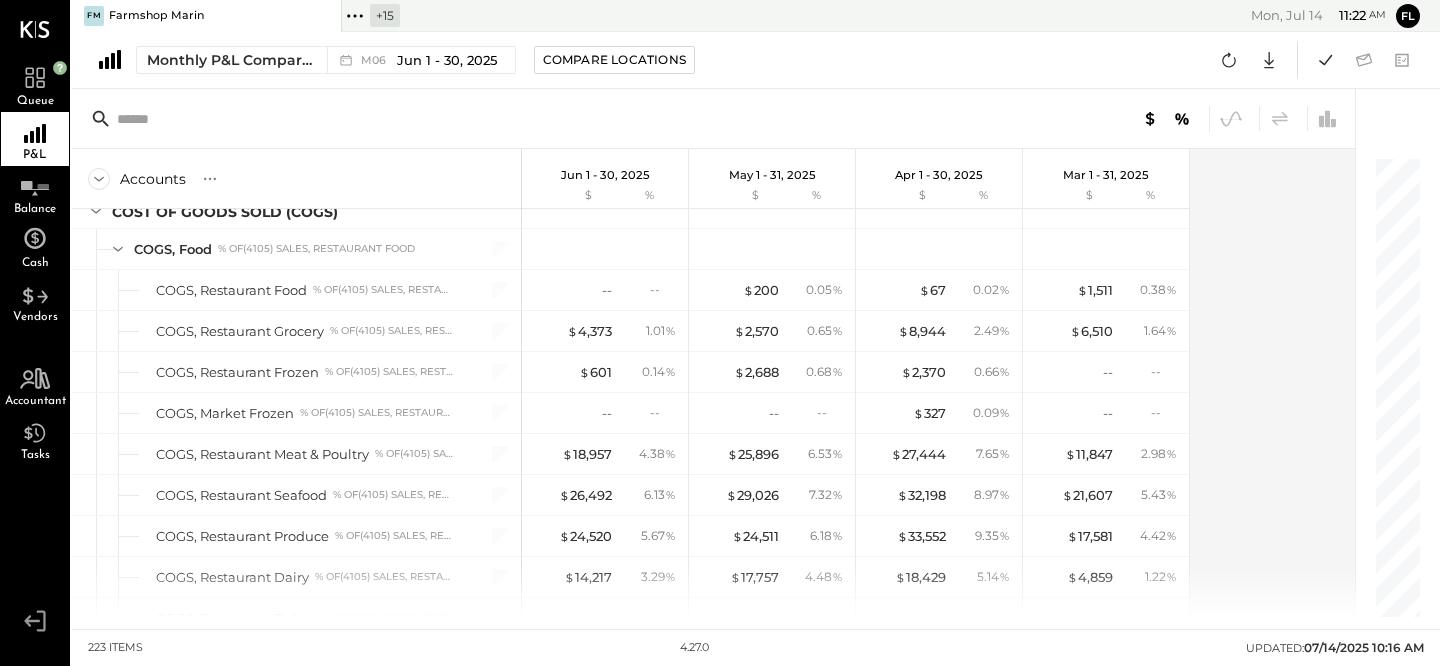 scroll, scrollTop: 5796, scrollLeft: 0, axis: vertical 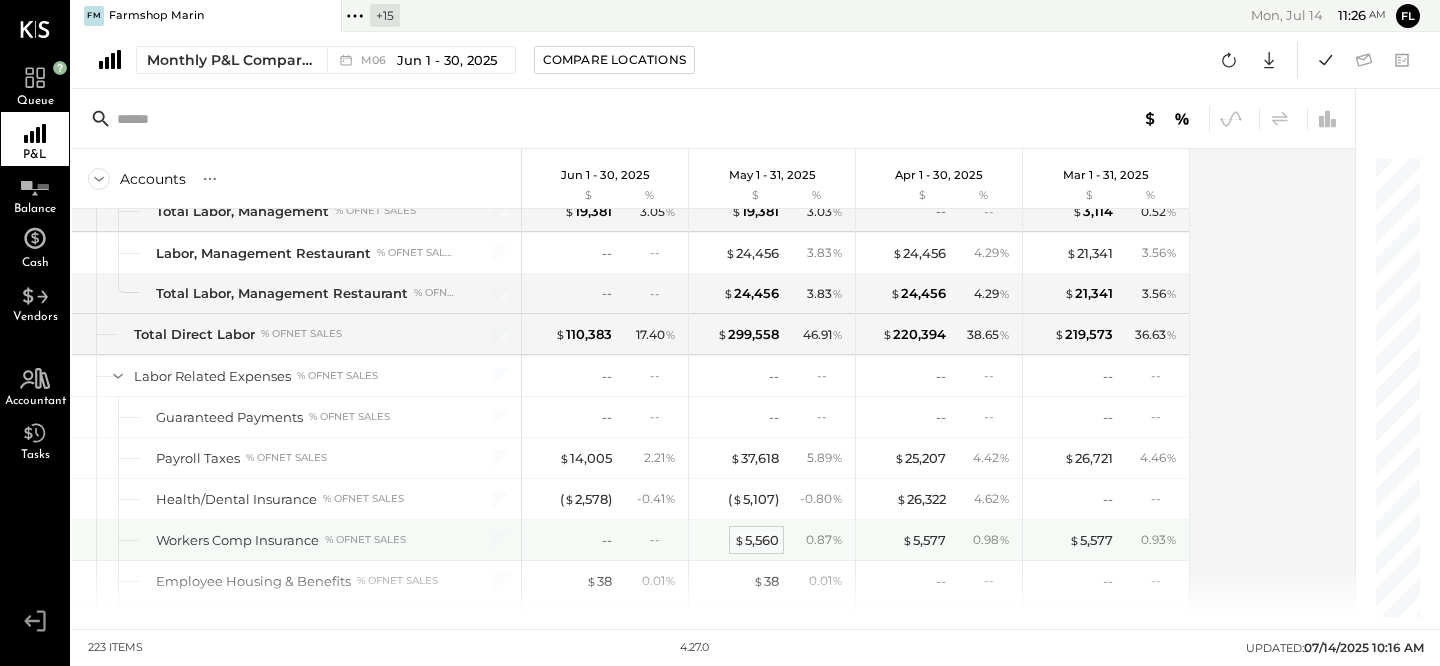 click on "$ 5,560" at bounding box center (756, 540) 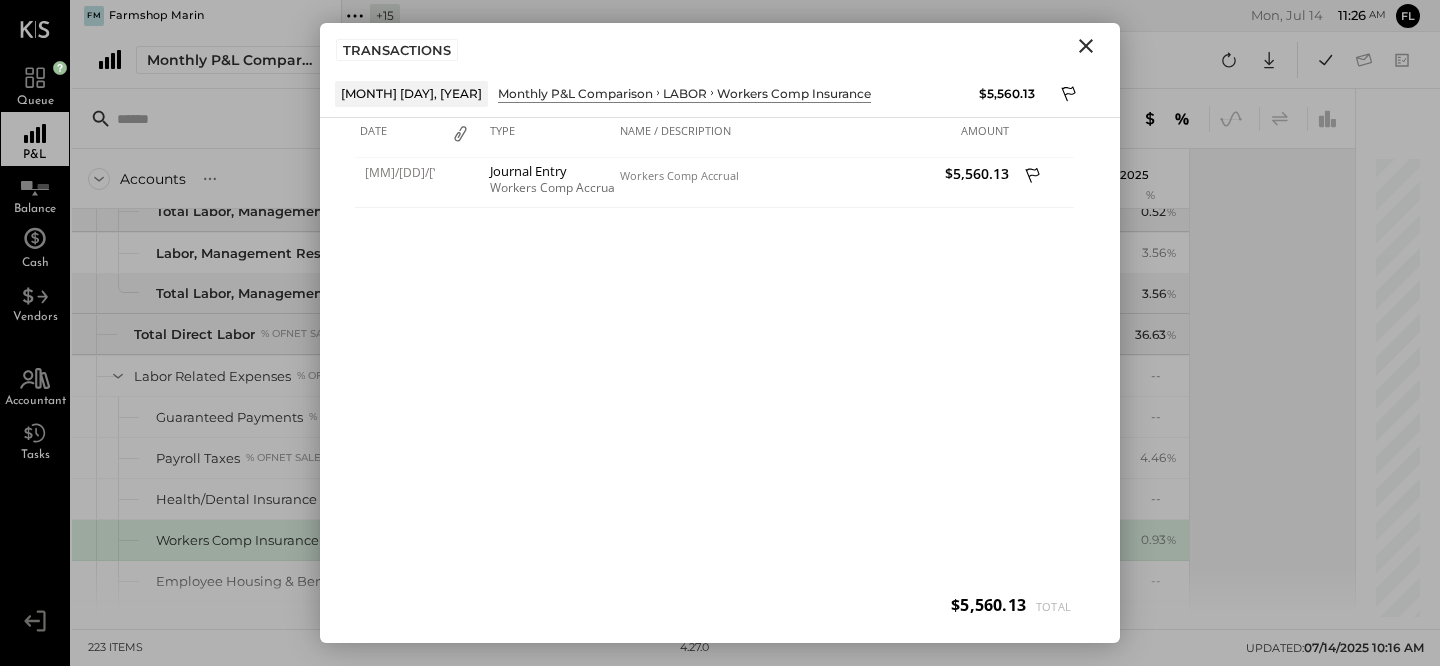 click 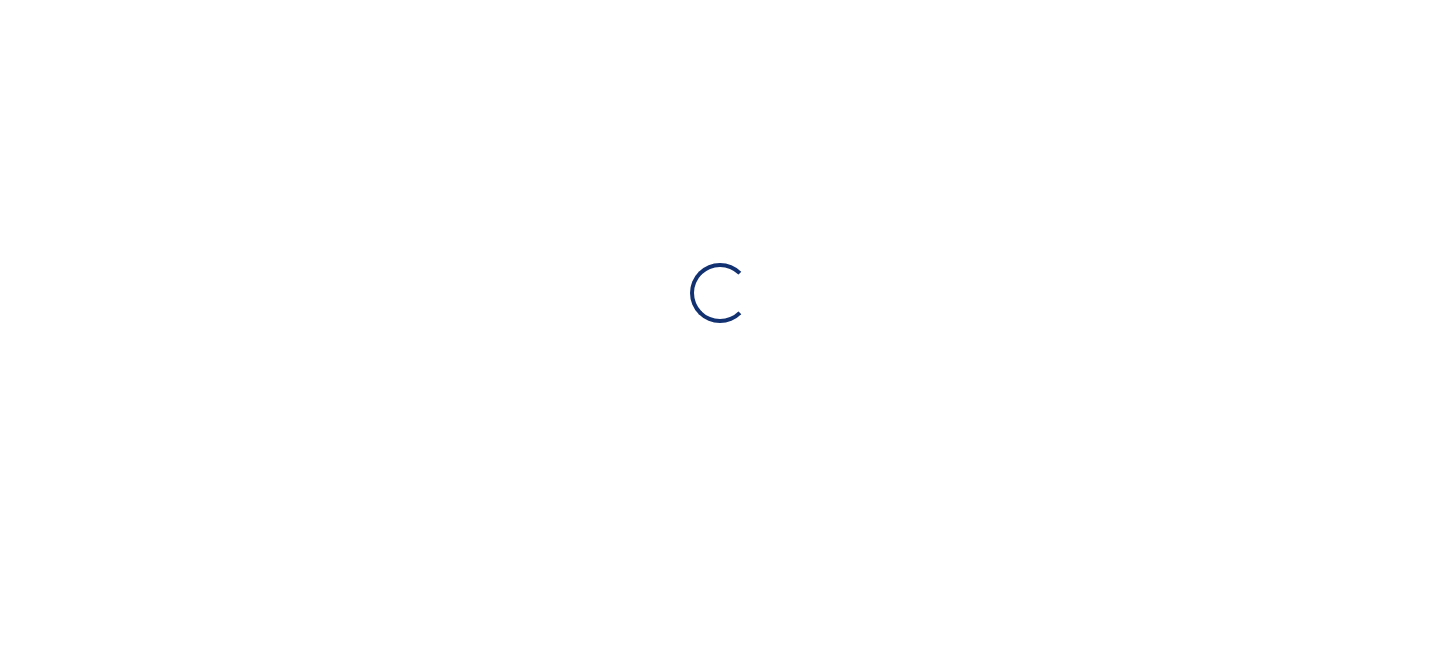 scroll, scrollTop: 0, scrollLeft: 0, axis: both 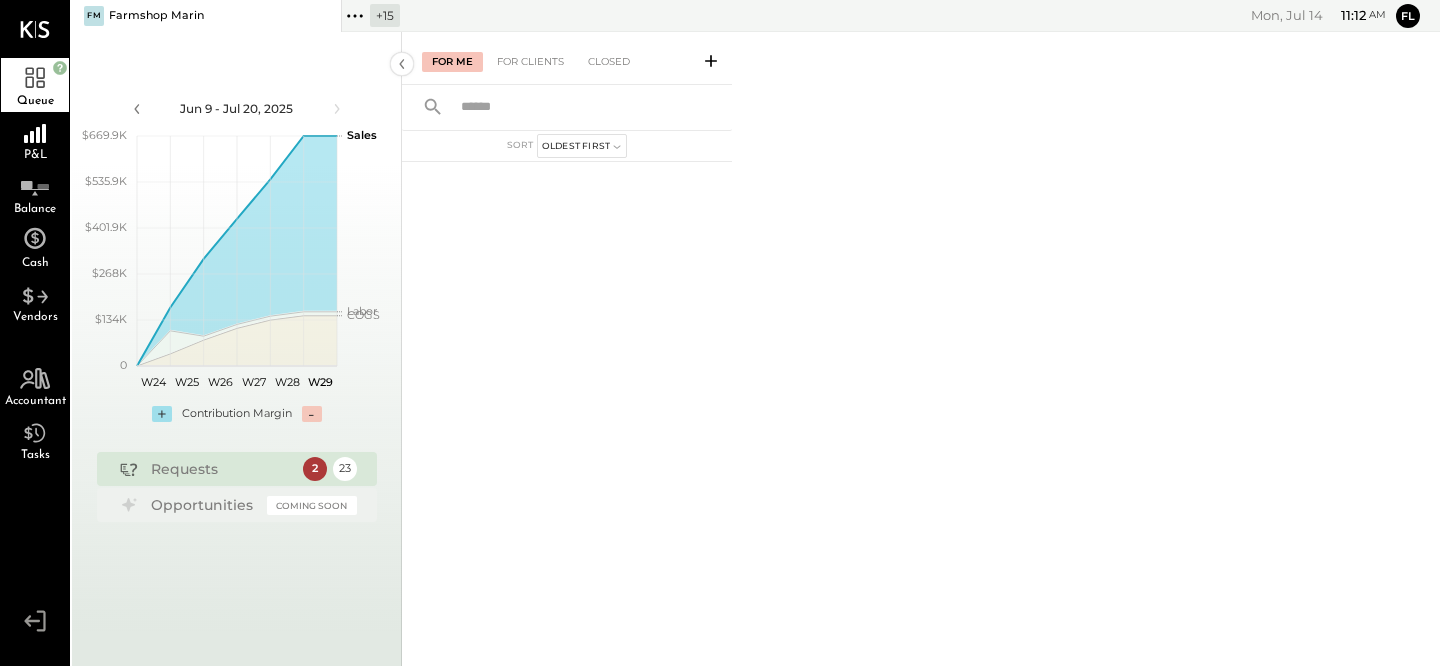 click 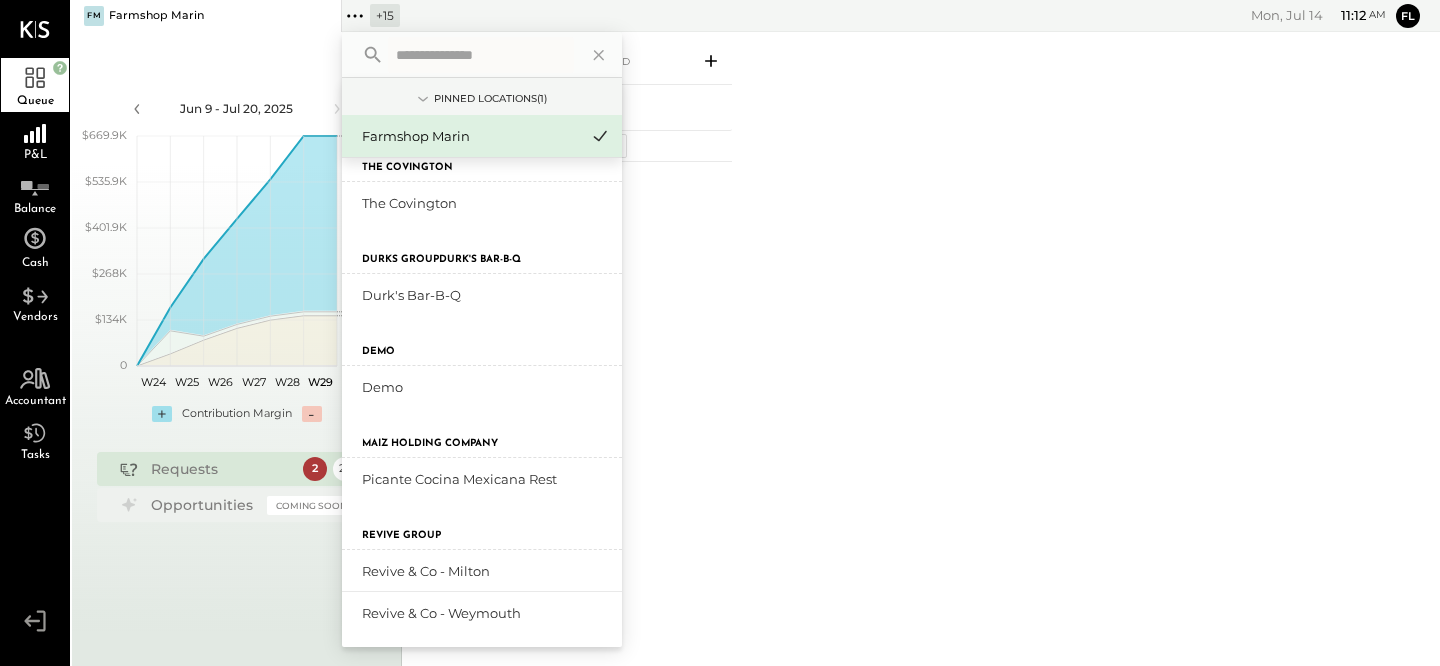 scroll, scrollTop: 606, scrollLeft: 0, axis: vertical 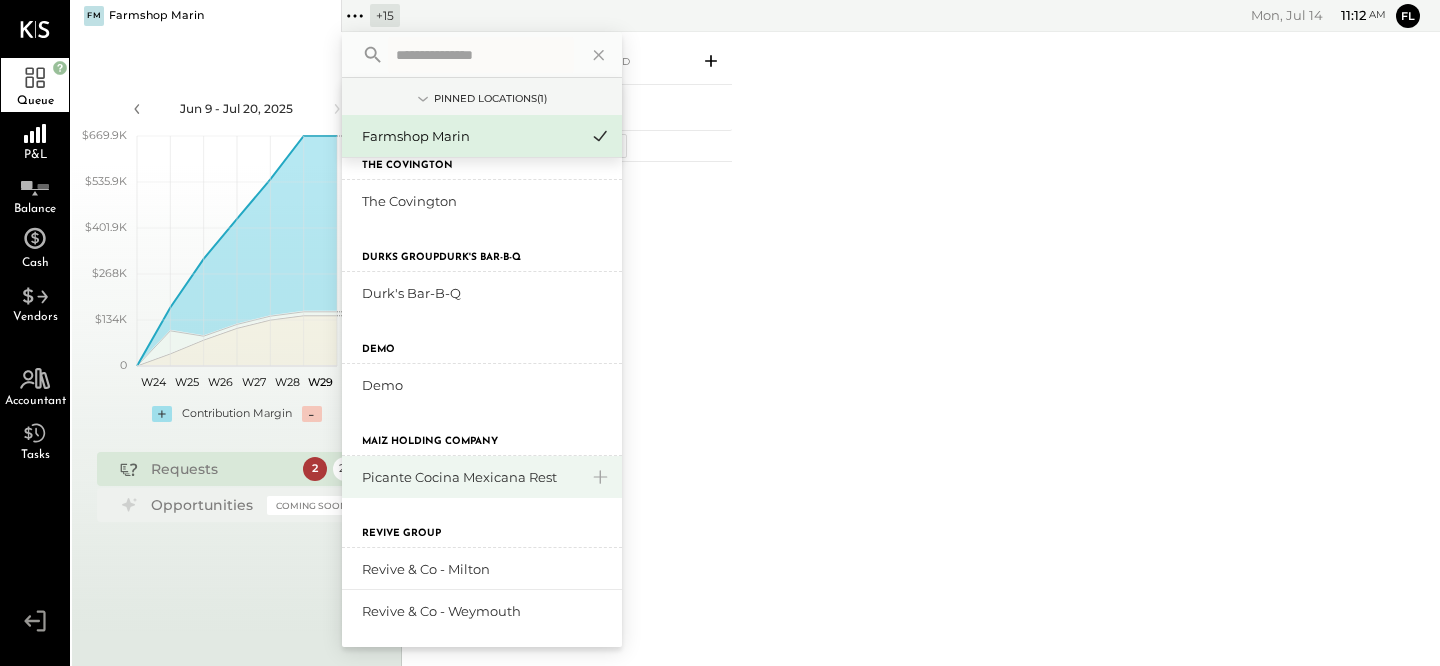 click on "Picante Cocina Mexicana Rest" at bounding box center (470, 477) 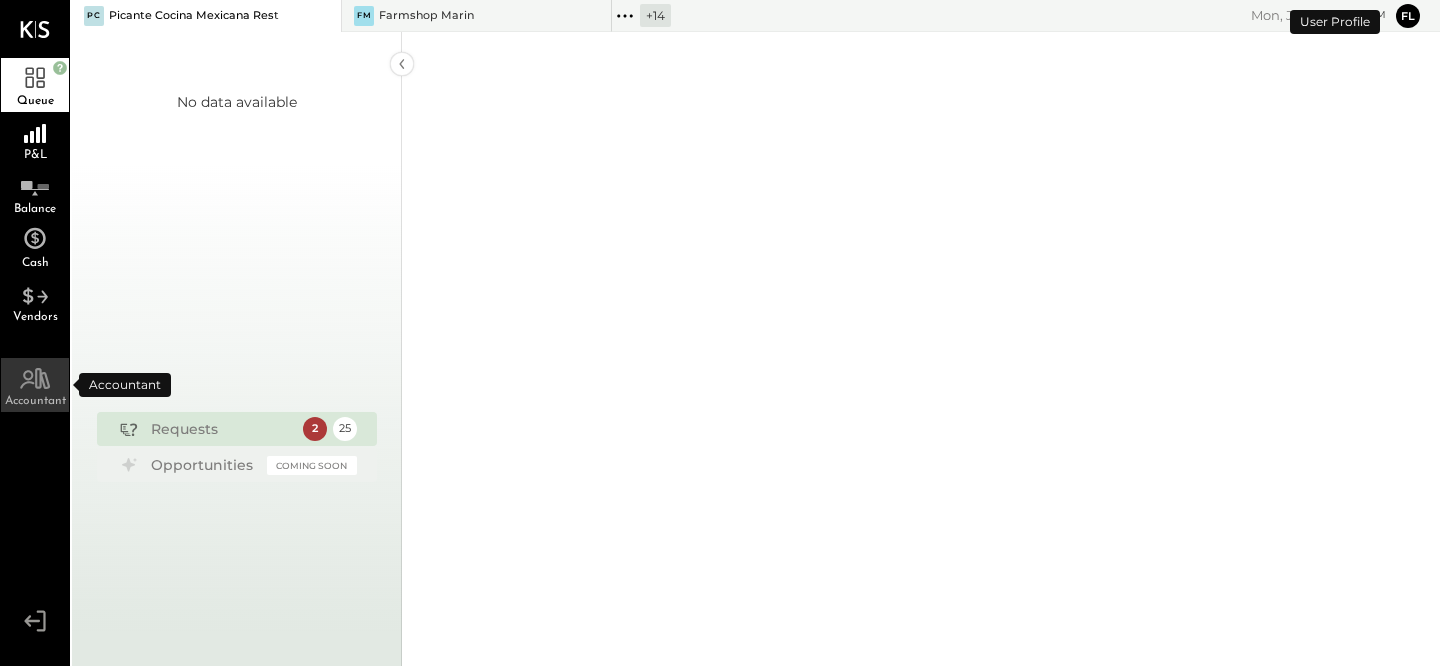 click 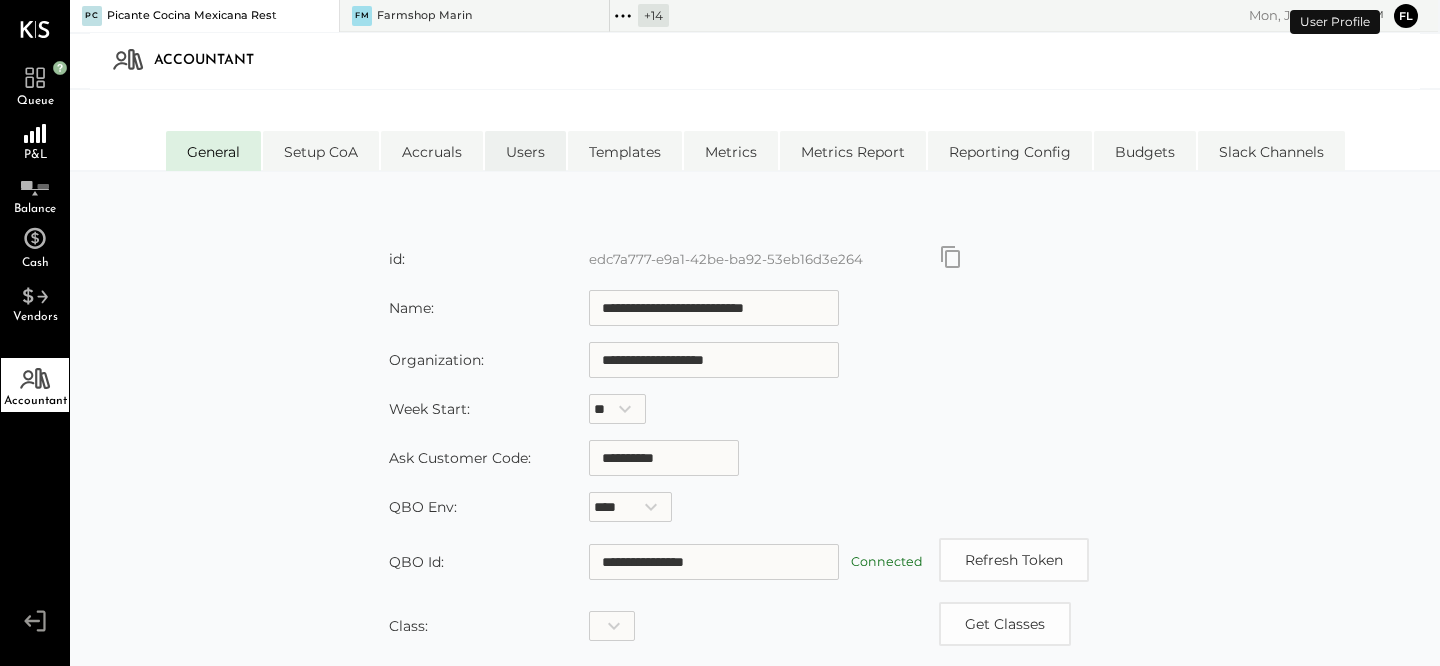 click on "Users" at bounding box center (525, 151) 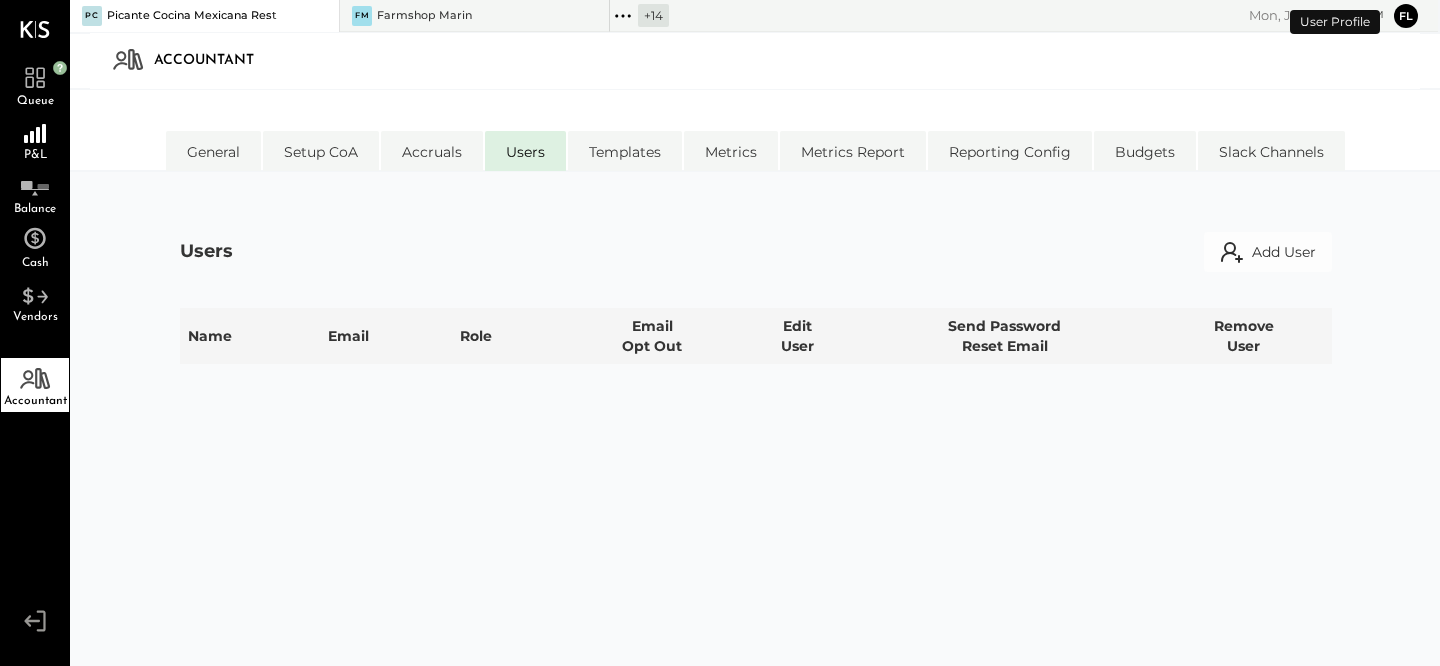 select on "*****" 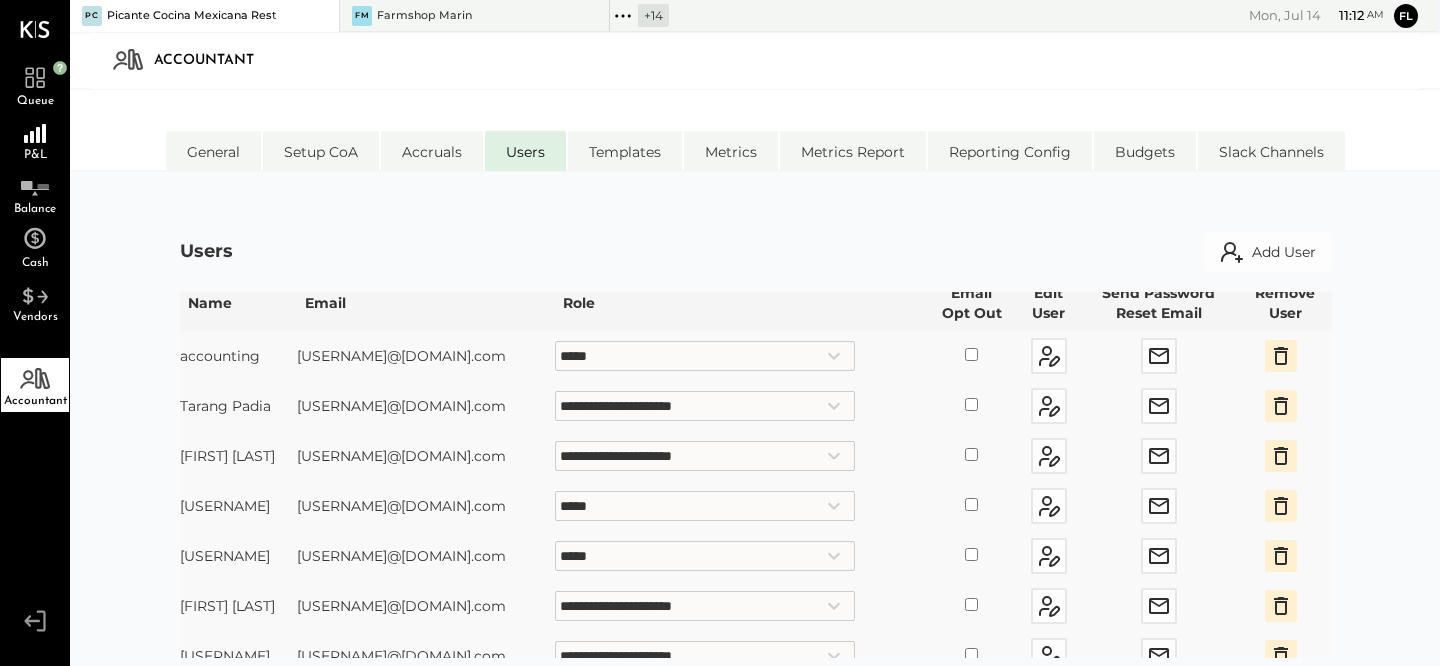 scroll, scrollTop: 41, scrollLeft: 0, axis: vertical 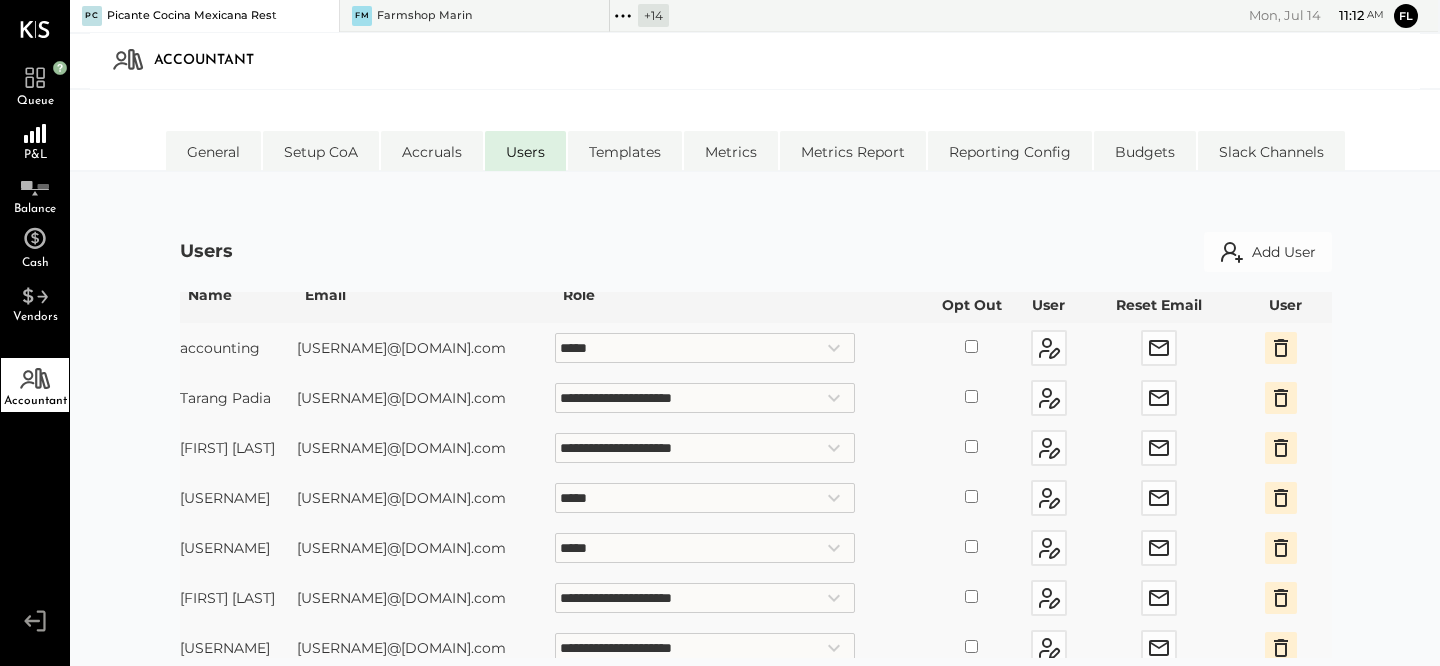click on "**********" at bounding box center (755, 440) 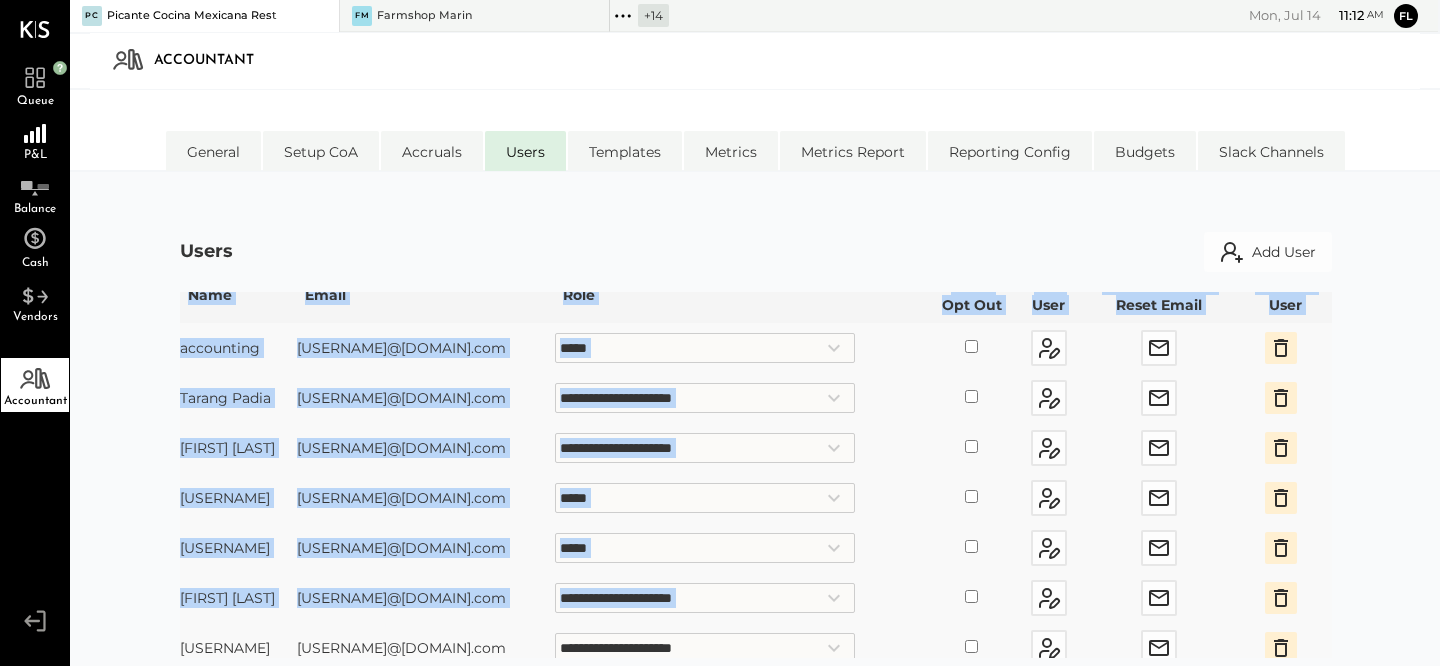 drag, startPoint x: 1332, startPoint y: 528, endPoint x: 1318, endPoint y: 581, distance: 54.81788 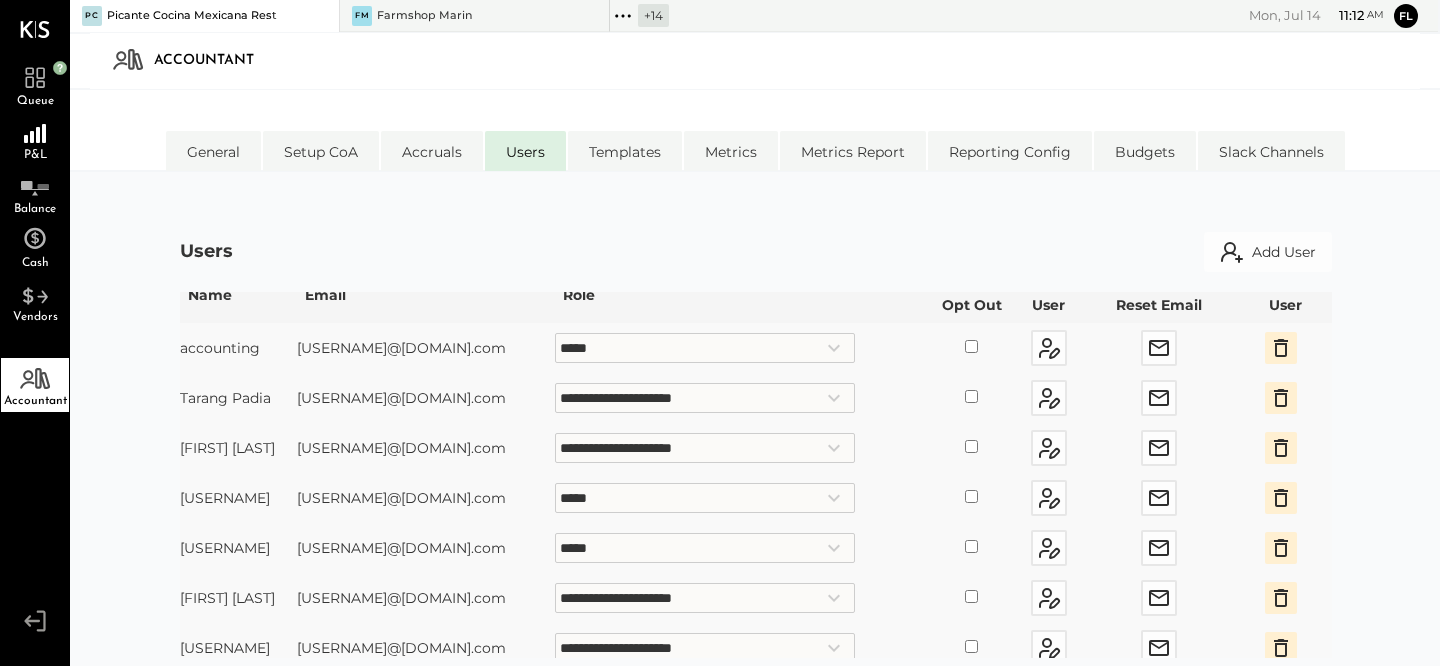 click at bounding box center (1285, 598) 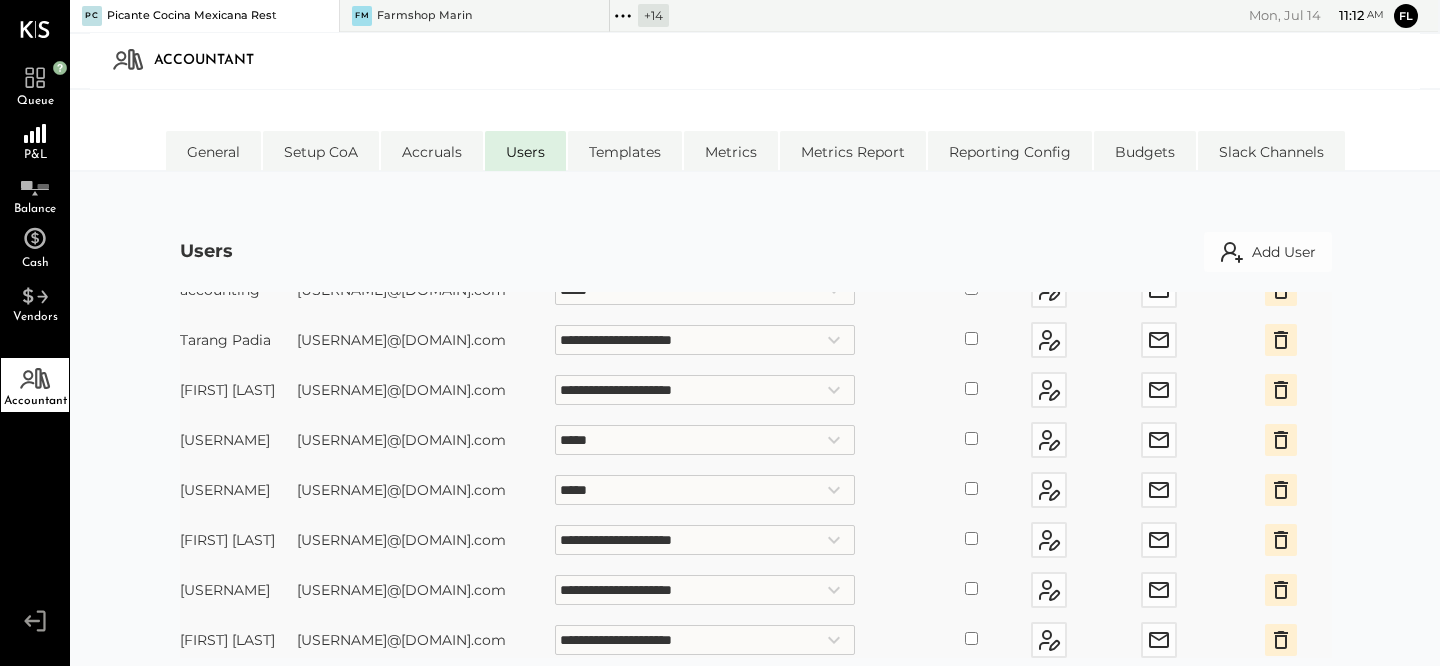 scroll, scrollTop: 172, scrollLeft: 0, axis: vertical 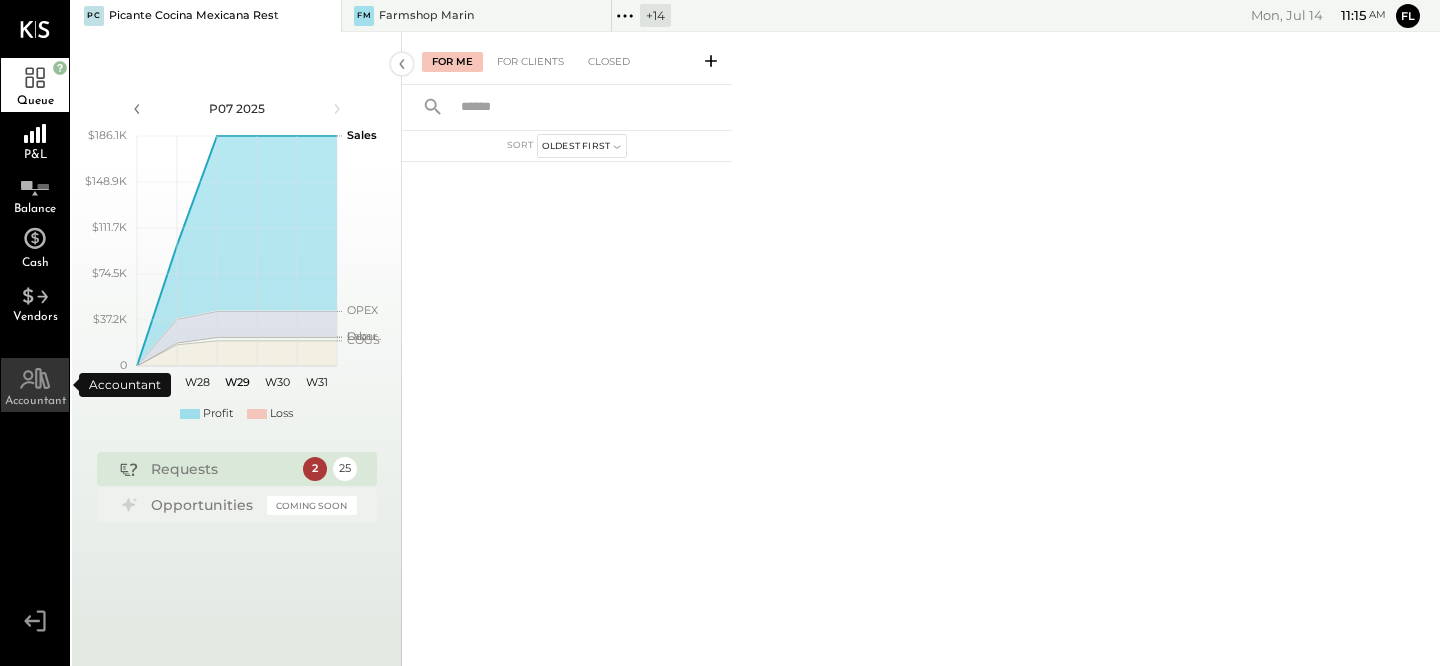 click on "Accountant" at bounding box center [35, 401] 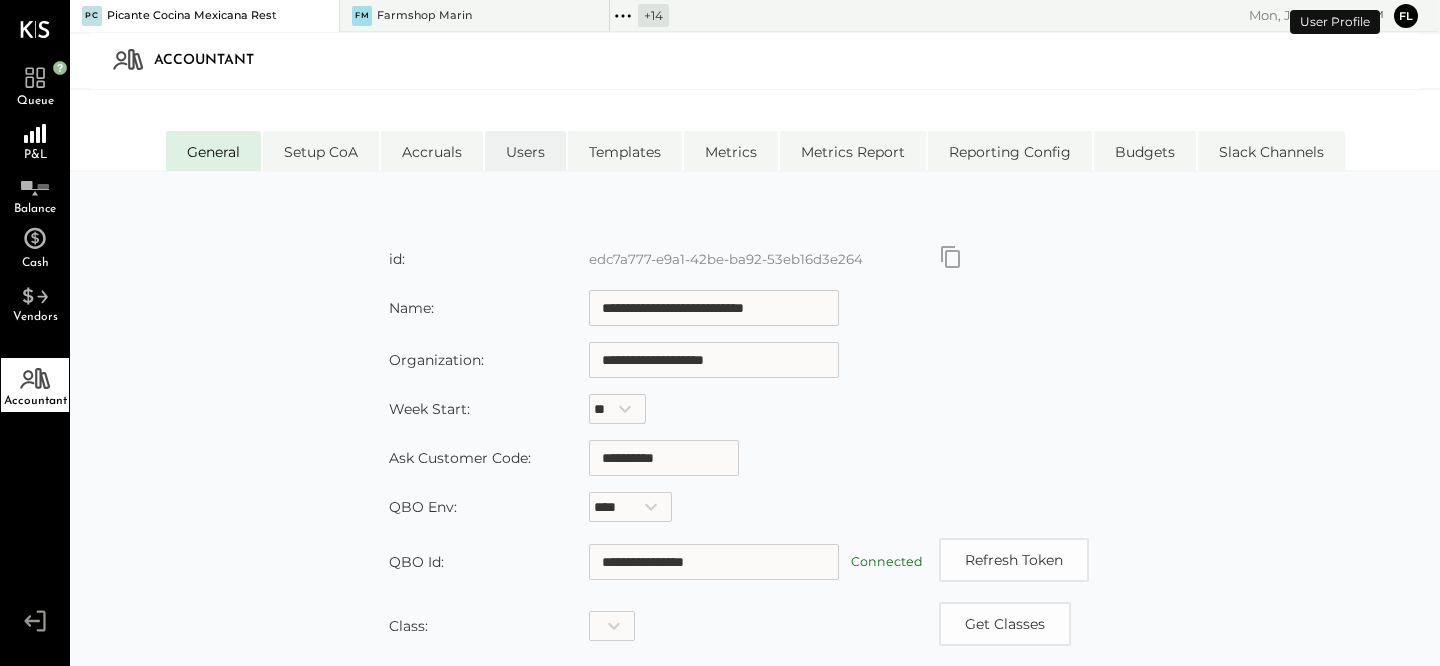 click on "Users" at bounding box center [525, 151] 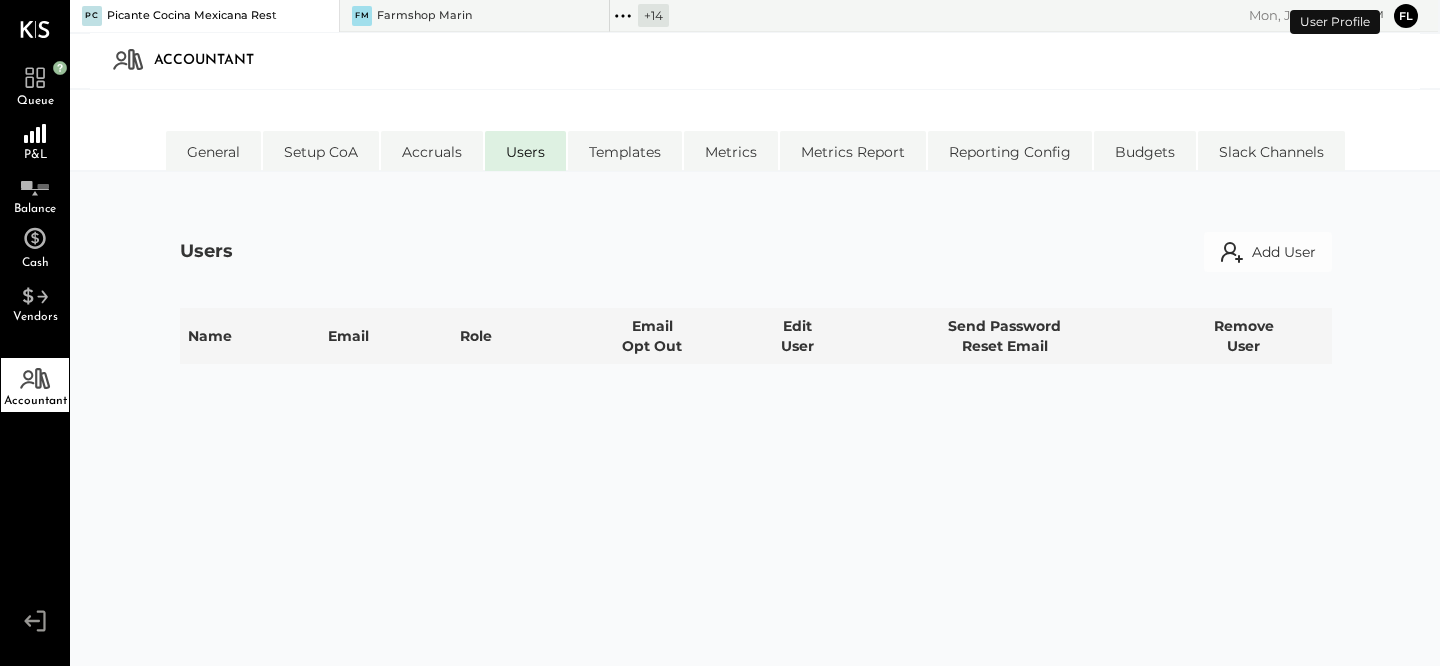 select on "*****" 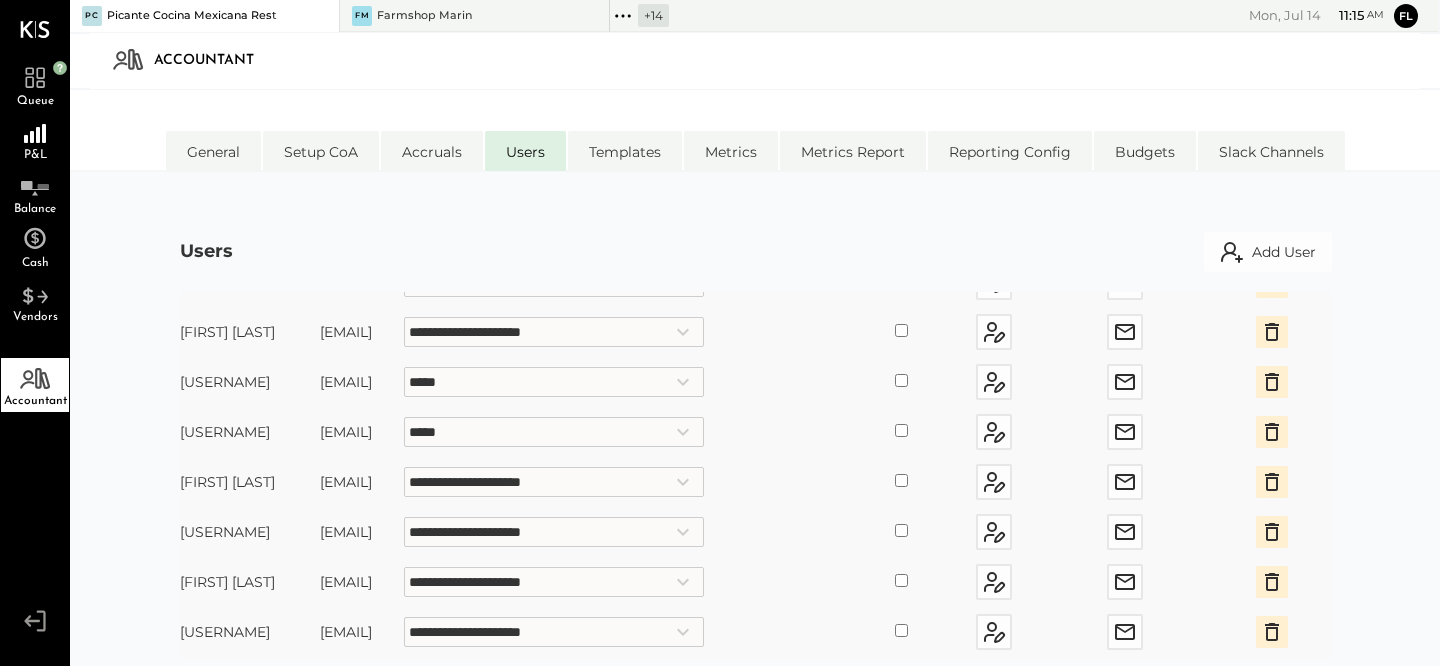 scroll, scrollTop: 172, scrollLeft: 0, axis: vertical 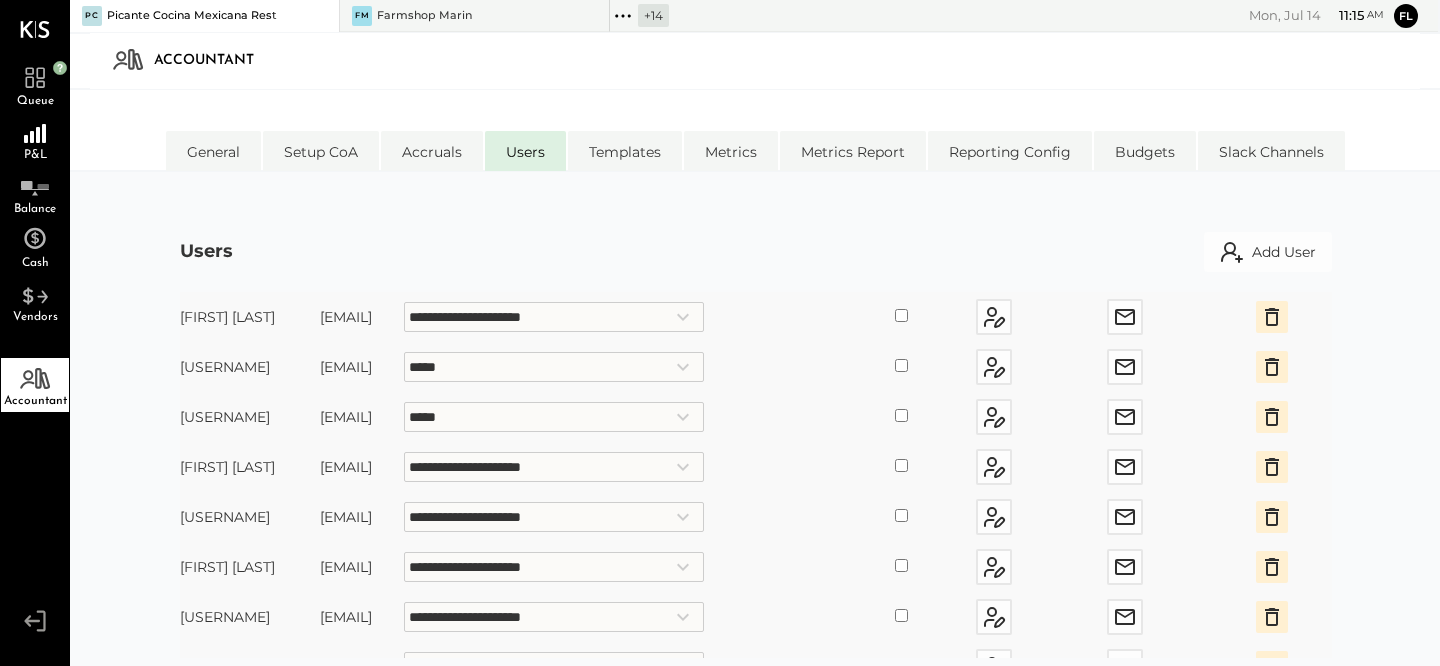 click 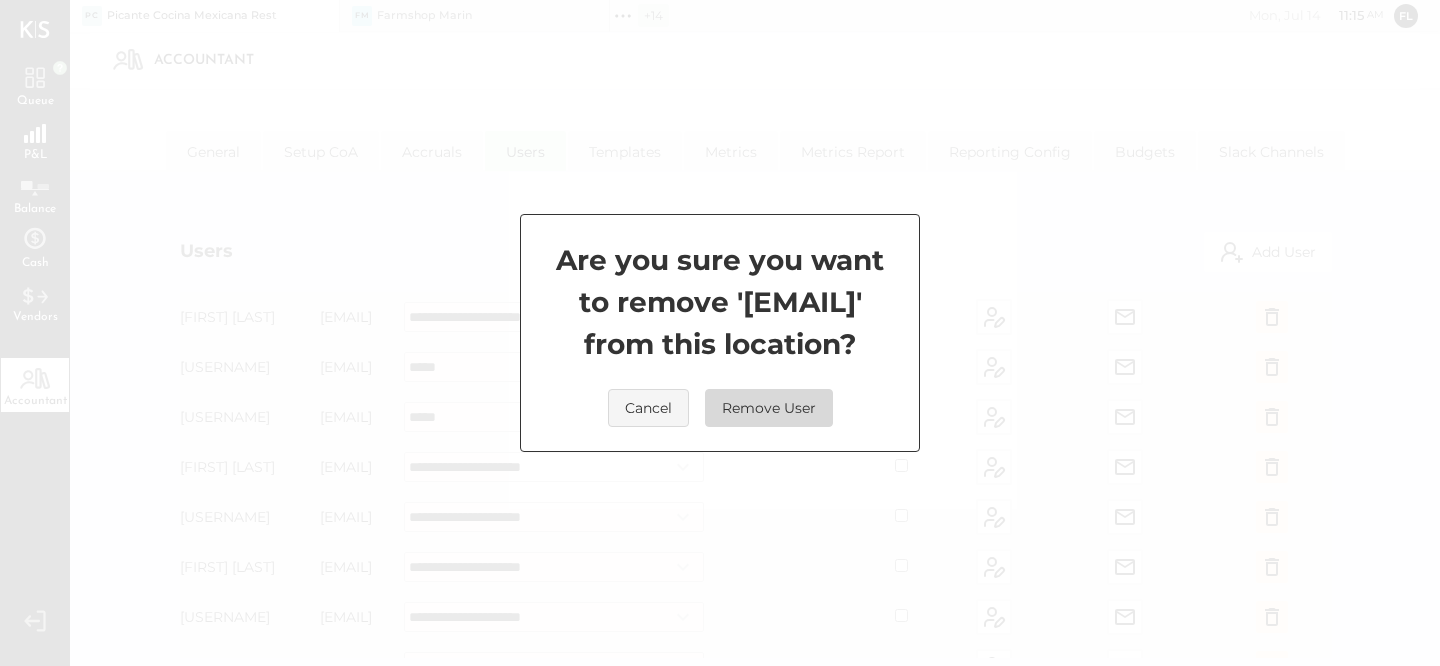 click on "Remove User" at bounding box center (769, 408) 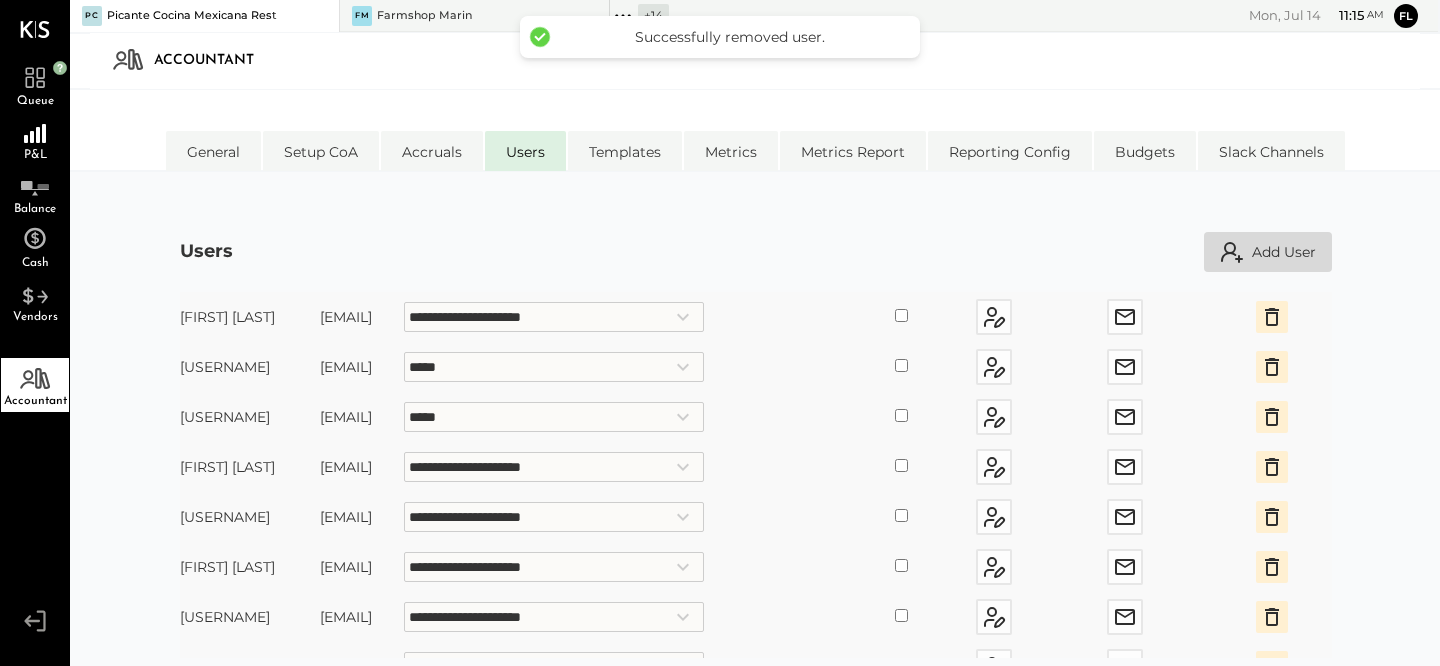 click on "Add User" at bounding box center (1268, 252) 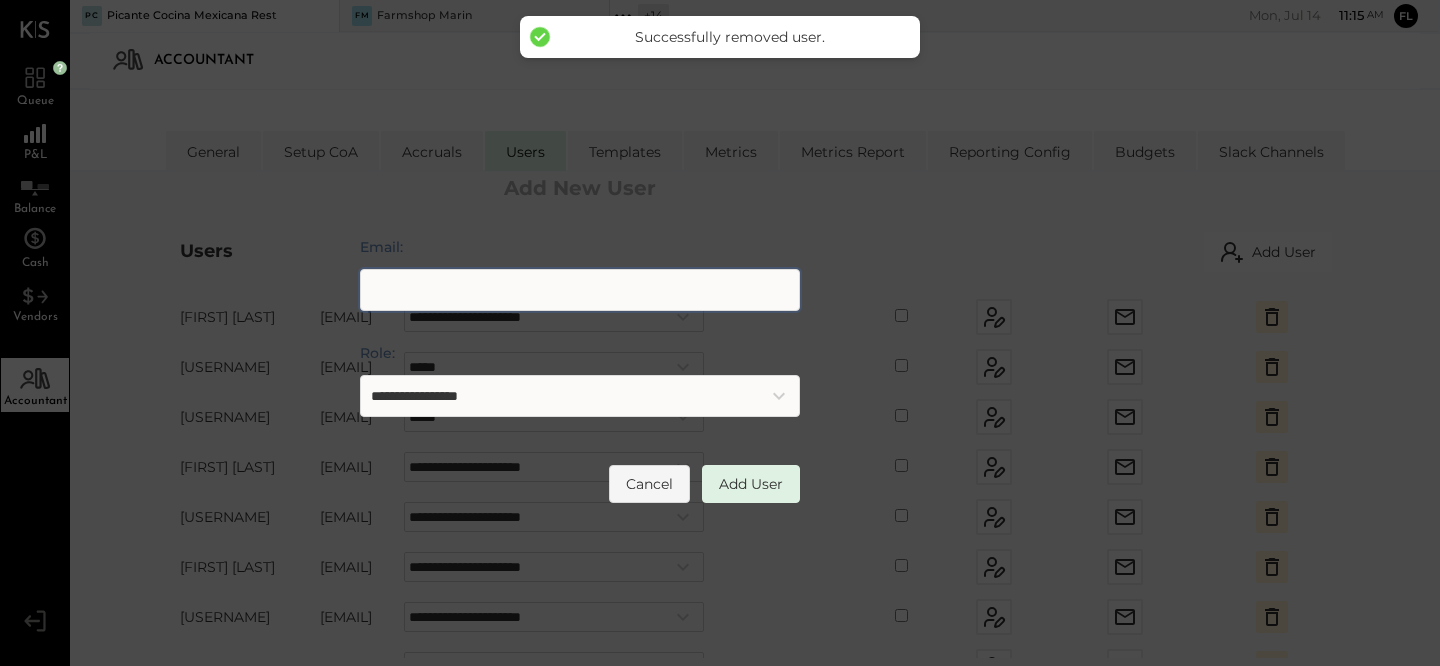 click on "Email:" at bounding box center (580, 290) 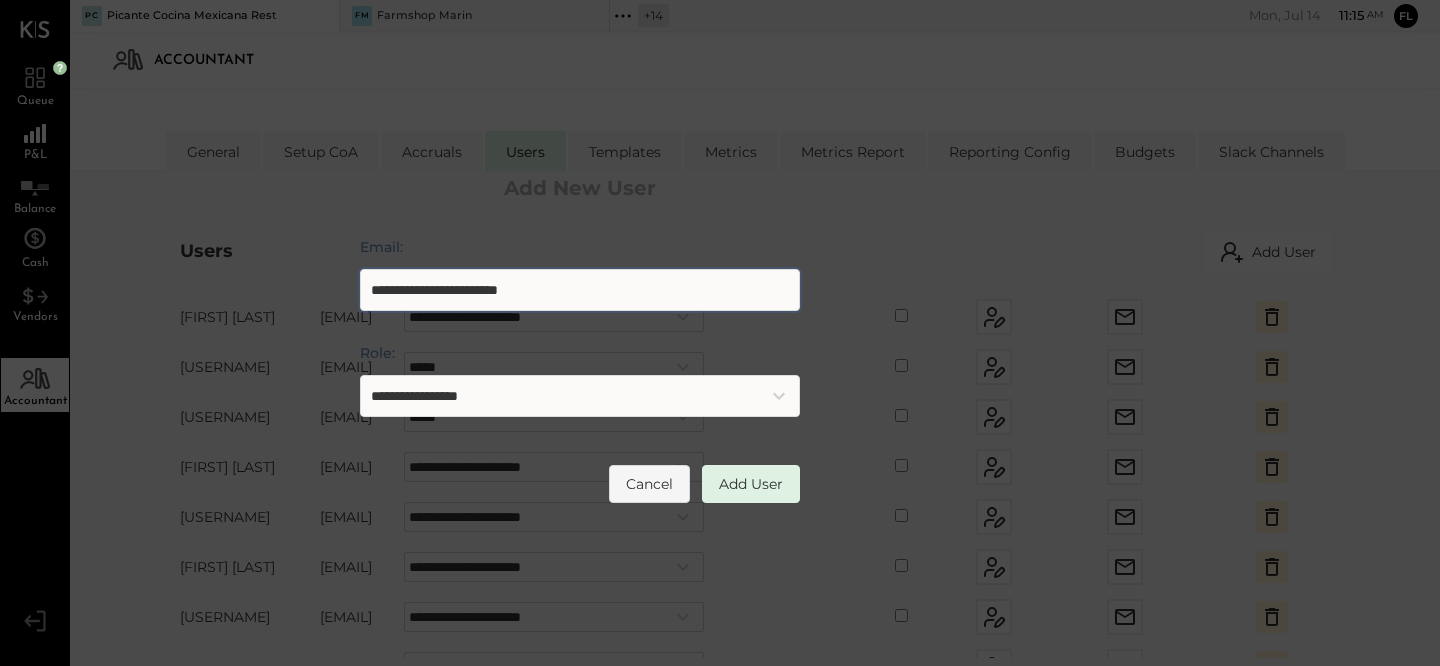 type on "**********" 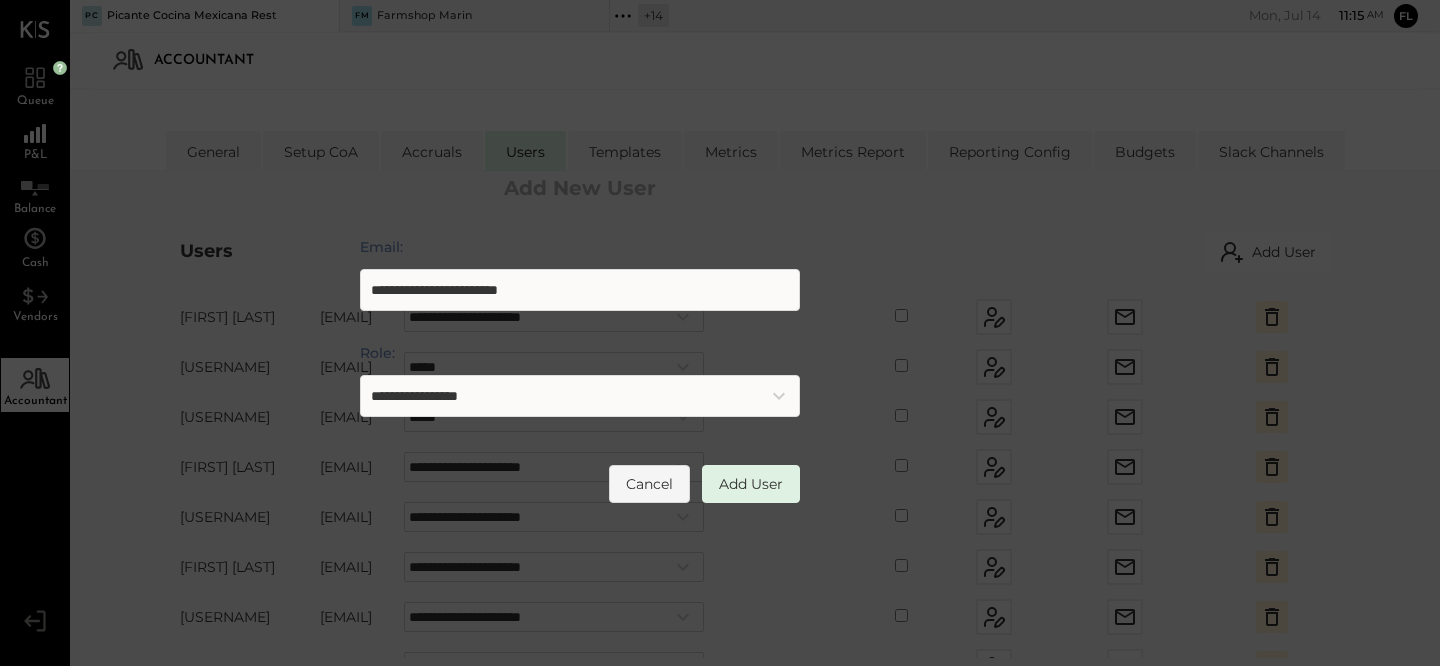 click on "**********" at bounding box center [580, 396] 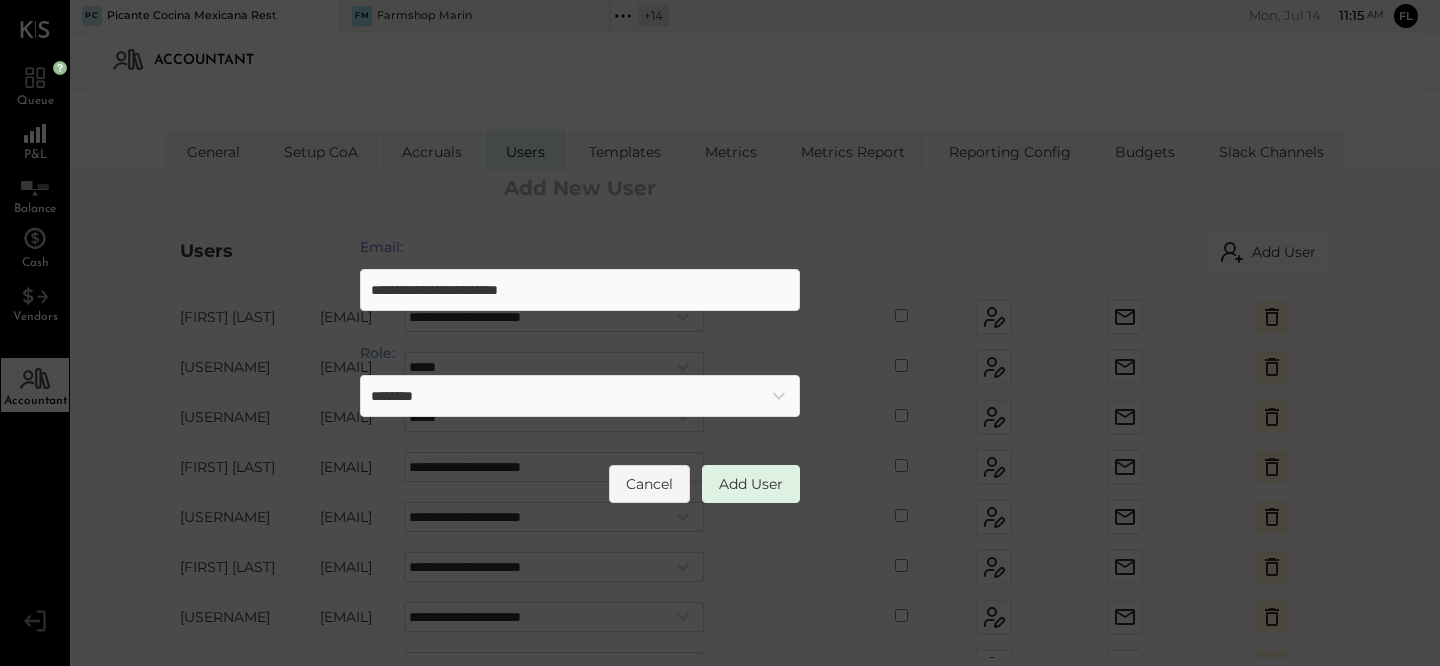 click on "**********" at bounding box center (580, 396) 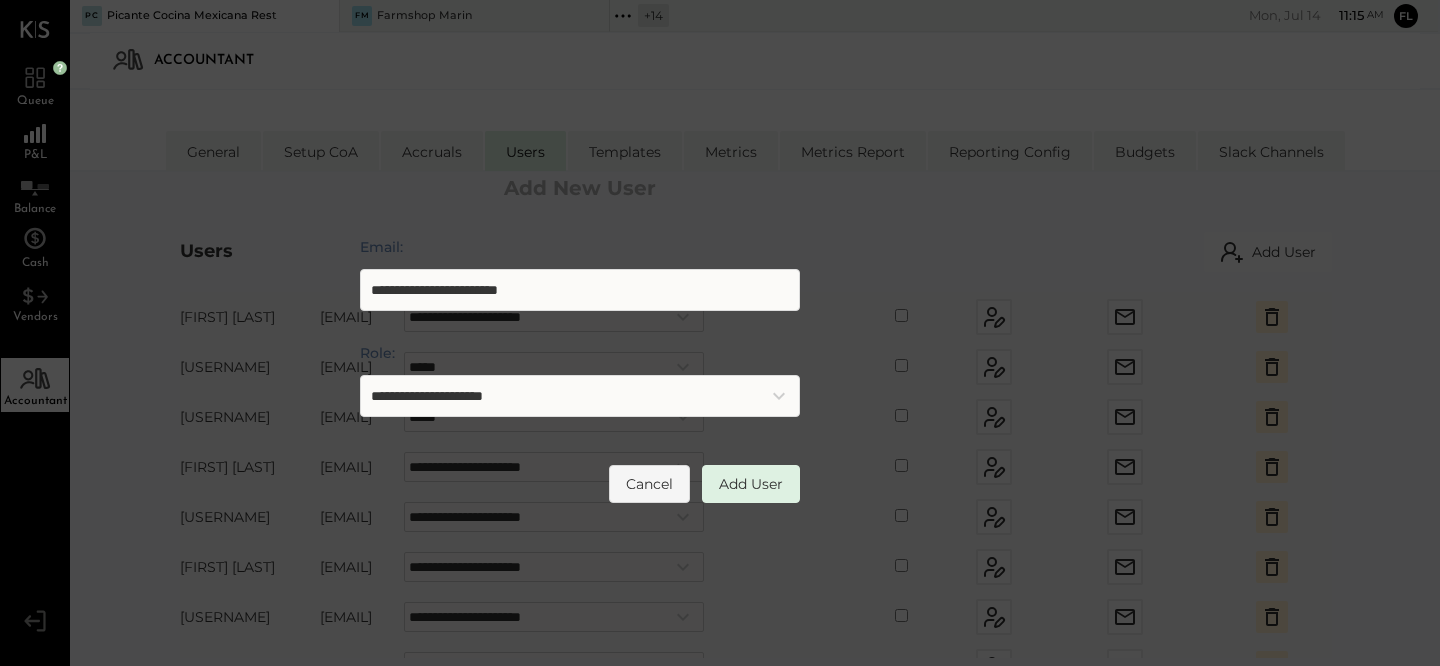 drag, startPoint x: 776, startPoint y: 517, endPoint x: 770, endPoint y: 503, distance: 15.231546 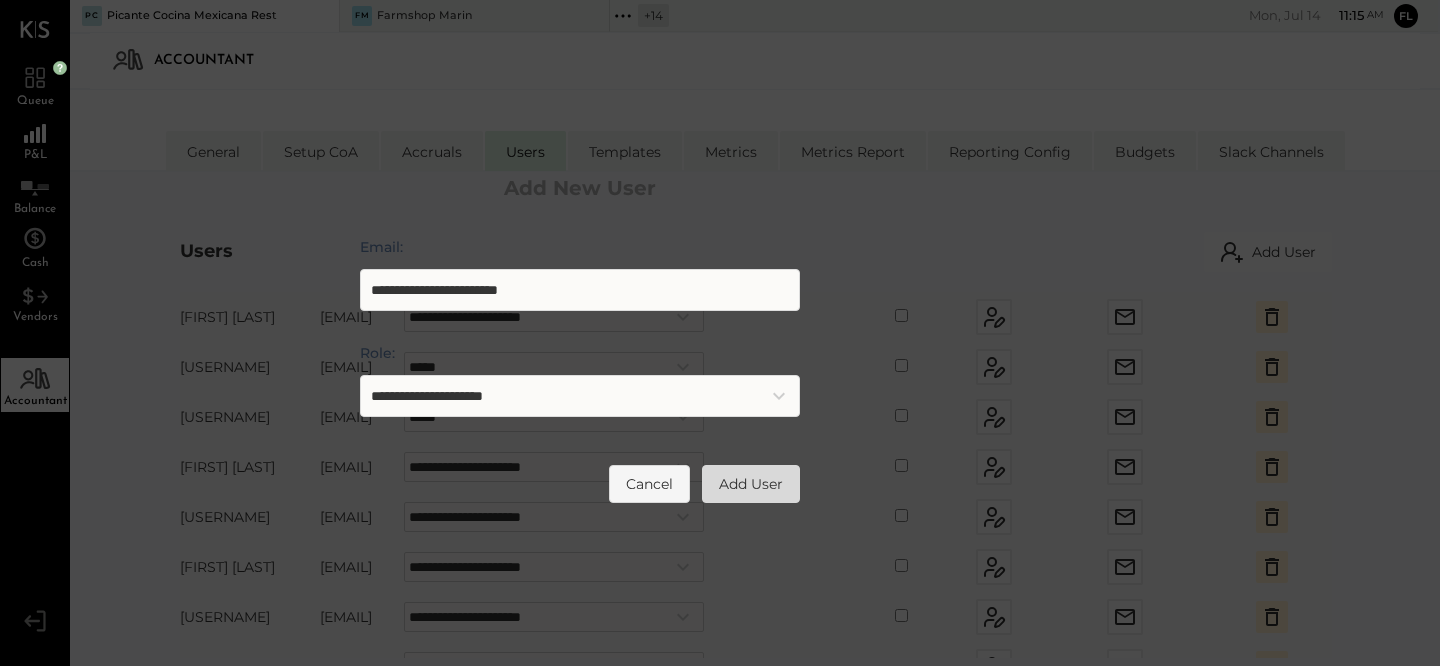 click on "Add User" at bounding box center [751, 484] 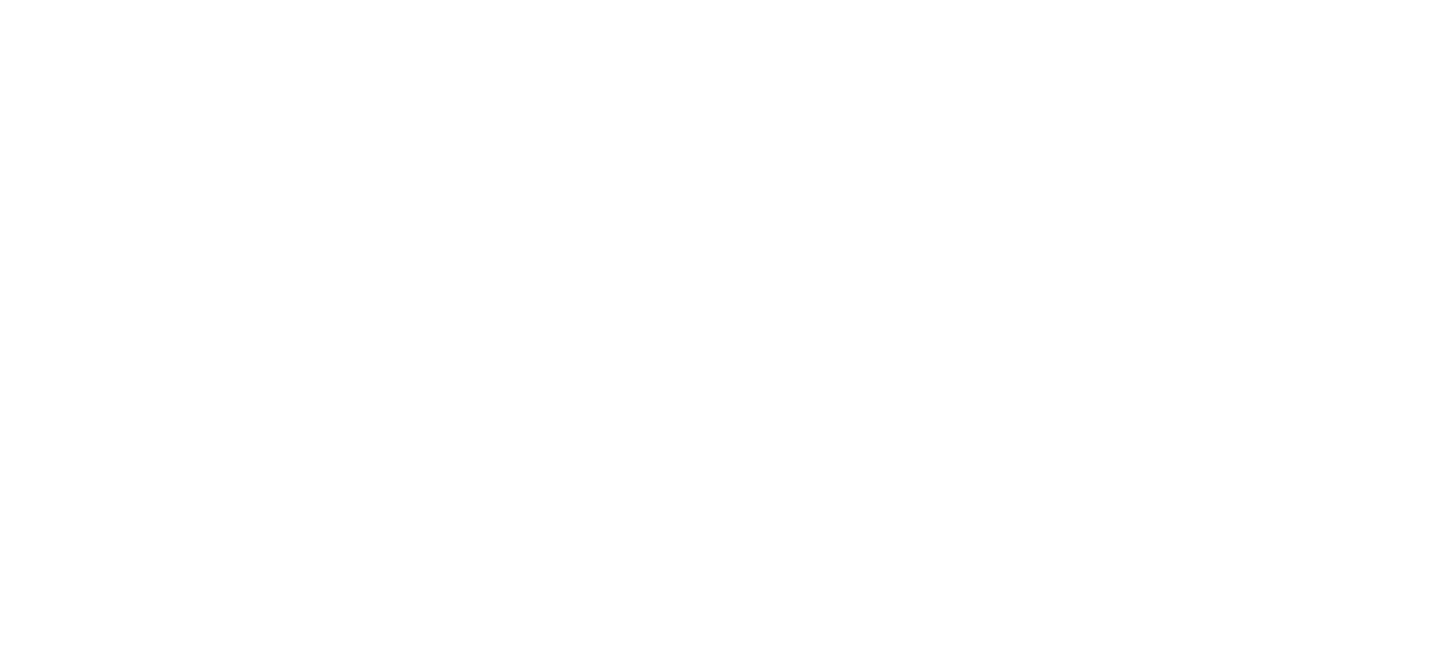 scroll, scrollTop: 0, scrollLeft: 0, axis: both 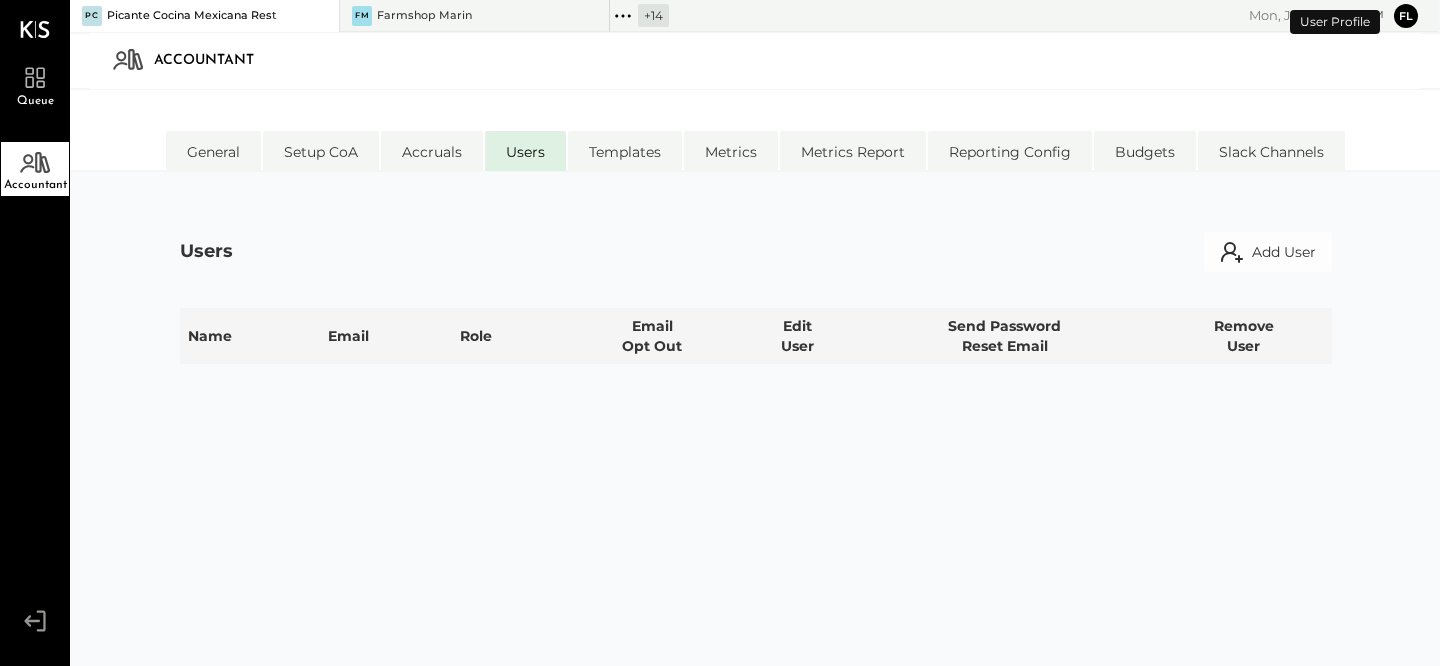select on "*****" 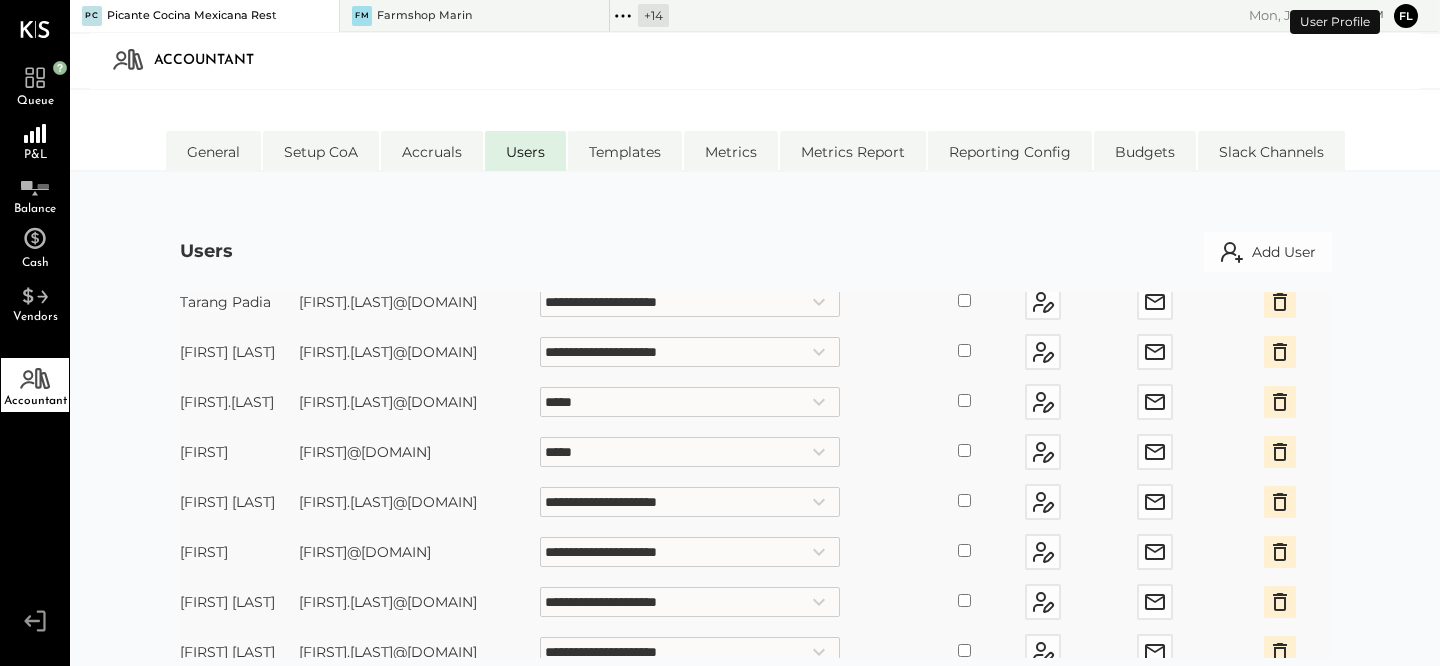 scroll, scrollTop: 172, scrollLeft: 0, axis: vertical 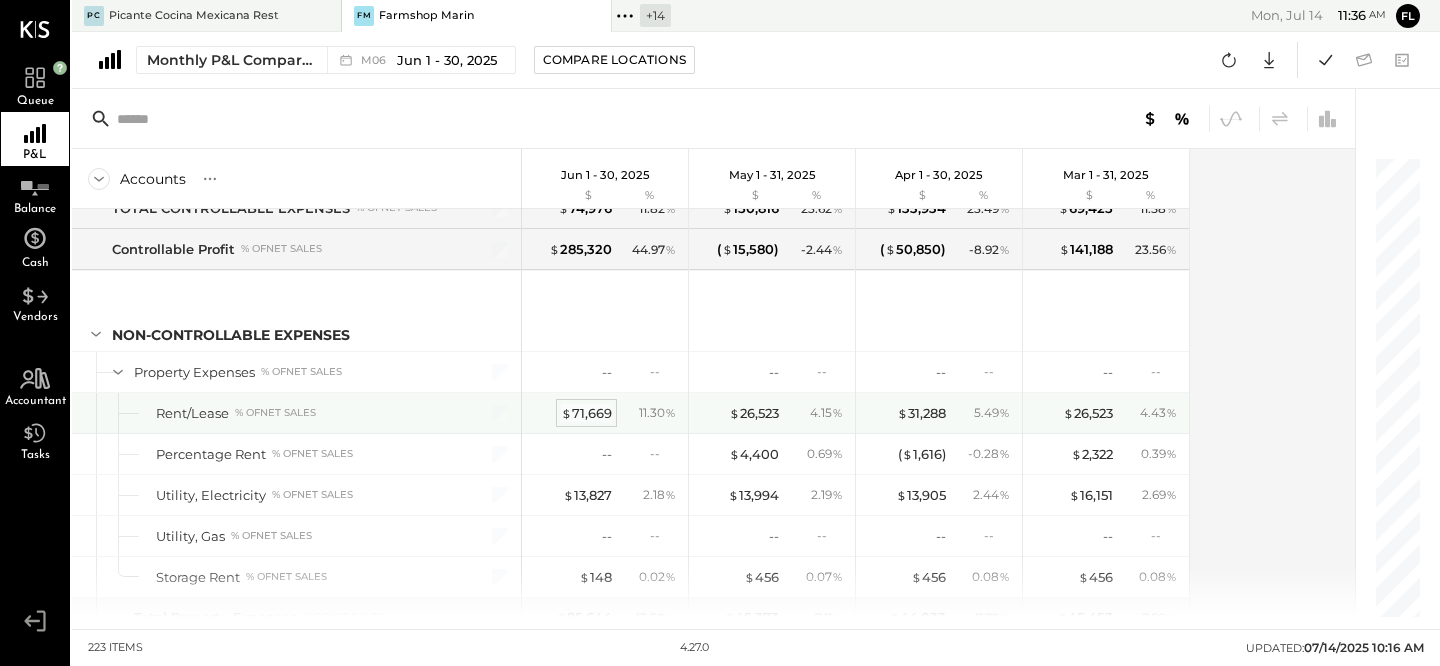 click on "$ 71,669" at bounding box center [586, 413] 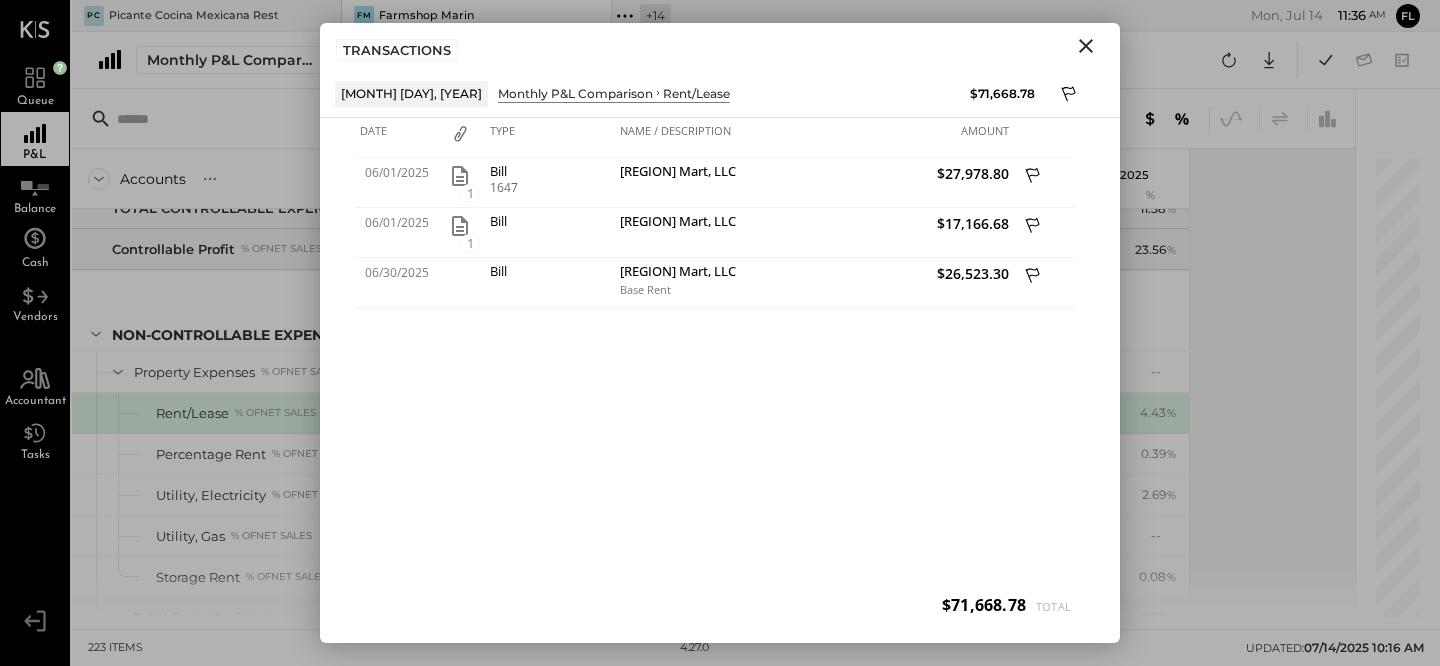 click 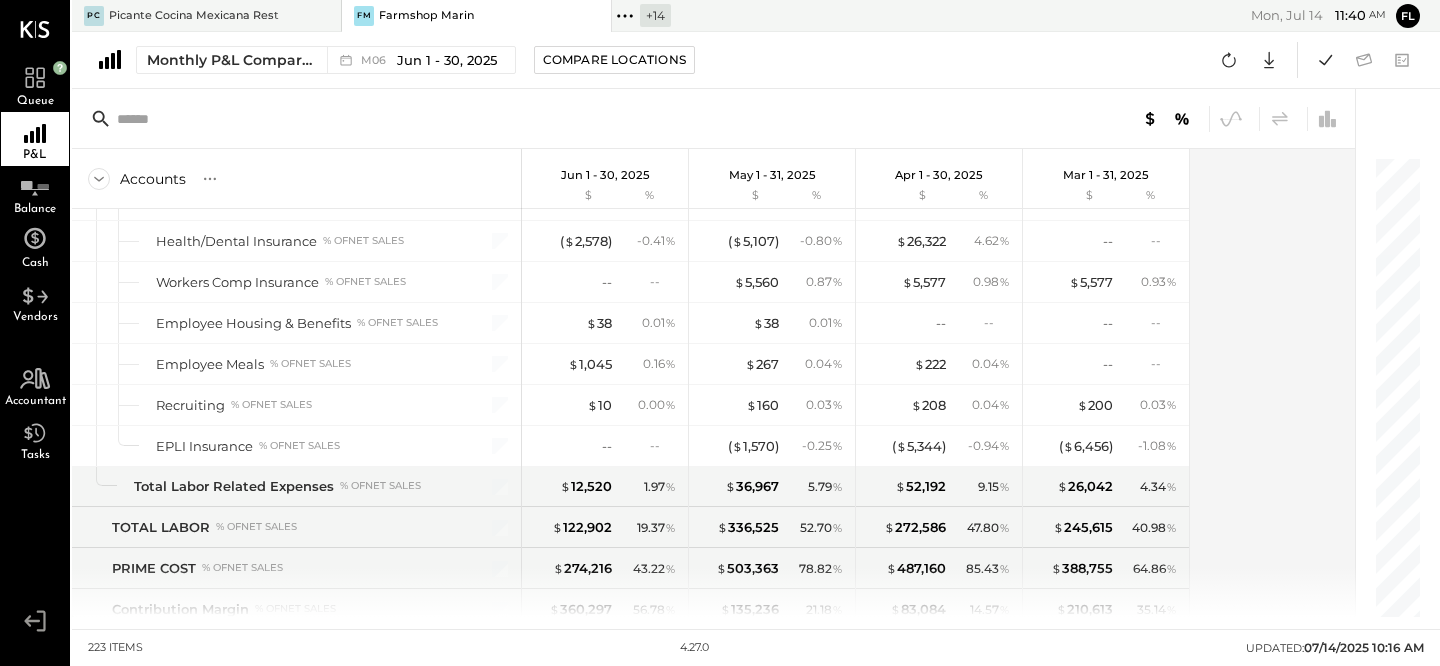 scroll, scrollTop: 4752, scrollLeft: 0, axis: vertical 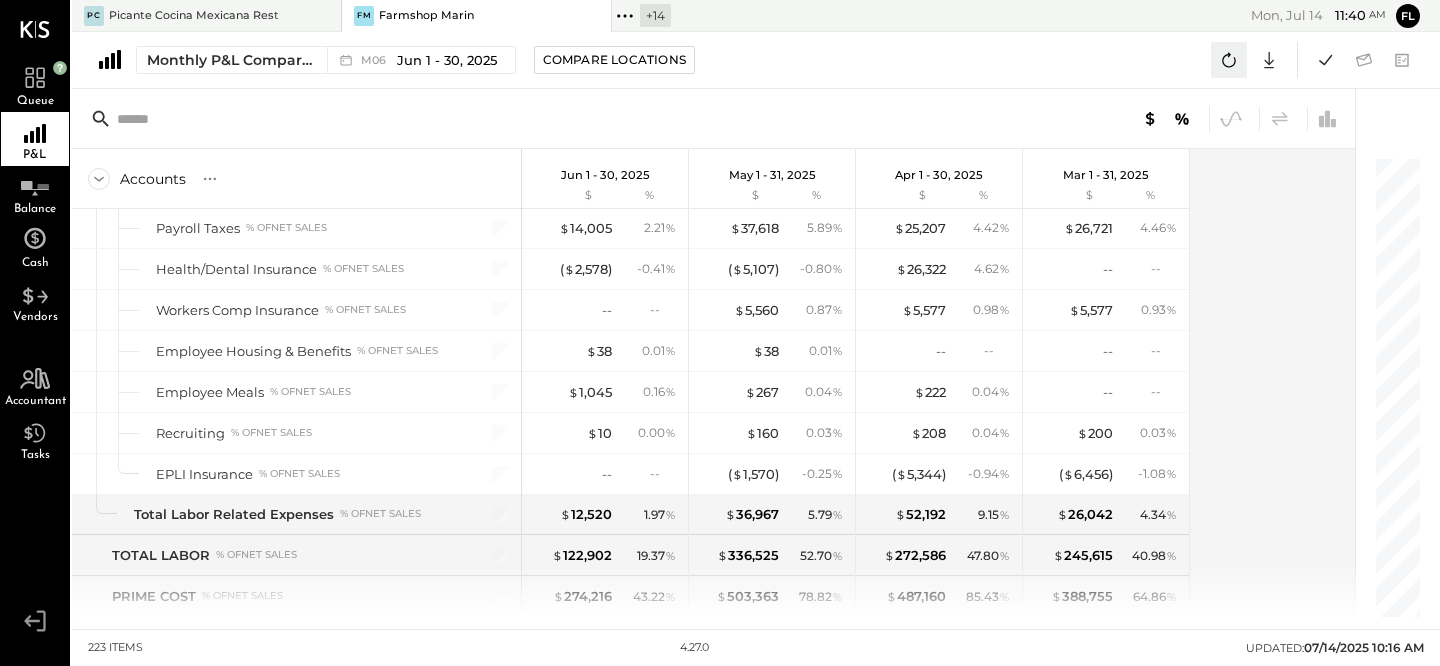 click 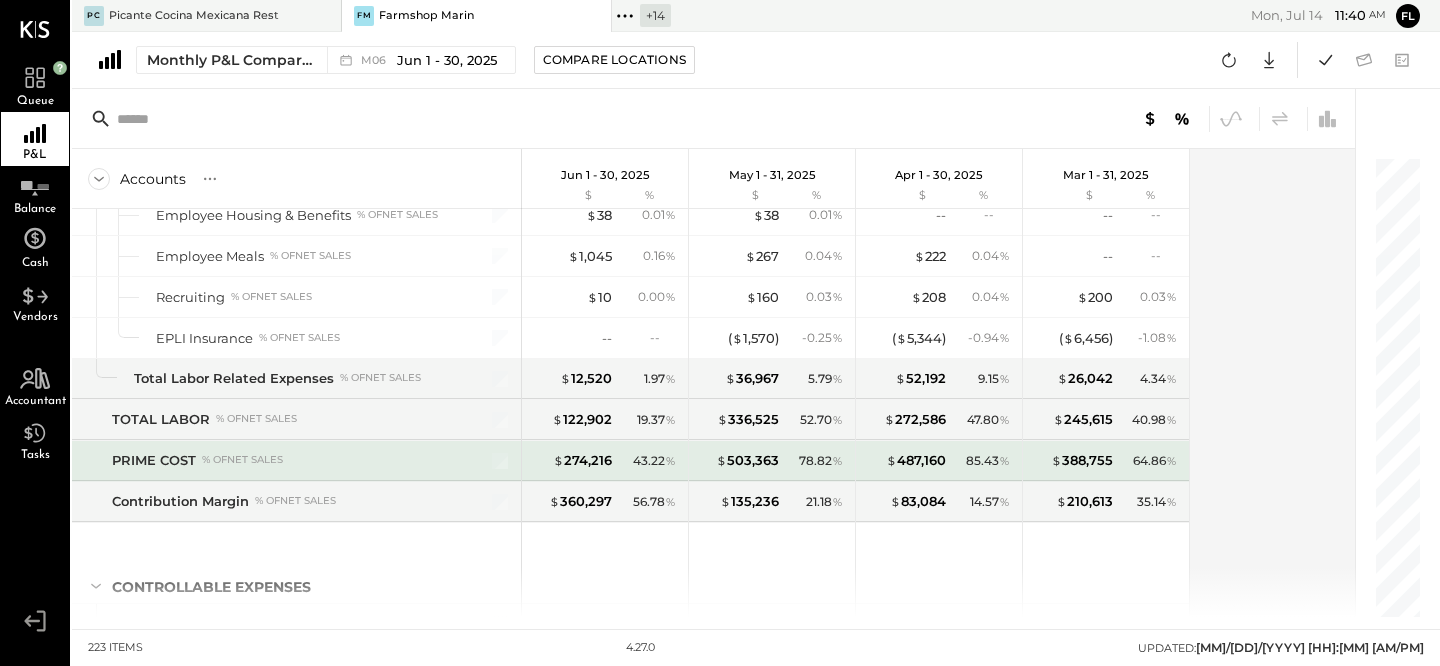 scroll, scrollTop: 4641, scrollLeft: 0, axis: vertical 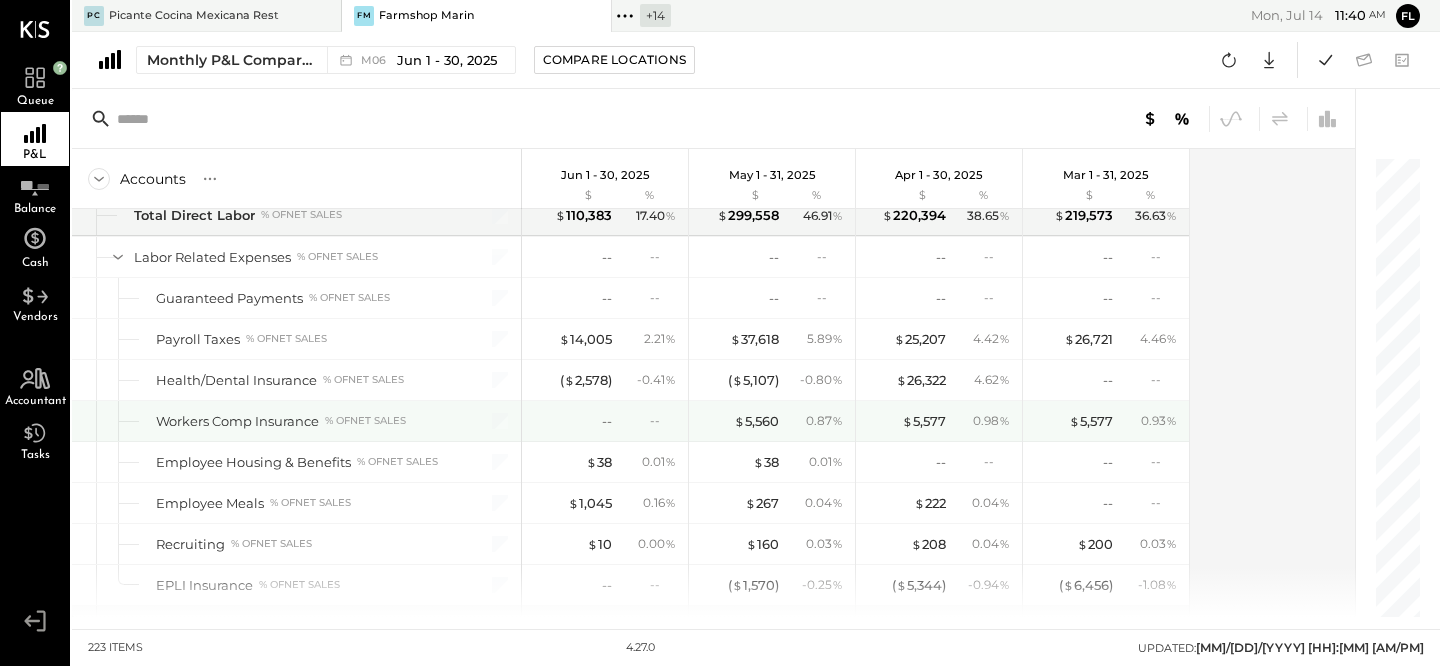 click on "--" at bounding box center [572, 421] 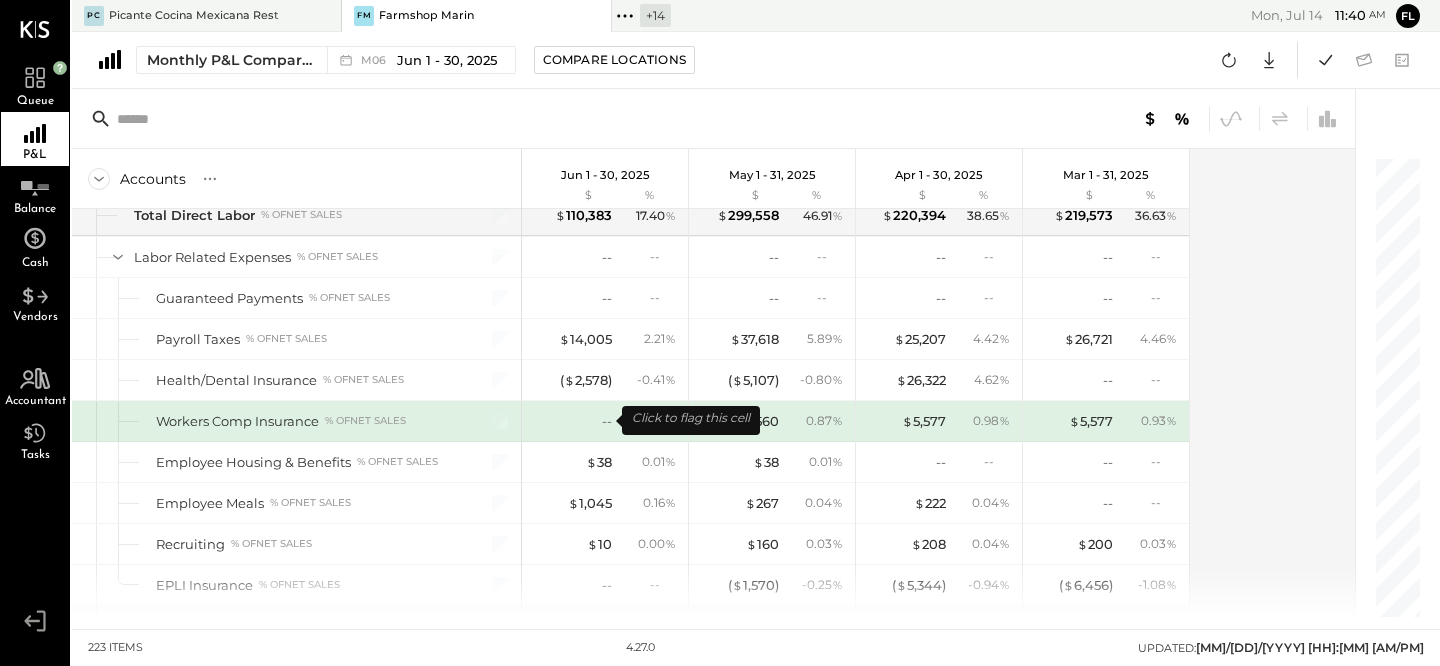 click on "--" at bounding box center (572, 421) 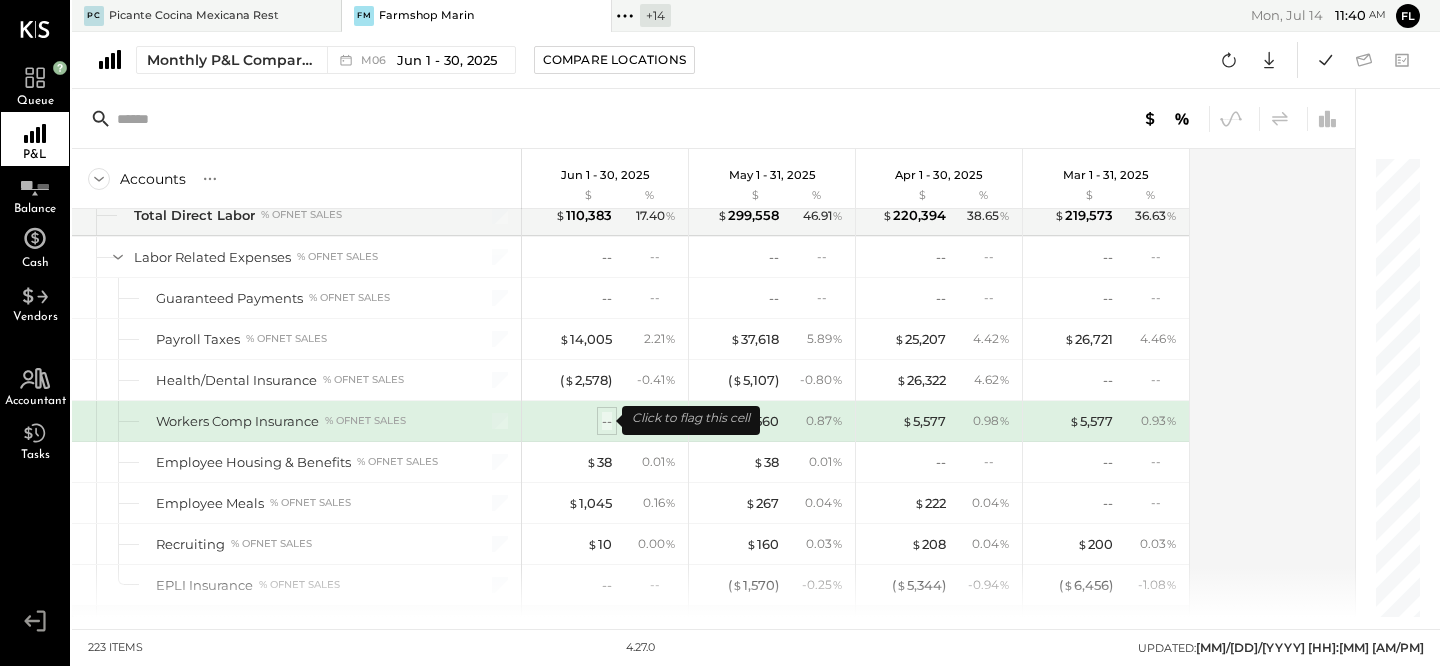 click on "--" at bounding box center [607, 421] 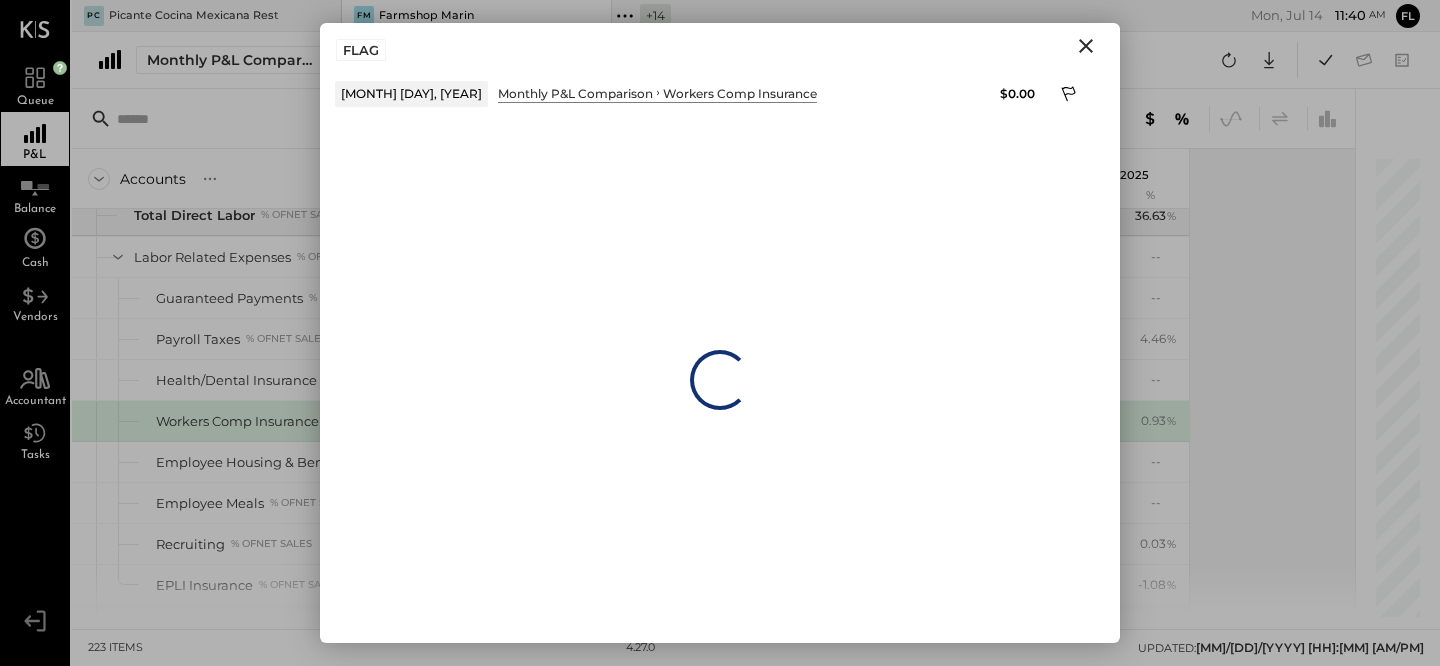 click on "Loading…" at bounding box center (720, 380) 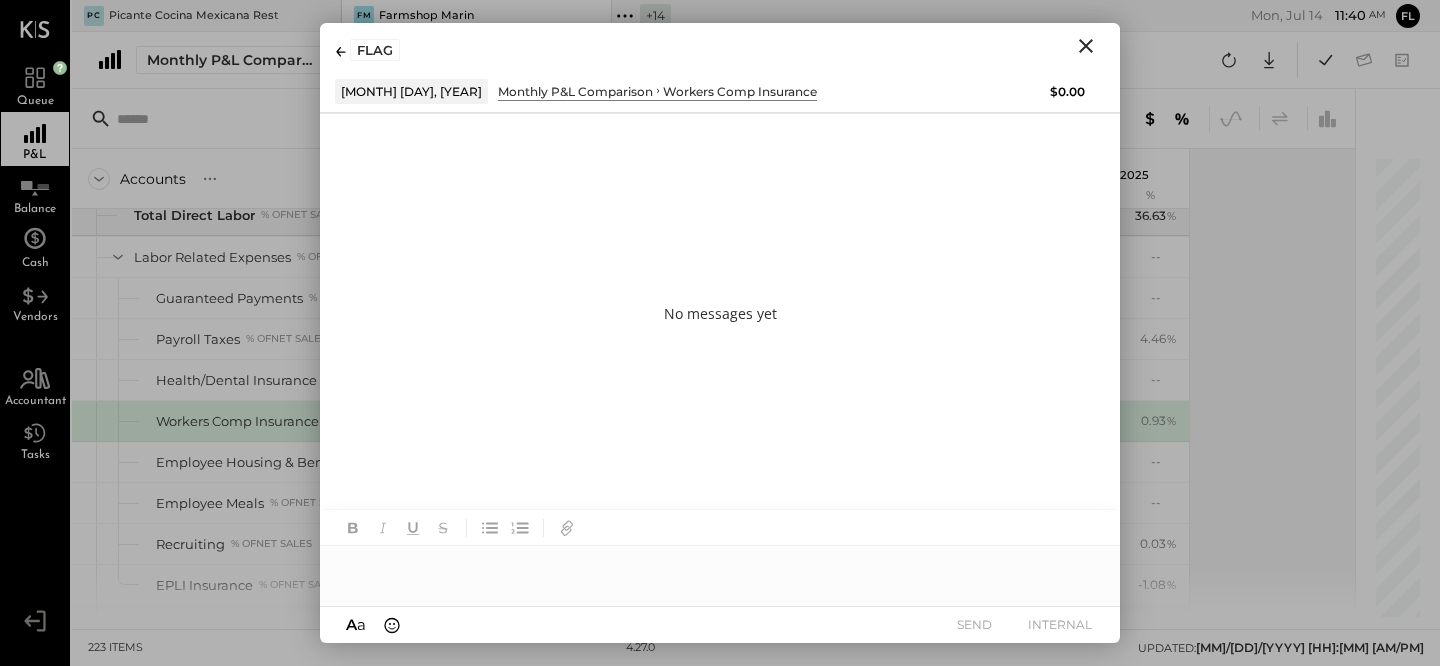 click on "FLAG" at bounding box center [720, 46] 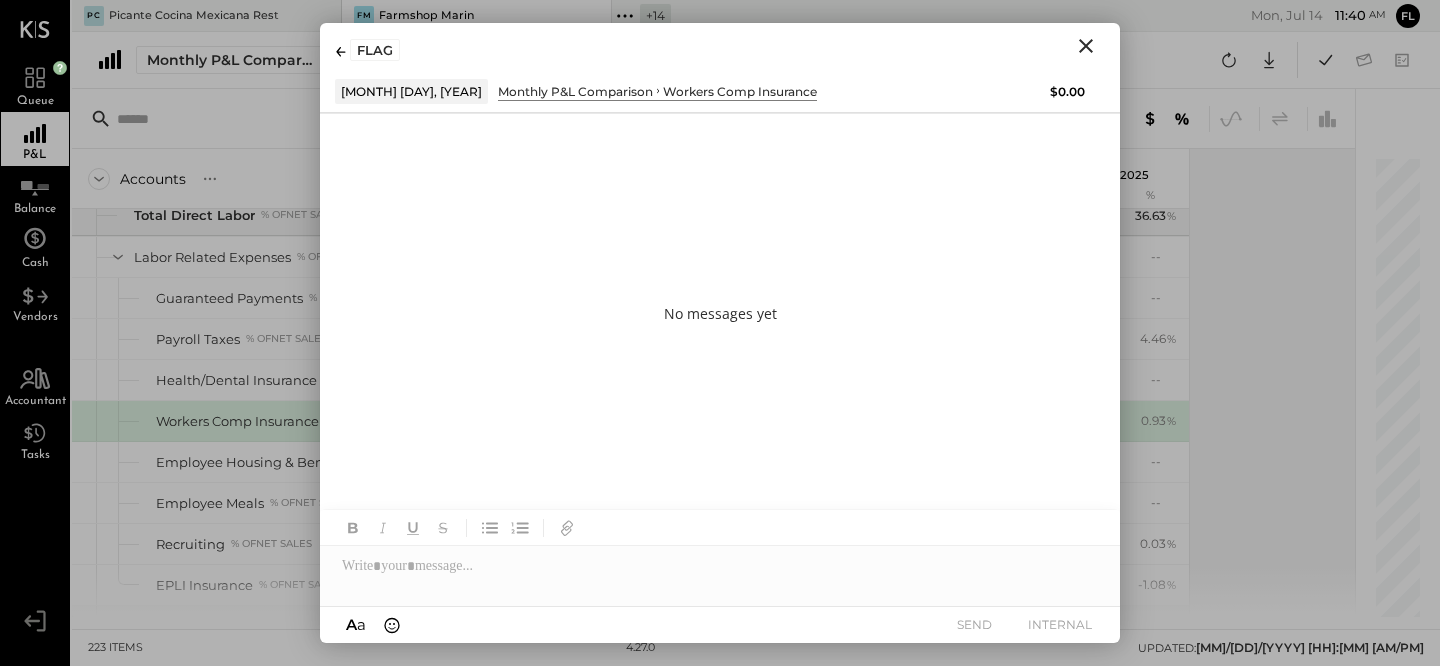 click at bounding box center (1086, 46) 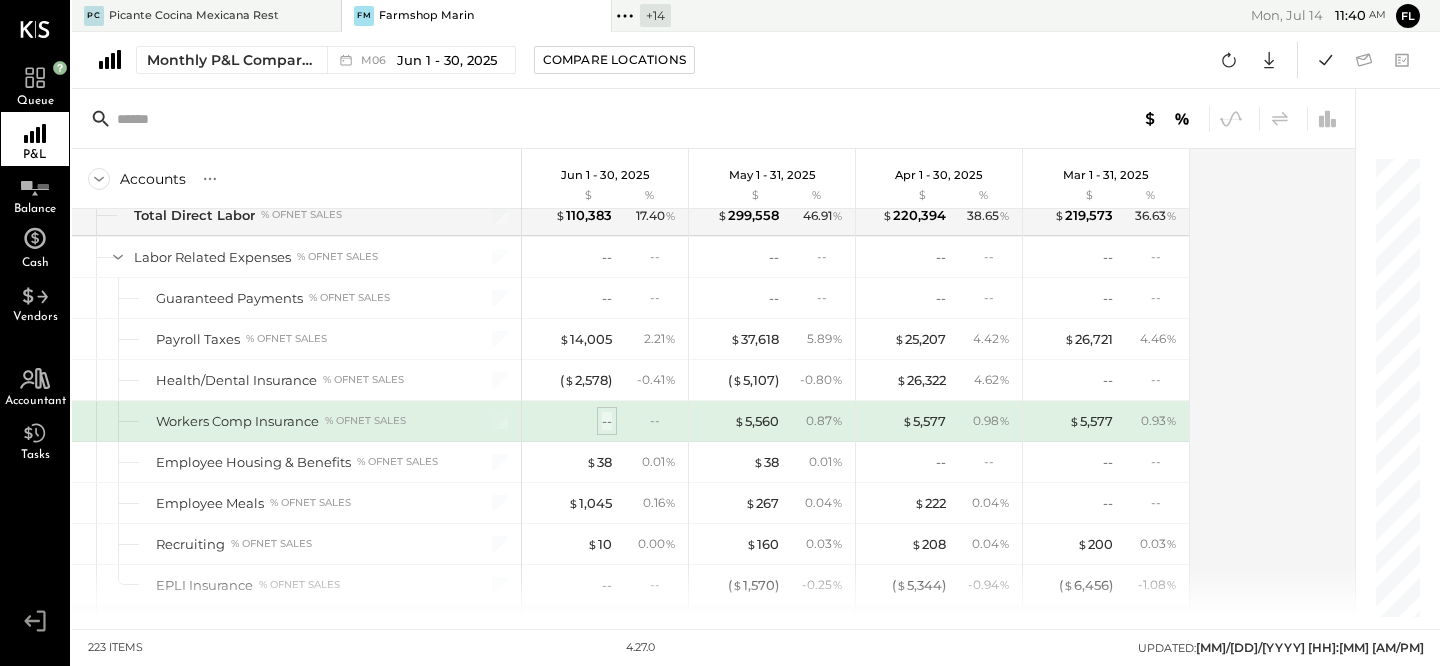click on "--" at bounding box center [607, 421] 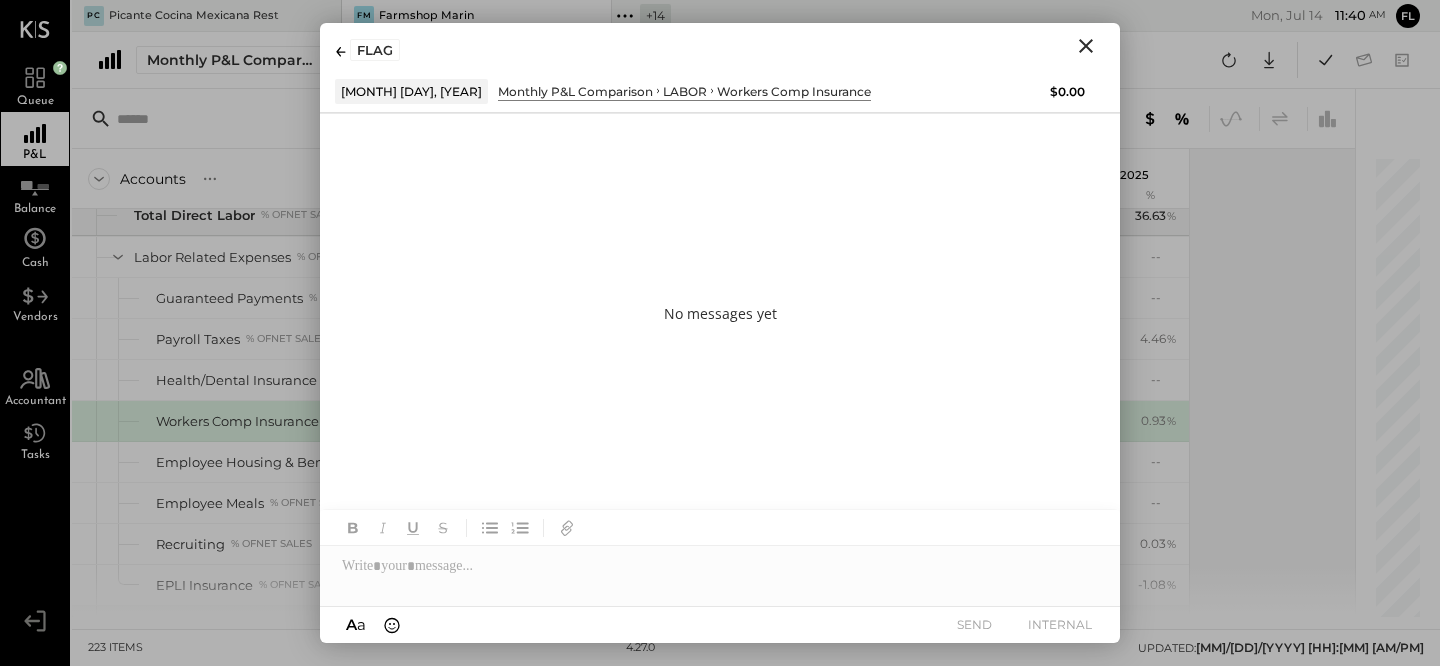 click 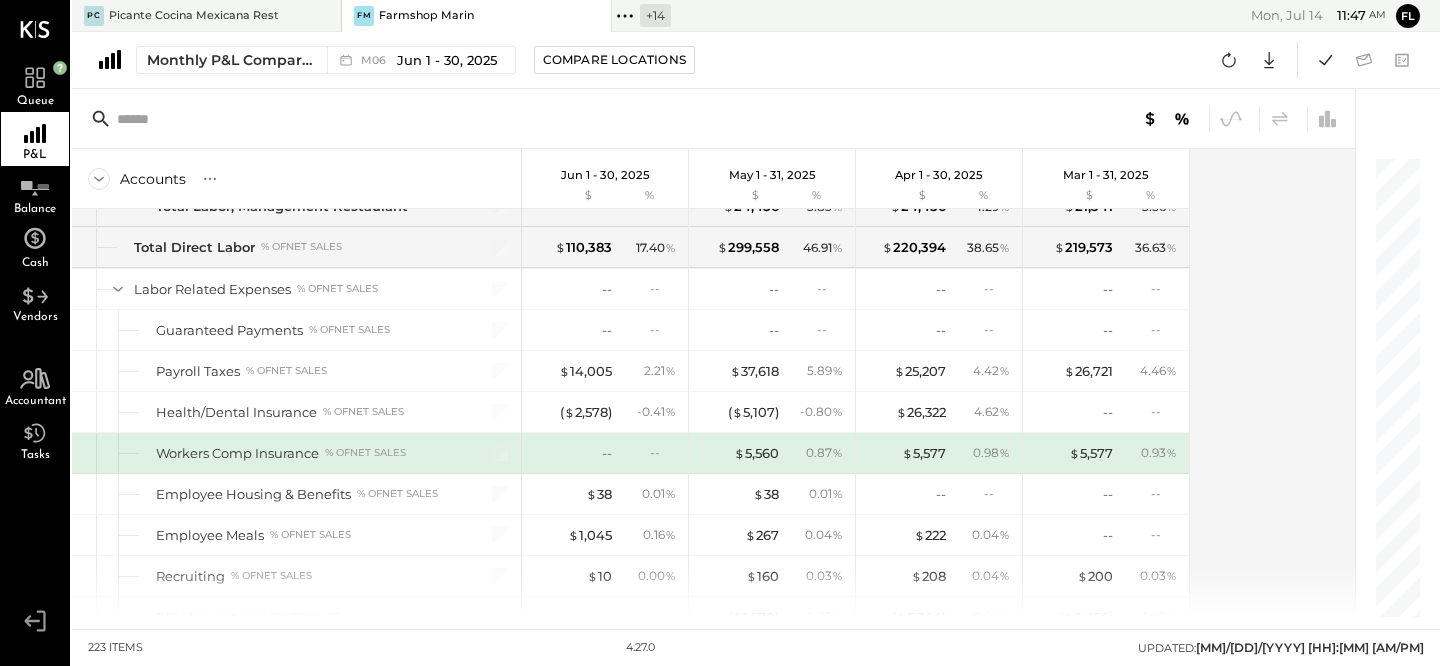 scroll, scrollTop: 4605, scrollLeft: 0, axis: vertical 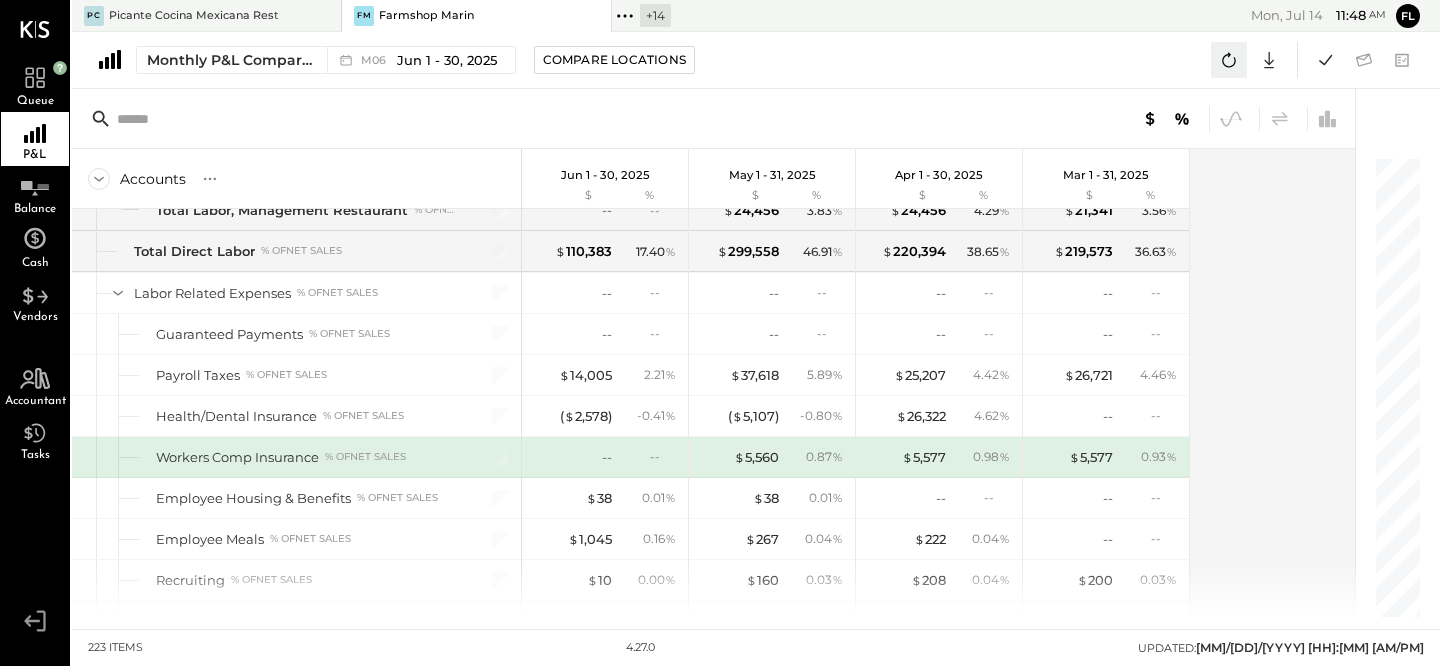 click 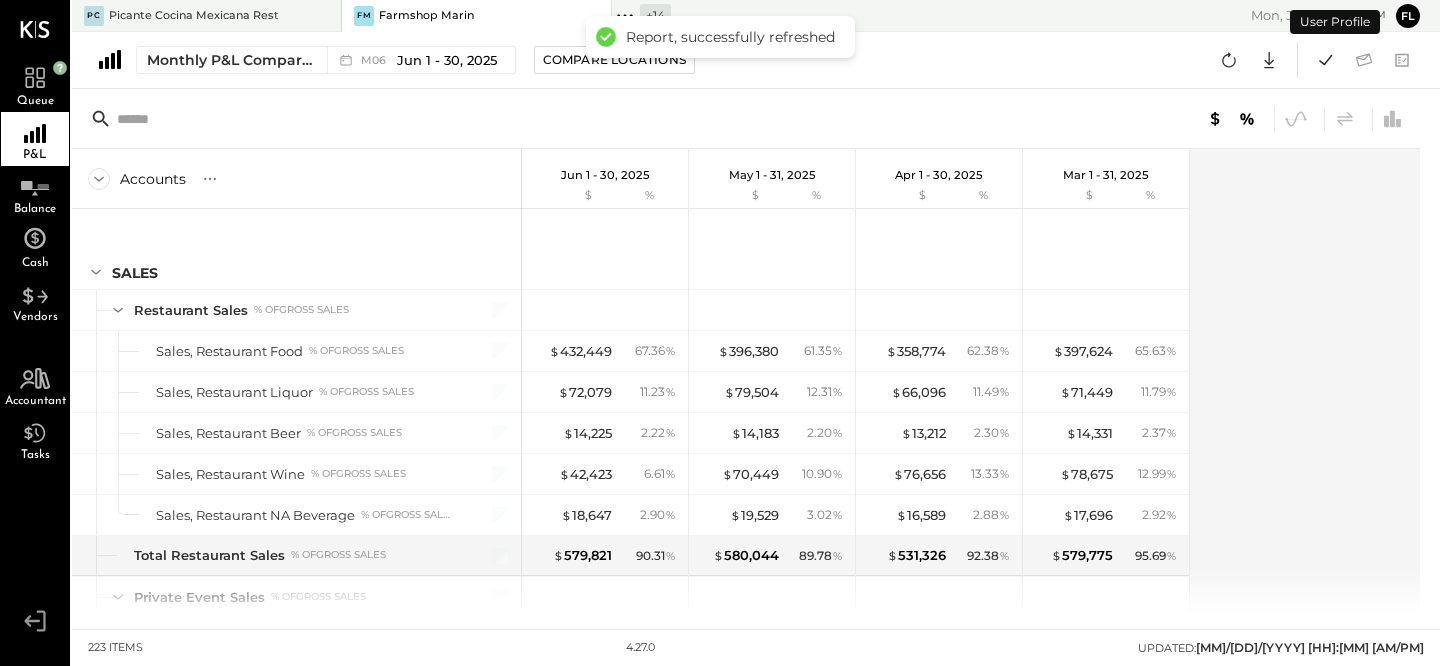 scroll, scrollTop: 4629, scrollLeft: 0, axis: vertical 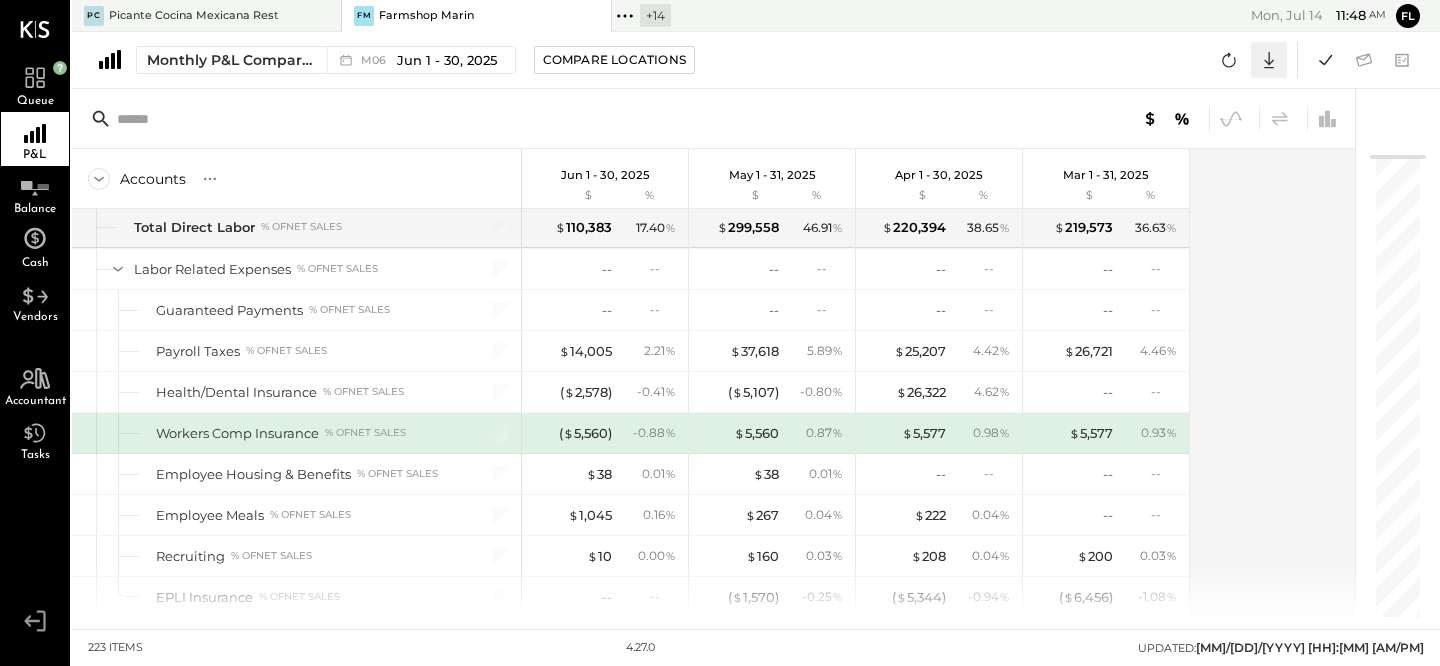 click 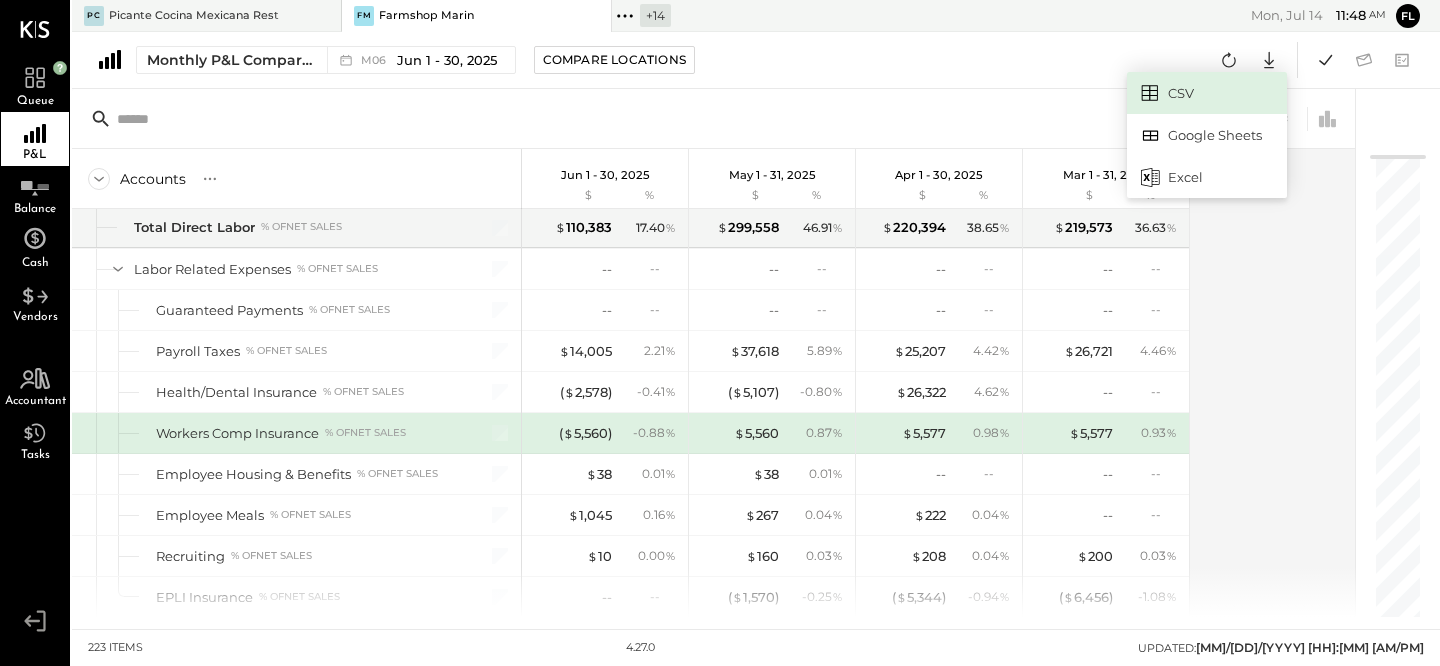 click on "CSV" at bounding box center (1207, 93) 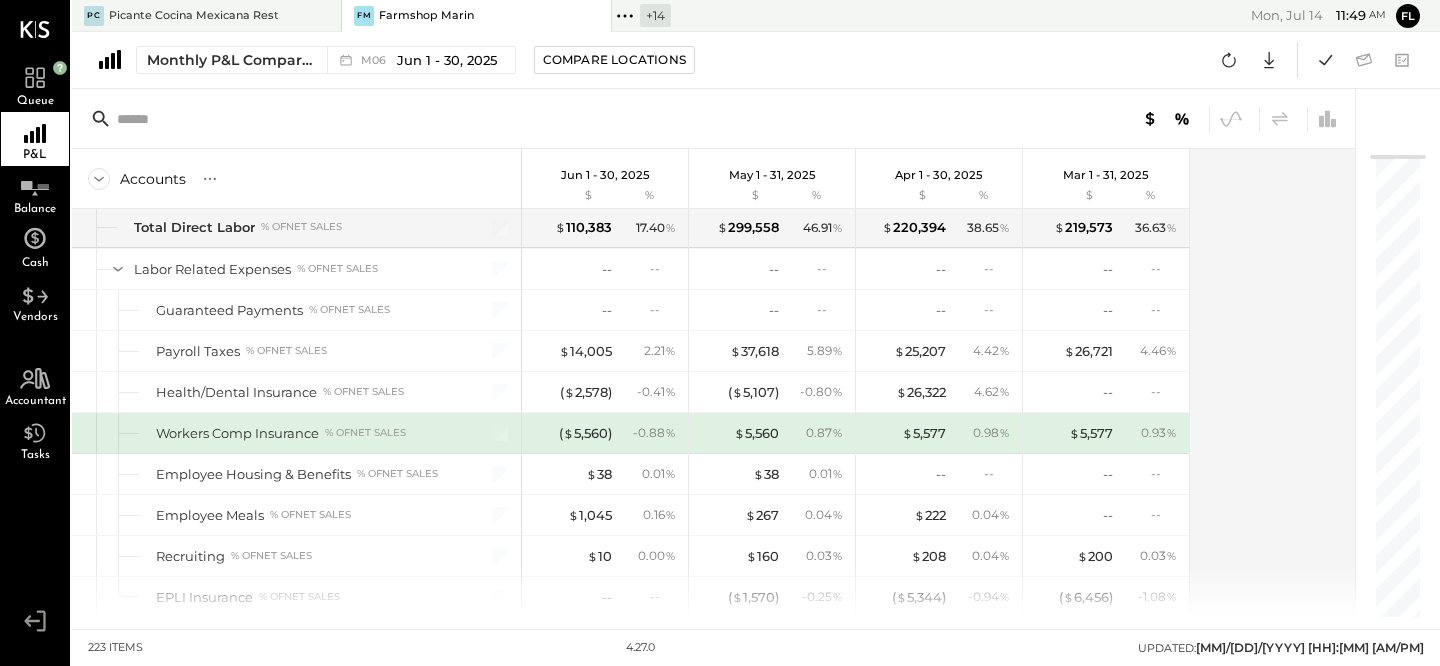 click on "Monthly P&L Comparison   M06 Jun 1 - 30, 2025 Compare Locations CSV Google Sheets Excel" at bounding box center (756, 60) 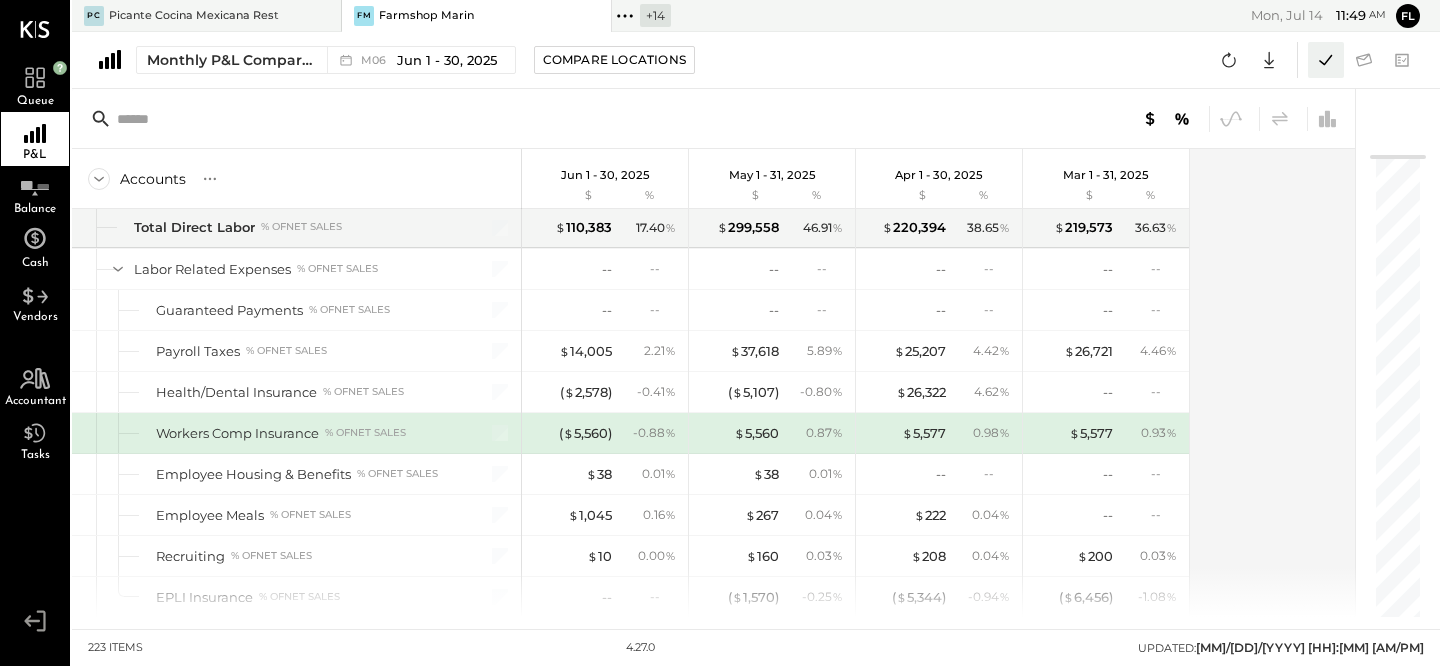 click 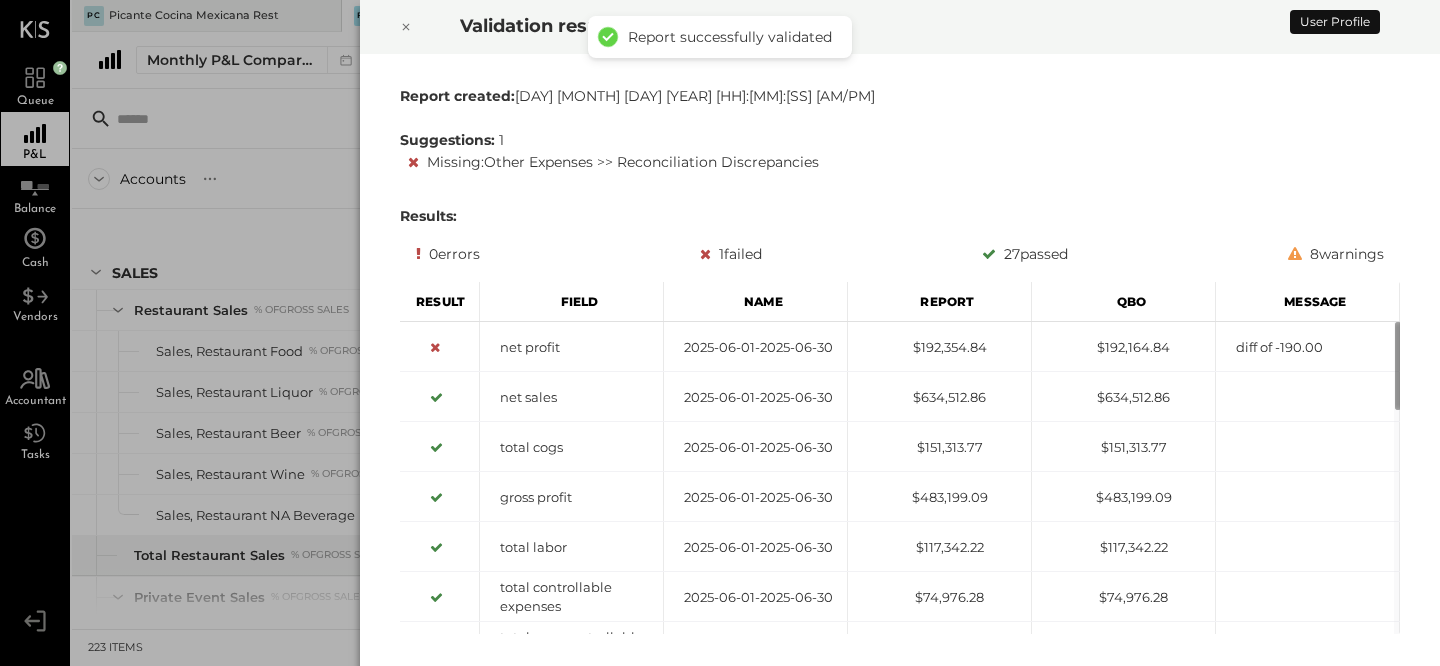 scroll, scrollTop: 4629, scrollLeft: 0, axis: vertical 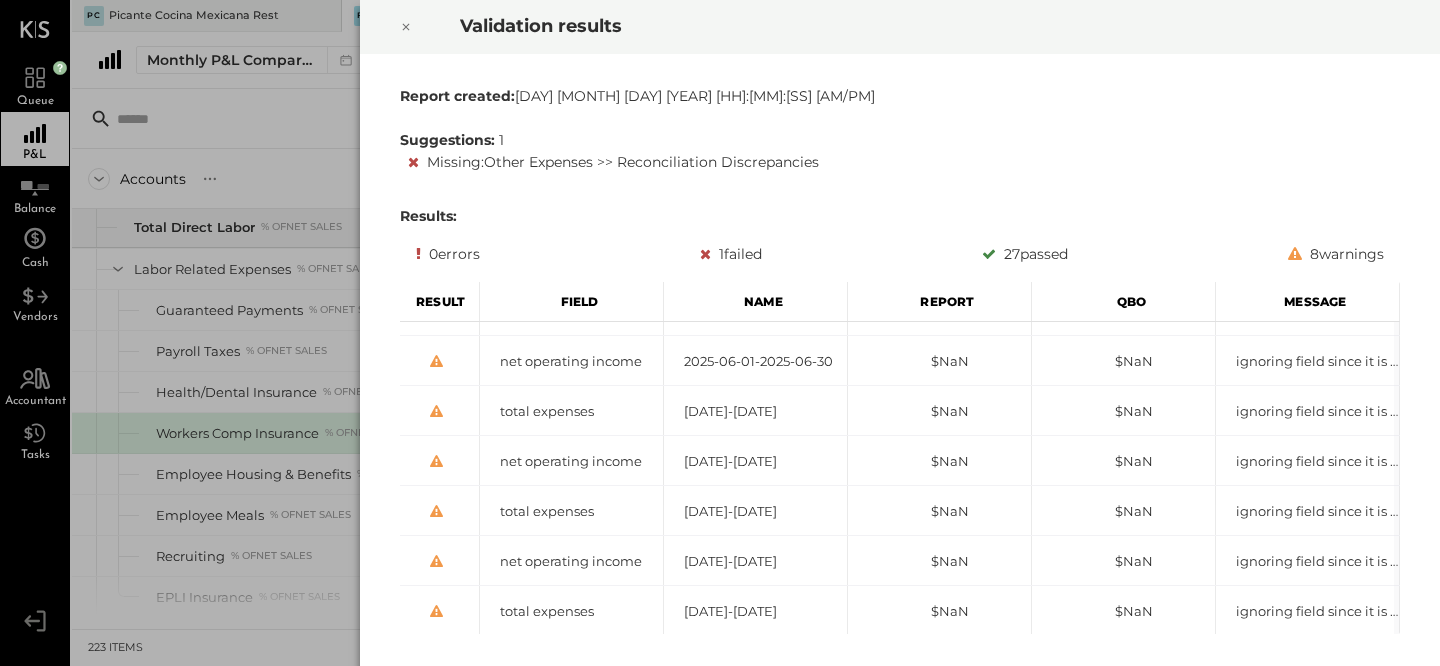 click at bounding box center (406, 27) 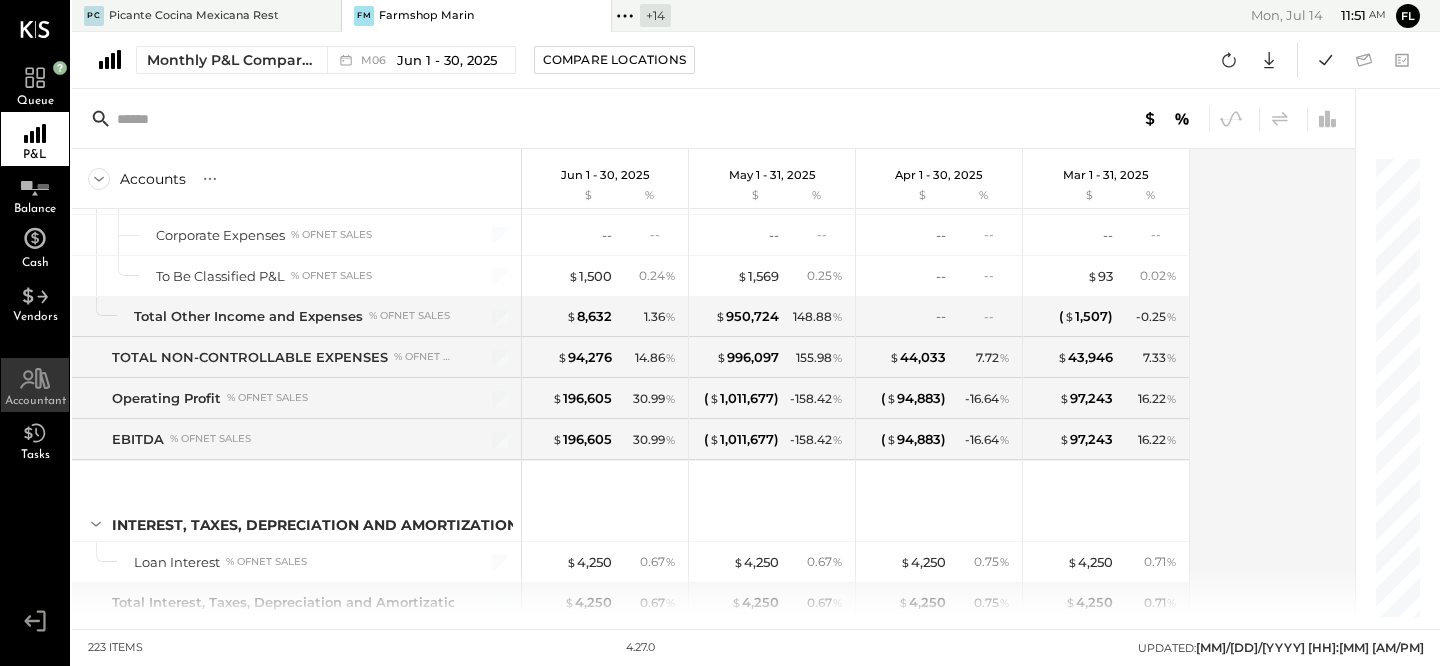 scroll, scrollTop: 7909, scrollLeft: 0, axis: vertical 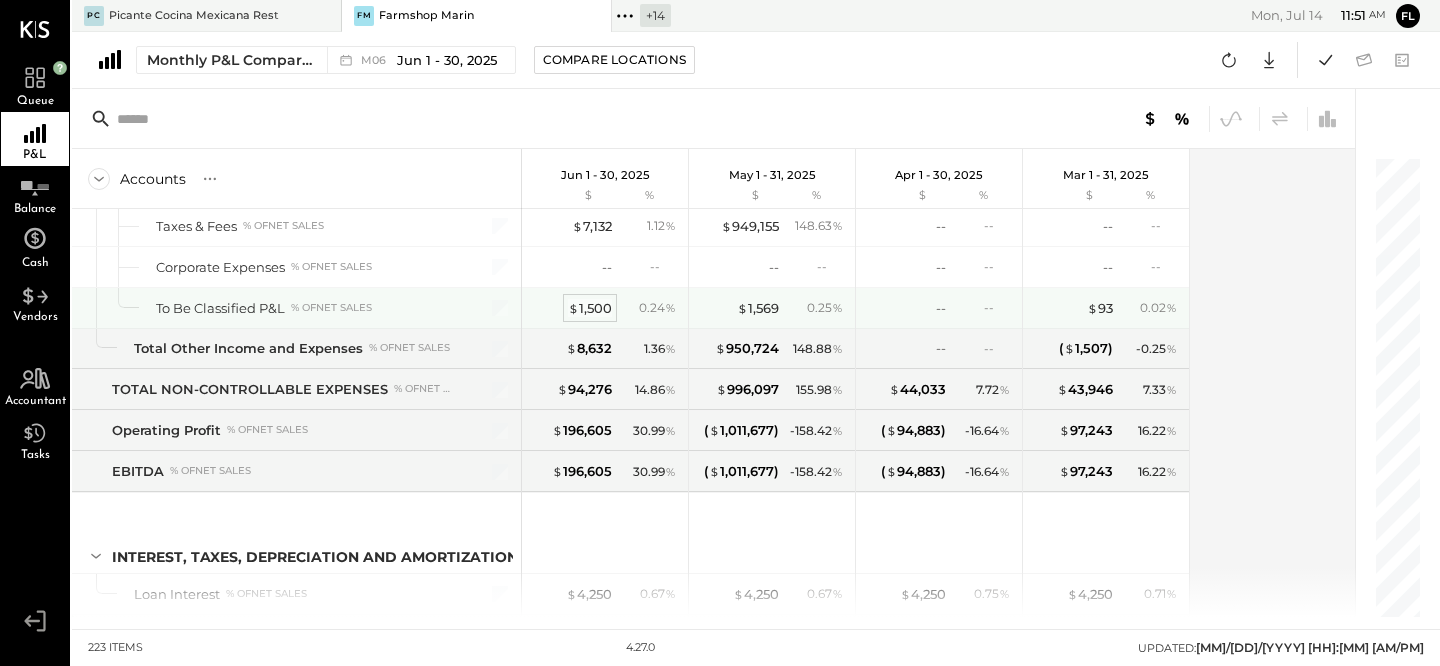 click on "$ 1,500" at bounding box center (590, 308) 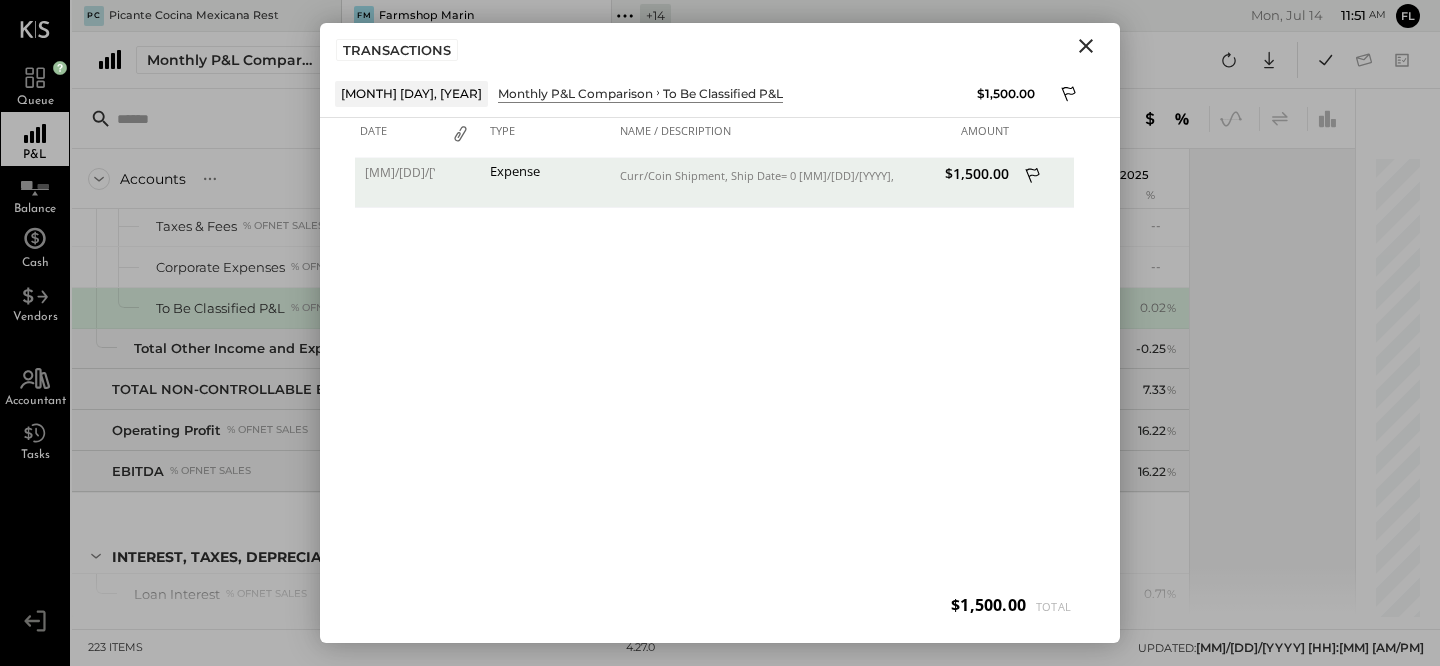 click 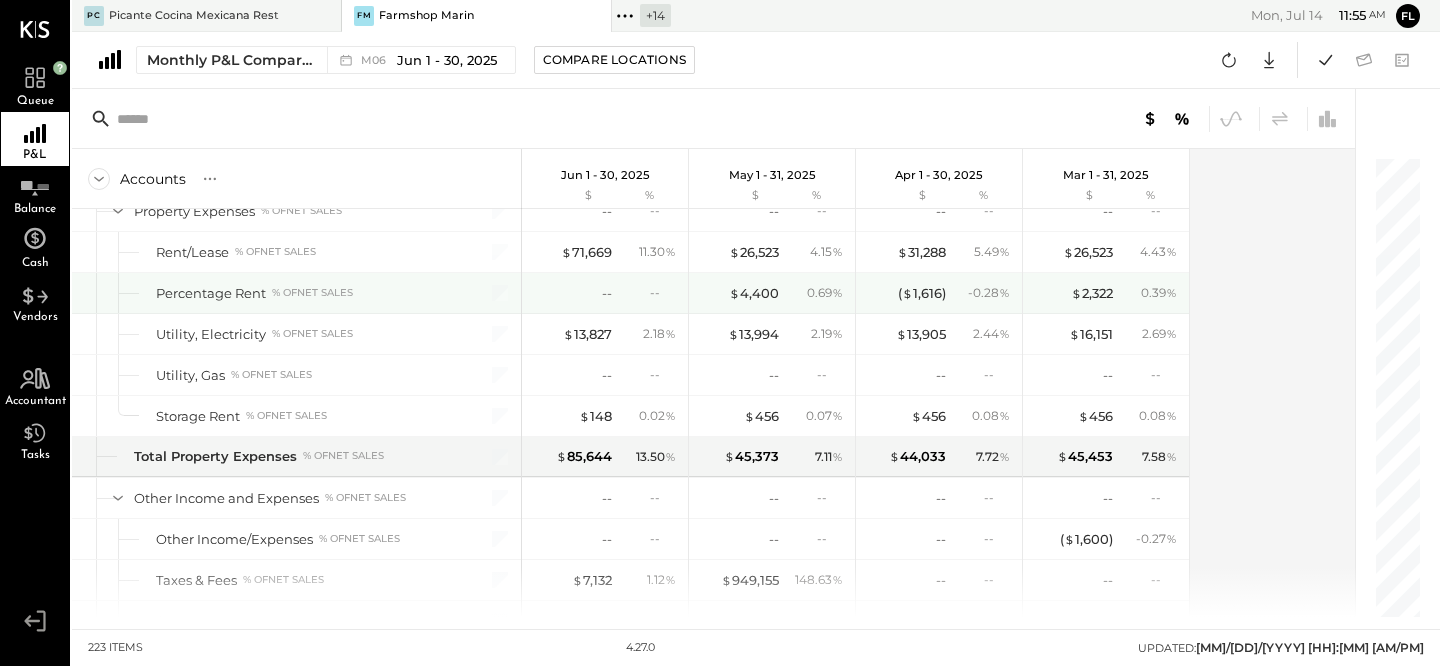 scroll, scrollTop: 7537, scrollLeft: 0, axis: vertical 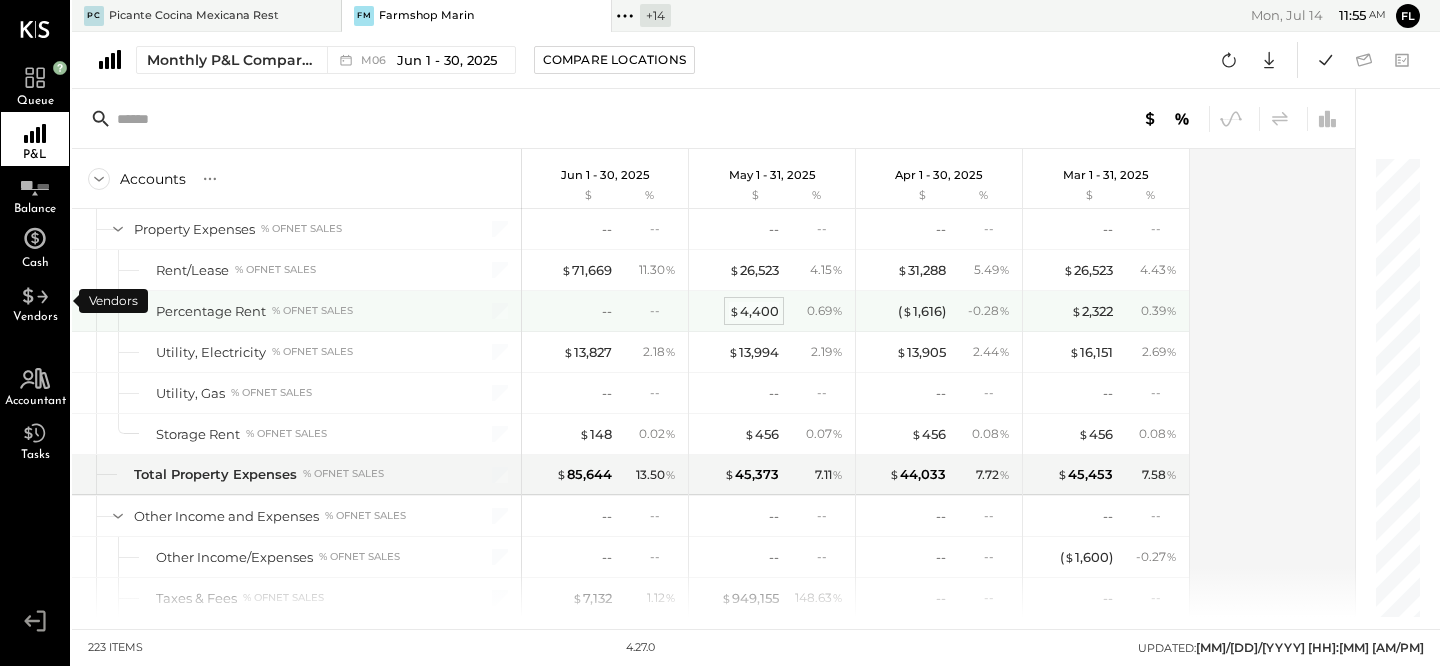 click on "$ 4,400" at bounding box center (754, 311) 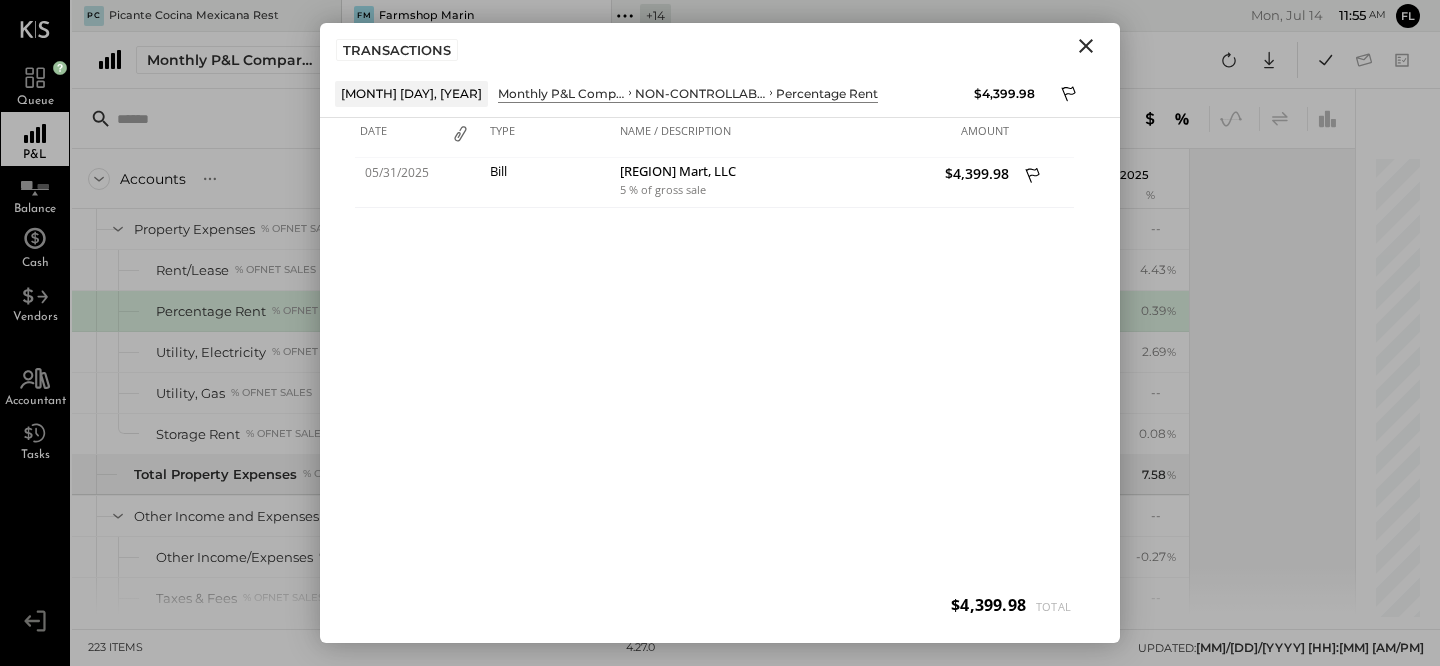 click 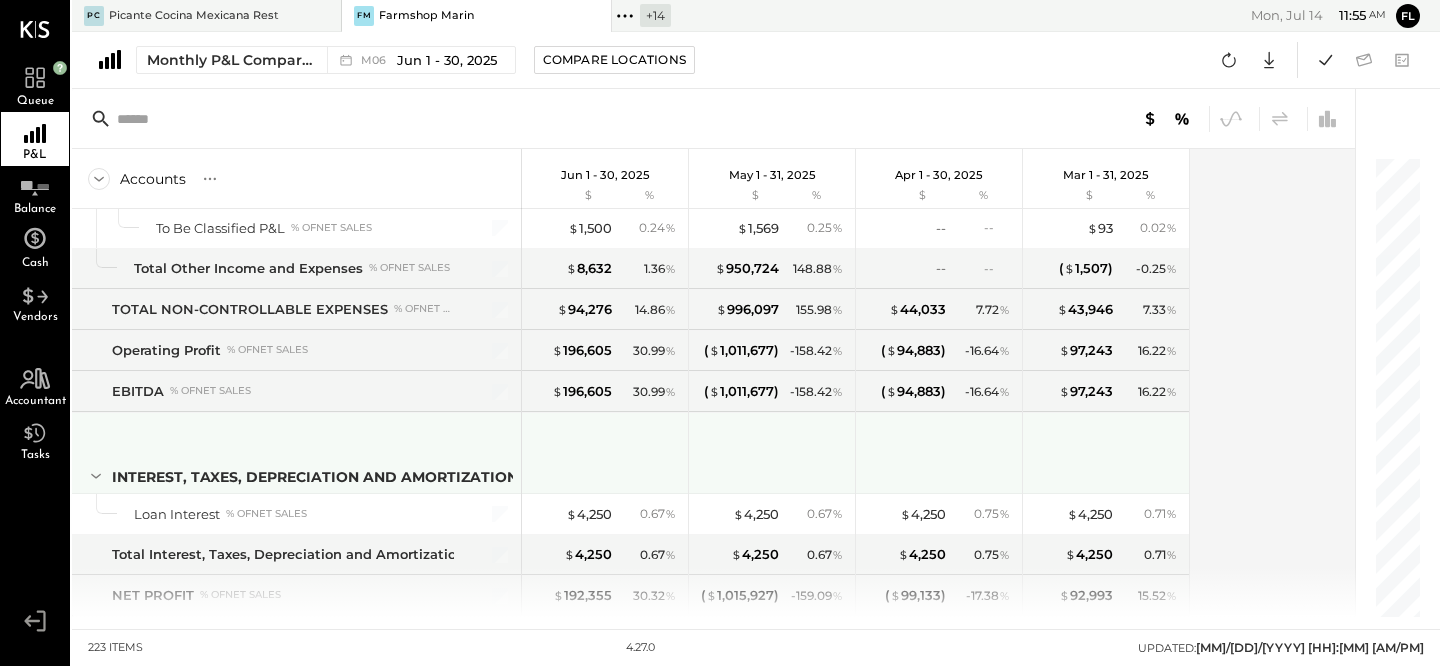 scroll, scrollTop: 7952, scrollLeft: 0, axis: vertical 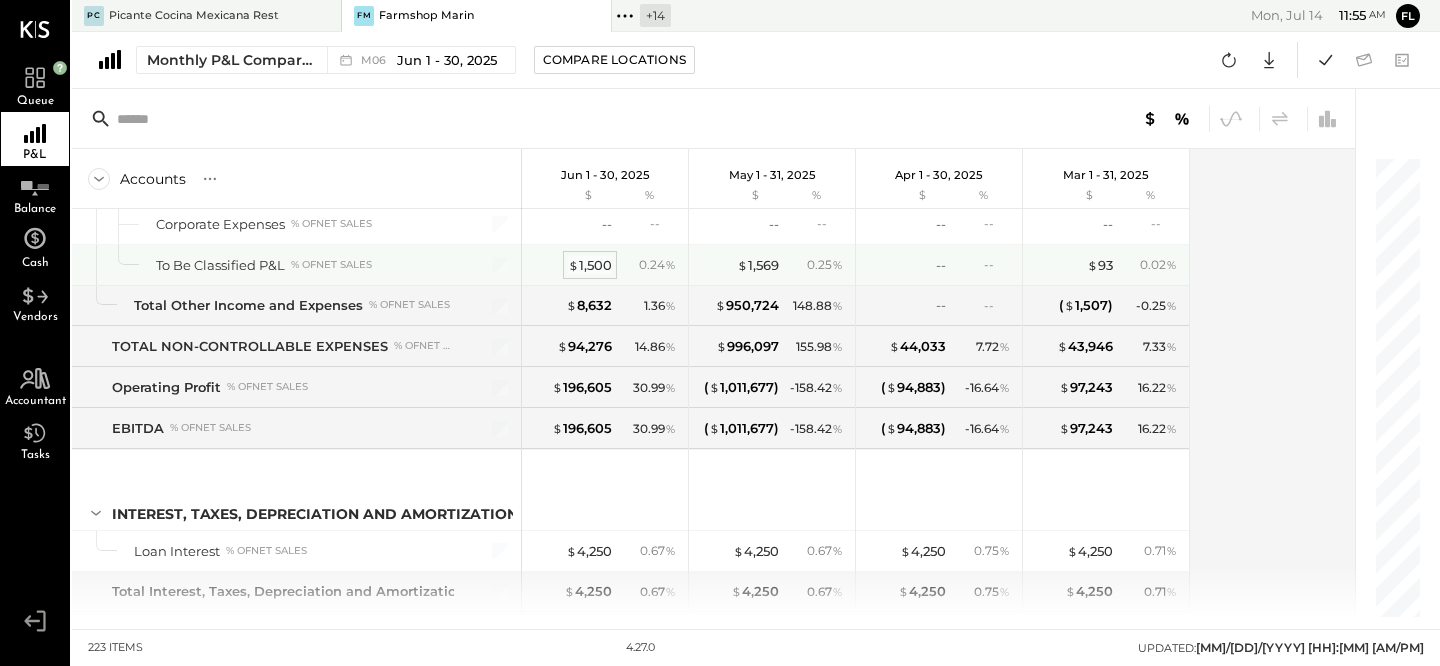 click on "$ 1,500" at bounding box center [590, 265] 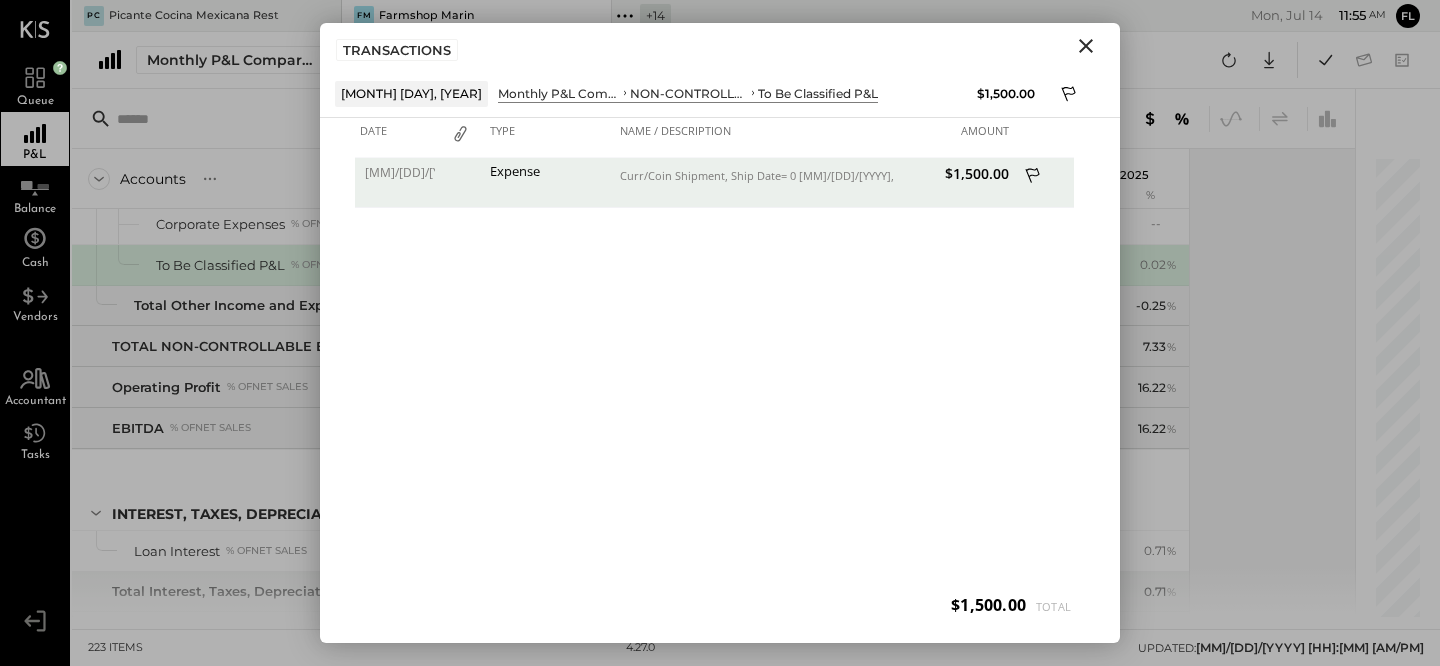 click 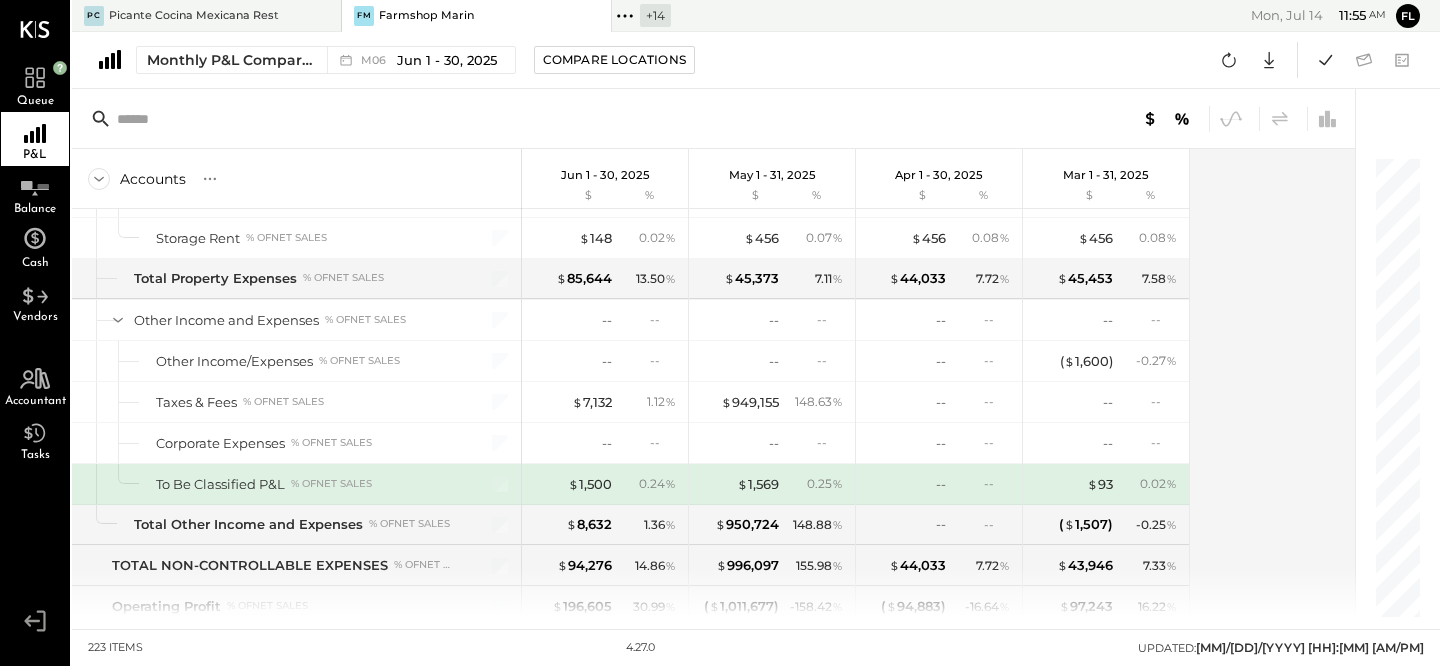 scroll, scrollTop: 7534, scrollLeft: 0, axis: vertical 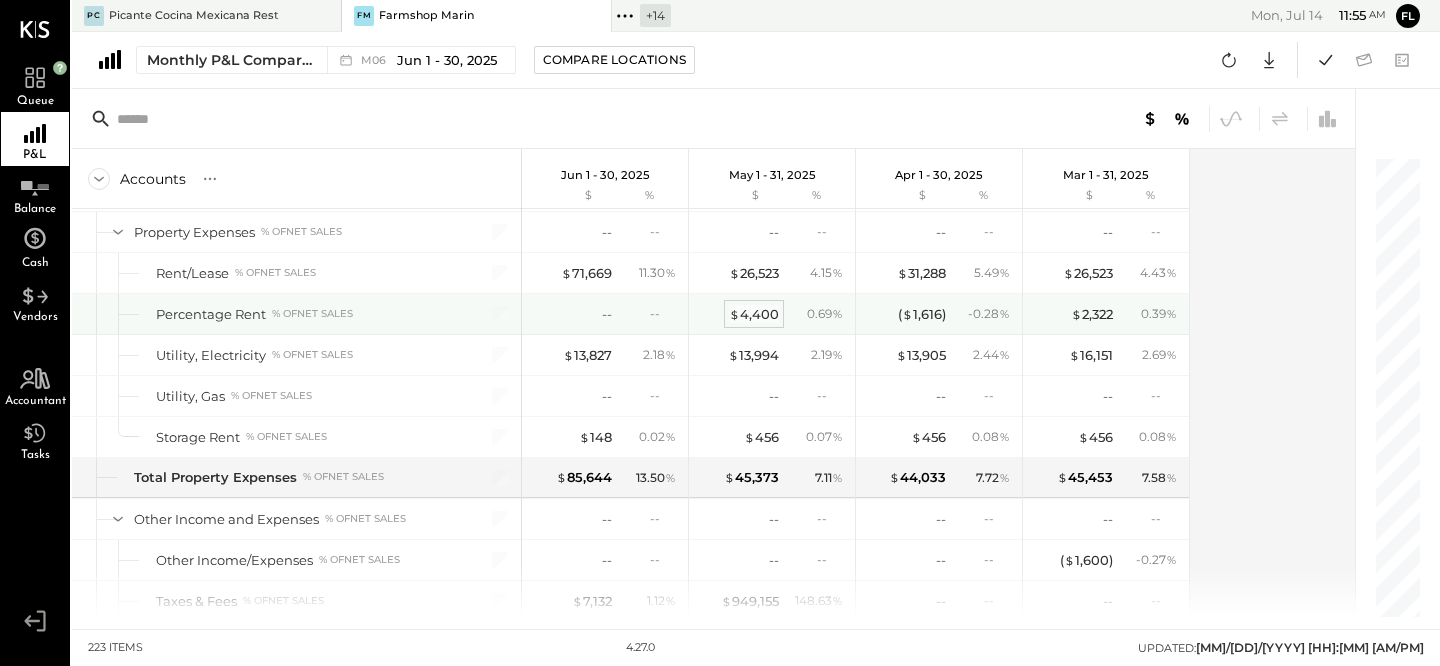 click on "$" at bounding box center (734, 314) 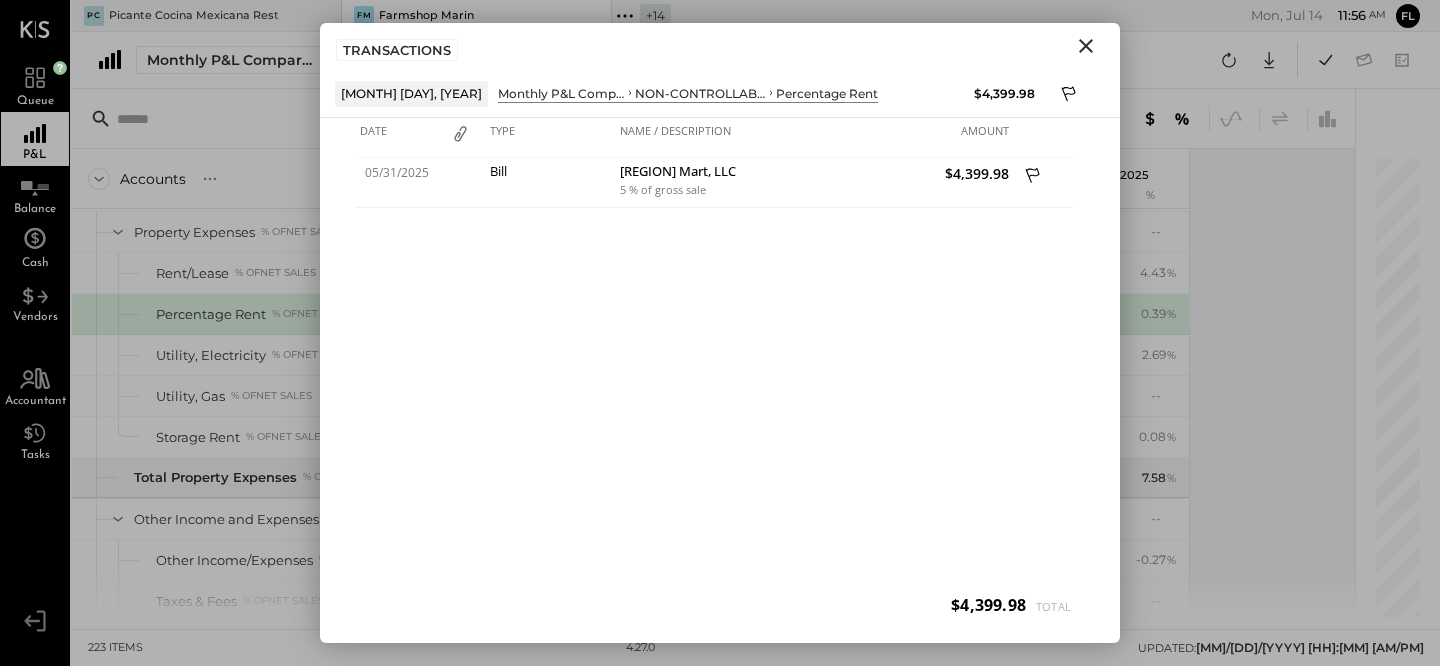 click 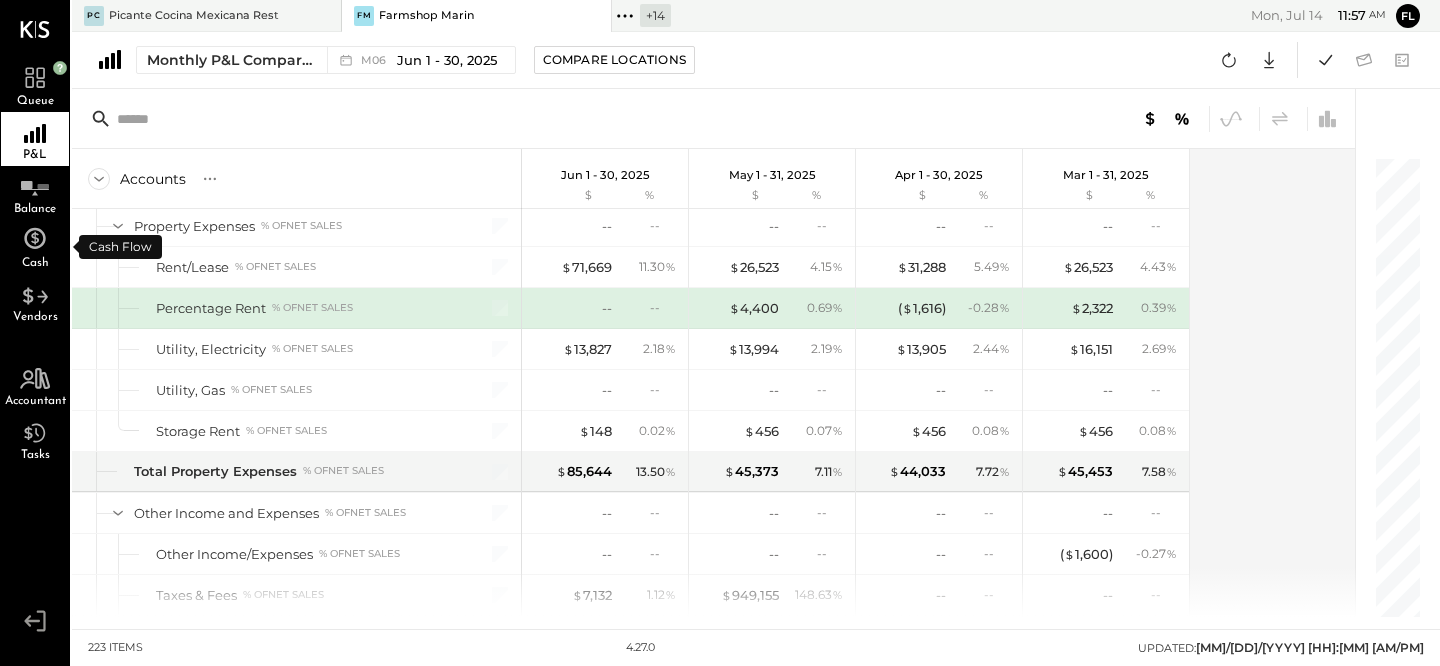 scroll, scrollTop: 7753, scrollLeft: 0, axis: vertical 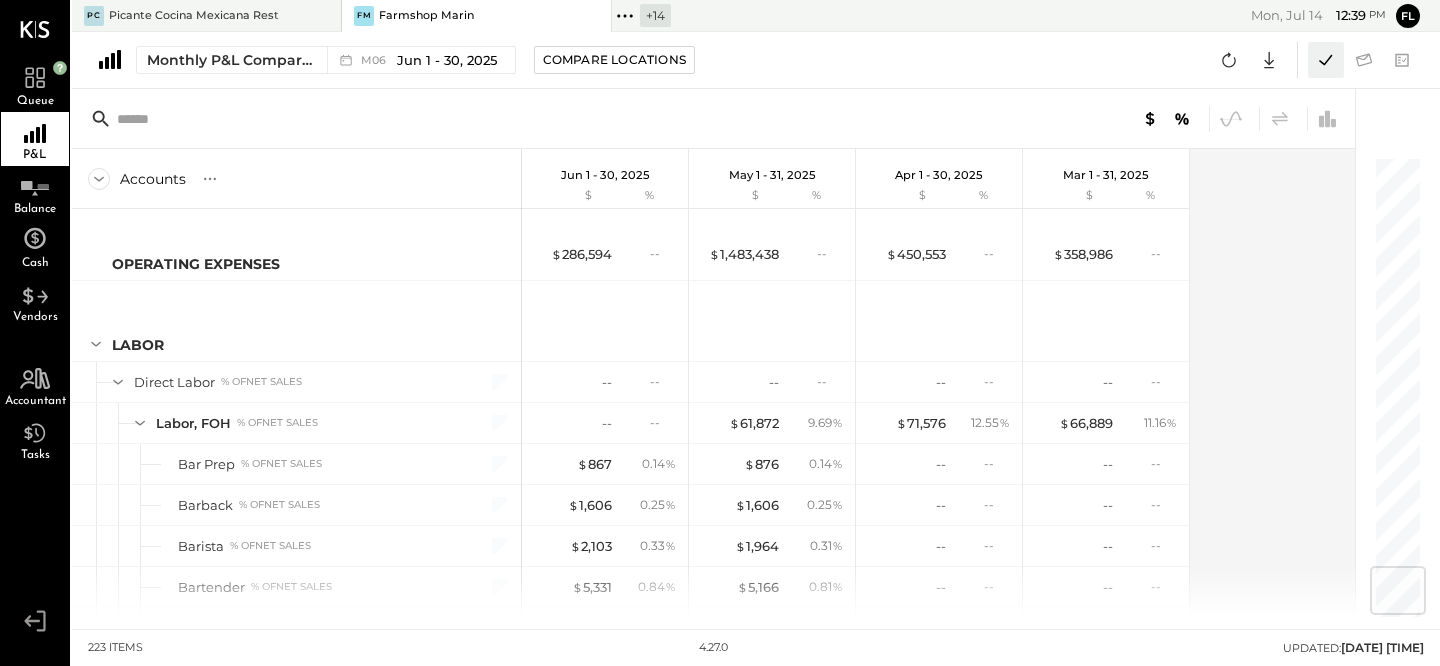 click 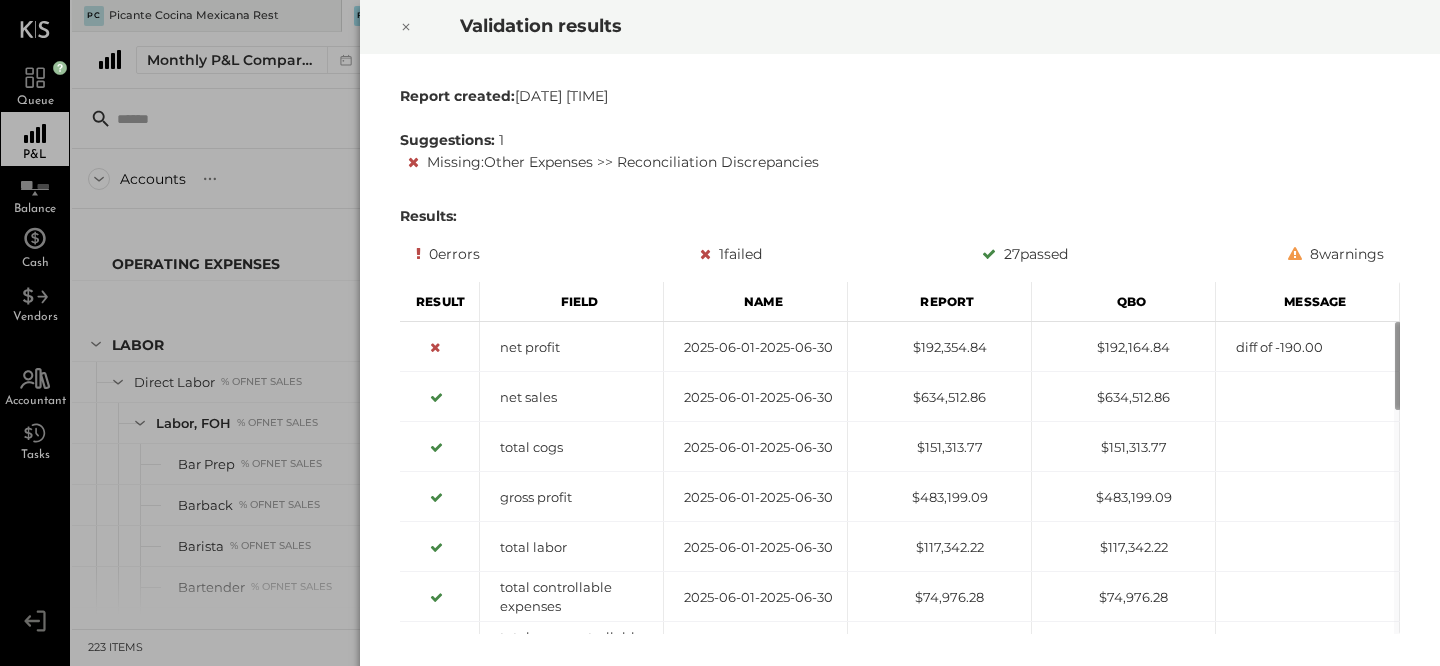click on "Missing :  Other Expenses >> Reconciliation Discrepancies" at bounding box center [904, 162] 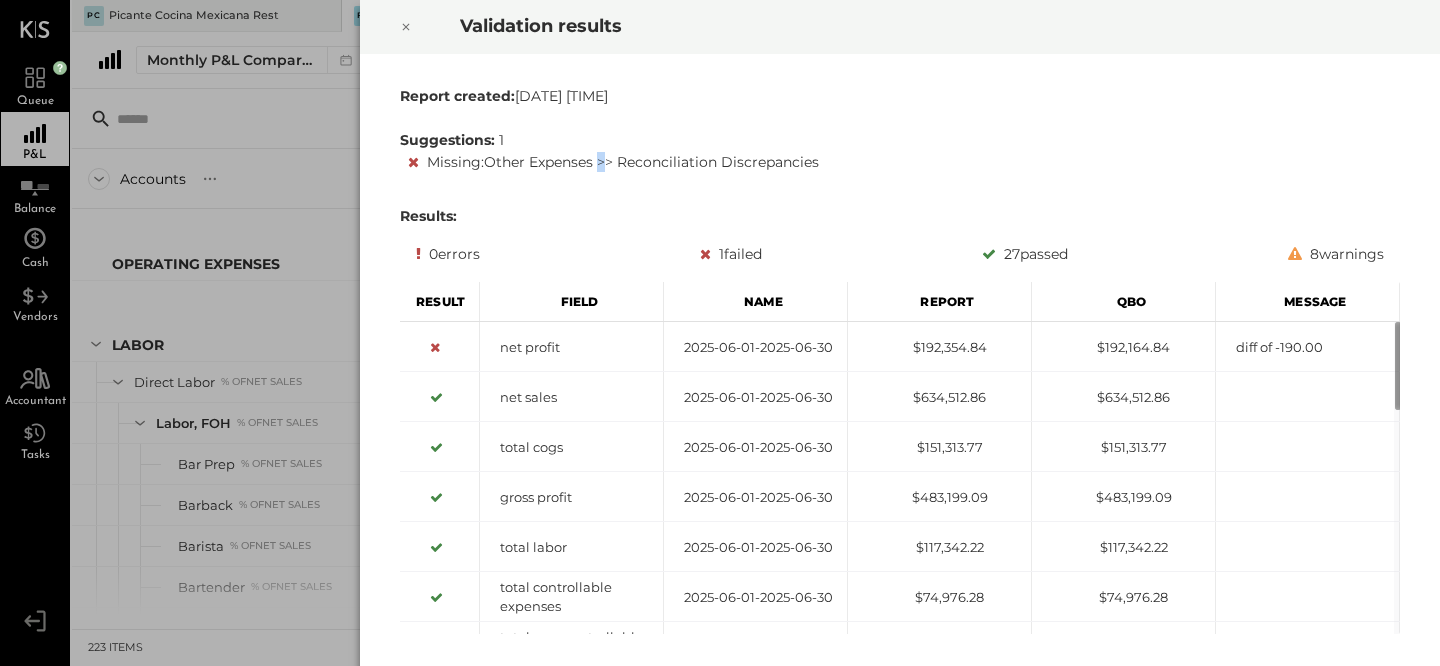 click on "Missing :  Other Expenses >> Reconciliation Discrepancies" at bounding box center (904, 162) 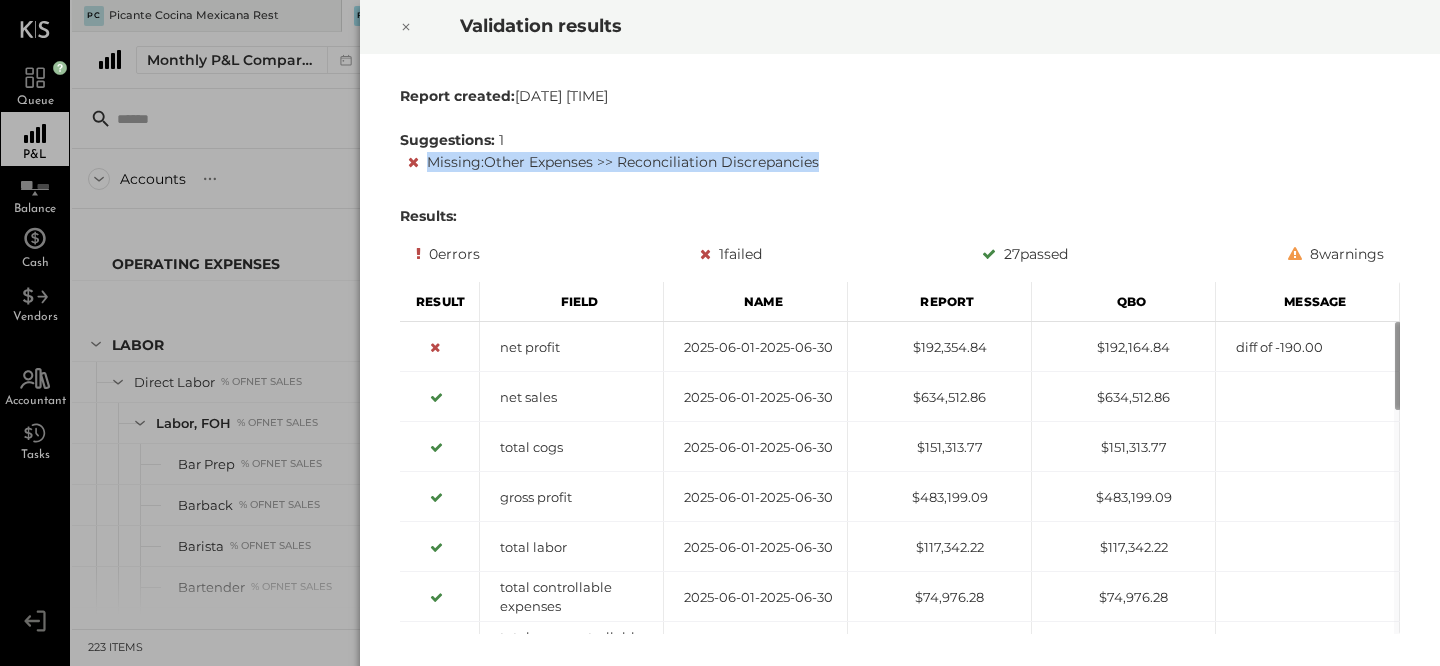 click on "Missing :  Other Expenses >> Reconciliation Discrepancies" at bounding box center (904, 162) 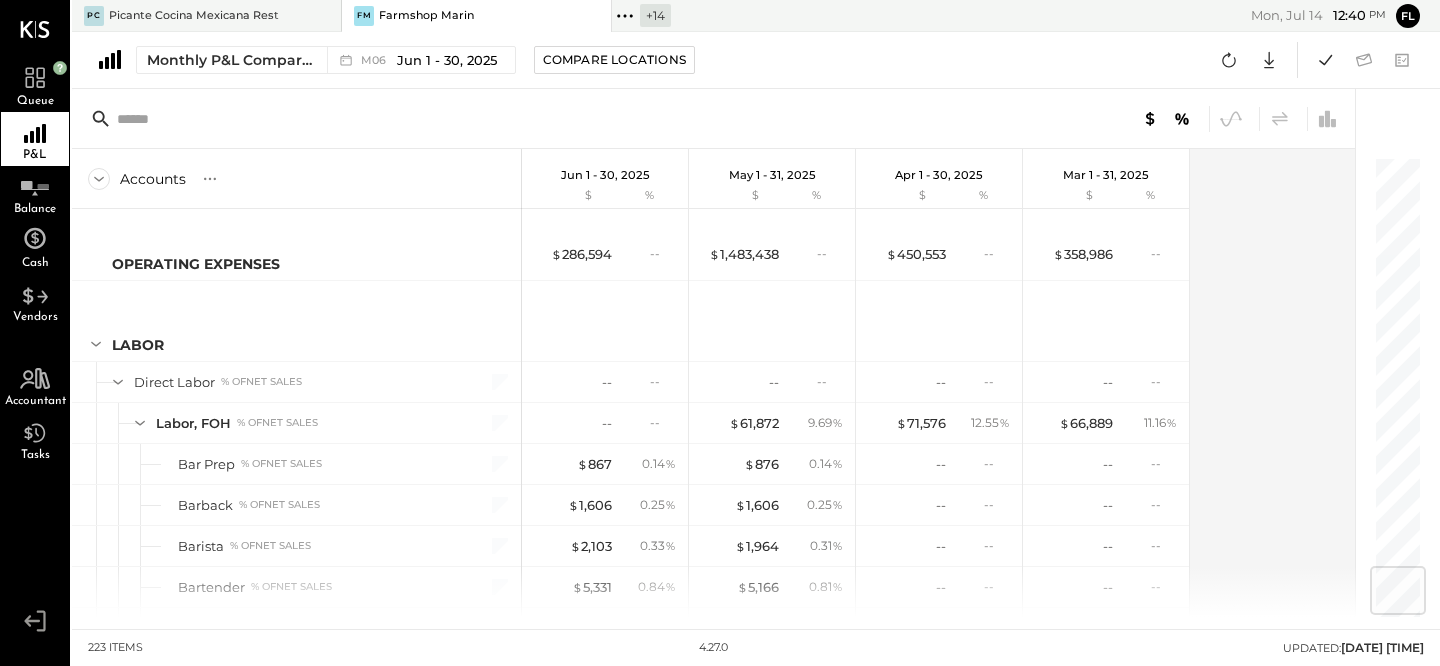 type 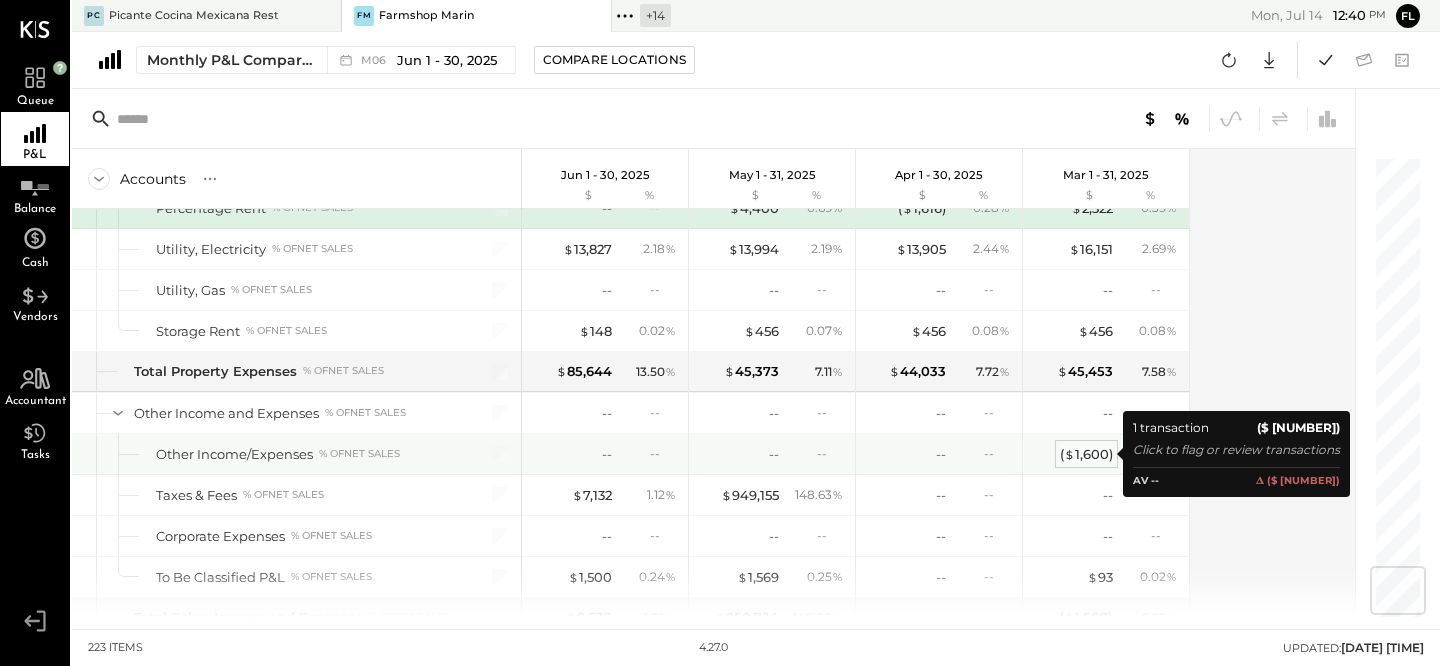 click on "( $ 1,600 )" at bounding box center [1086, 454] 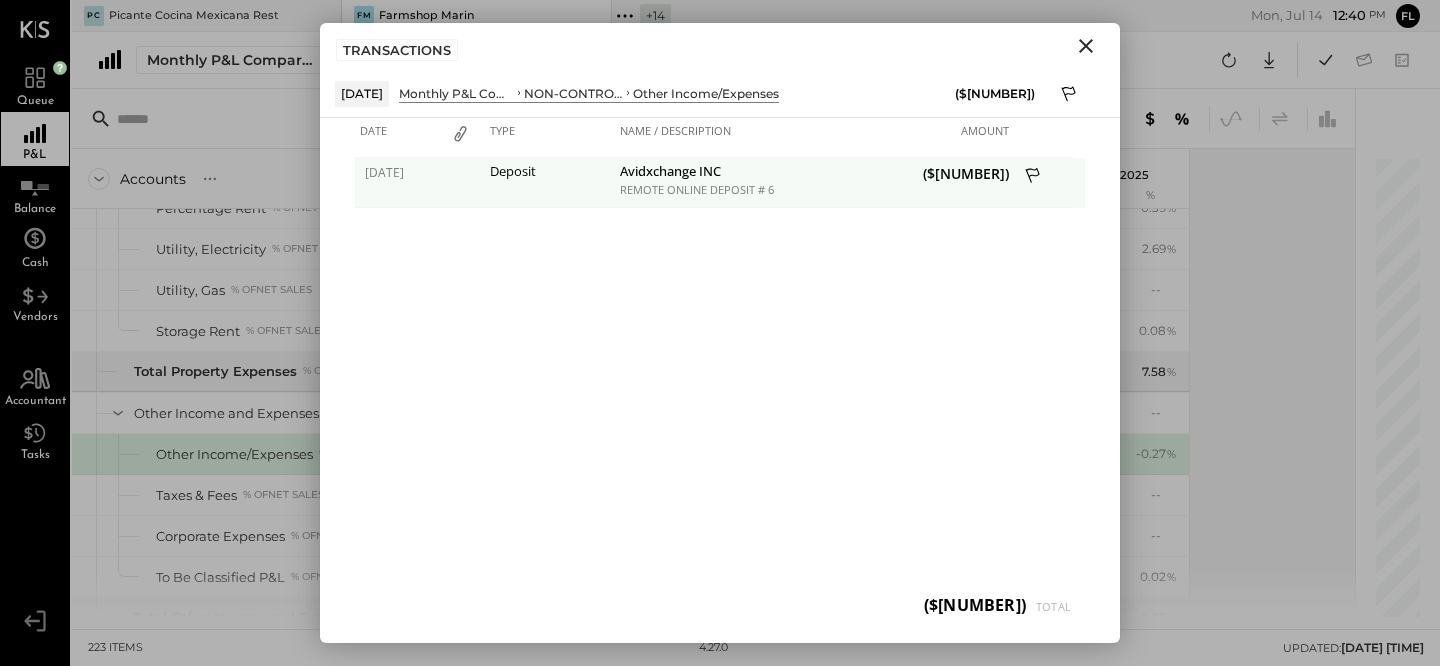 click on "REMOTE ONLINE DEPOSIT #          6" at bounding box center (754, 190) 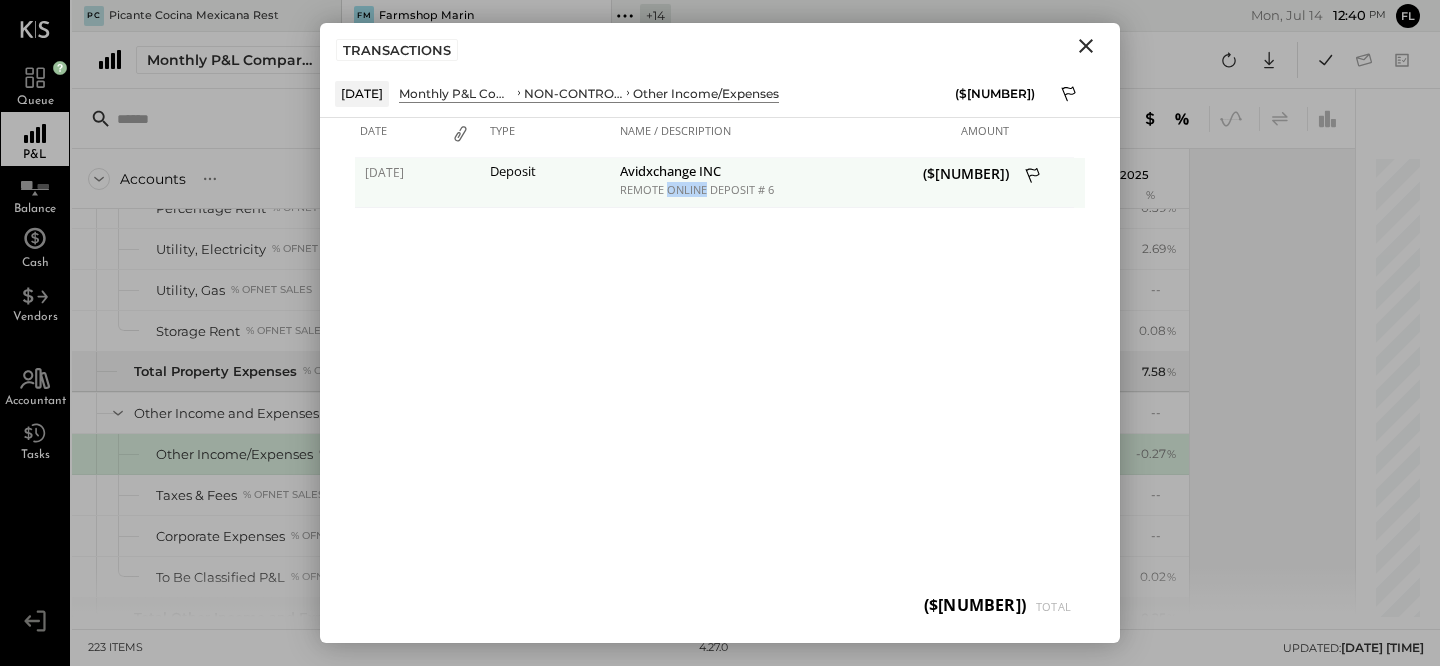 click on "REMOTE ONLINE DEPOSIT #          6" at bounding box center [754, 190] 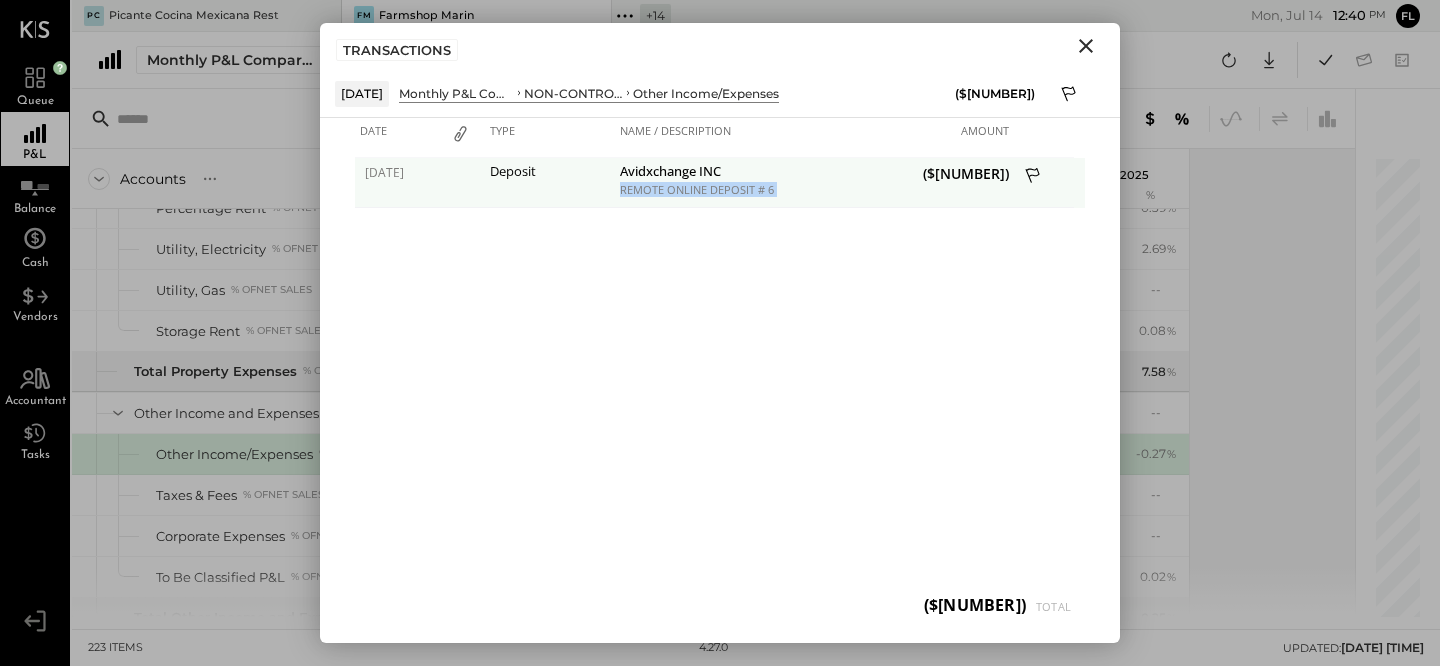 click on "REMOTE ONLINE DEPOSIT #          6" at bounding box center [754, 190] 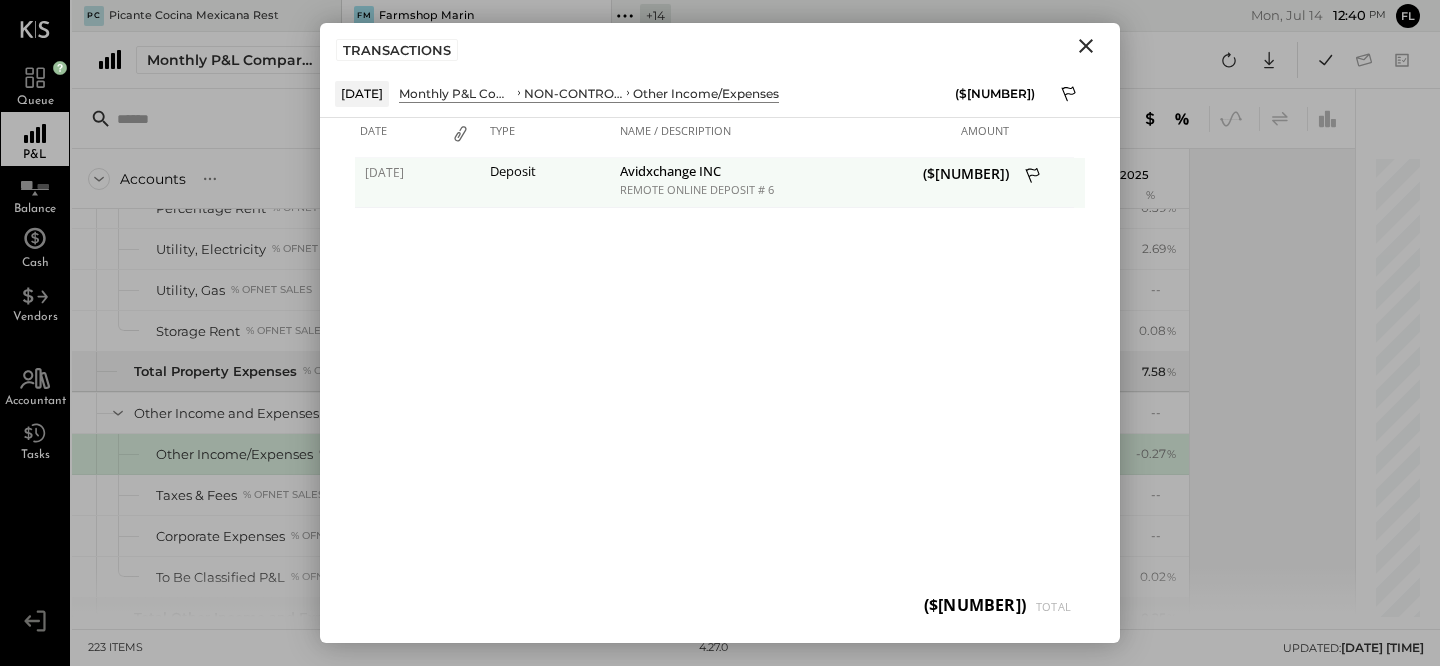 click on "Avidxchange INC REMOTE ONLINE DEPOSIT #          6" at bounding box center (754, 183) 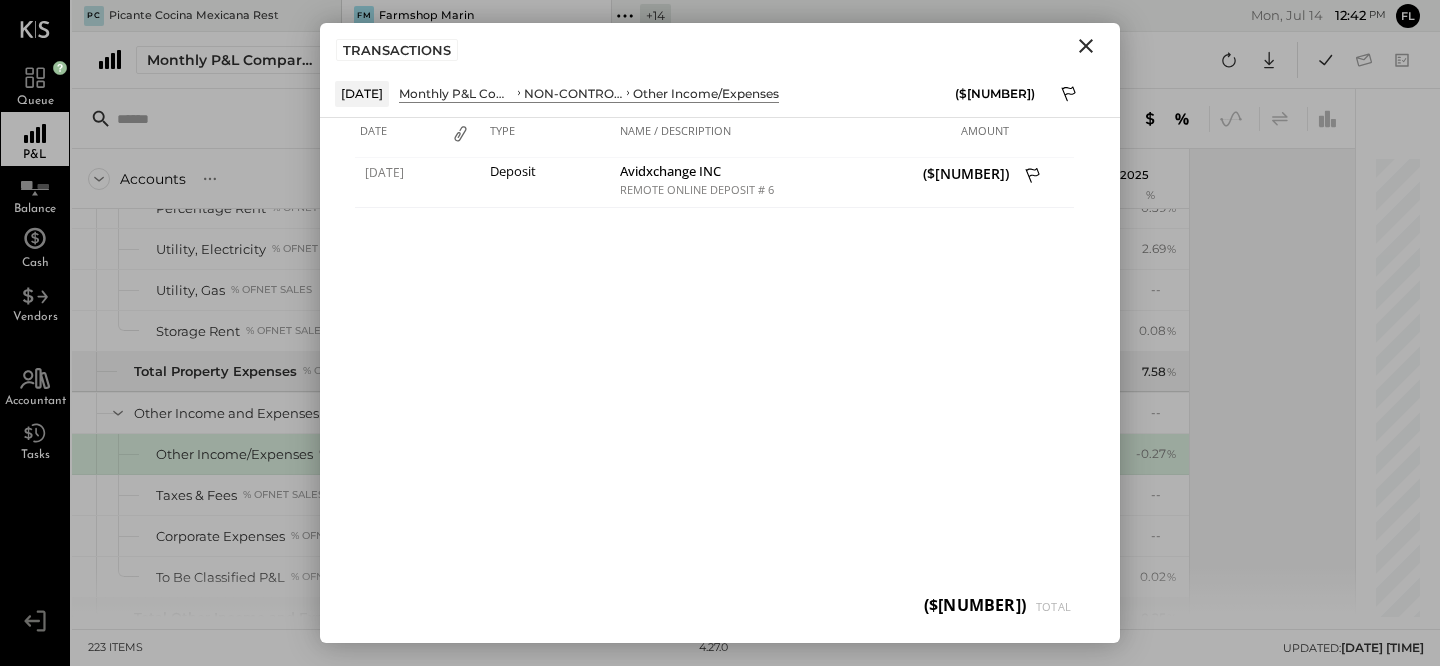 click 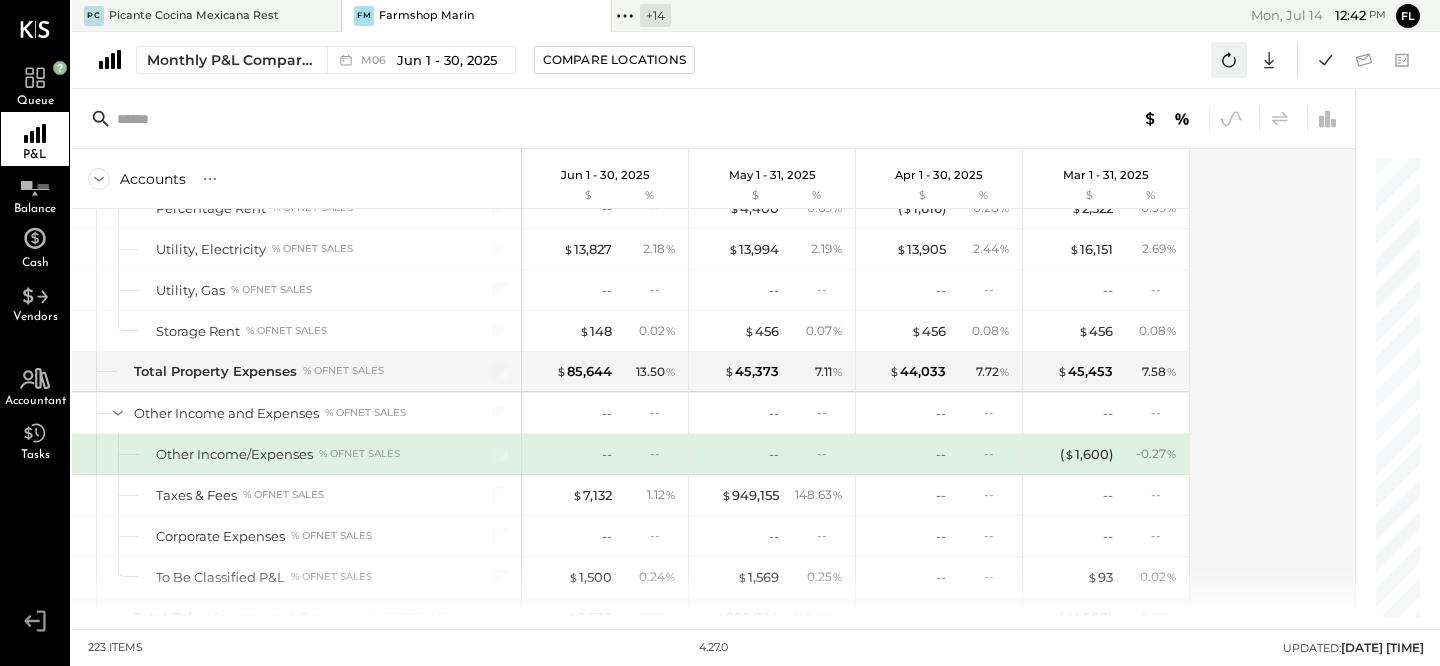 click 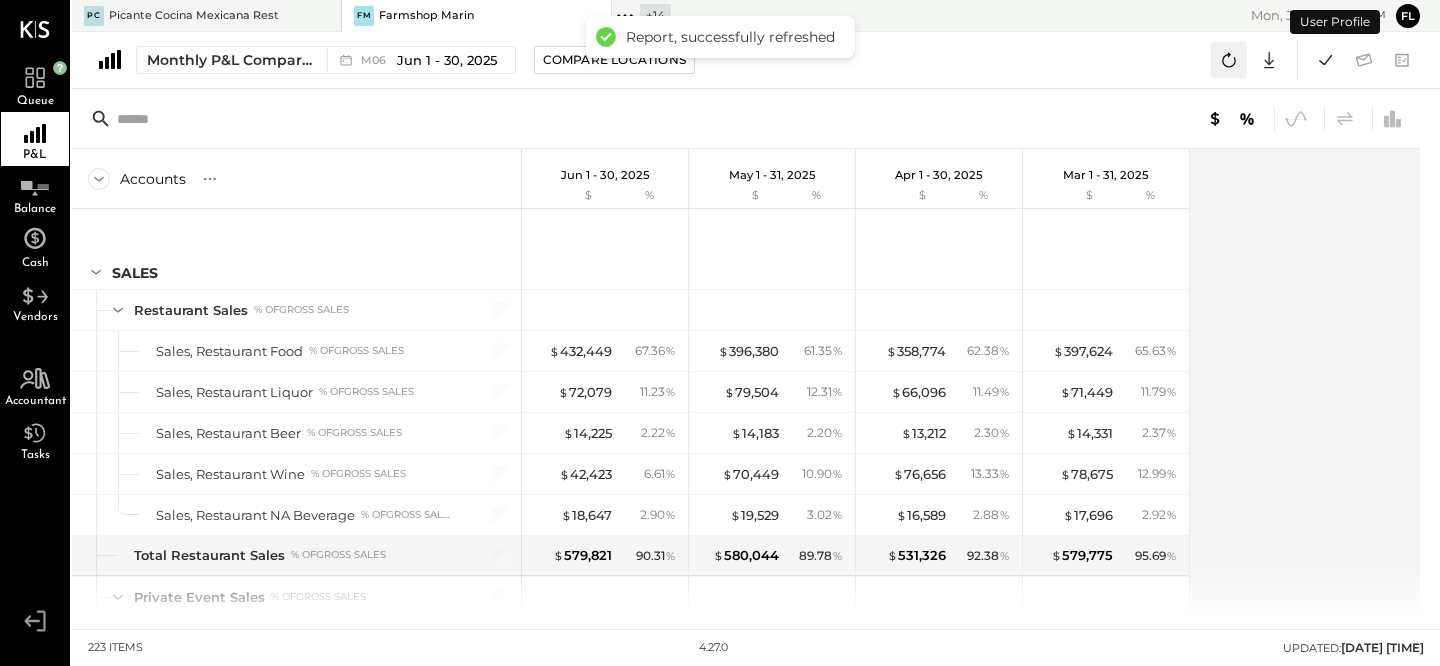 scroll, scrollTop: 7661, scrollLeft: 0, axis: vertical 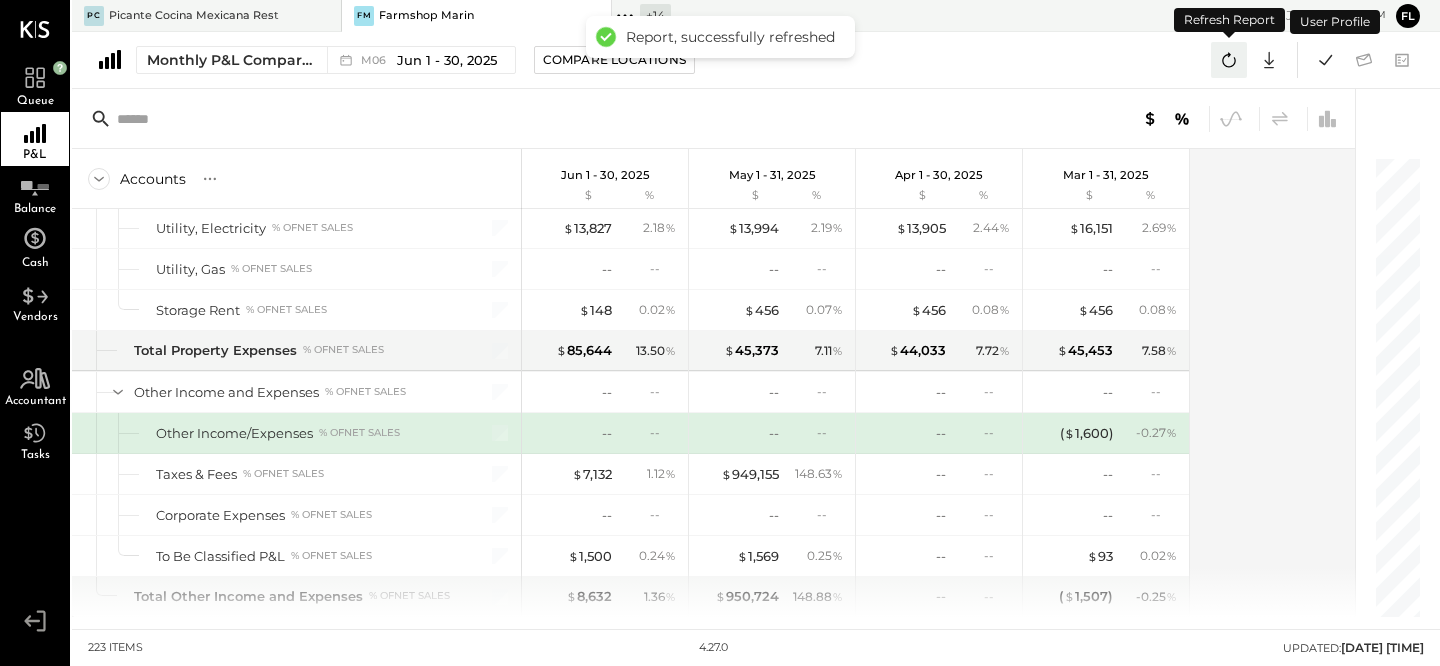 click 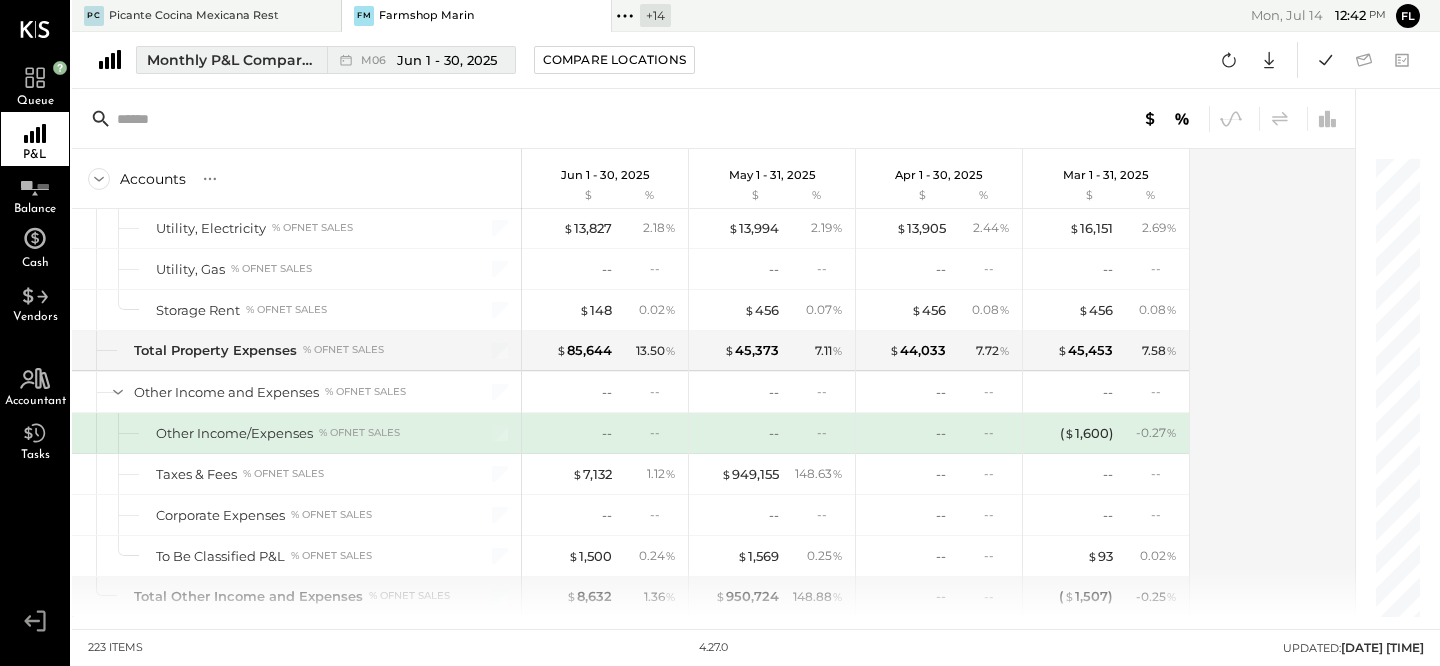 click on "Jun 1 - 30, 2025" at bounding box center (447, 60) 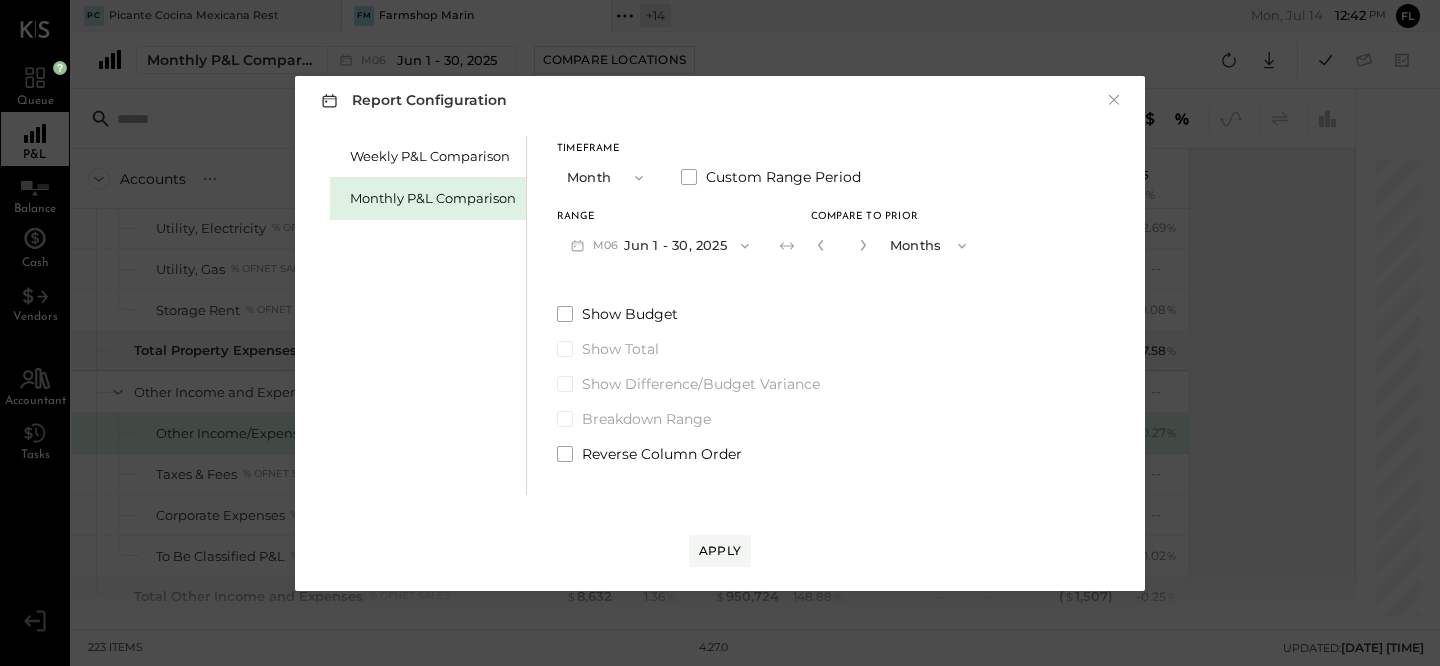 click on "Report Configuration ×" at bounding box center [720, 100] 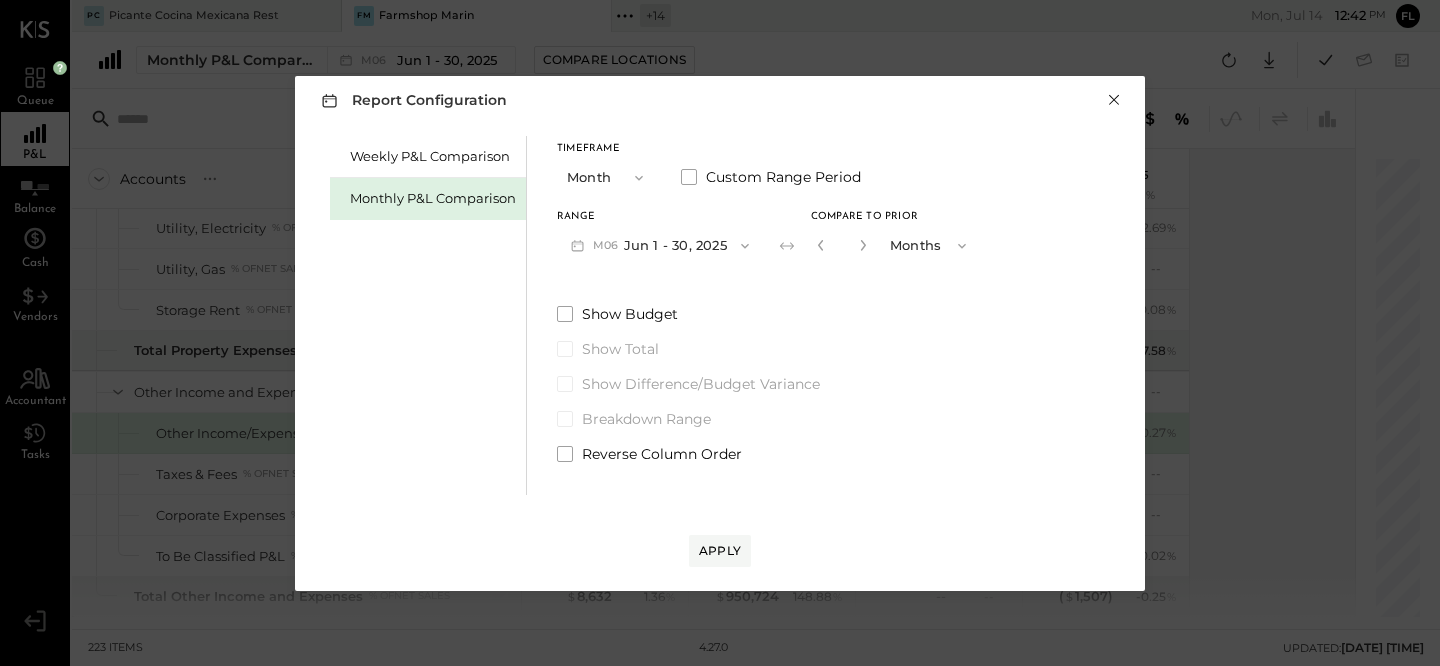 click on "×" at bounding box center (1114, 100) 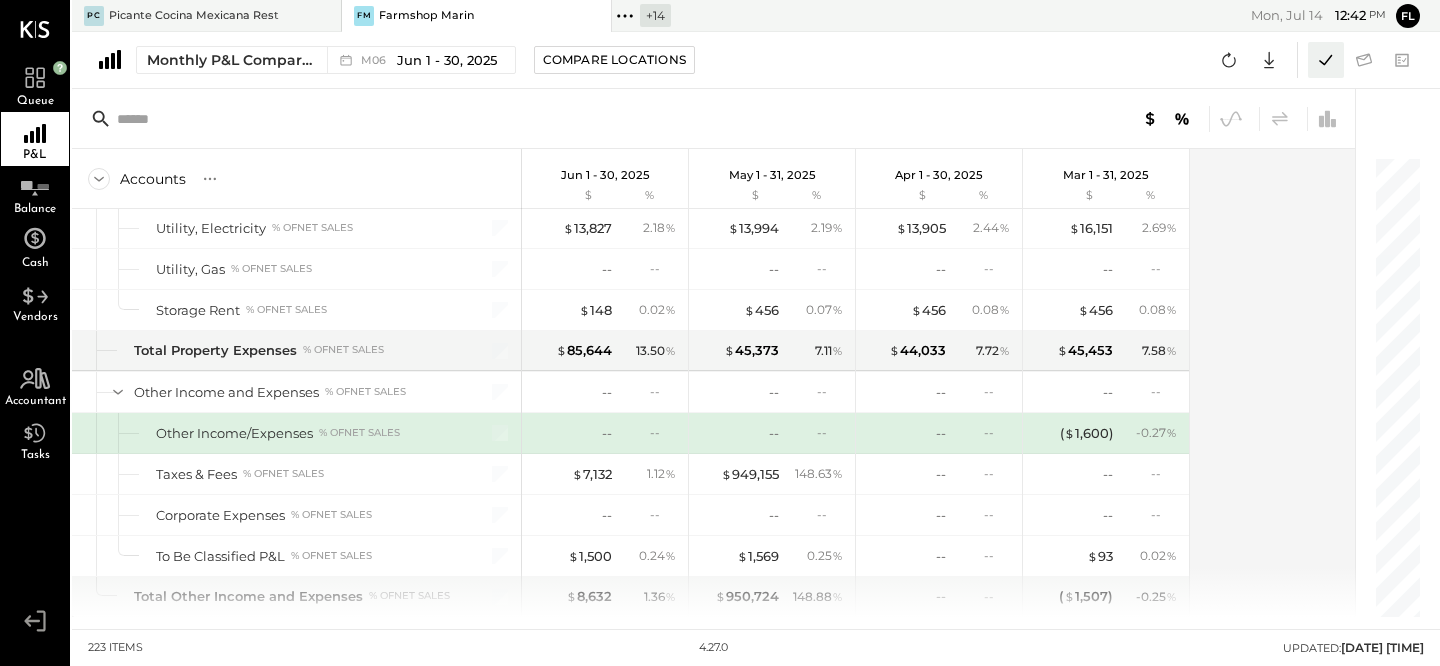 click 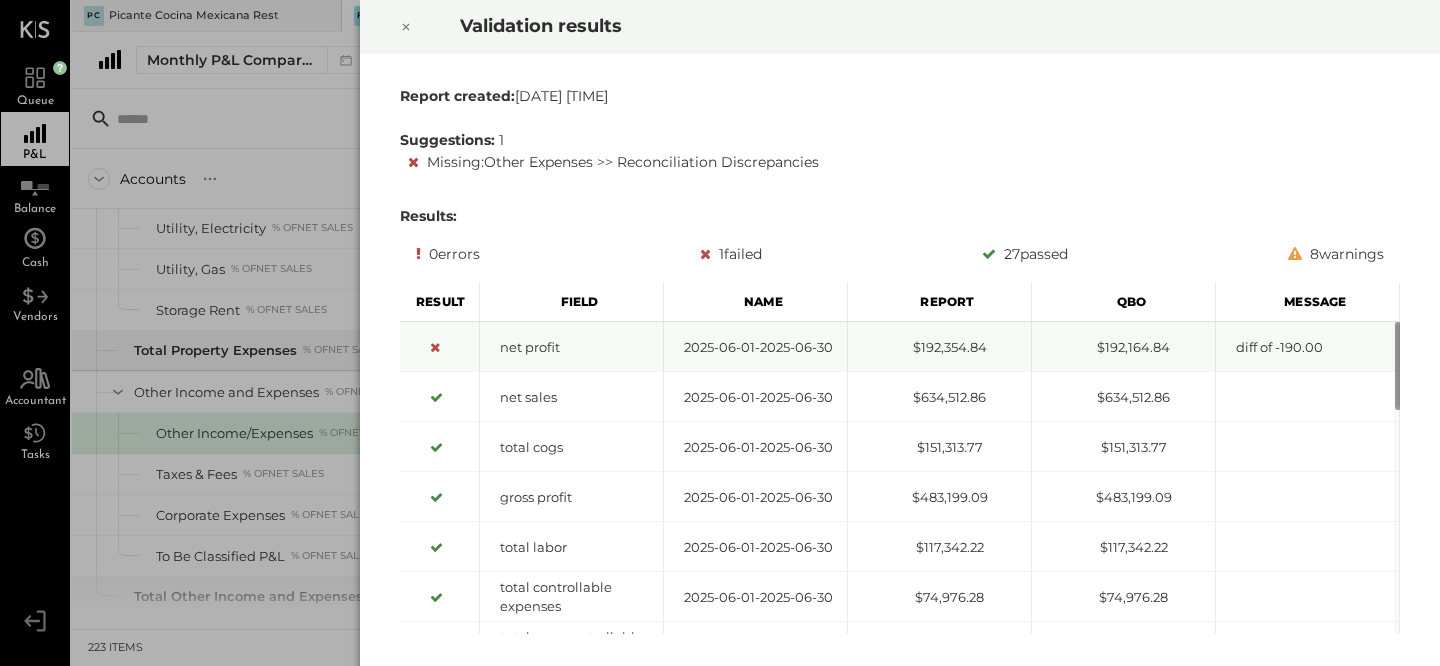 click on "diff of -190.00" at bounding box center [1307, 347] 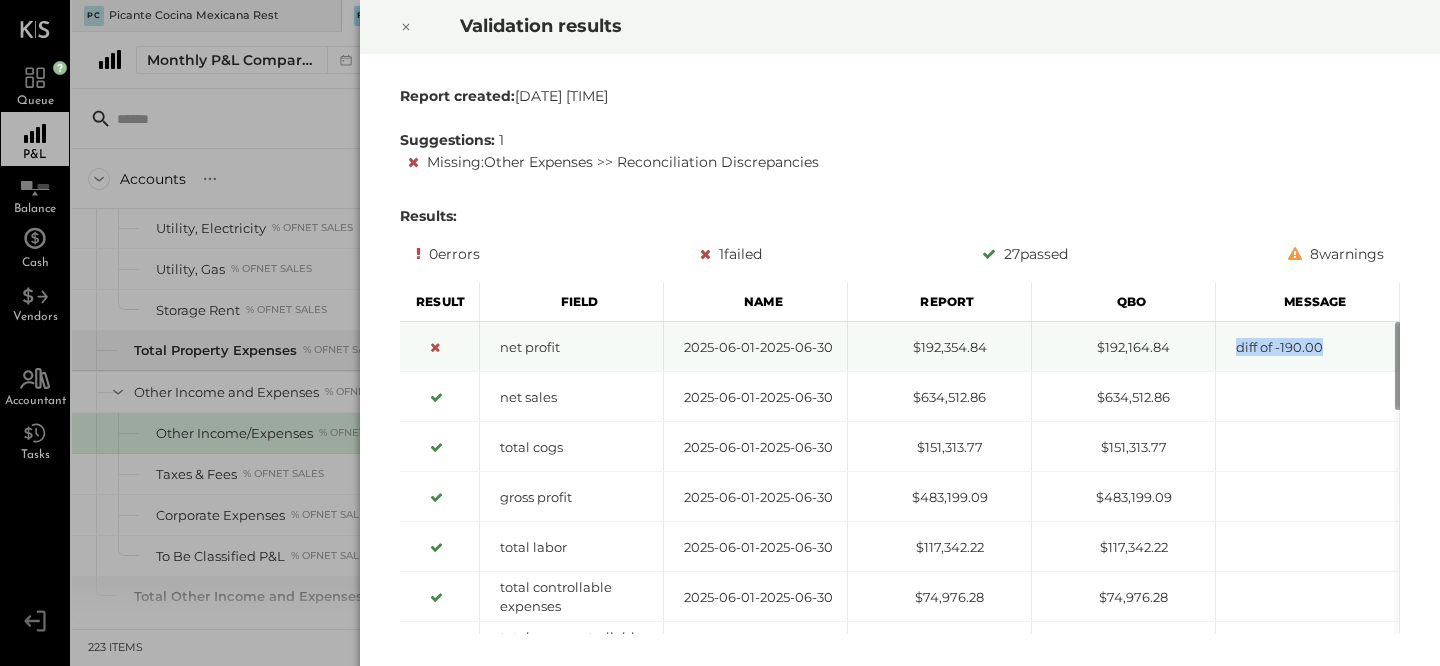 click on "diff of -190.00" at bounding box center [1307, 347] 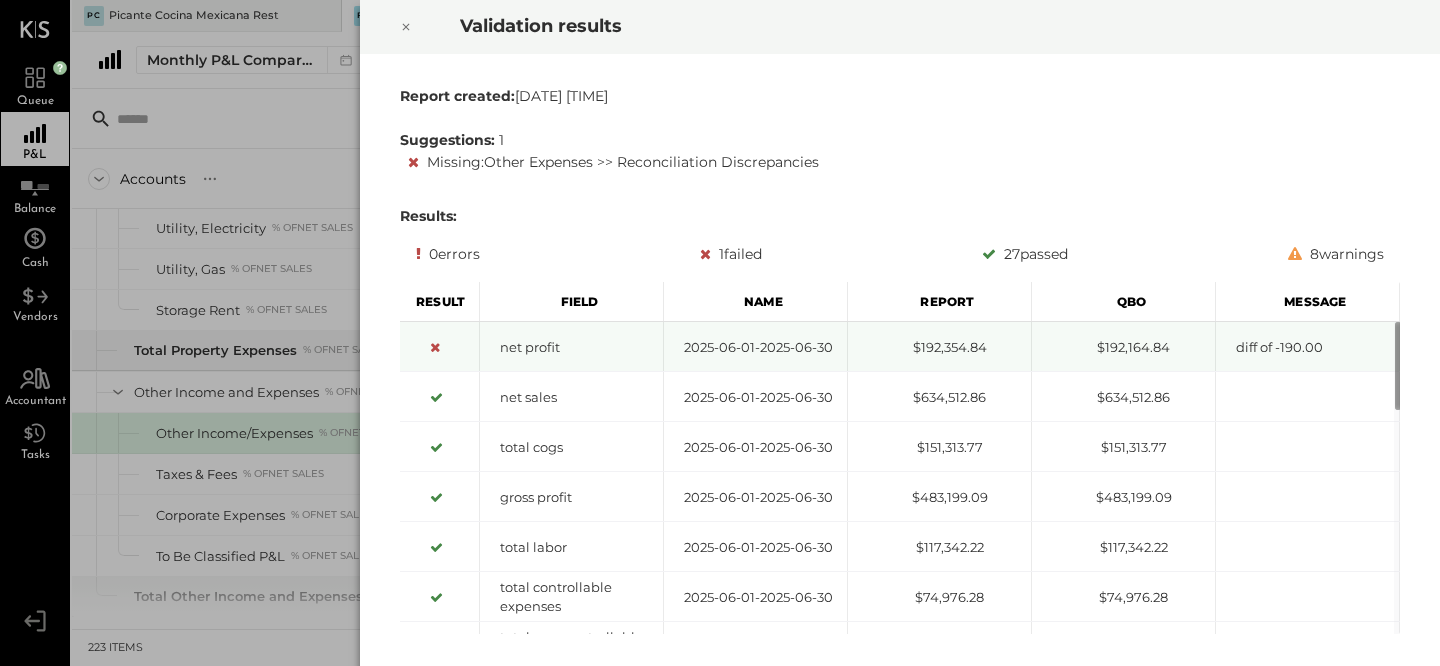 click on "net profit" at bounding box center (571, 347) 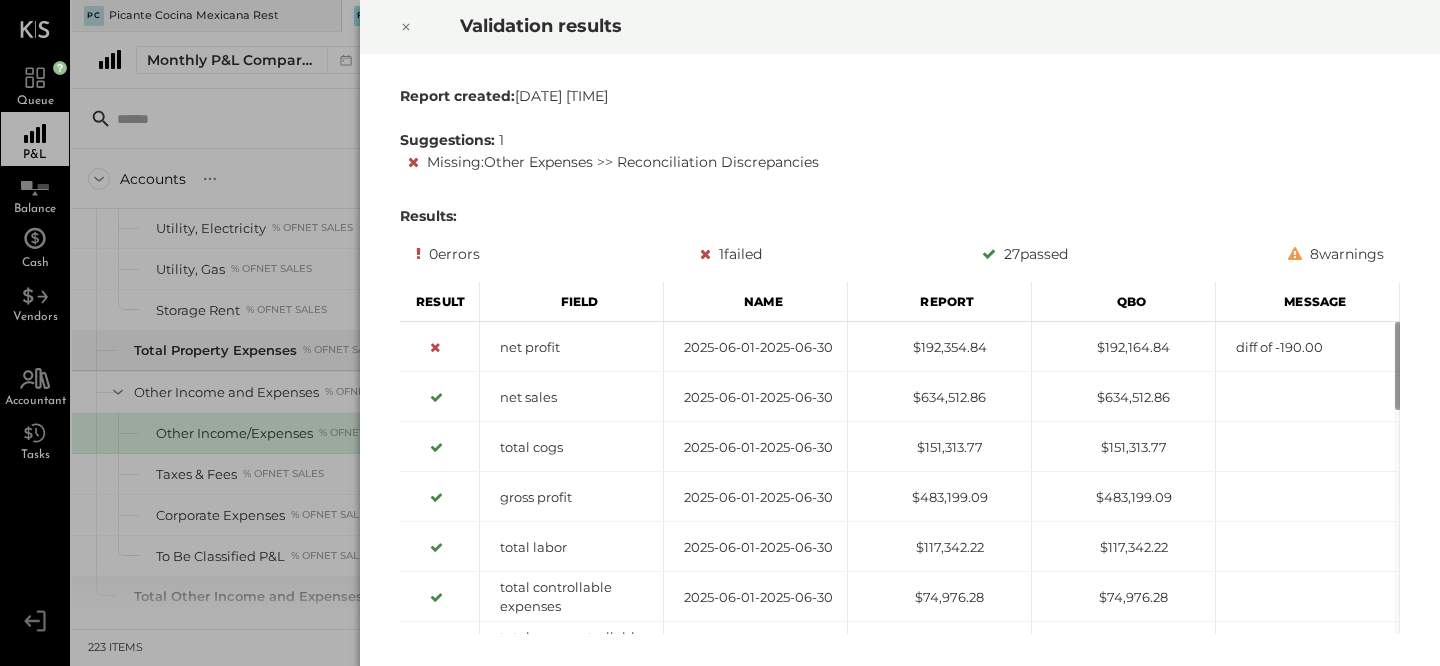click at bounding box center (406, 27) 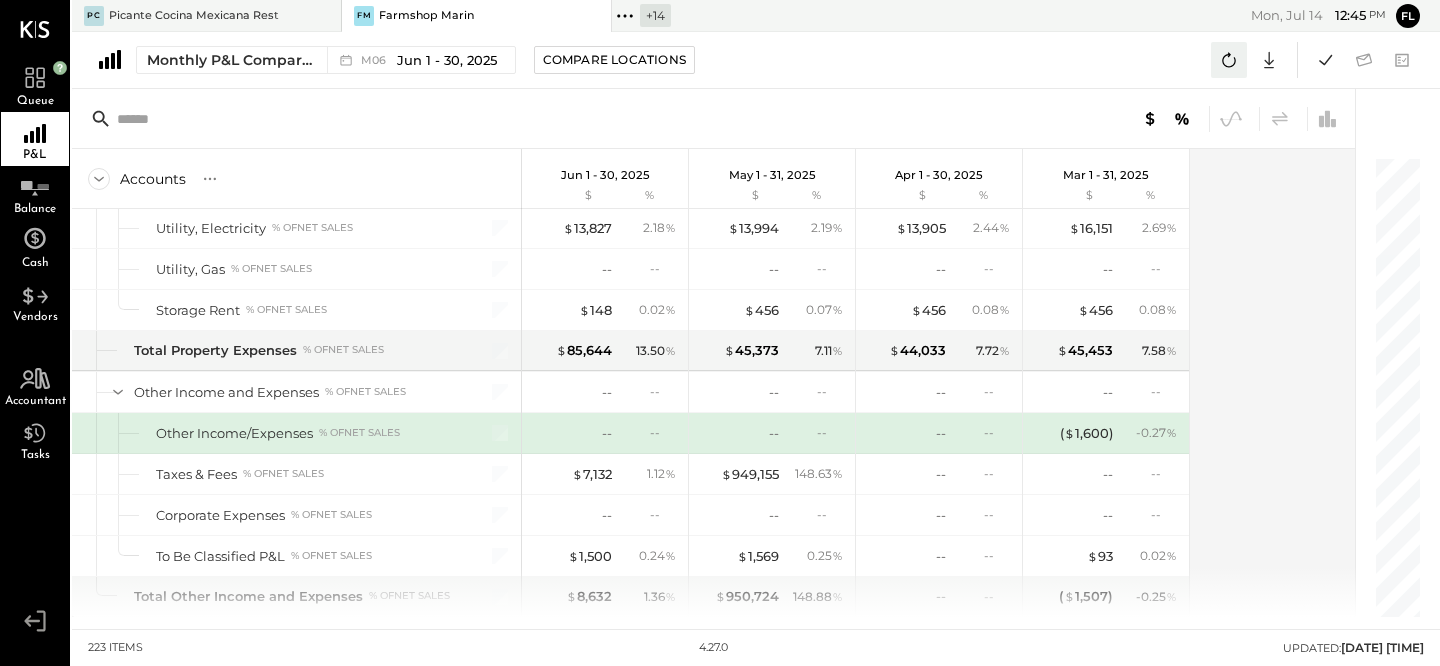 click 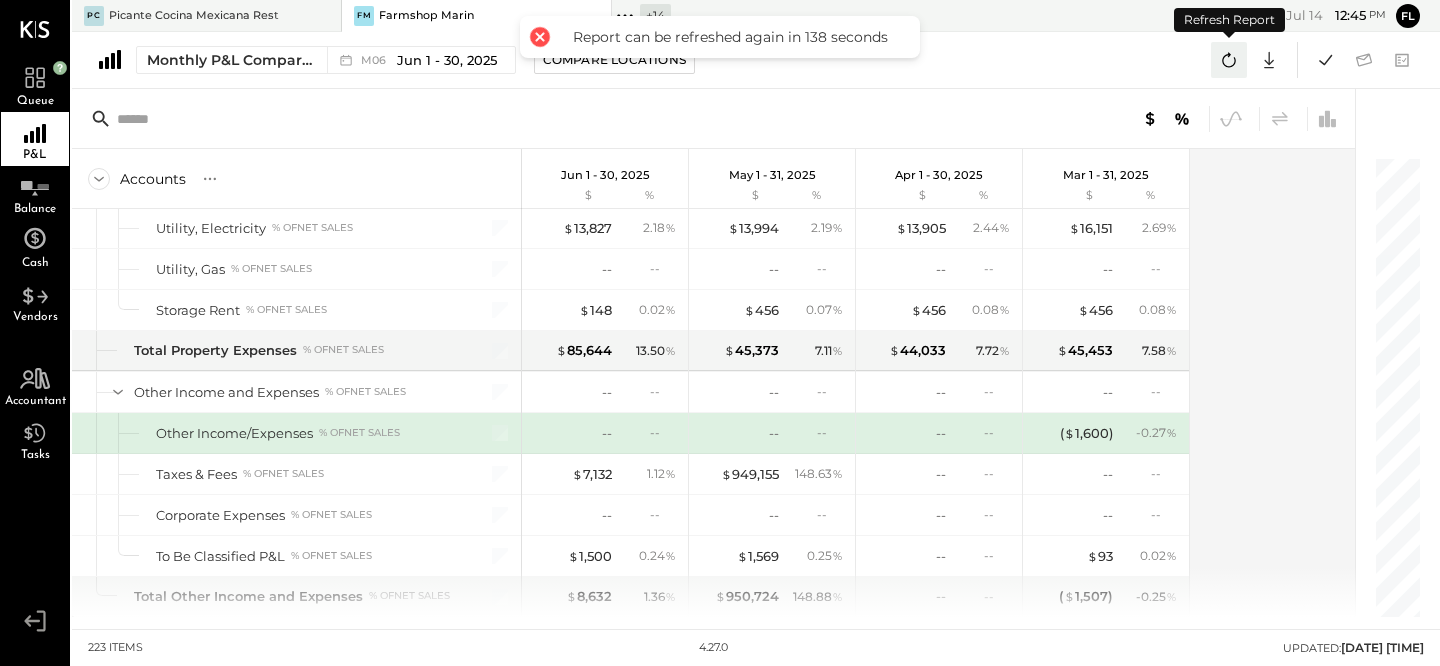 click 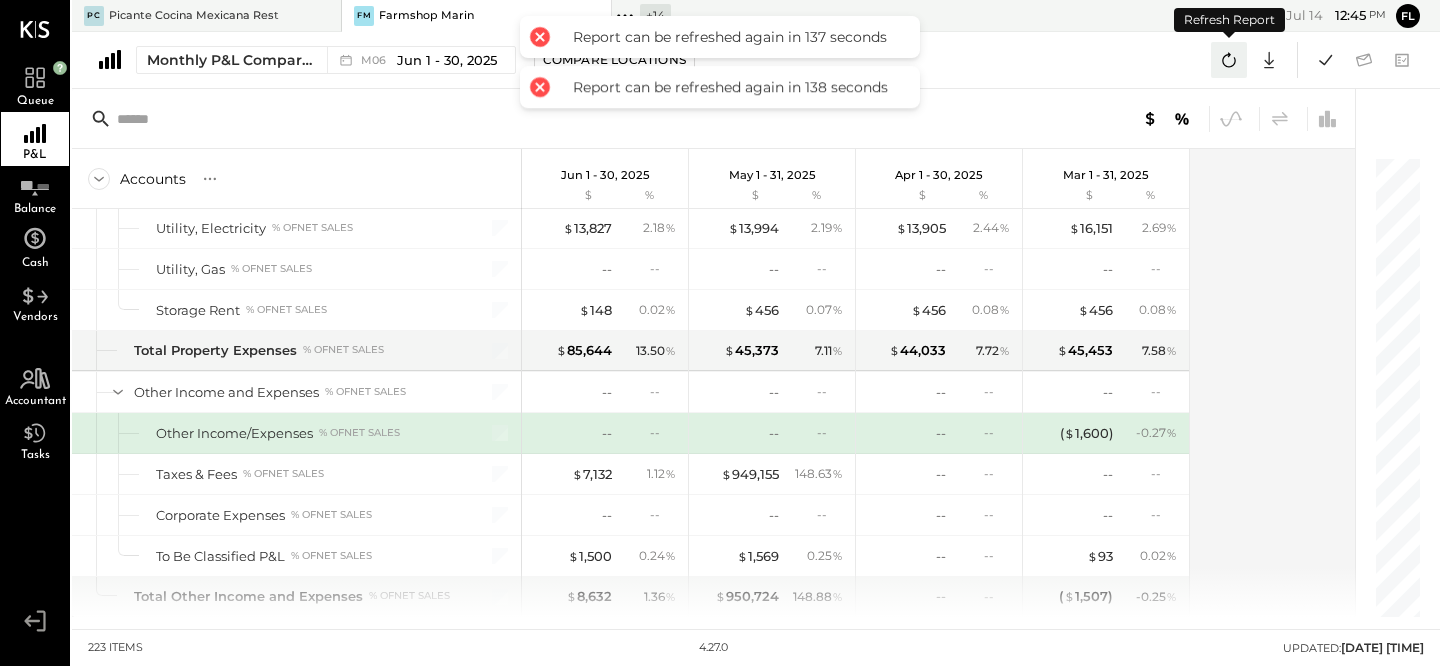 click 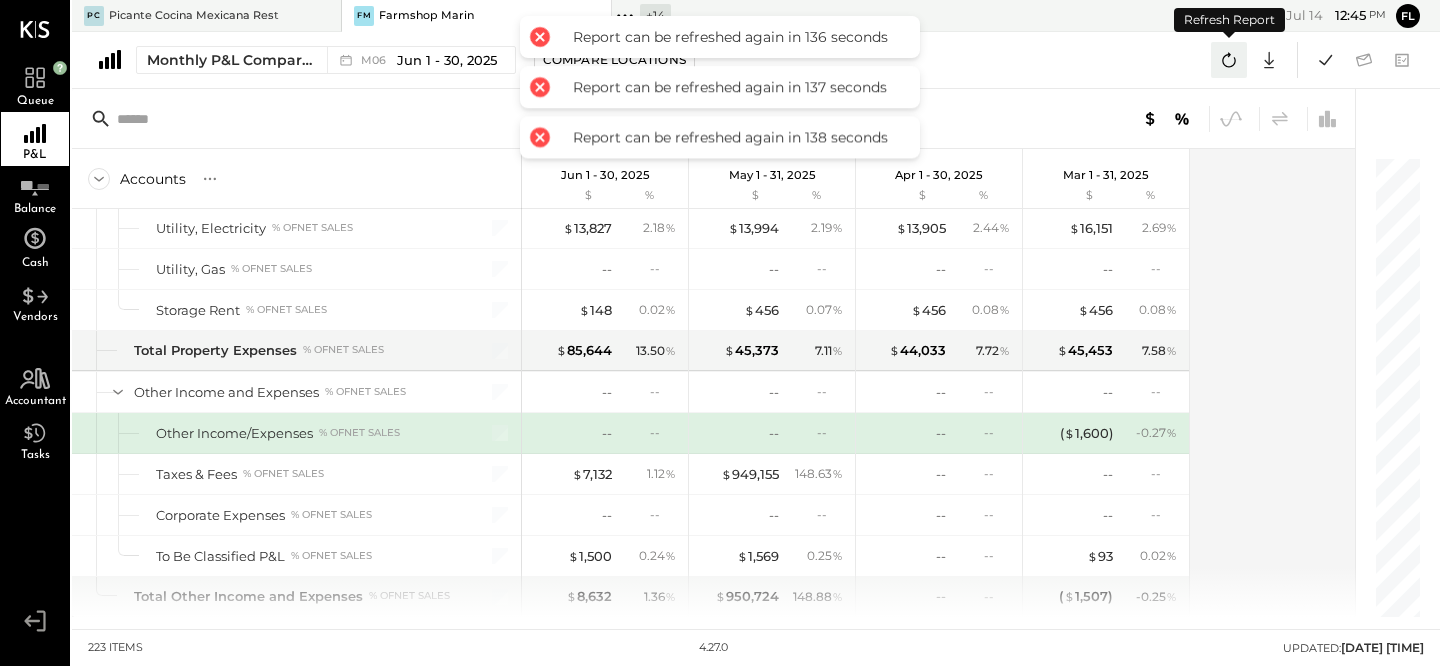 click 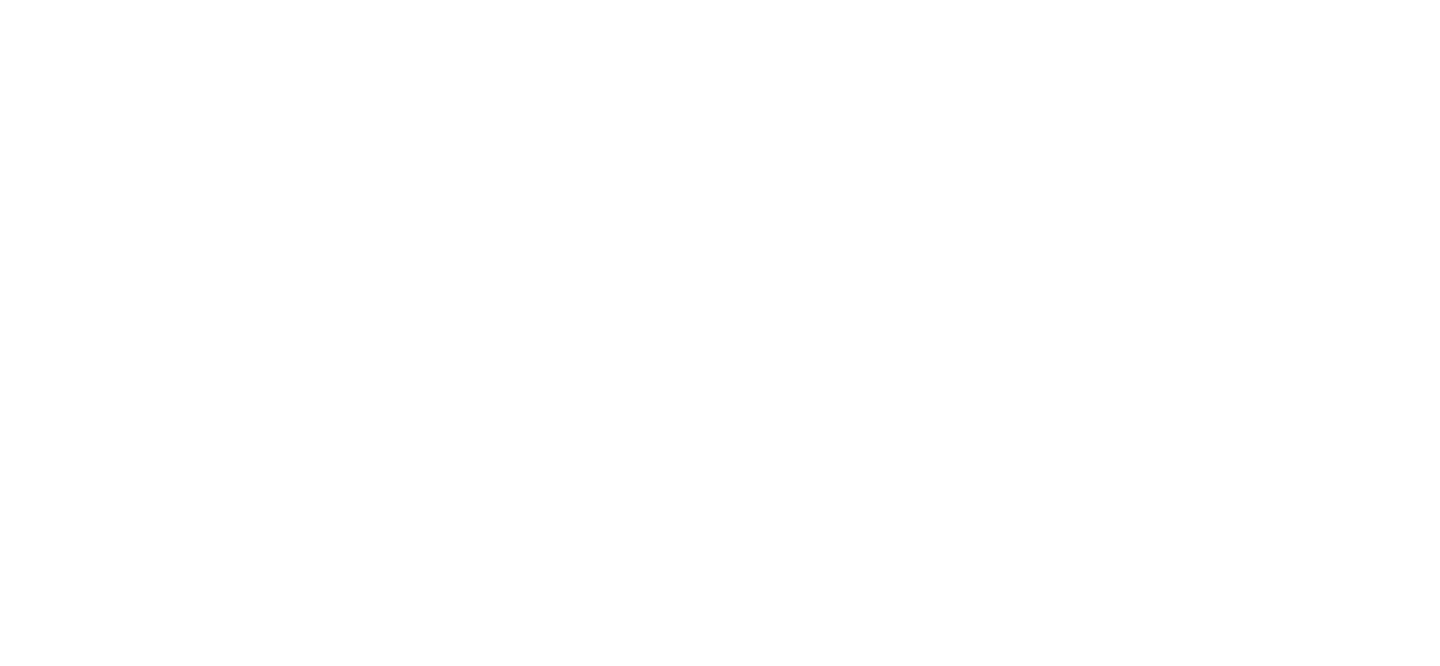 scroll, scrollTop: 0, scrollLeft: 0, axis: both 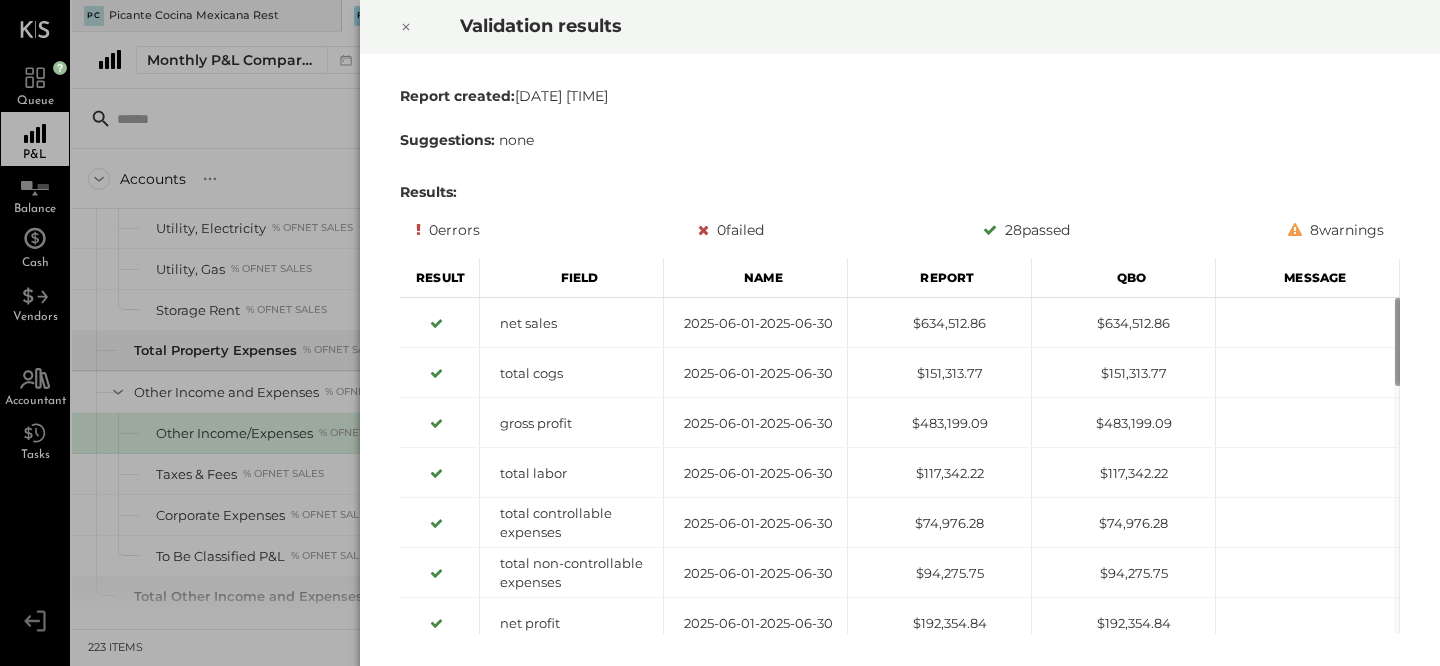 click on "Validation results Report created:  [DATE]   [TIME] Suggestions:   none Results: 0  errors 0  failed 28  passed 8  warnings Result Field Name Report Qbo Message Result Field Name Report Qbo Message net sales [DATE]-[DATE] [CURRENCY] [CURRENCY] total cogs [DATE]-[DATE] [CURRENCY] [CURRENCY] gross profit [DATE]-[DATE] [CURRENCY] [CURRENCY] total labor [DATE]-[DATE] [CURRENCY] [CURRENCY] total controllable expenses [DATE]-[DATE] [CURRENCY] [CURRENCY] total non-controllable expenses [DATE]-[DATE] [CURRENCY] [CURRENCY] net profit [DATE]-[DATE] [CURRENCY] [CURRENCY] net sales [DATE]-[DATE] [CURRENCY] [CURRENCY] total cogs [DATE]-[DATE] [CURRENCY] [CURRENCY] gross profit [DATE]-[DATE] [CURRENCY] [CURRENCY] total labor [DATE]-[DATE] [CURRENCY] [CURRENCY] total controllable expenses [DATE]-[DATE] [CURRENCY] [CURRENCY] total non-controllable expenses [DATE]-[DATE] [CURRENCY]" at bounding box center (720, 333) 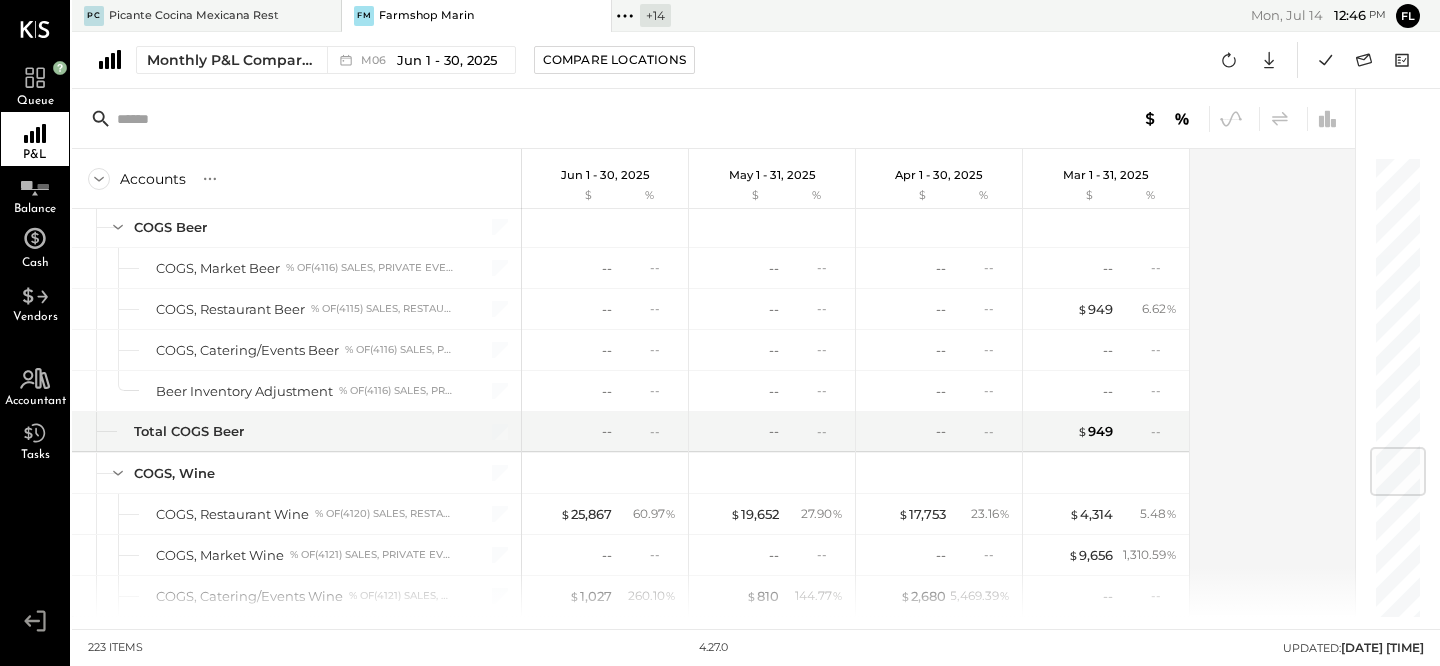 scroll, scrollTop: 2455, scrollLeft: 0, axis: vertical 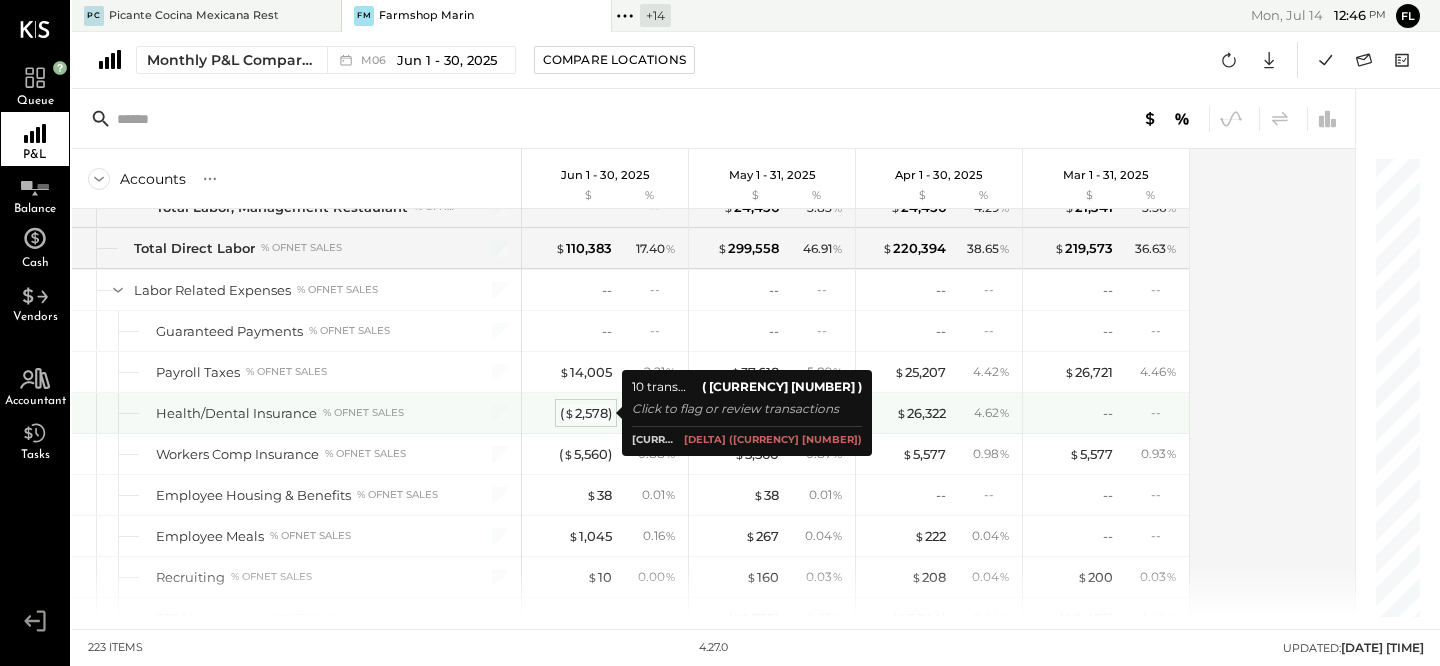 click on "( [CURRENCY] [NUMBER] )" at bounding box center [586, 413] 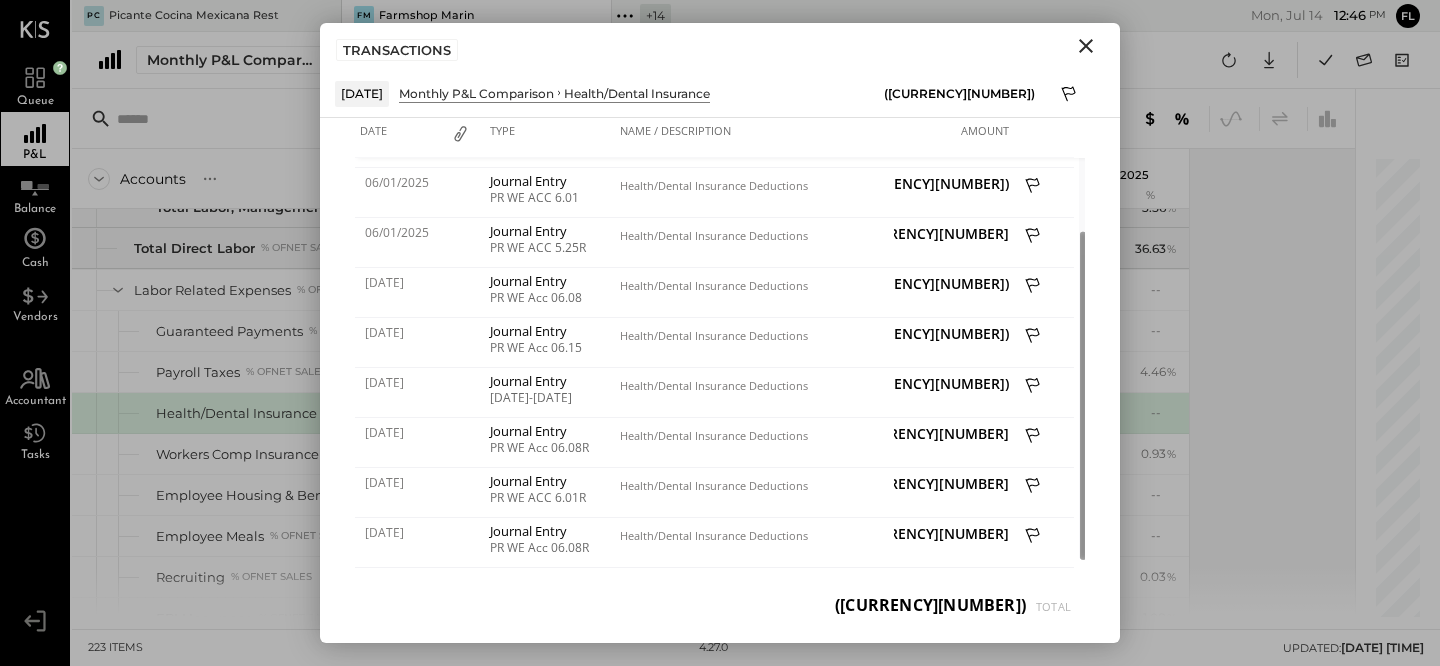 click 